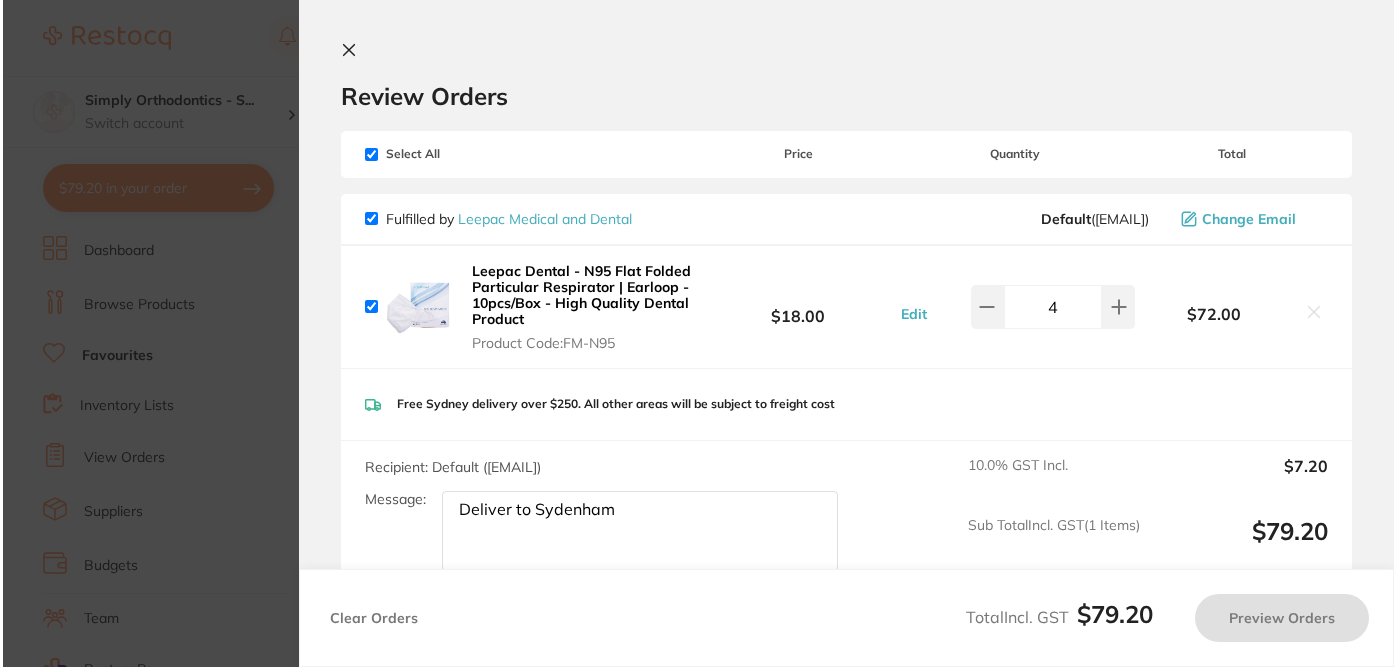 scroll, scrollTop: 0, scrollLeft: 0, axis: both 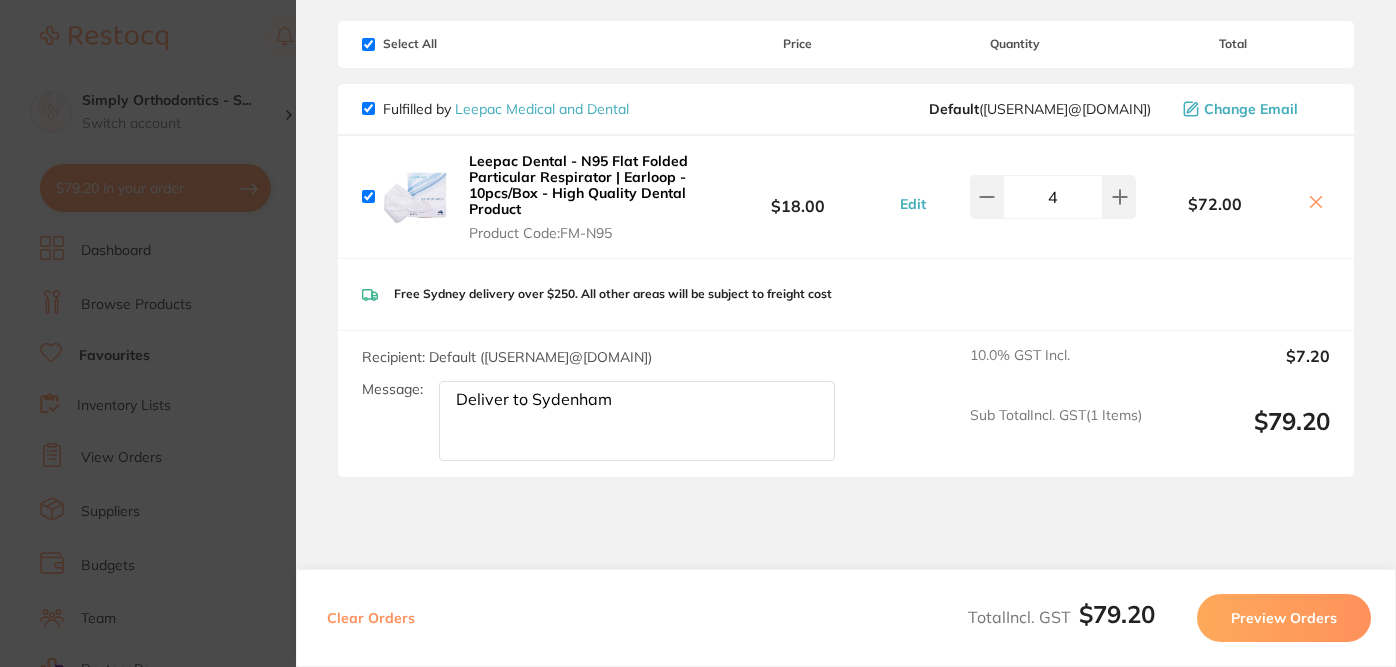click on "Preview Orders" at bounding box center [1284, 618] 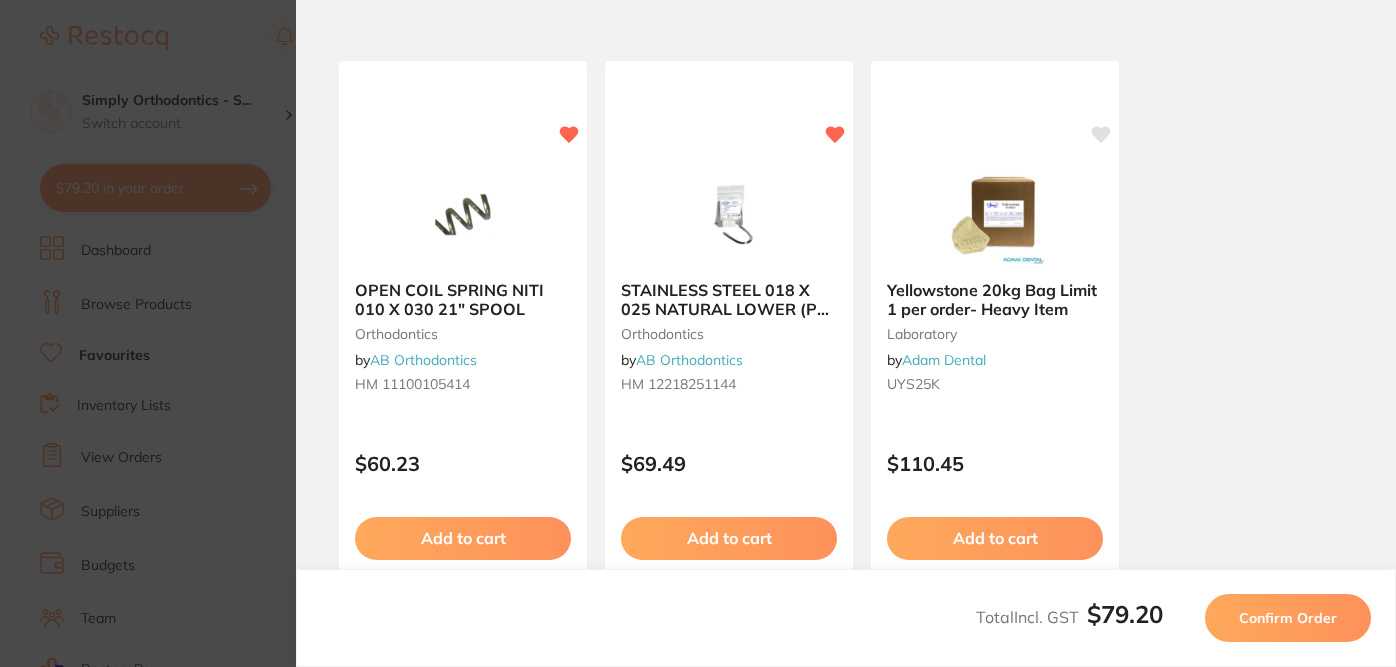 scroll, scrollTop: 0, scrollLeft: 0, axis: both 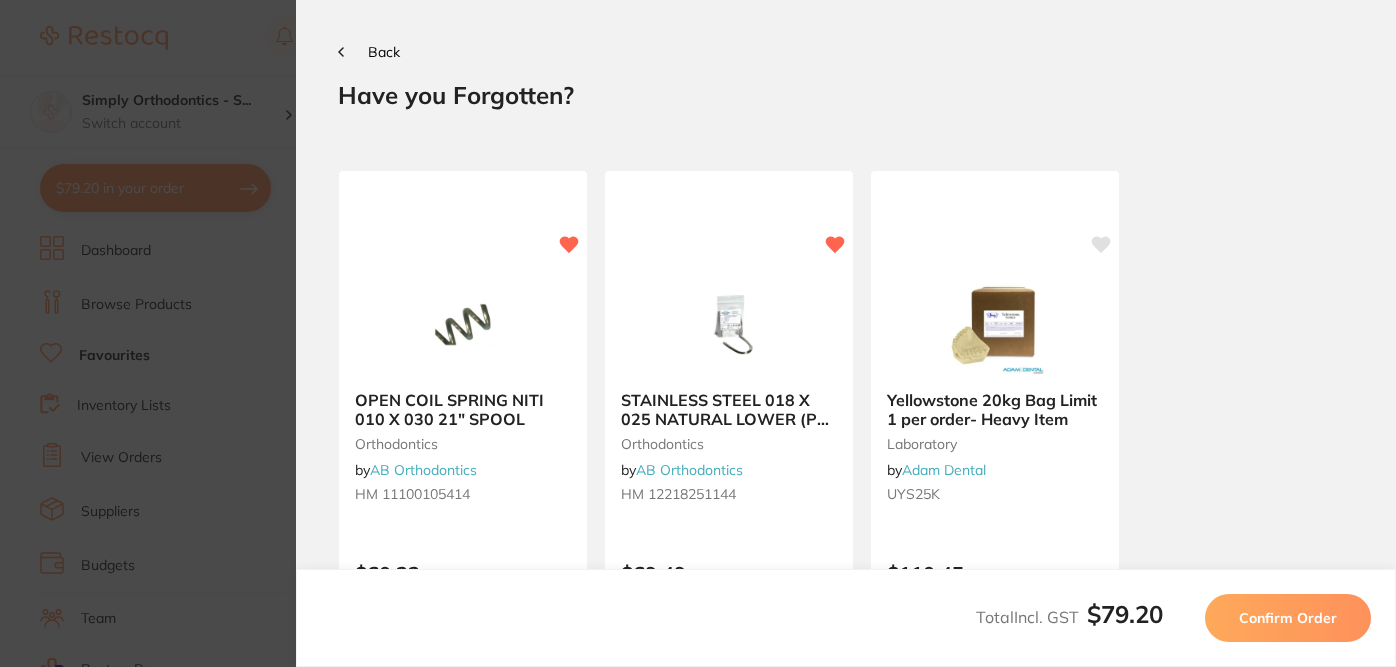 click on "Confirm Order" at bounding box center (1288, 618) 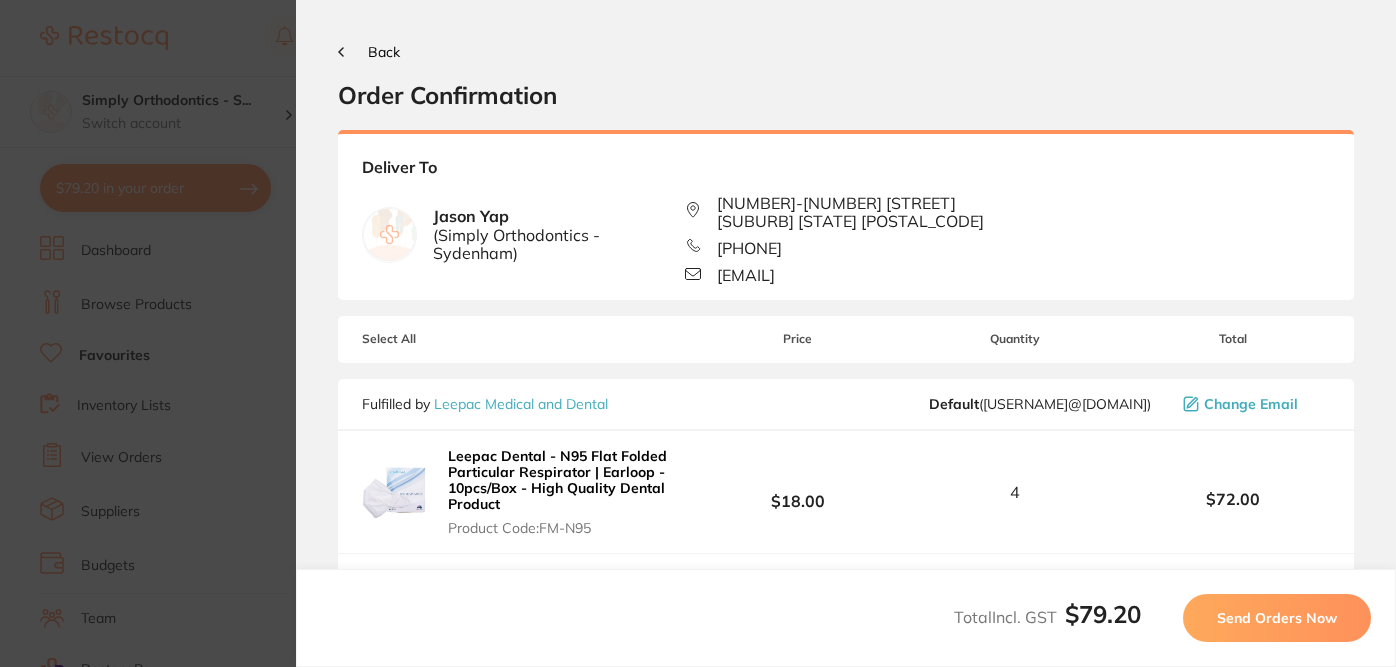 scroll, scrollTop: 0, scrollLeft: 0, axis: both 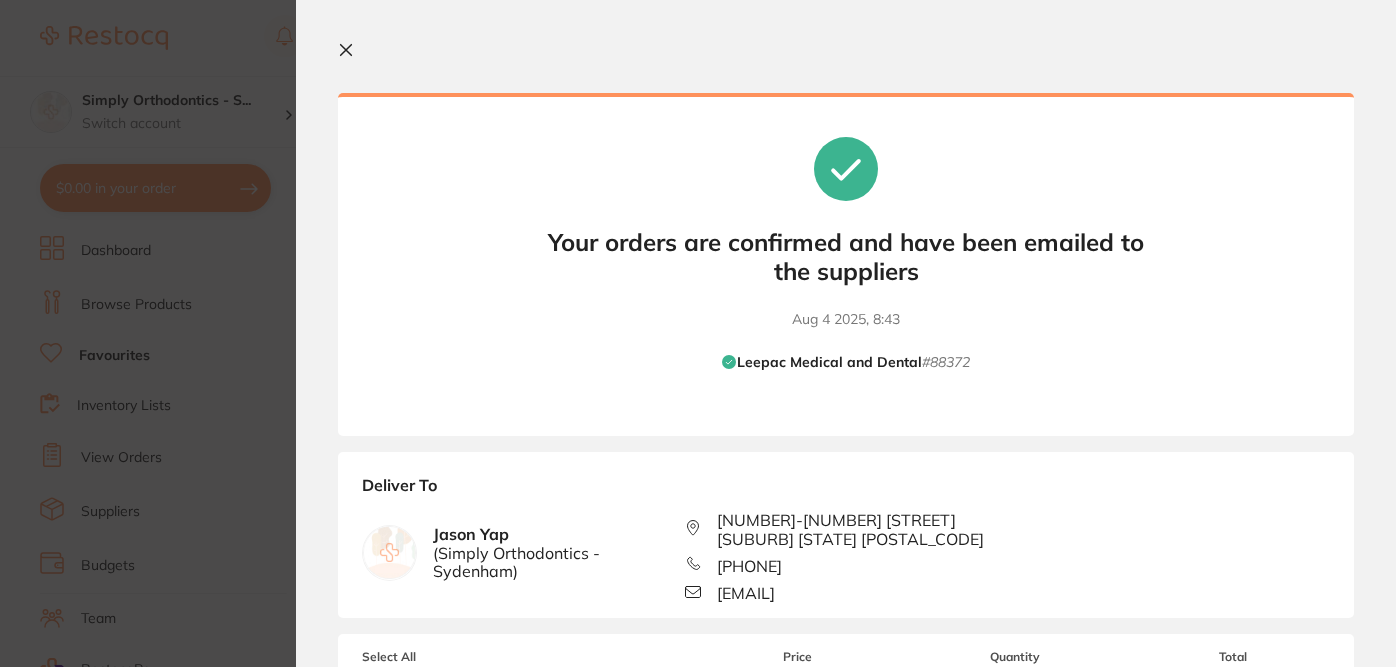 click 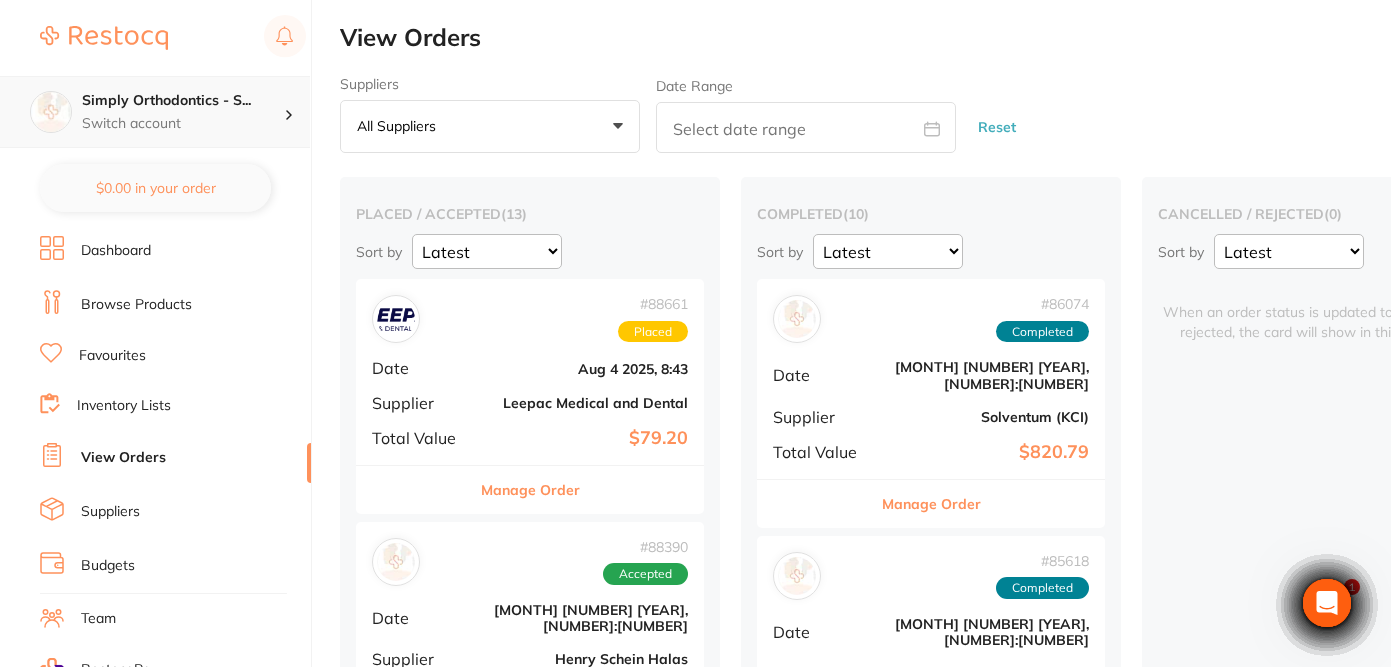 scroll, scrollTop: 0, scrollLeft: 0, axis: both 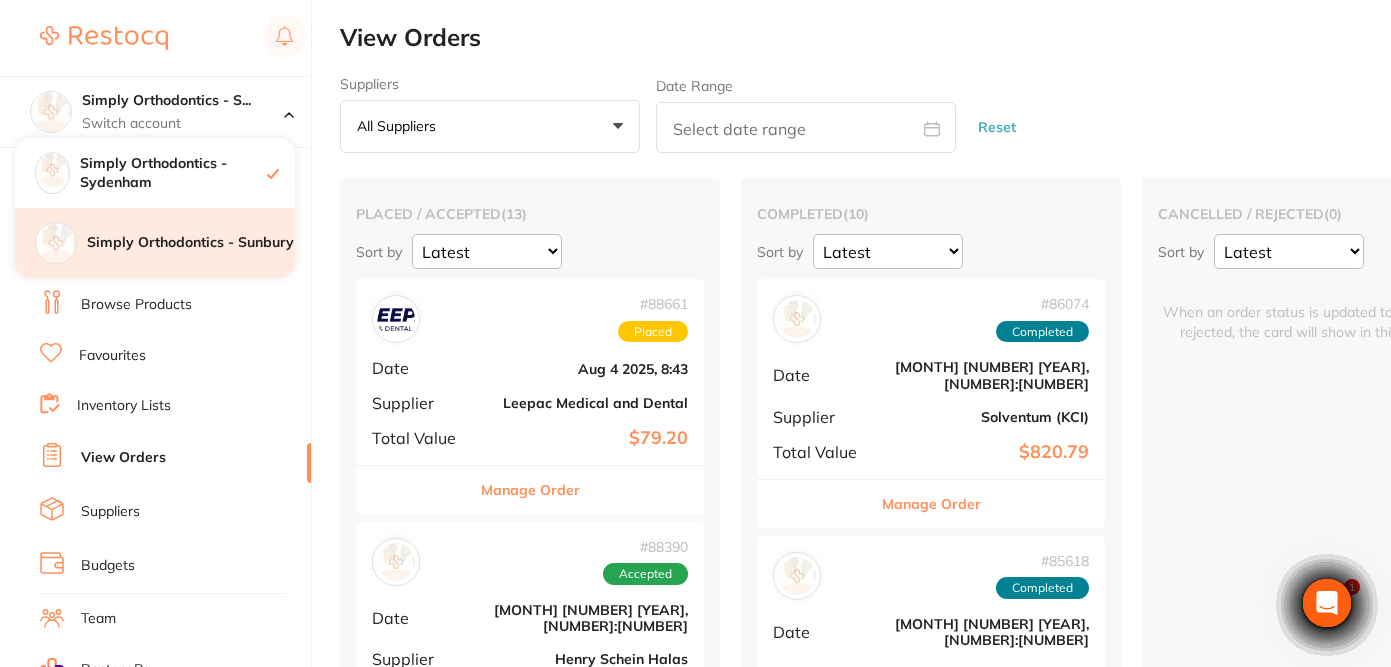 click on "Simply Orthodontics - Sunbury" at bounding box center [191, 243] 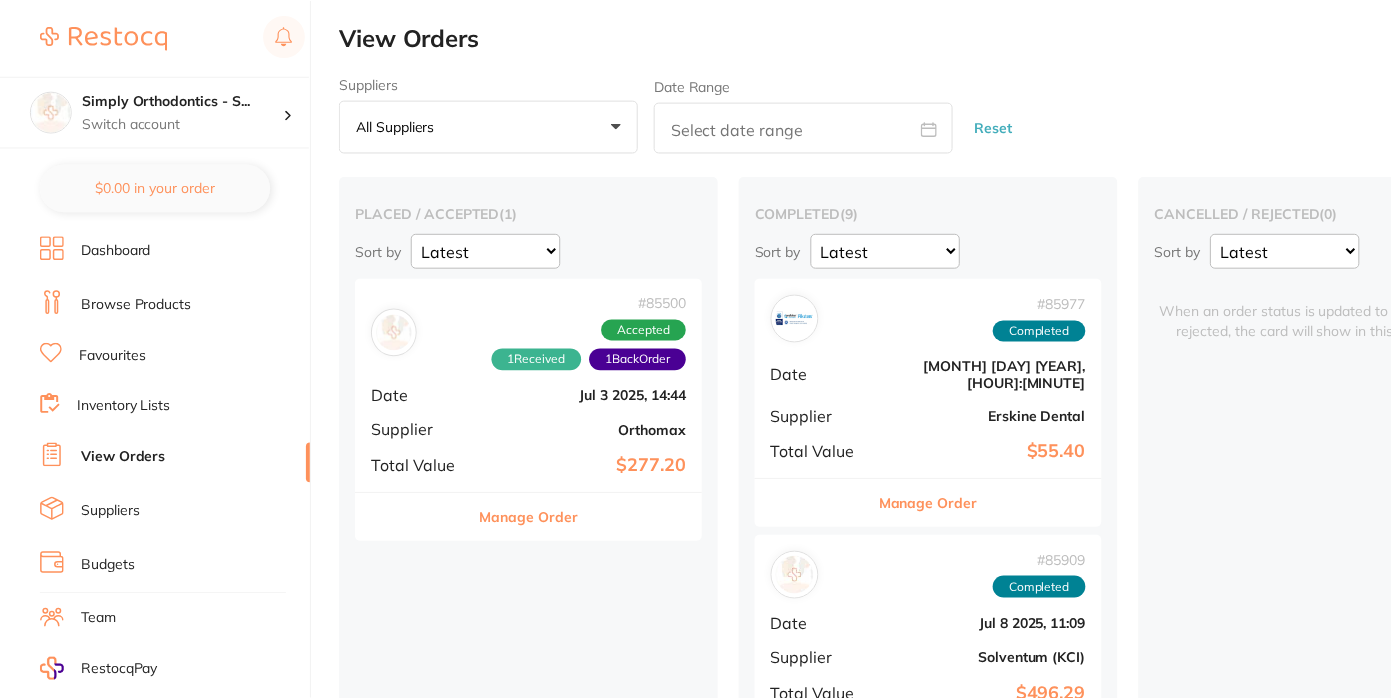 scroll, scrollTop: 0, scrollLeft: 0, axis: both 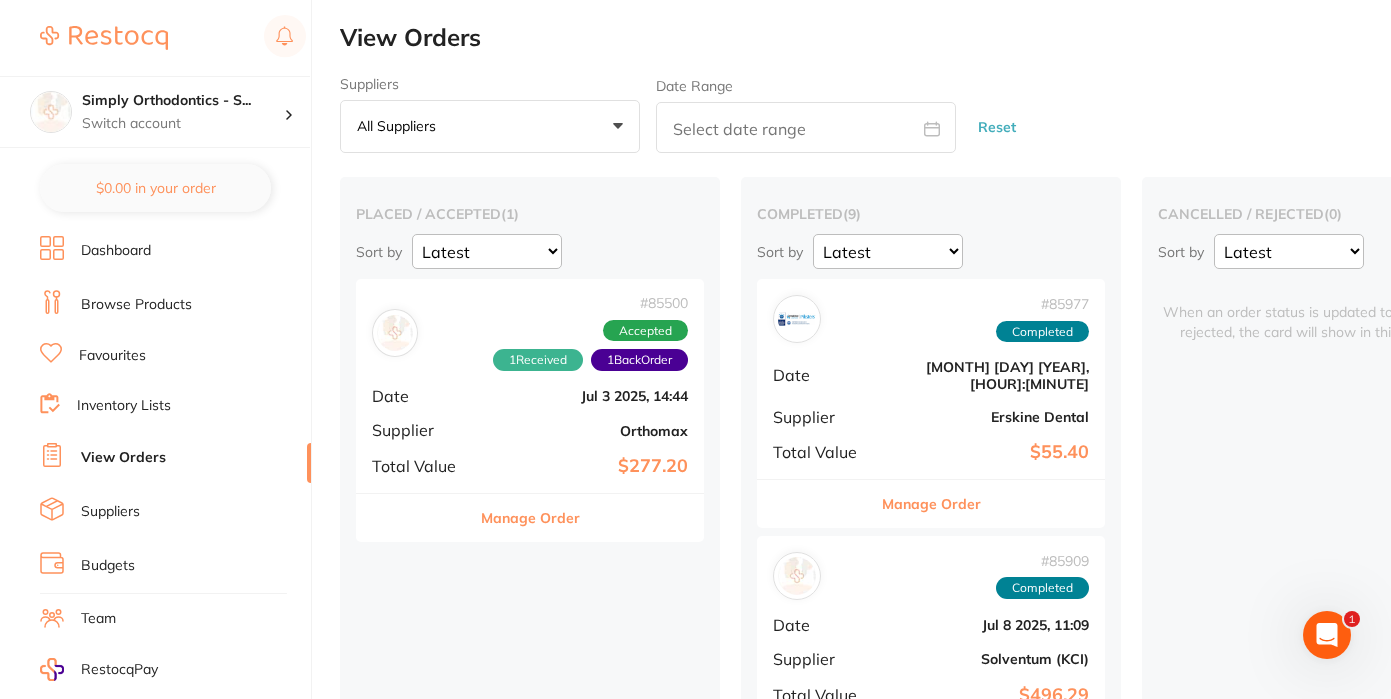 click on "Favourites" at bounding box center [112, 356] 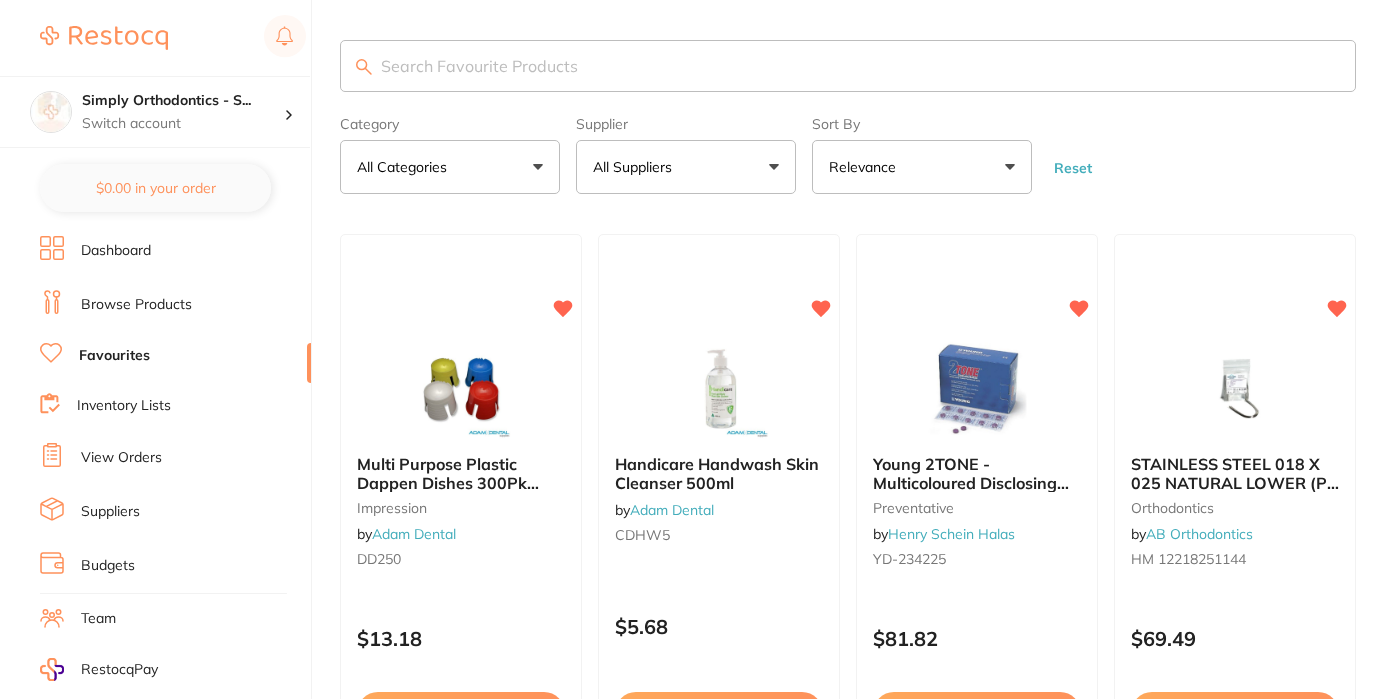 click on "All Suppliers" at bounding box center [686, 167] 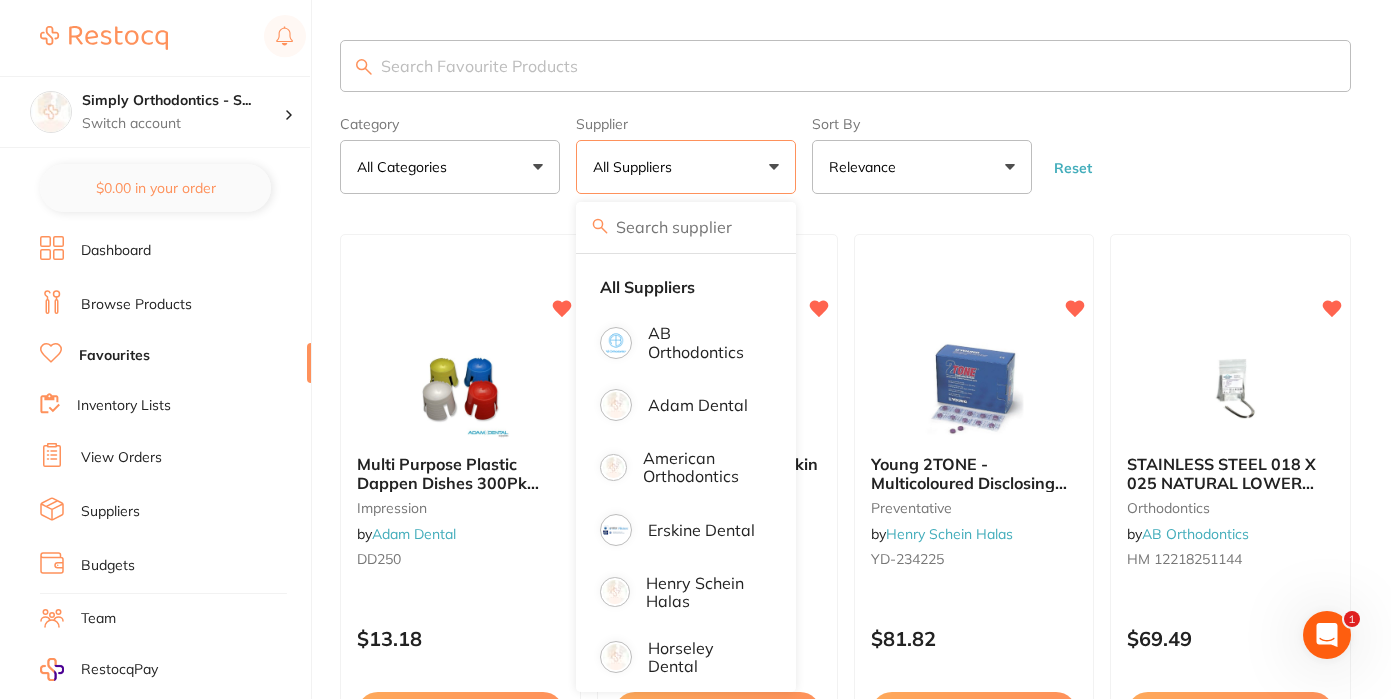 scroll, scrollTop: 0, scrollLeft: 0, axis: both 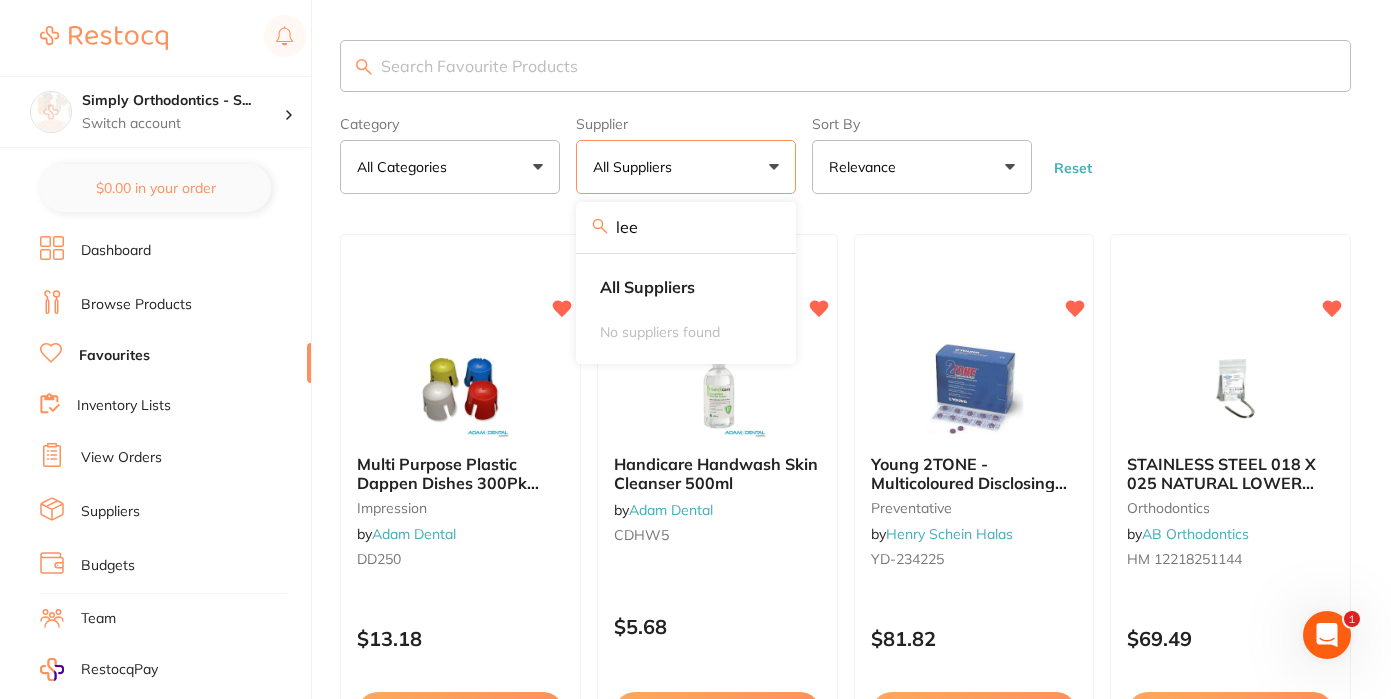 type on "lee" 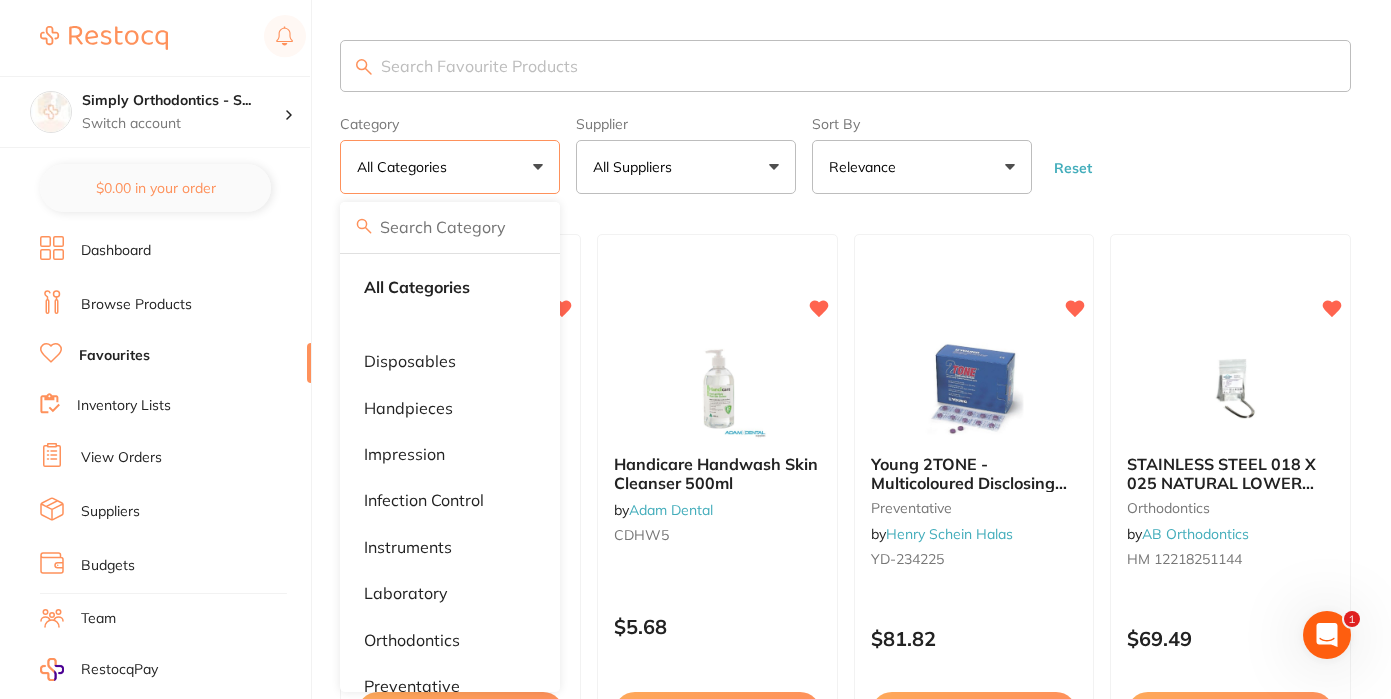click on "All Suppliers" at bounding box center (686, 167) 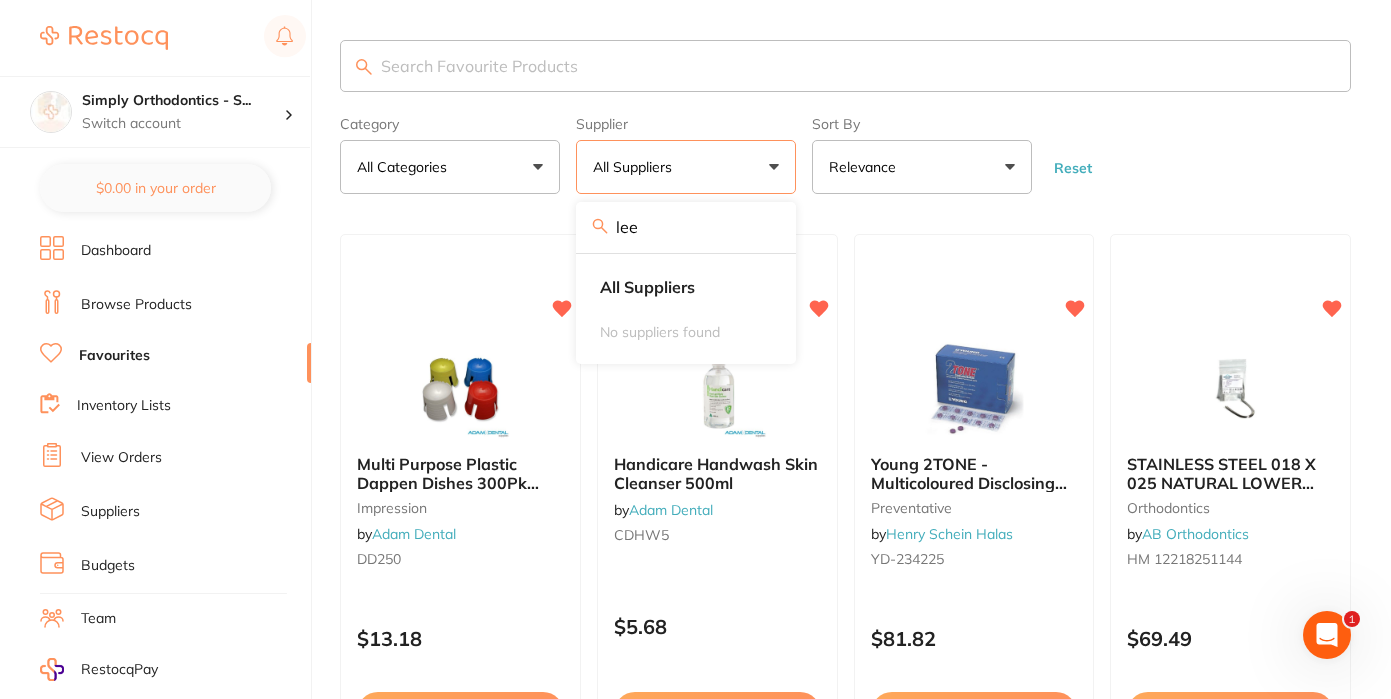click on "lee" at bounding box center [686, 227] 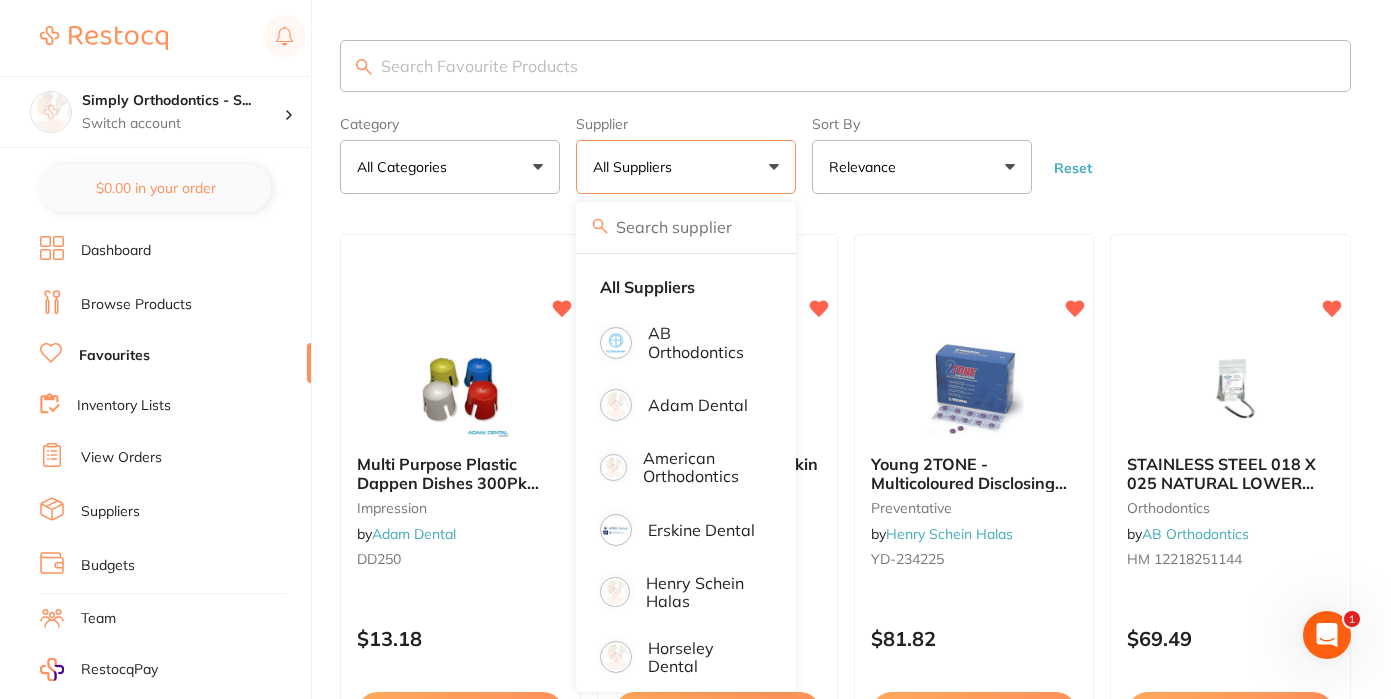 type 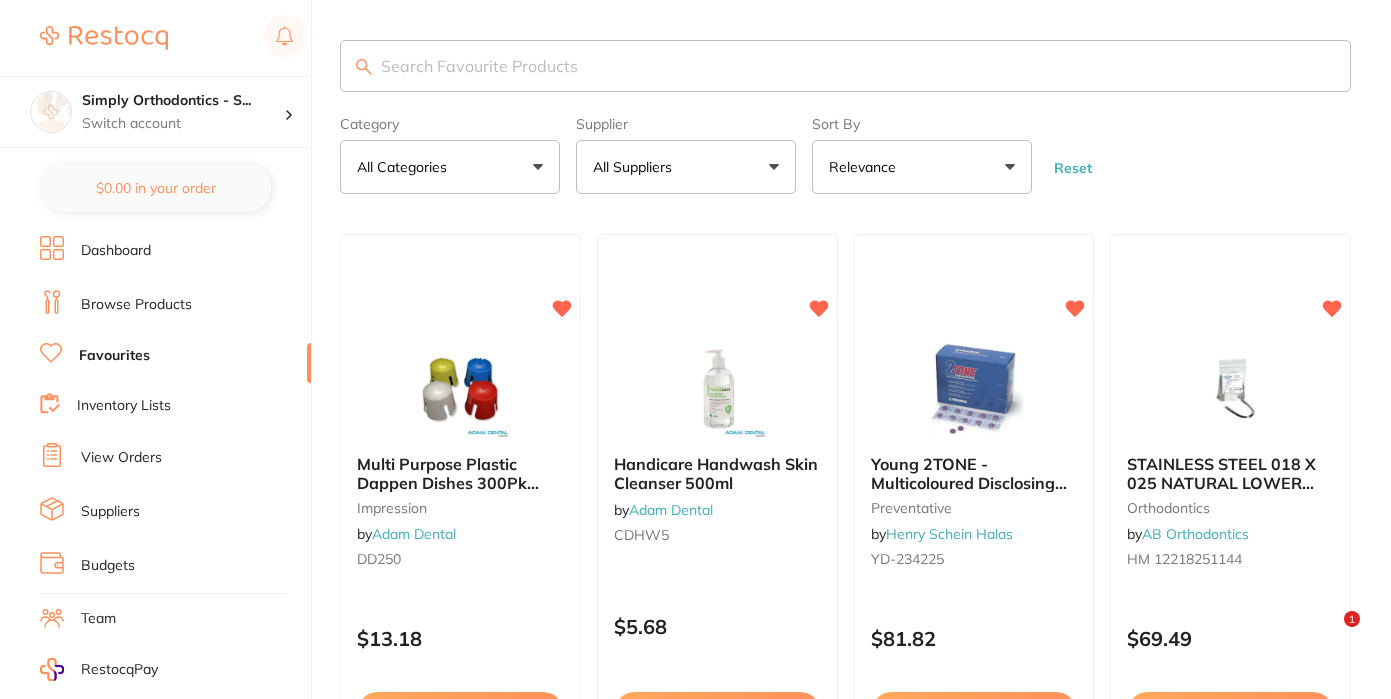 click on "All Suppliers" at bounding box center (686, 167) 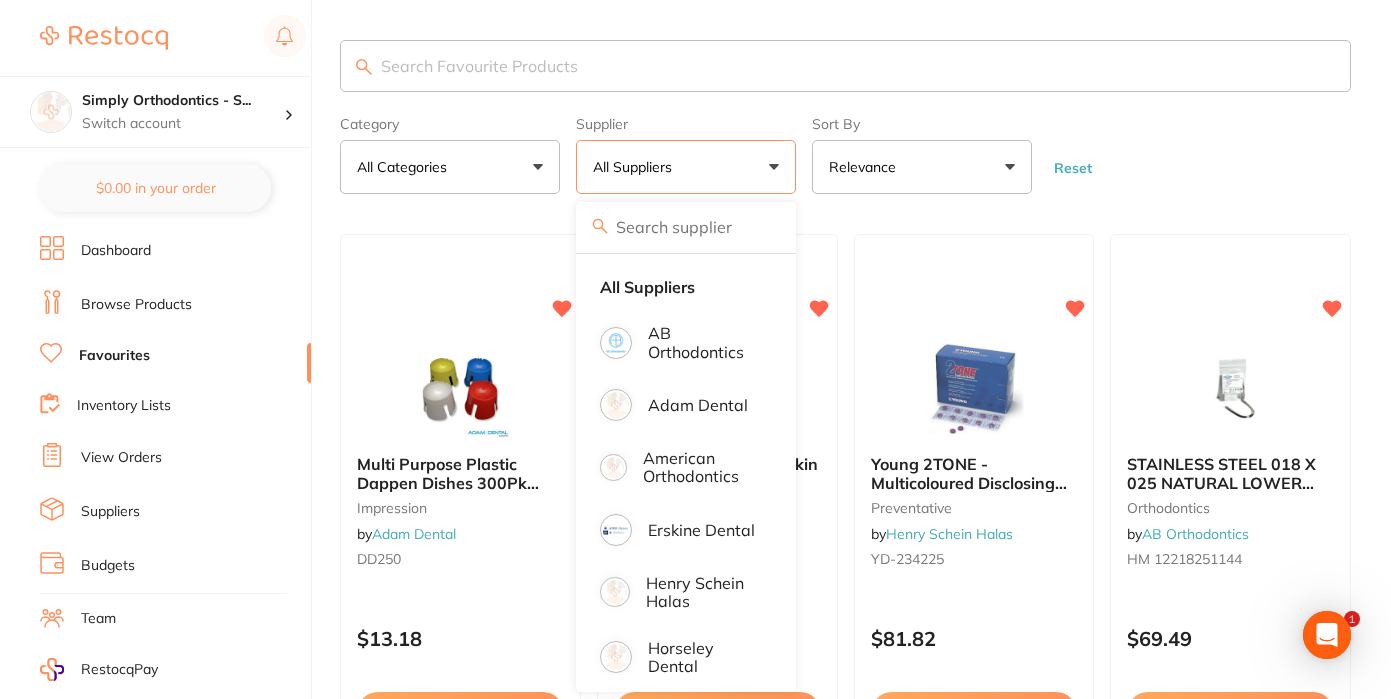 scroll, scrollTop: 0, scrollLeft: 0, axis: both 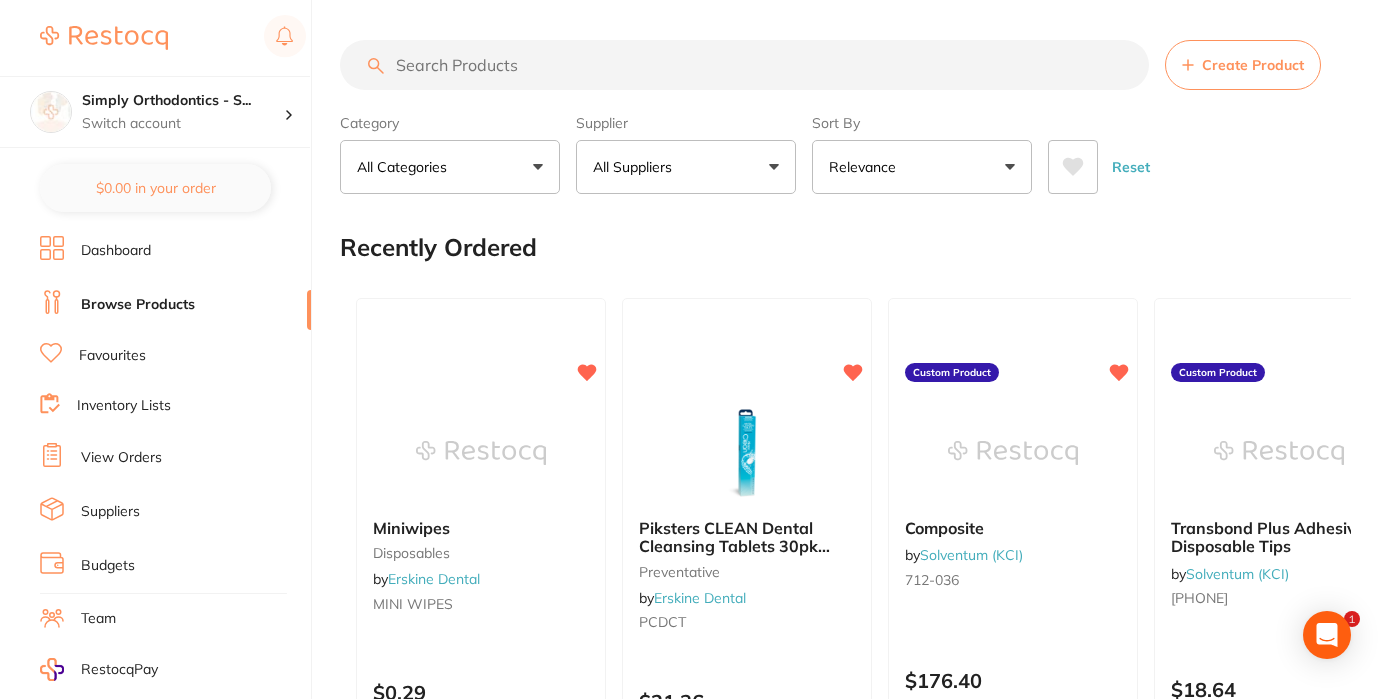 click on "All Suppliers" at bounding box center [686, 167] 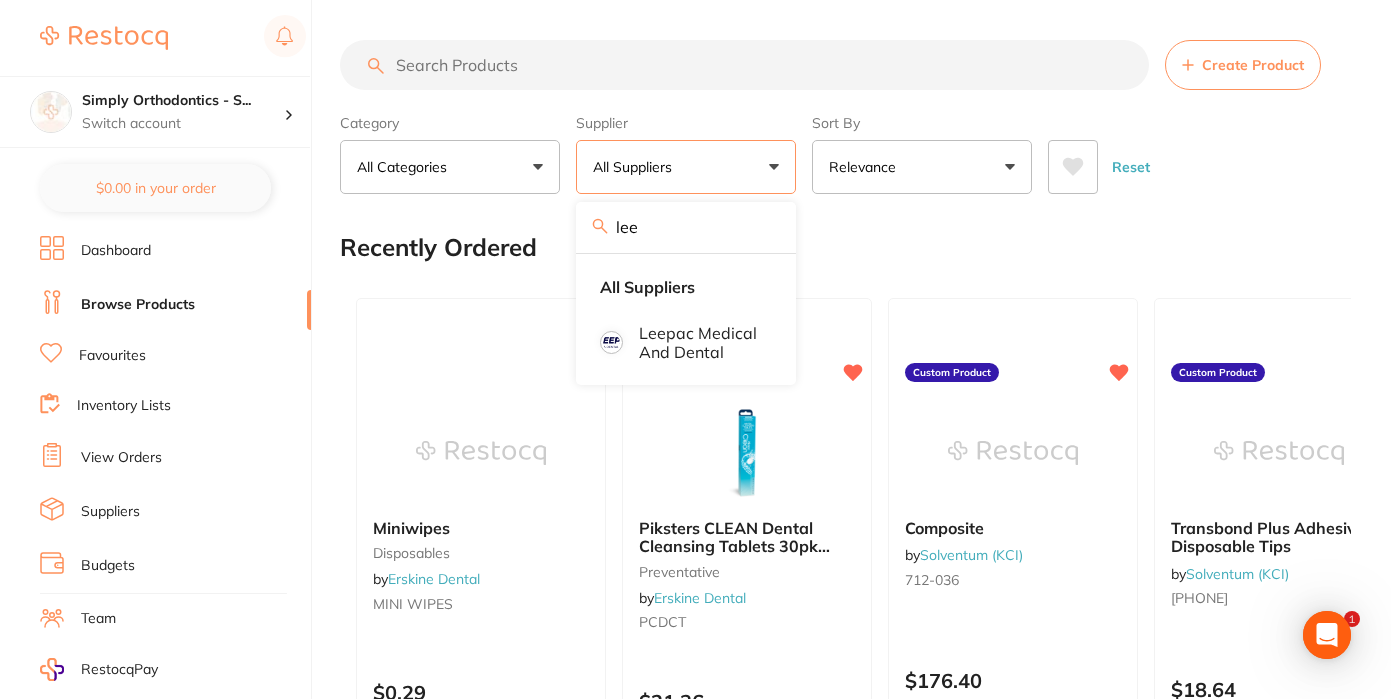 scroll, scrollTop: 0, scrollLeft: 0, axis: both 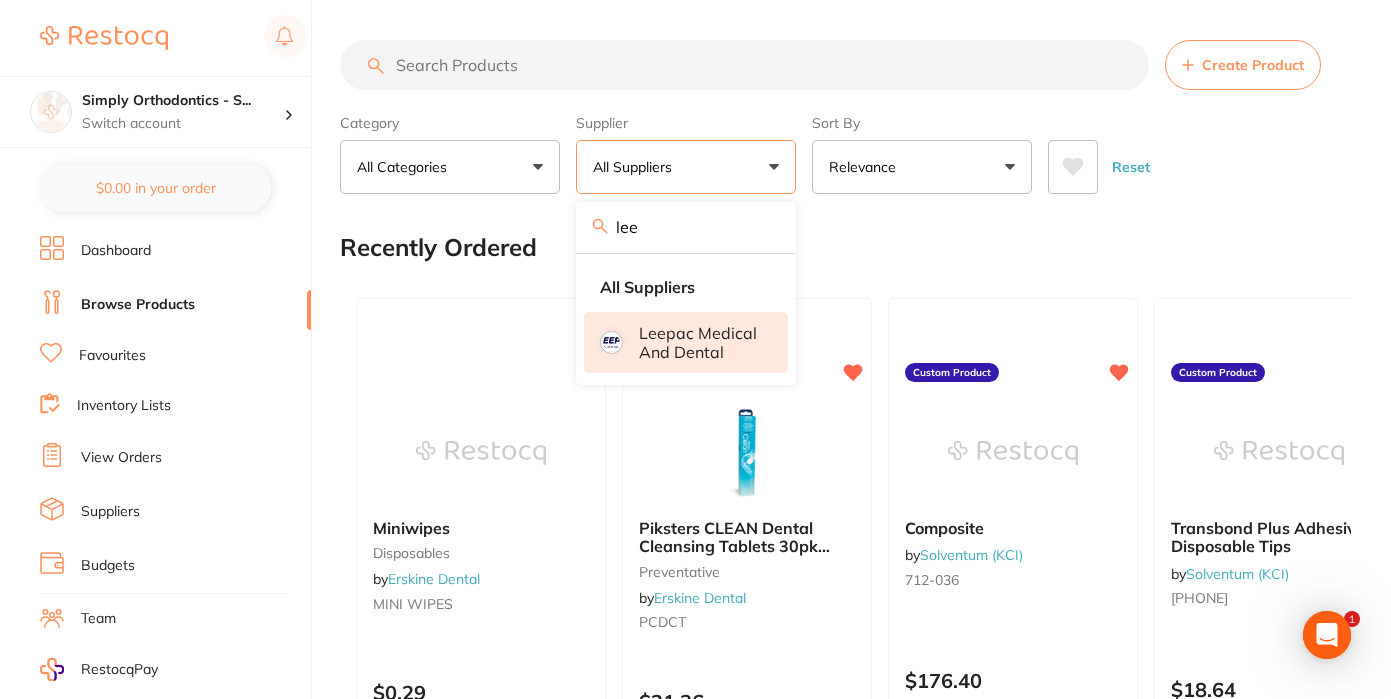 type on "lee" 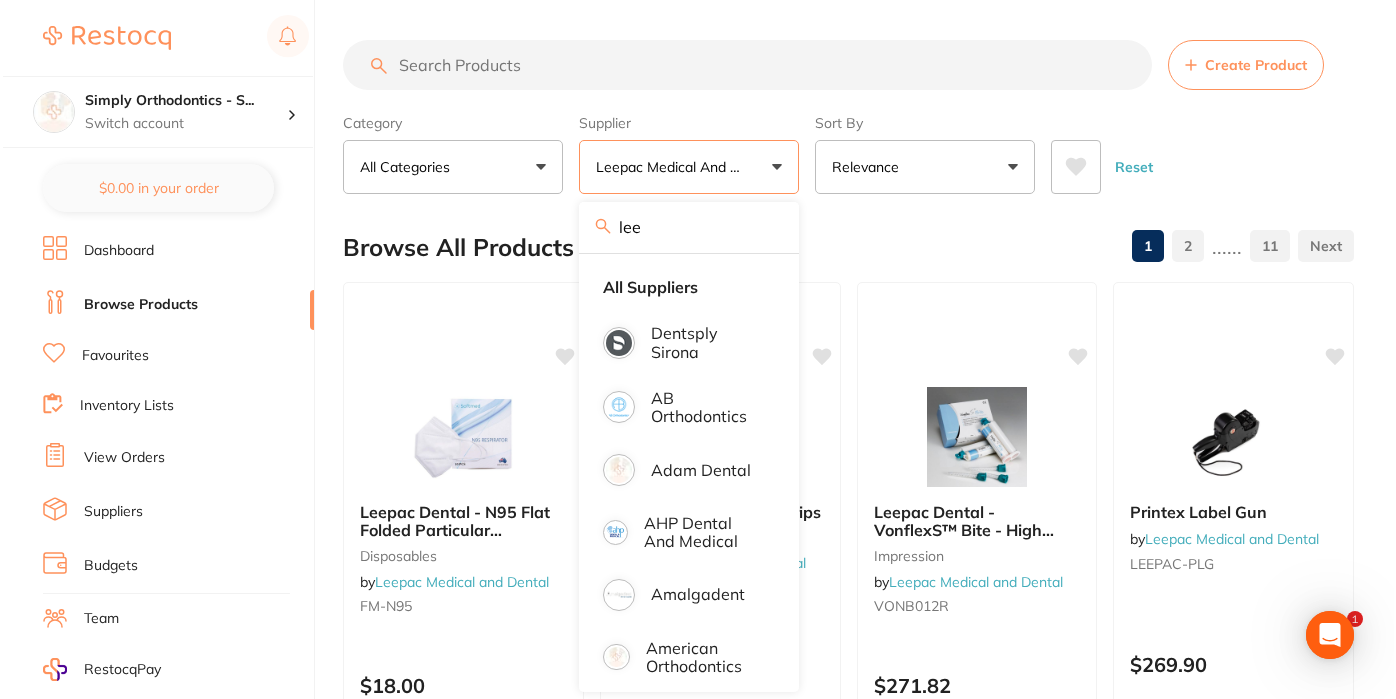 scroll, scrollTop: 0, scrollLeft: 0, axis: both 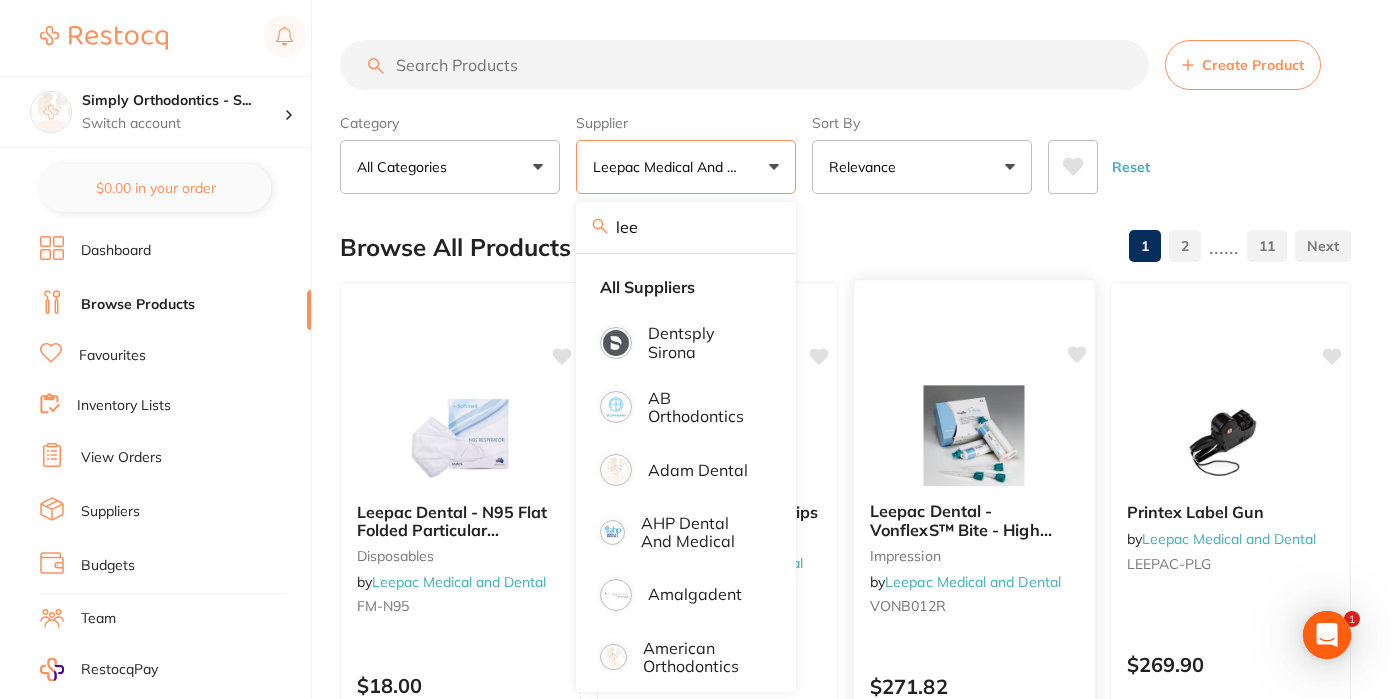 click at bounding box center [973, 305] 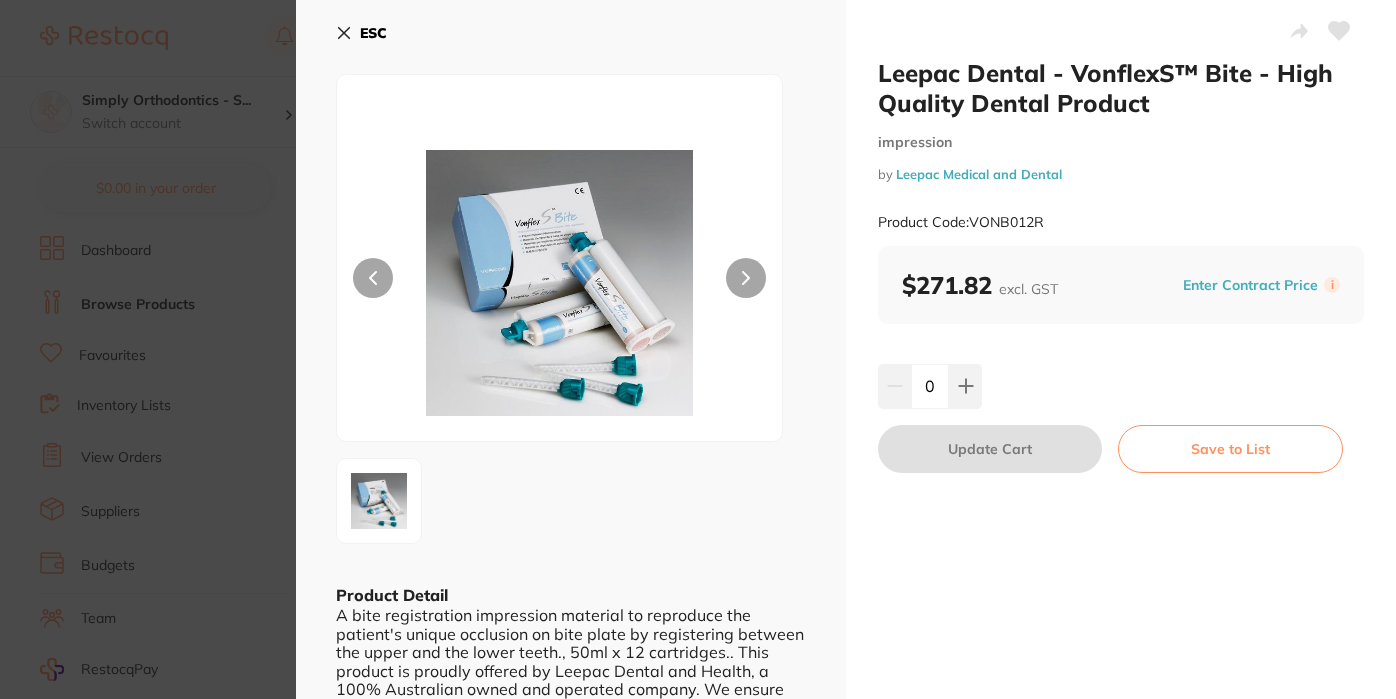 scroll, scrollTop: 0, scrollLeft: 0, axis: both 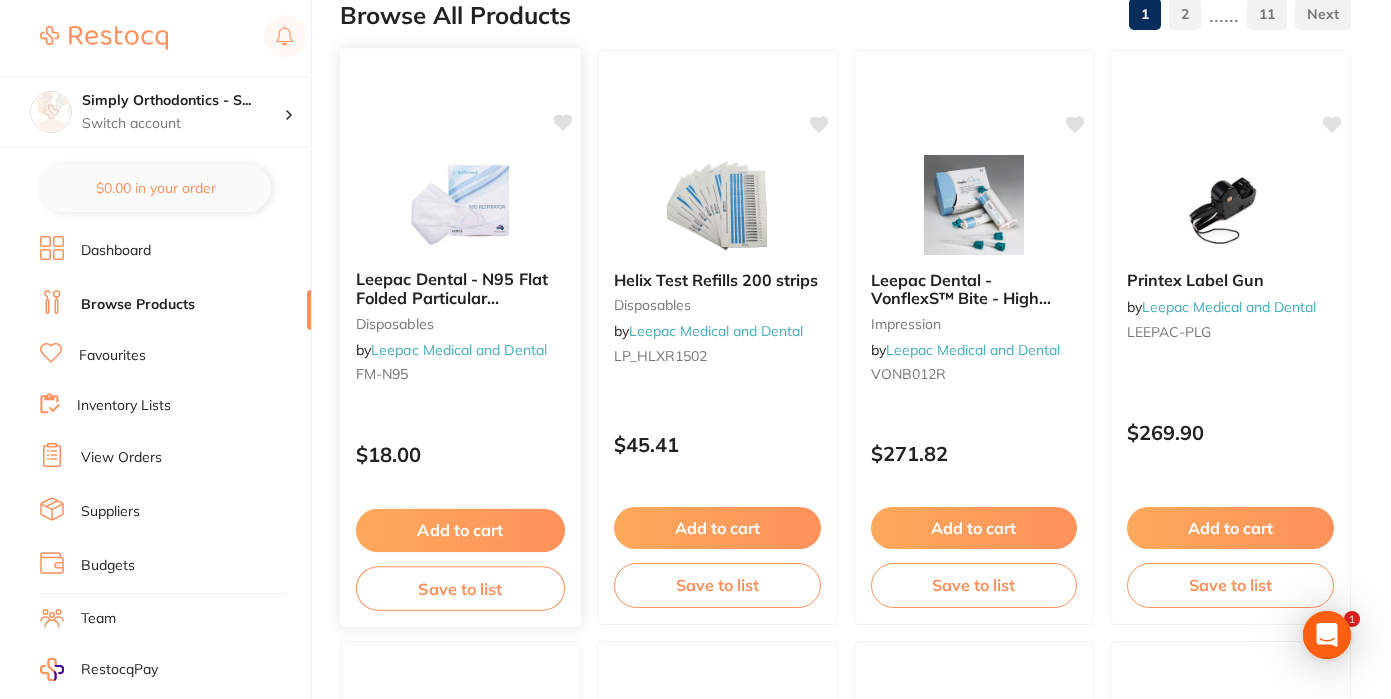 click on "Add to cart" at bounding box center (460, 530) 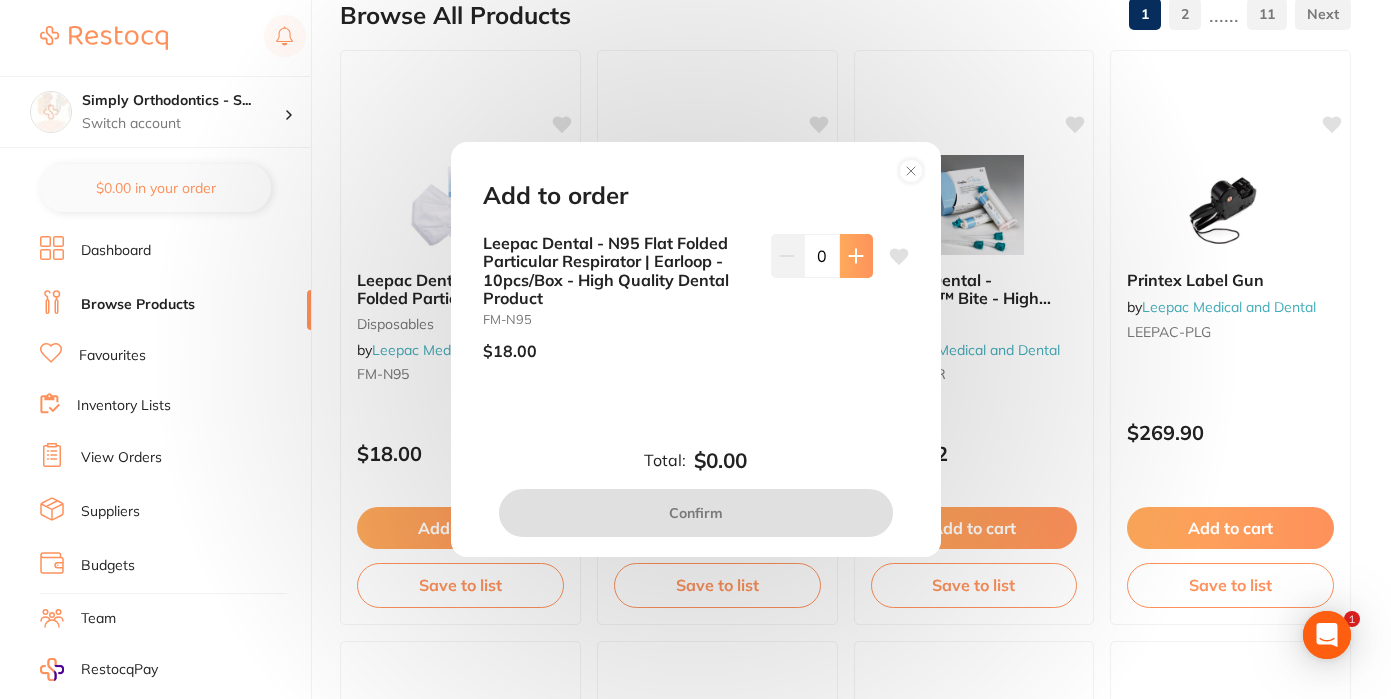 scroll, scrollTop: 0, scrollLeft: 0, axis: both 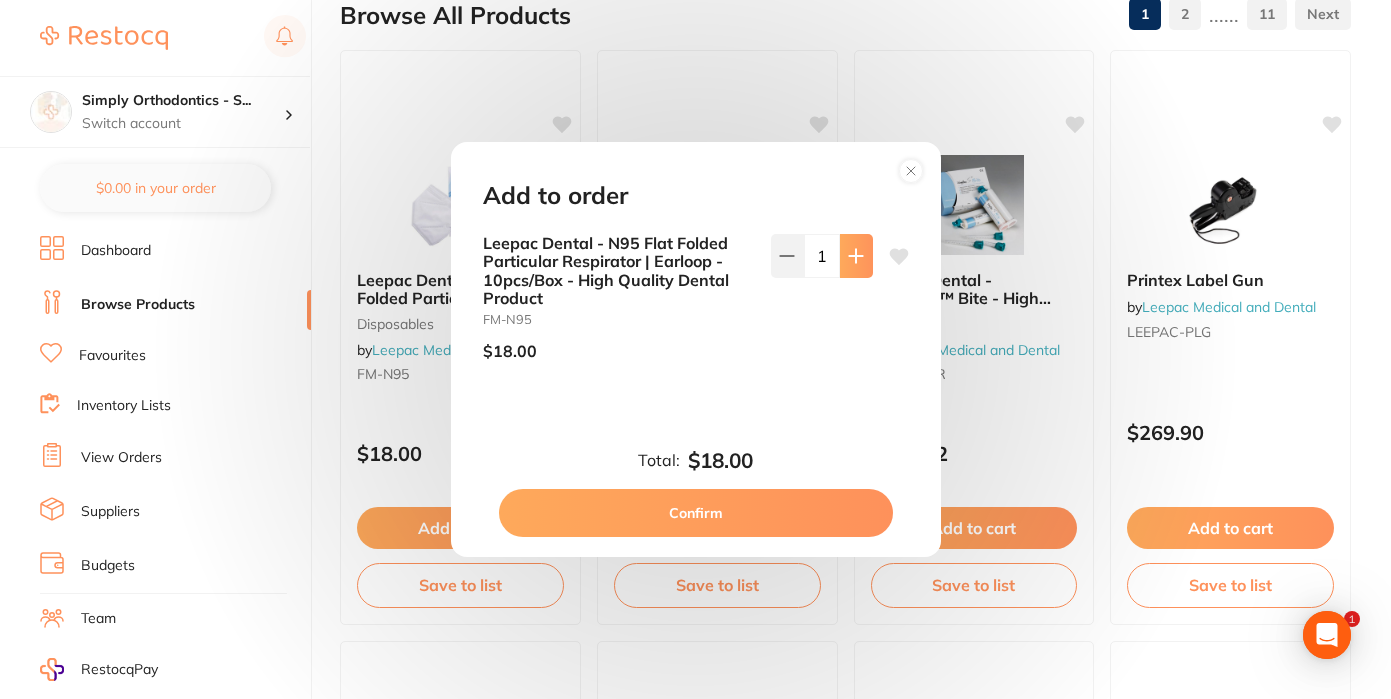 click at bounding box center (856, 256) 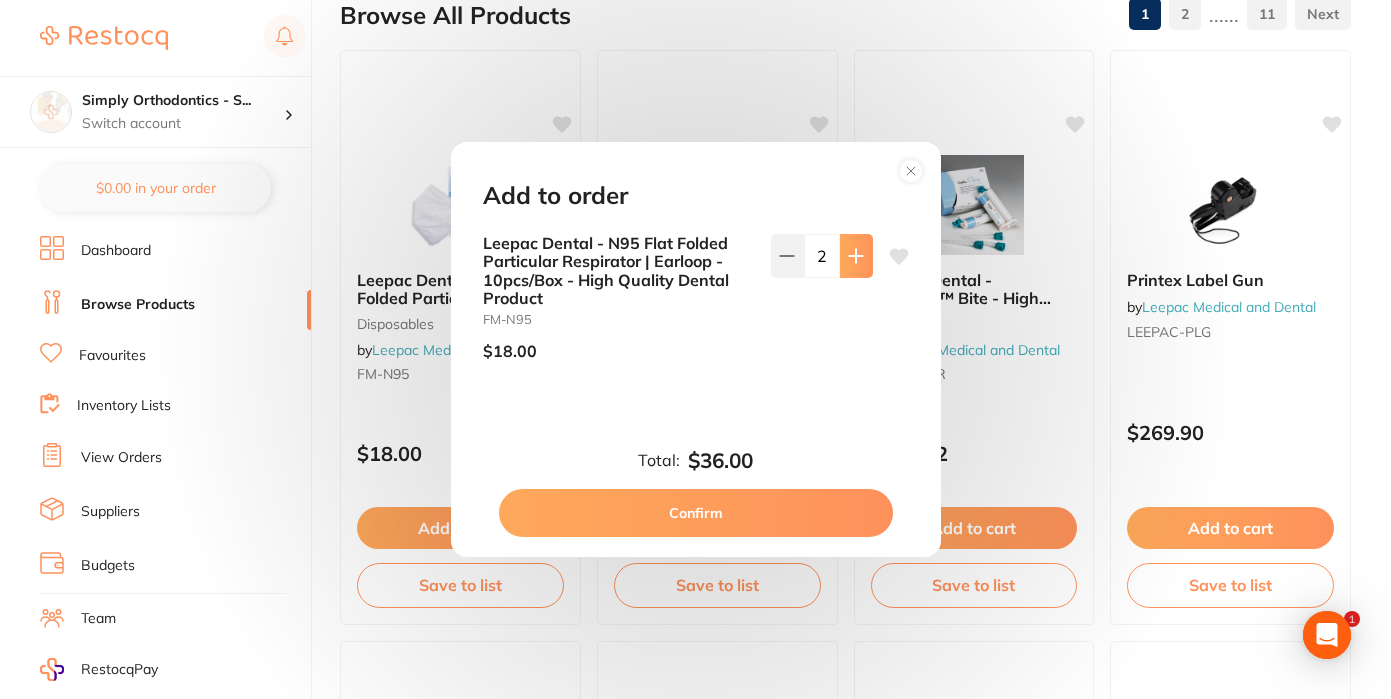 click at bounding box center (856, 256) 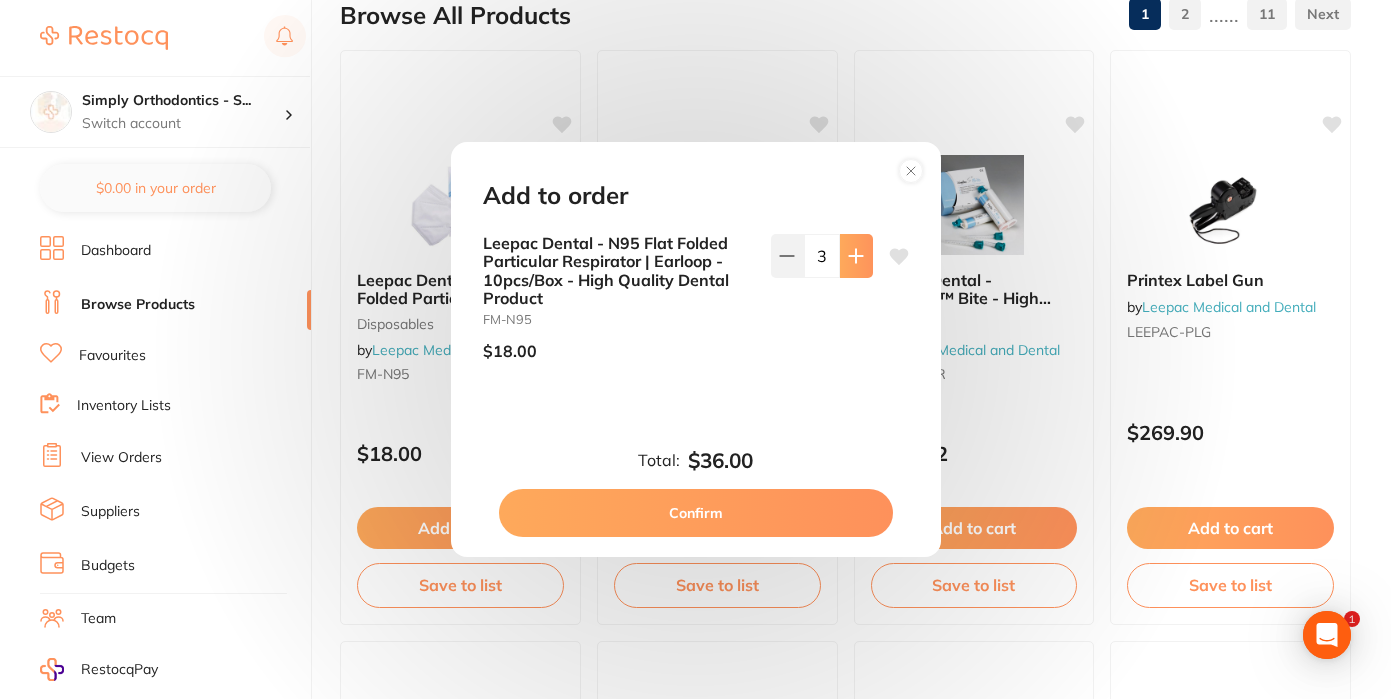 click at bounding box center [856, 256] 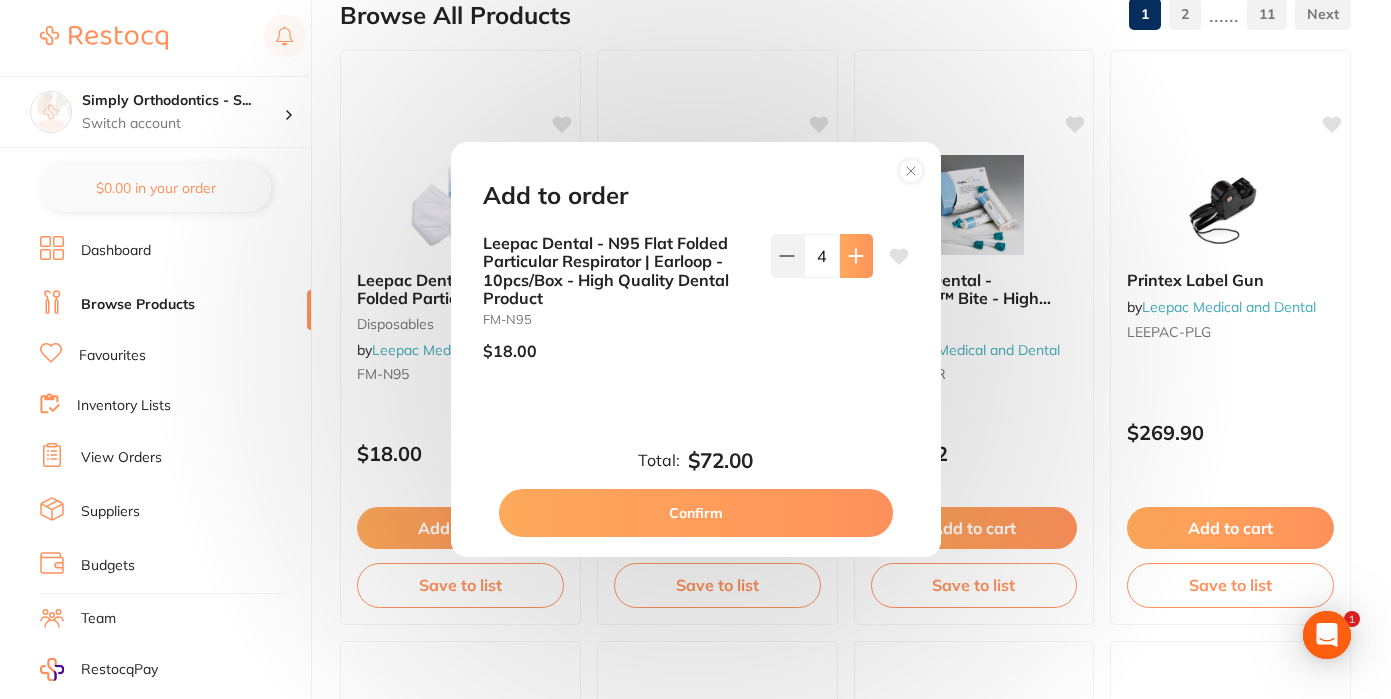 click at bounding box center [856, 256] 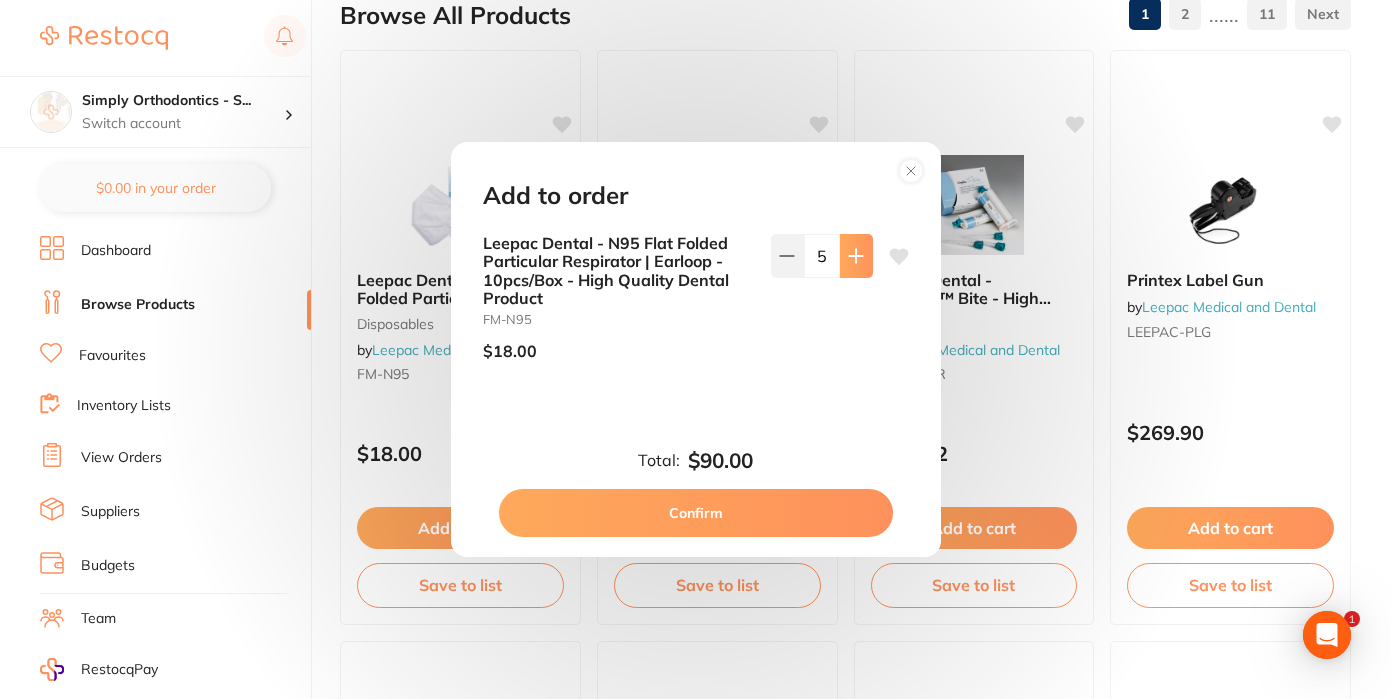 click at bounding box center (856, 256) 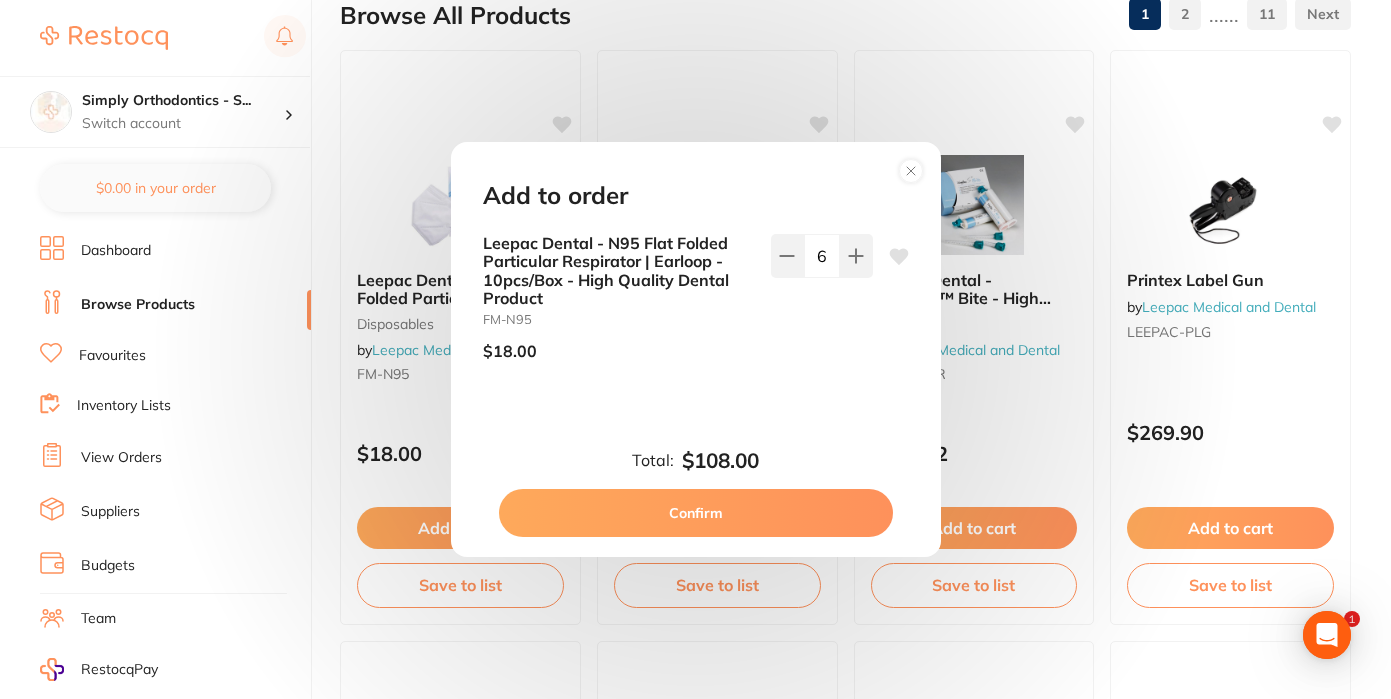 click on "Confirm" at bounding box center (696, 513) 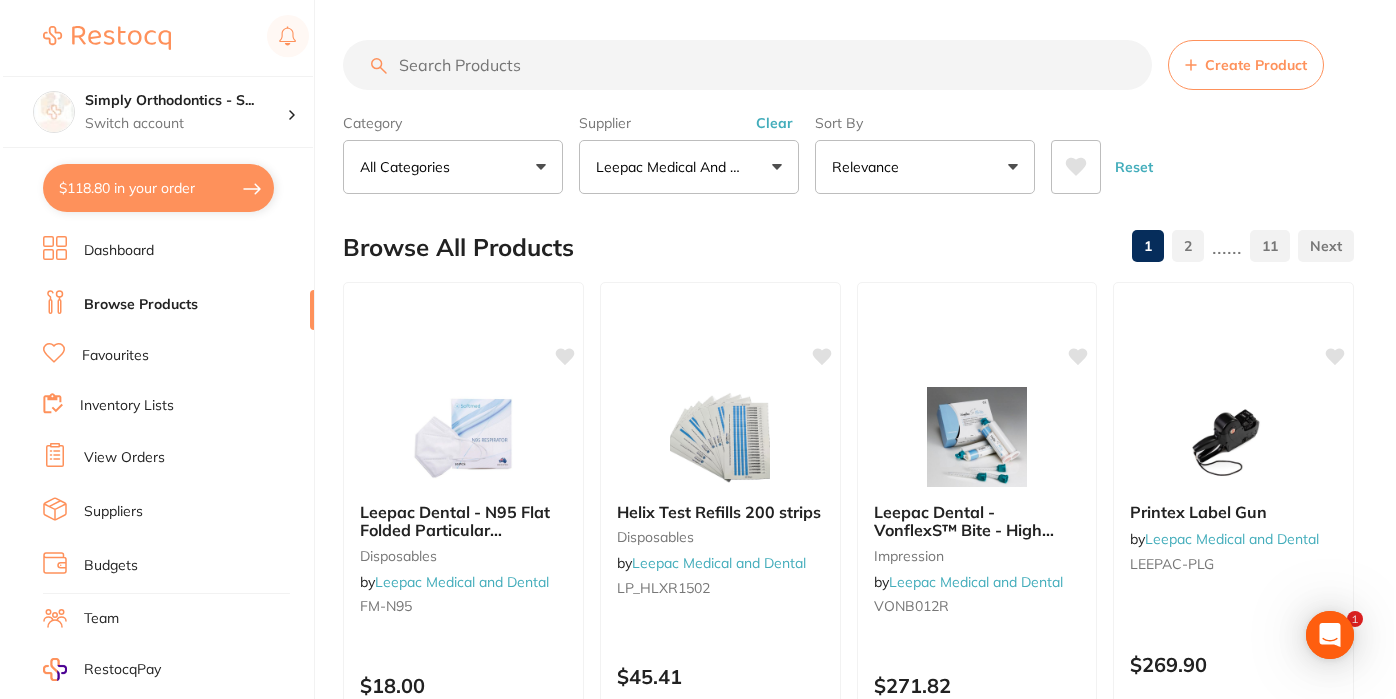 scroll, scrollTop: 0, scrollLeft: 0, axis: both 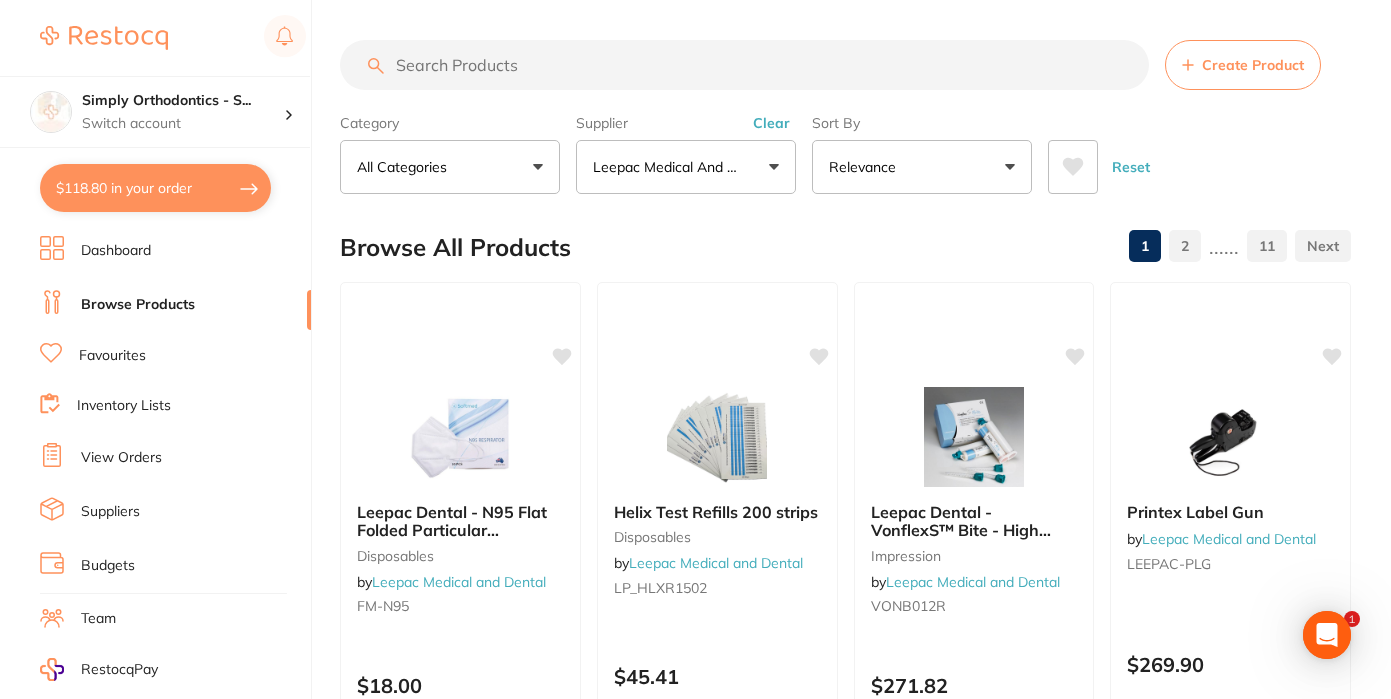 click on "$118.80   in your order" at bounding box center [155, 188] 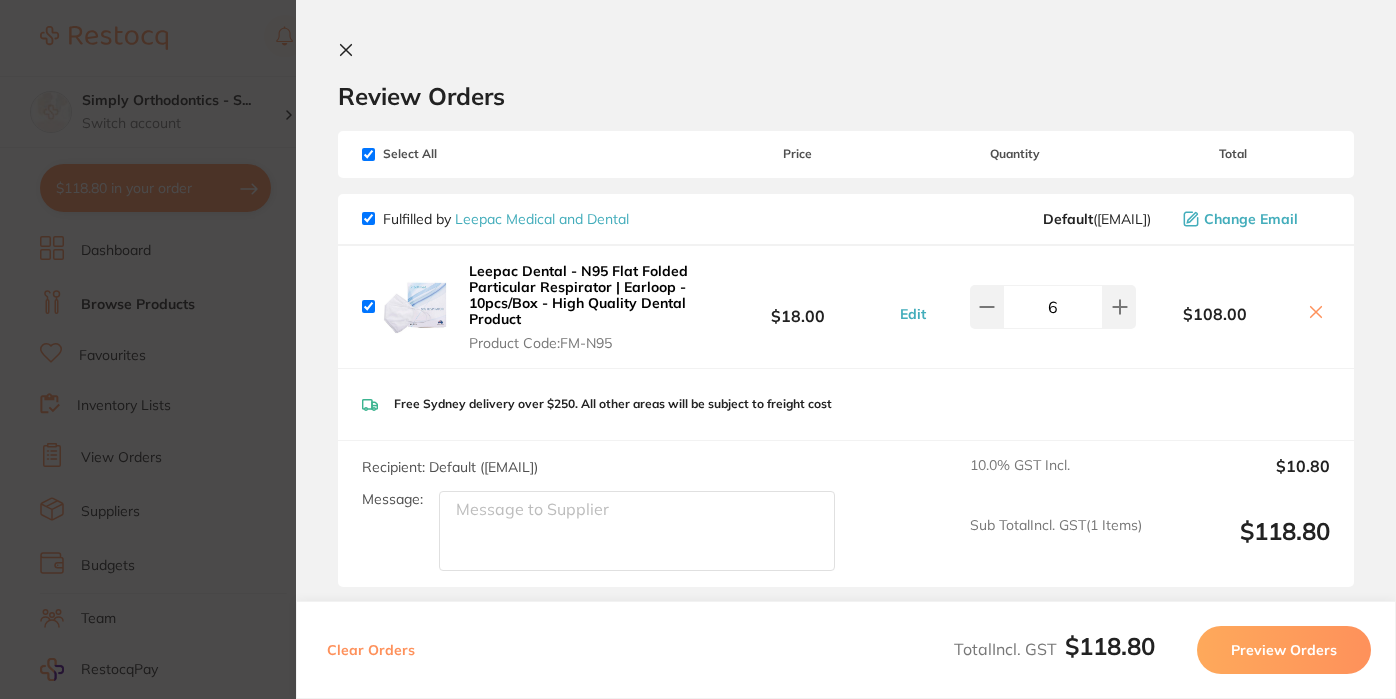 click on "Message:" at bounding box center [637, 531] 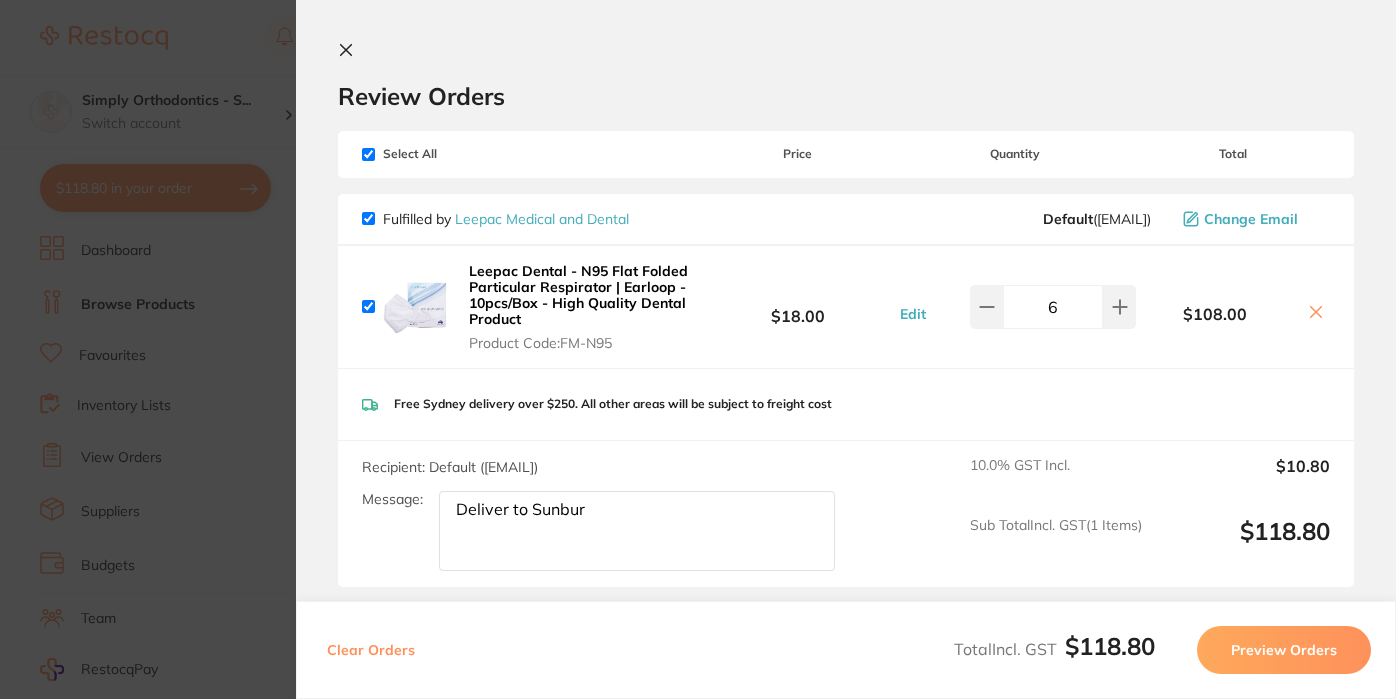 type on "Deliver to Sunbury" 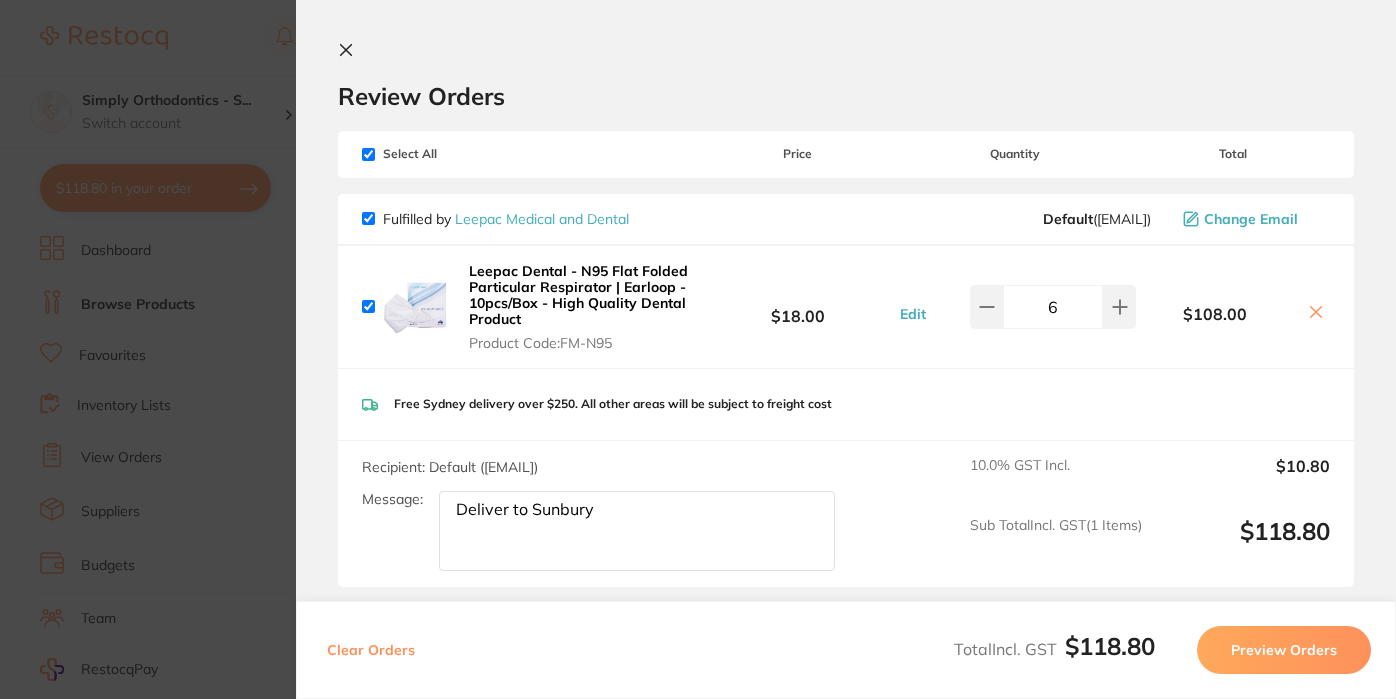 click on "Preview Orders" at bounding box center (1284, 650) 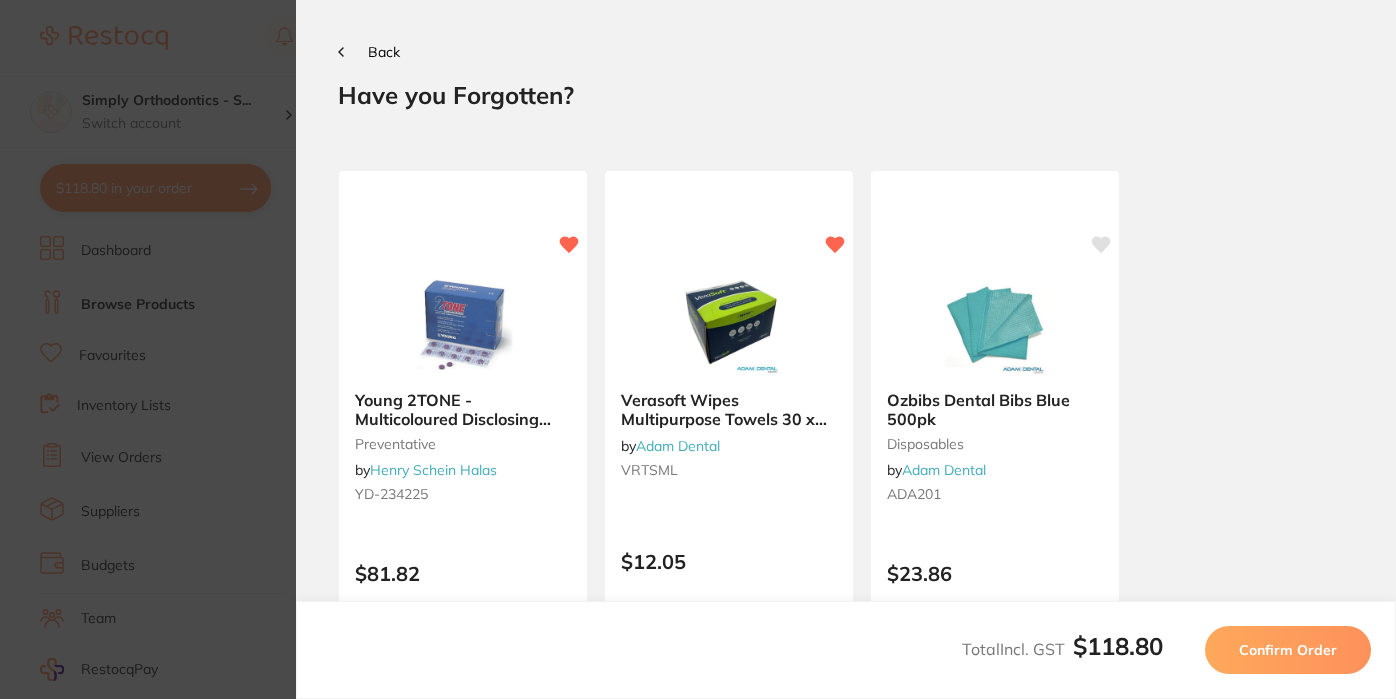 click on "Confirm Order" at bounding box center [1288, 650] 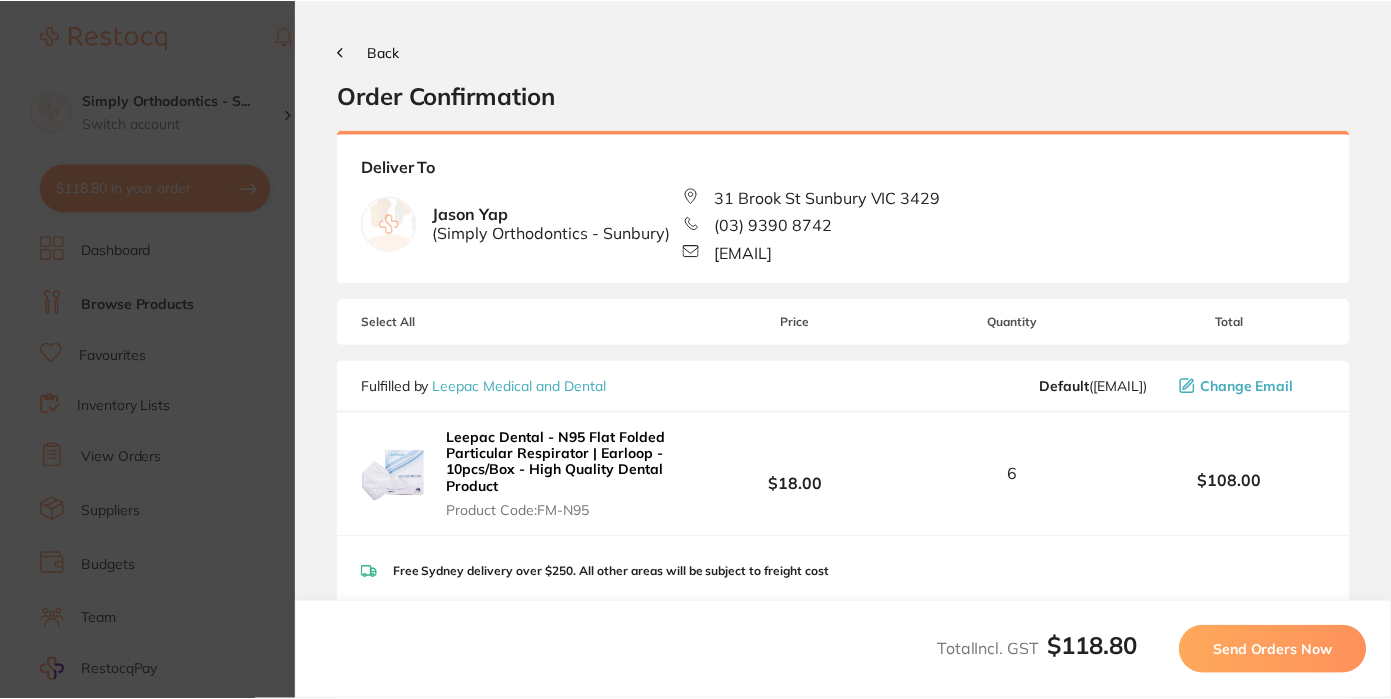 scroll, scrollTop: 0, scrollLeft: 0, axis: both 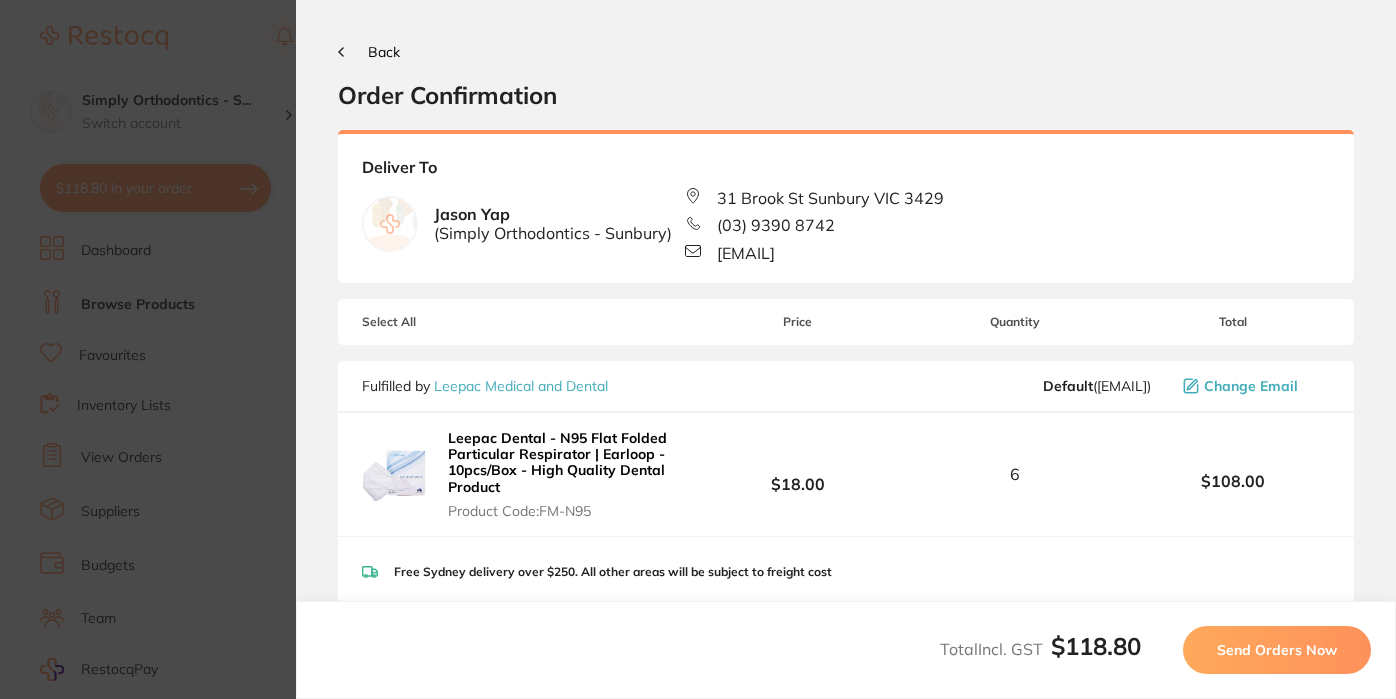 click on "Send Orders Now" at bounding box center [1277, 650] 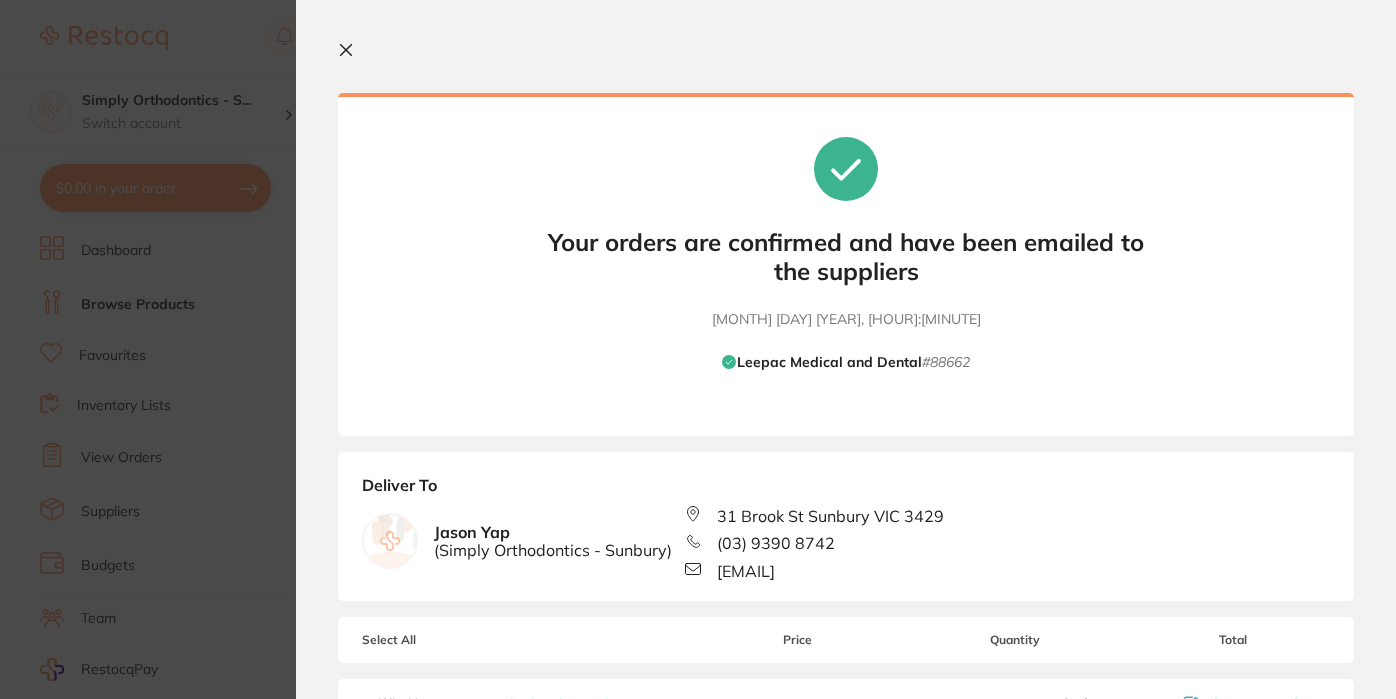 click 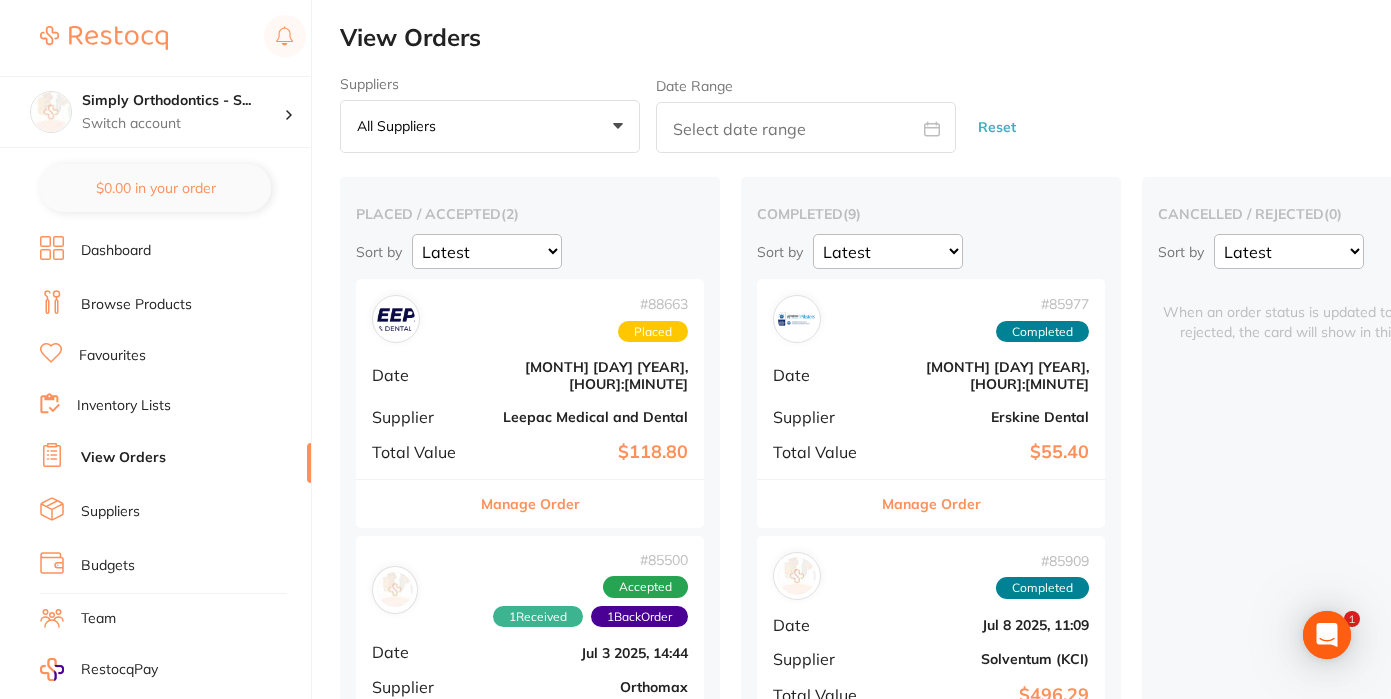 scroll, scrollTop: 0, scrollLeft: 0, axis: both 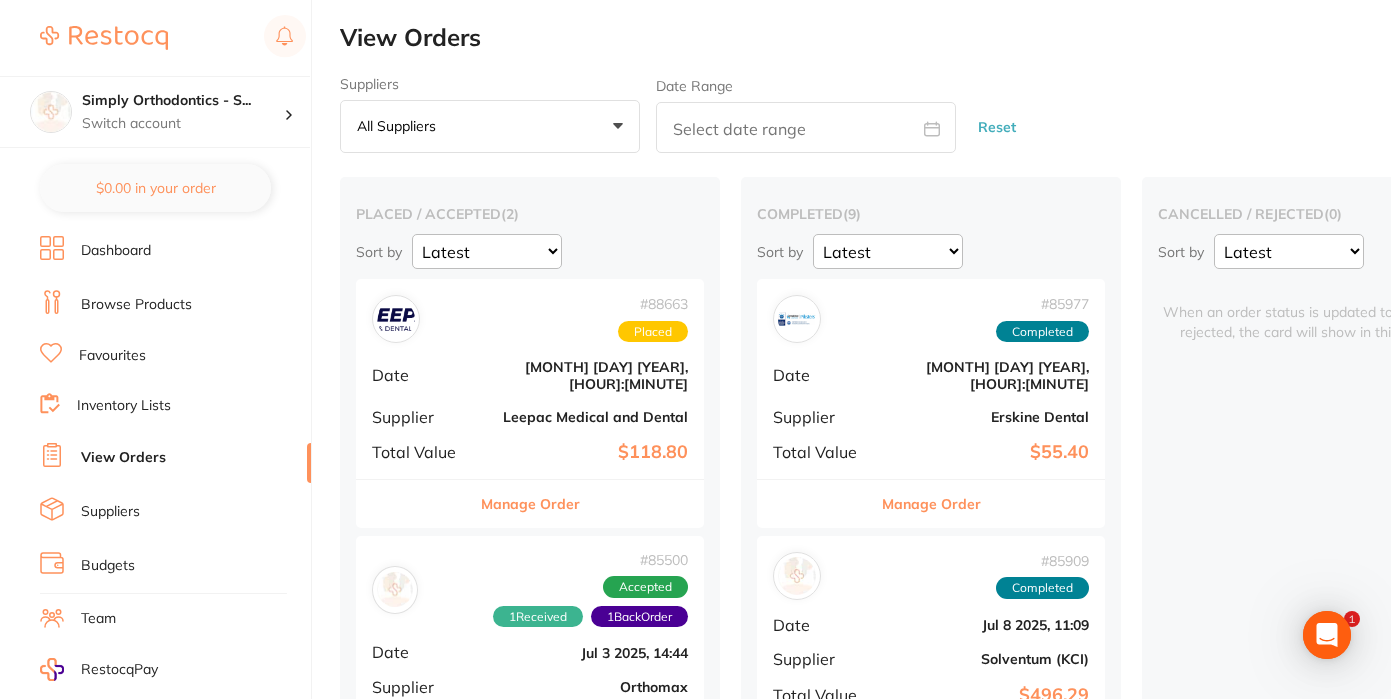 click on "Browse Products" at bounding box center (175, 305) 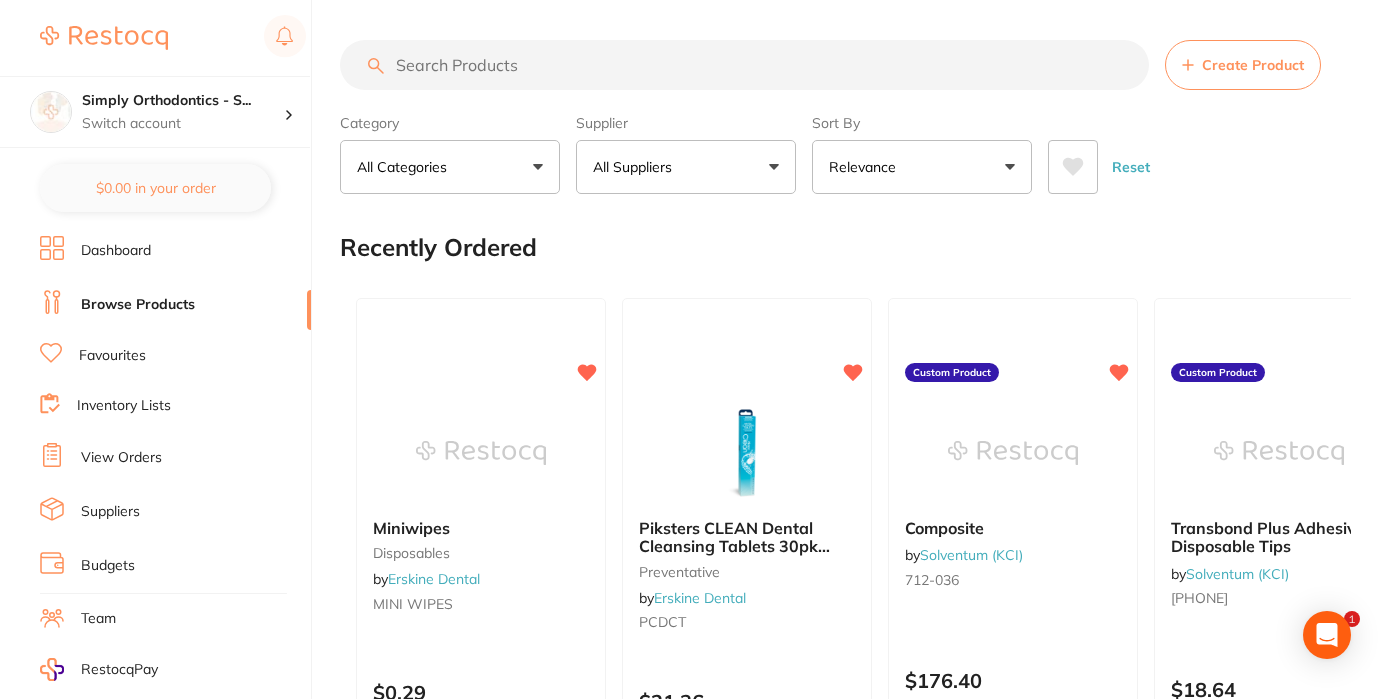 click on "All Suppliers" at bounding box center (686, 167) 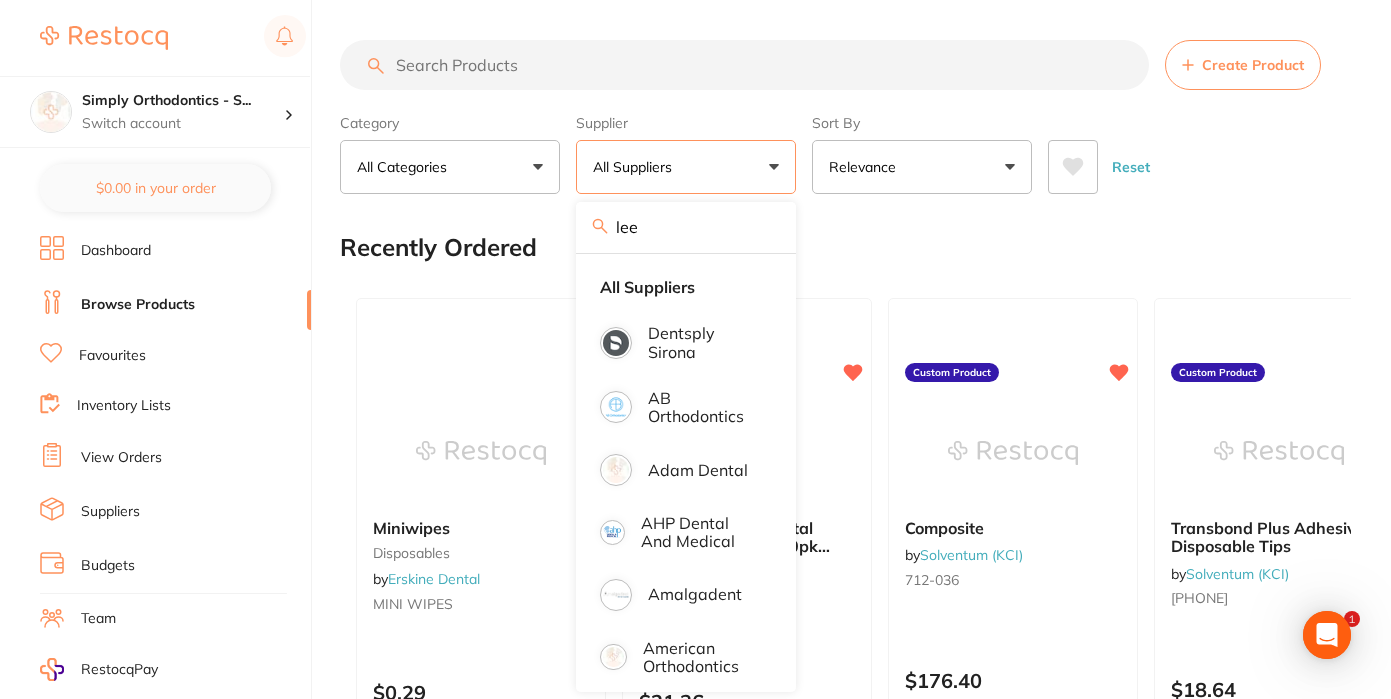 scroll, scrollTop: 0, scrollLeft: 0, axis: both 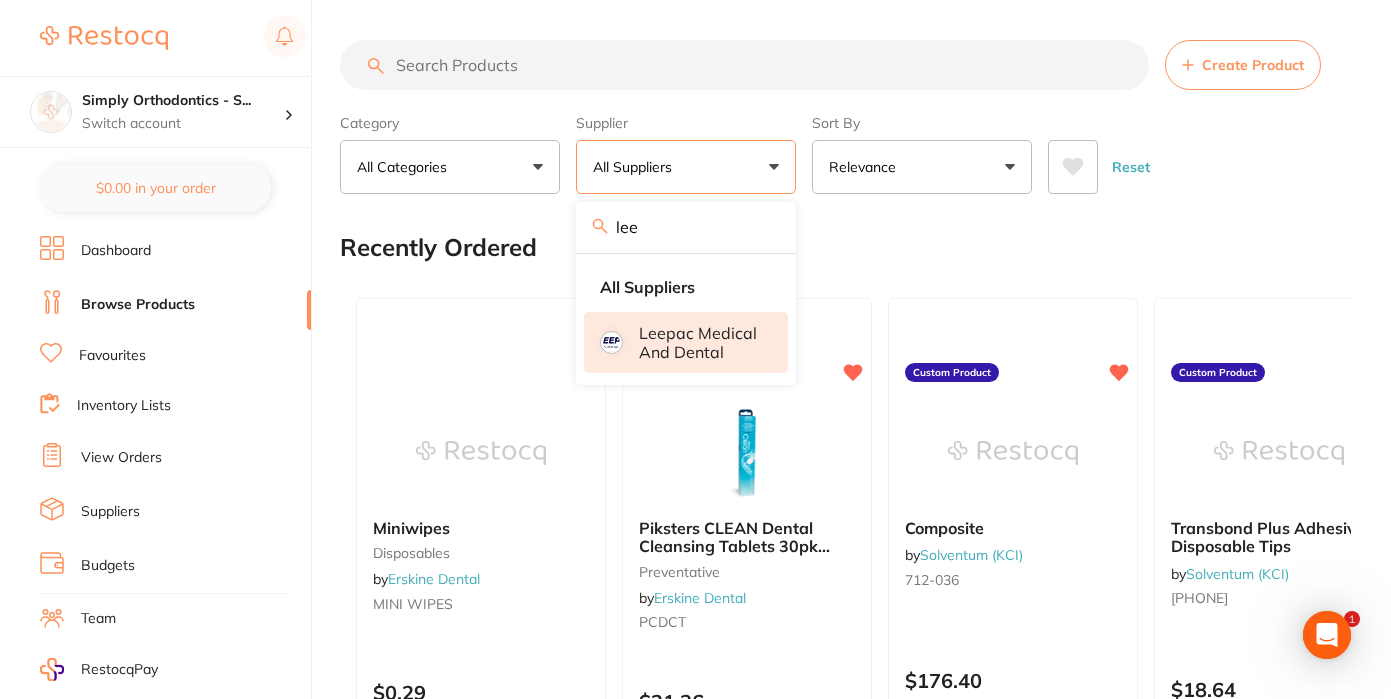 type on "lee" 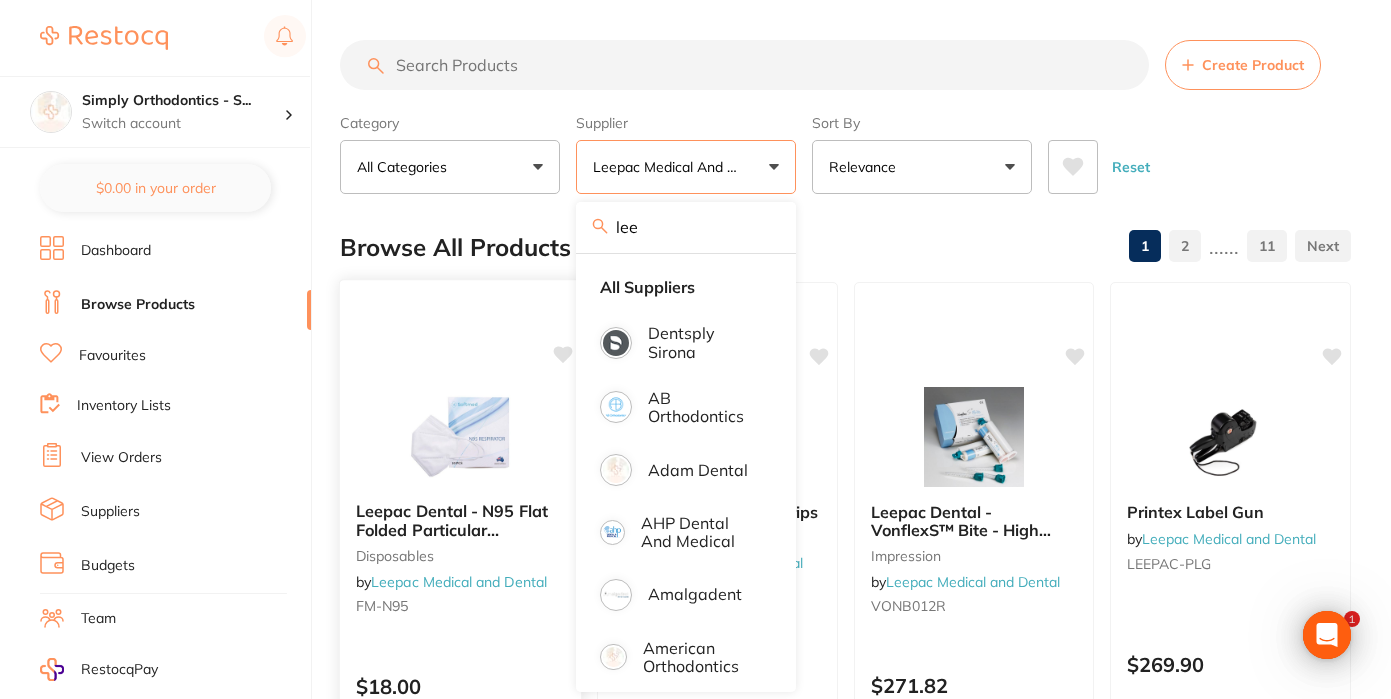 scroll, scrollTop: 0, scrollLeft: 0, axis: both 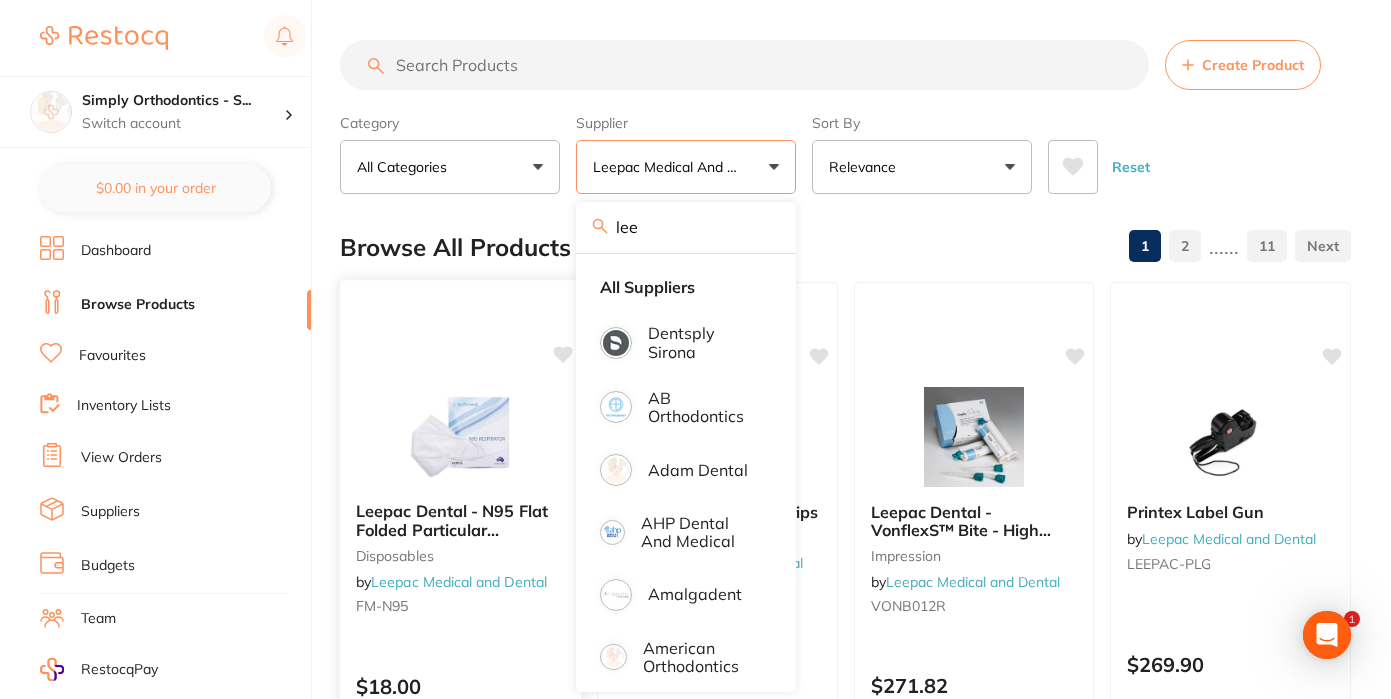 click 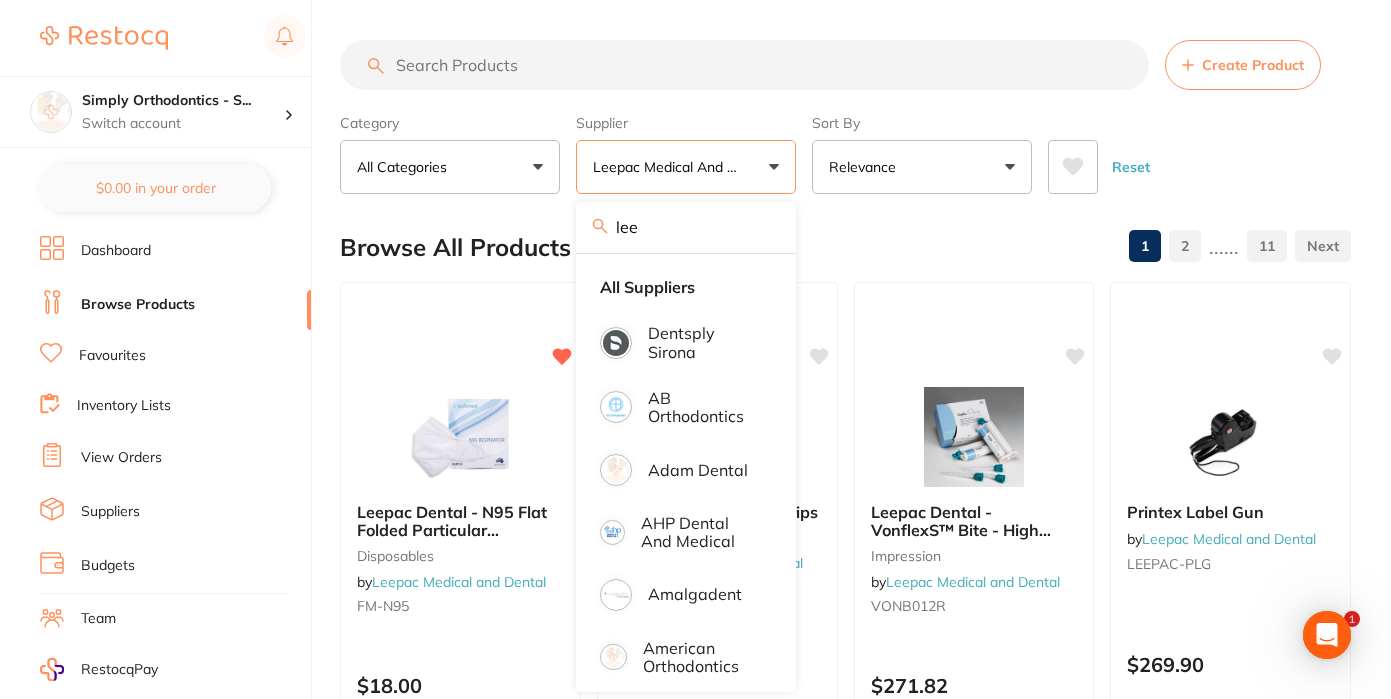 click on "Inventory Lists" at bounding box center (124, 406) 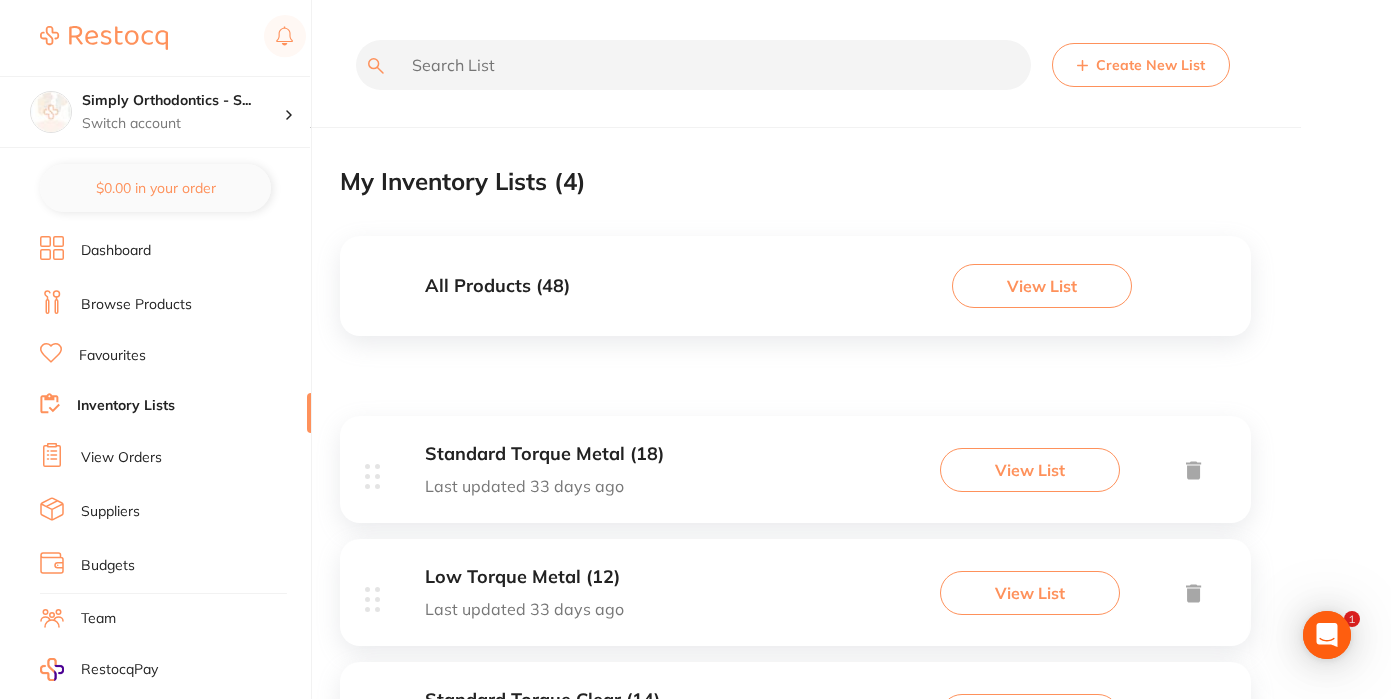 scroll, scrollTop: 0, scrollLeft: 0, axis: both 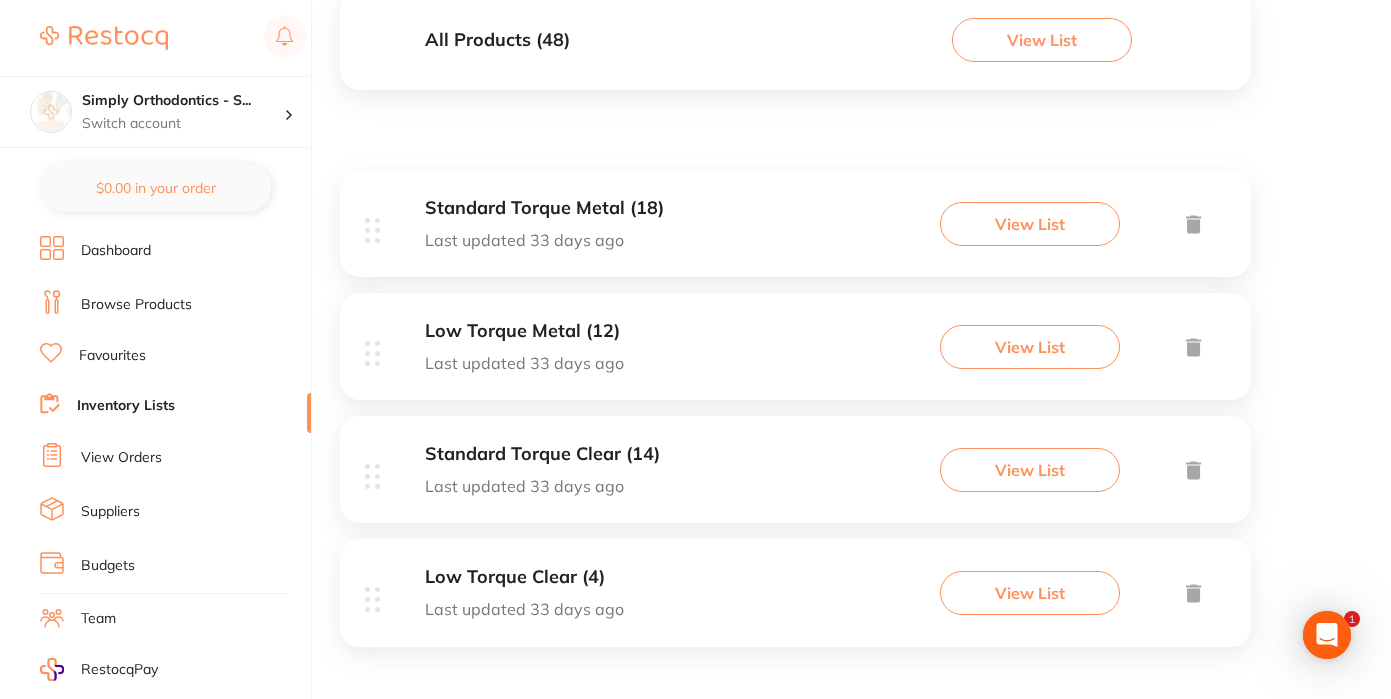 click on "View List" at bounding box center [1030, 224] 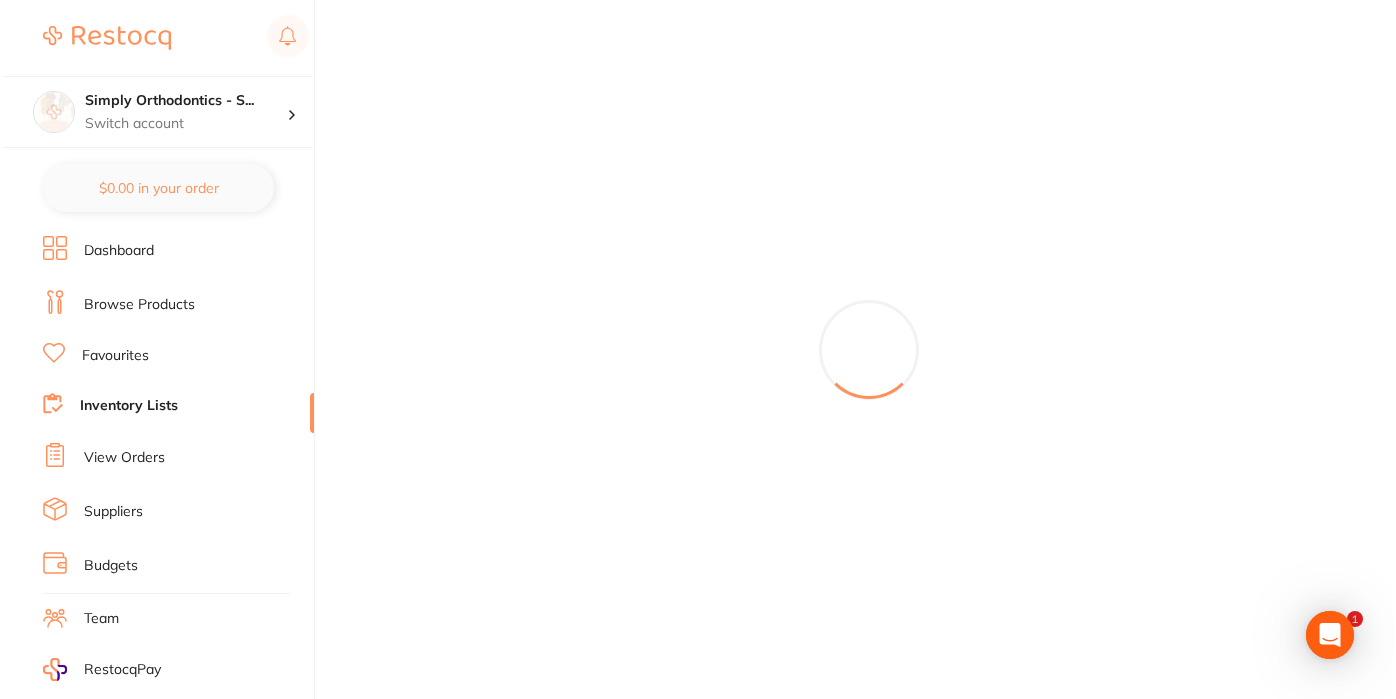 scroll, scrollTop: 0, scrollLeft: 0, axis: both 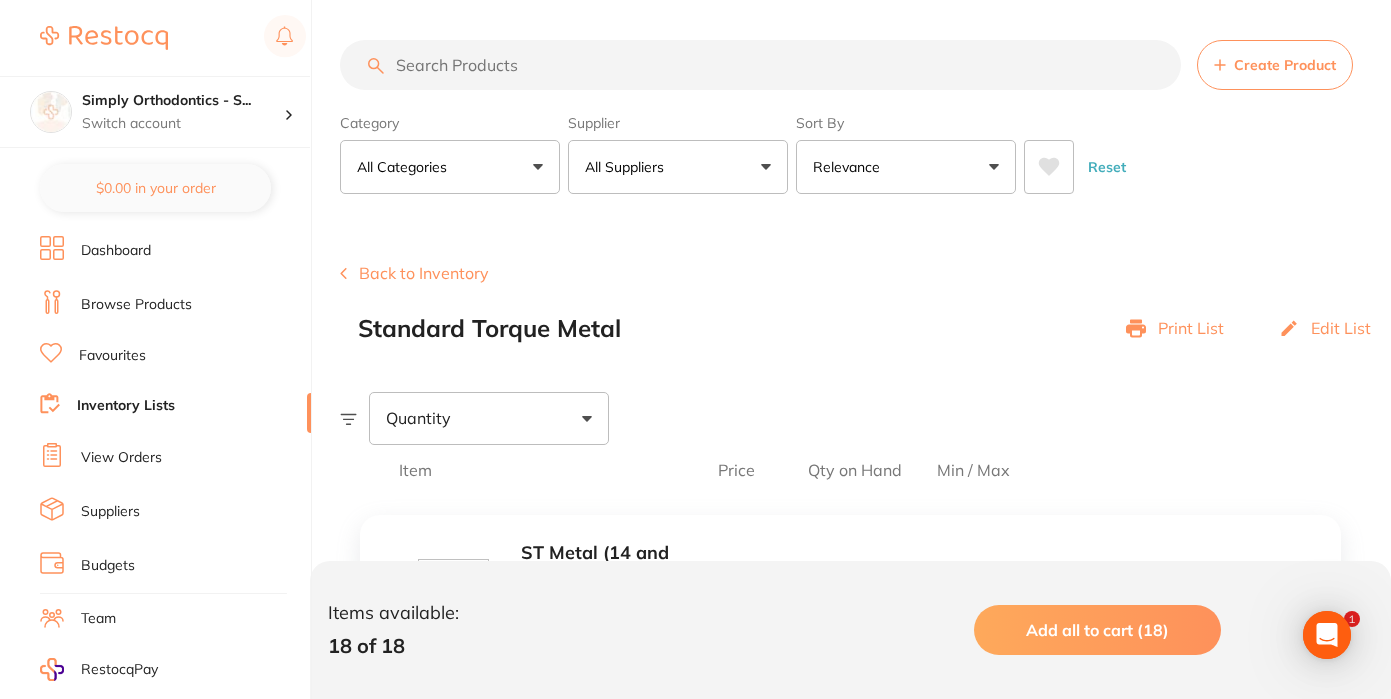 click on "Favourites" at bounding box center (112, 356) 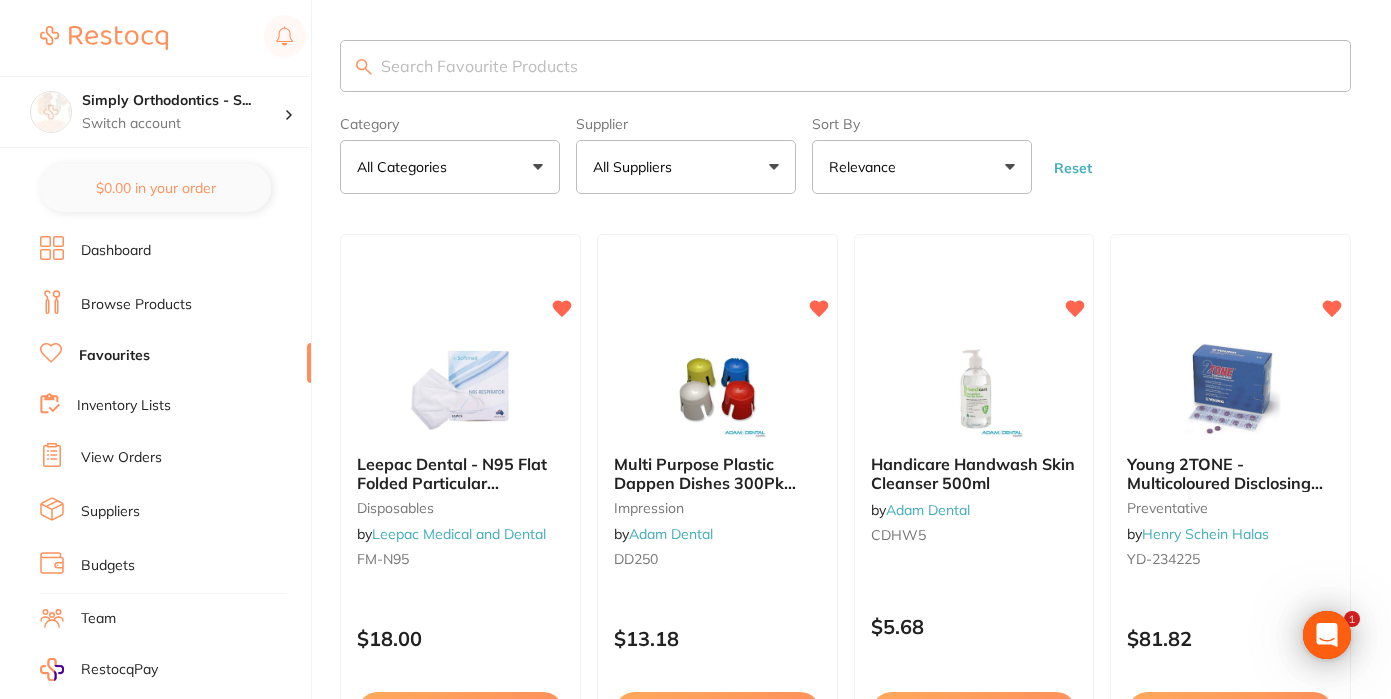 scroll, scrollTop: 0, scrollLeft: 0, axis: both 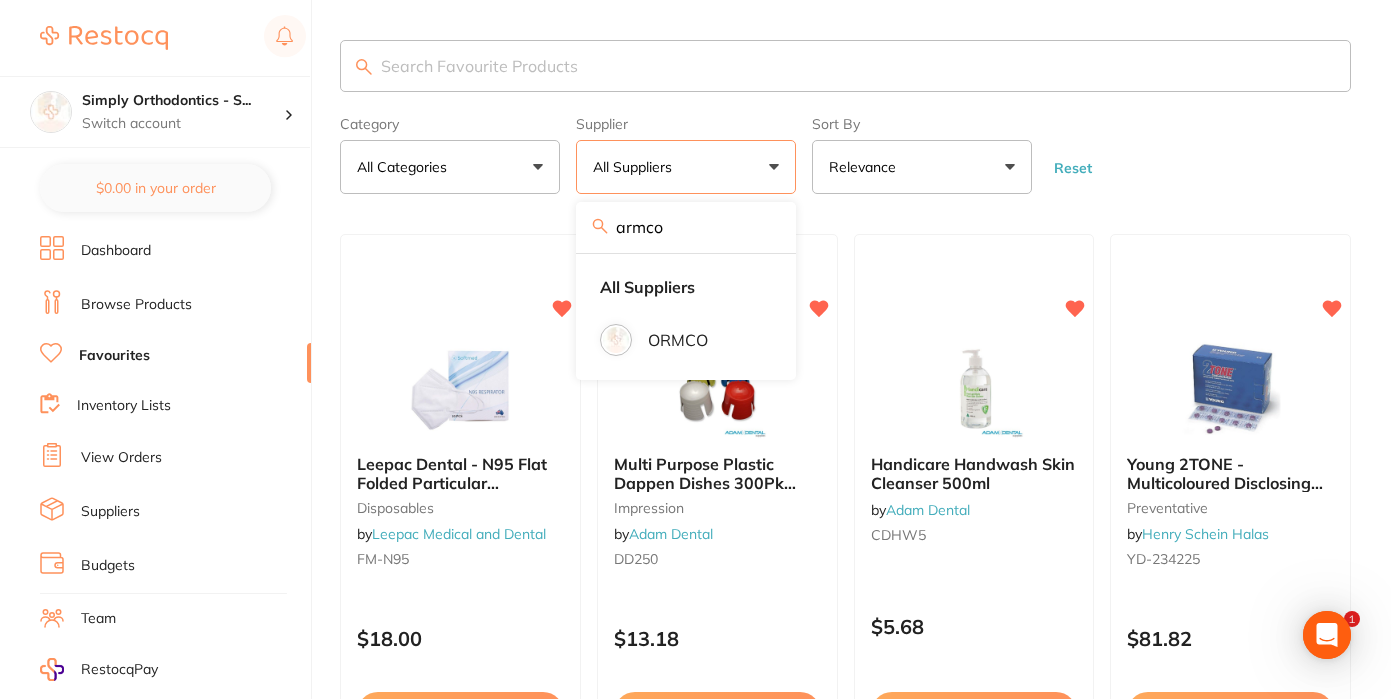 type on "armco" 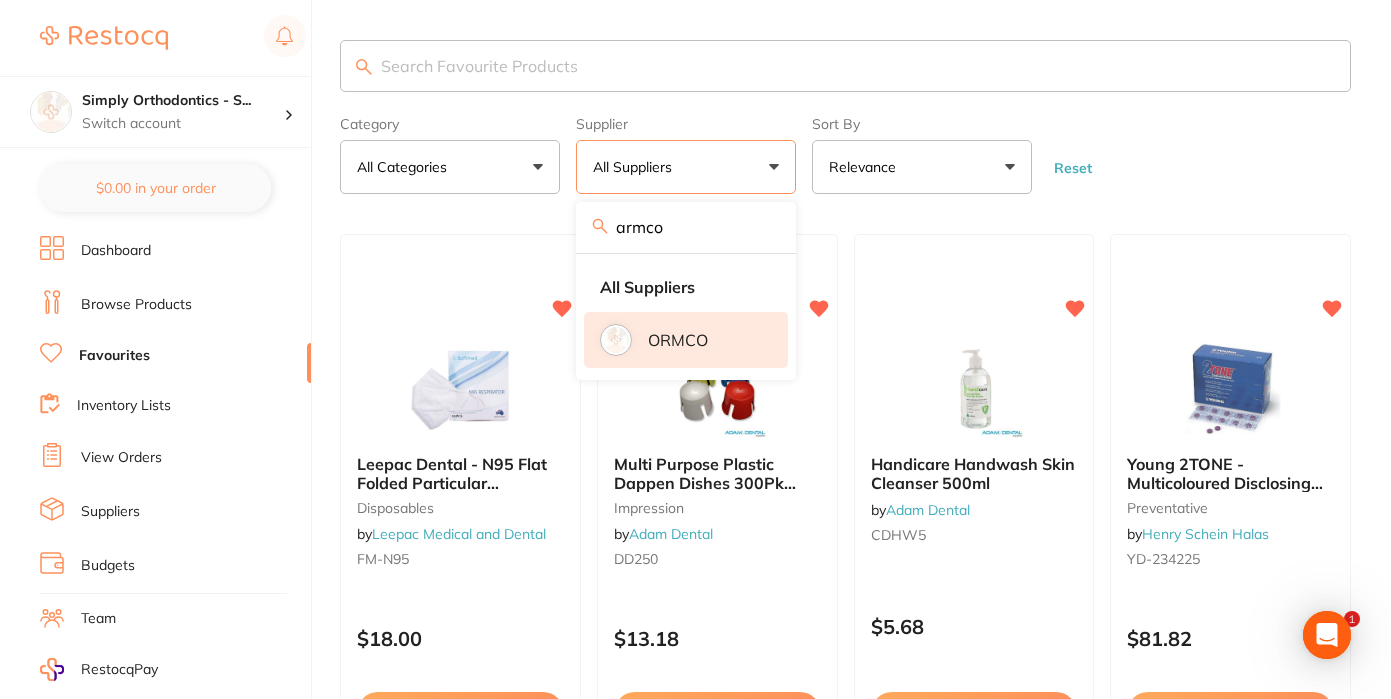 drag, startPoint x: 729, startPoint y: 173, endPoint x: 715, endPoint y: 362, distance: 189.5178 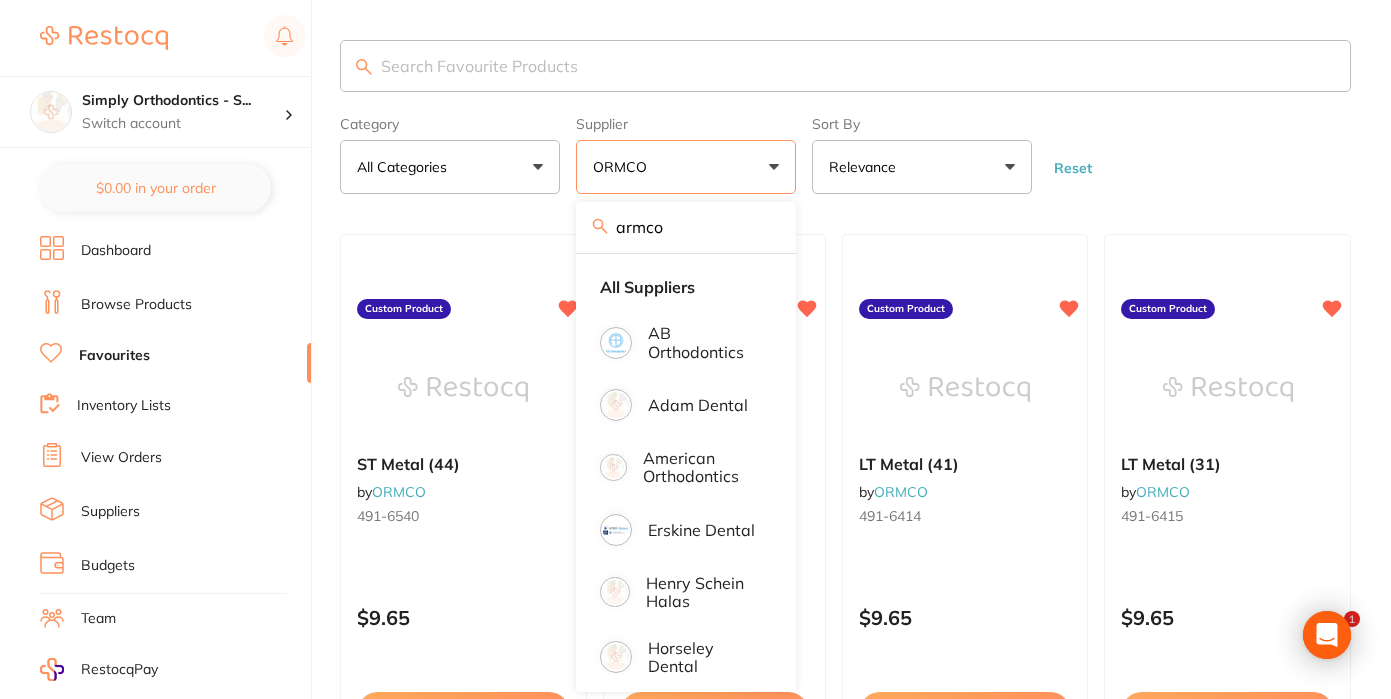 click on "Category All Categories All Categories Clear Category   false    All Categories Category All Categories Supplier ORMCO armco All Suppliers AB Orthodontics Adam Dental American Orthodontics Erskine Dental Henry Schein Halas Horseley Dental Leepac Medical and Dental Medident Orien dental ORMCO Orthomax Solventum (KCI) Clear Supplier   true    ORMCO Supplier armco All Suppliers AB Orthodontics Adam Dental American Orthodontics Erskine Dental Henry Schein Halas Horseley Dental Leepac Medical and Dental Medident Orien dental ORMCO Orthomax Solventum (KCI) Sort By Relevance Highest Price Lowest Price On Sale Relevance Clear Sort By   false    Relevance Sort By Highest Price Lowest Price On Sale Relevance Reset" at bounding box center [845, 151] 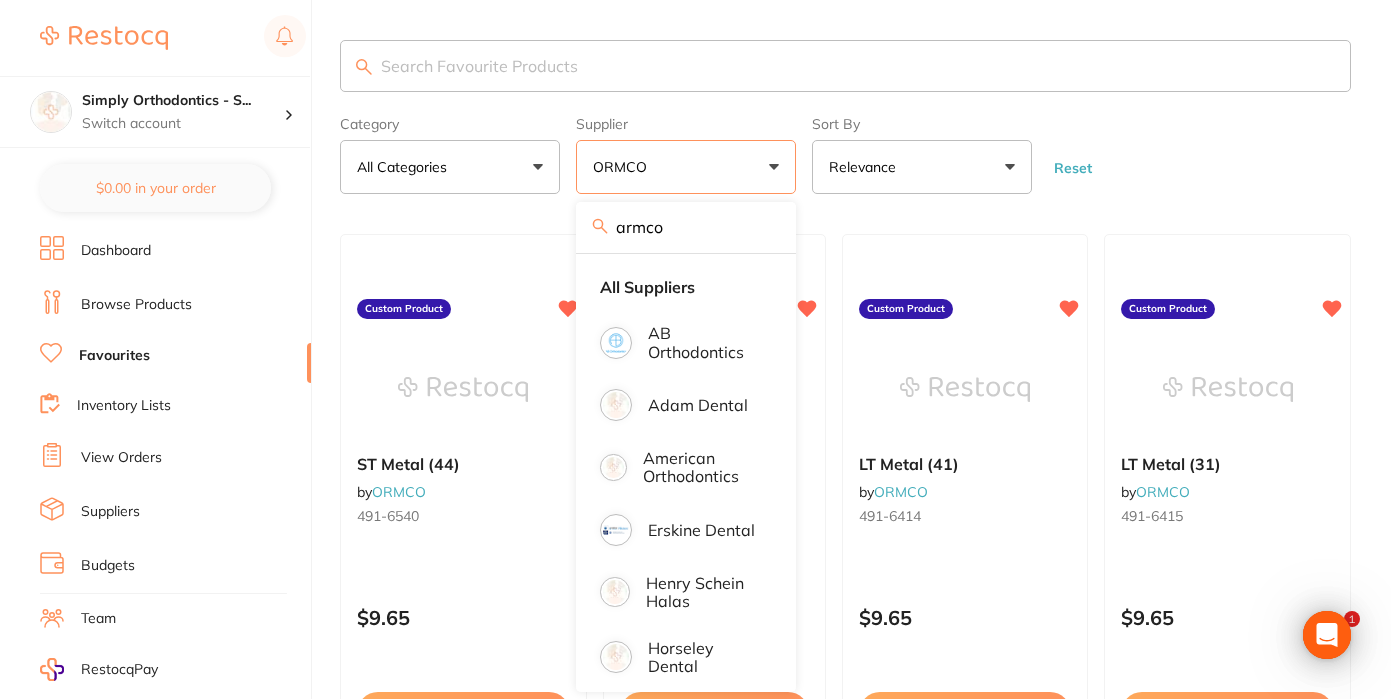 scroll, scrollTop: 0, scrollLeft: 0, axis: both 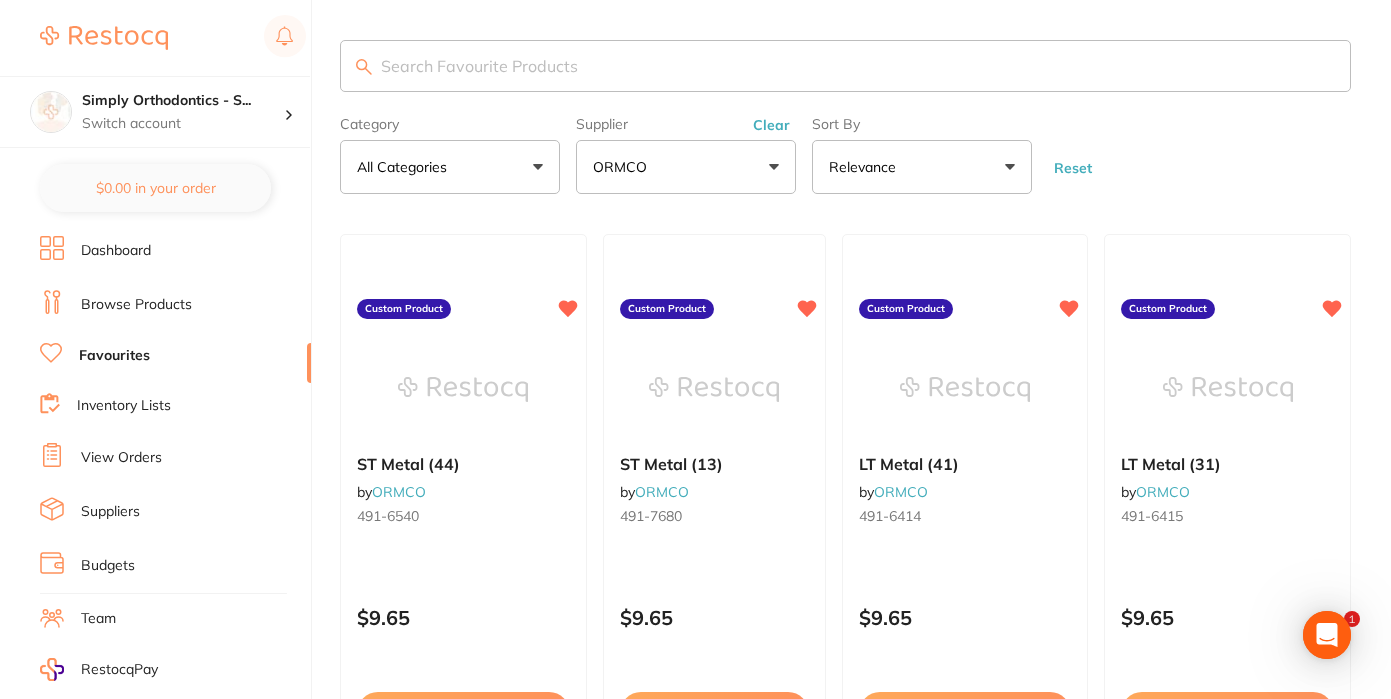 click on "Inventory Lists" at bounding box center [124, 406] 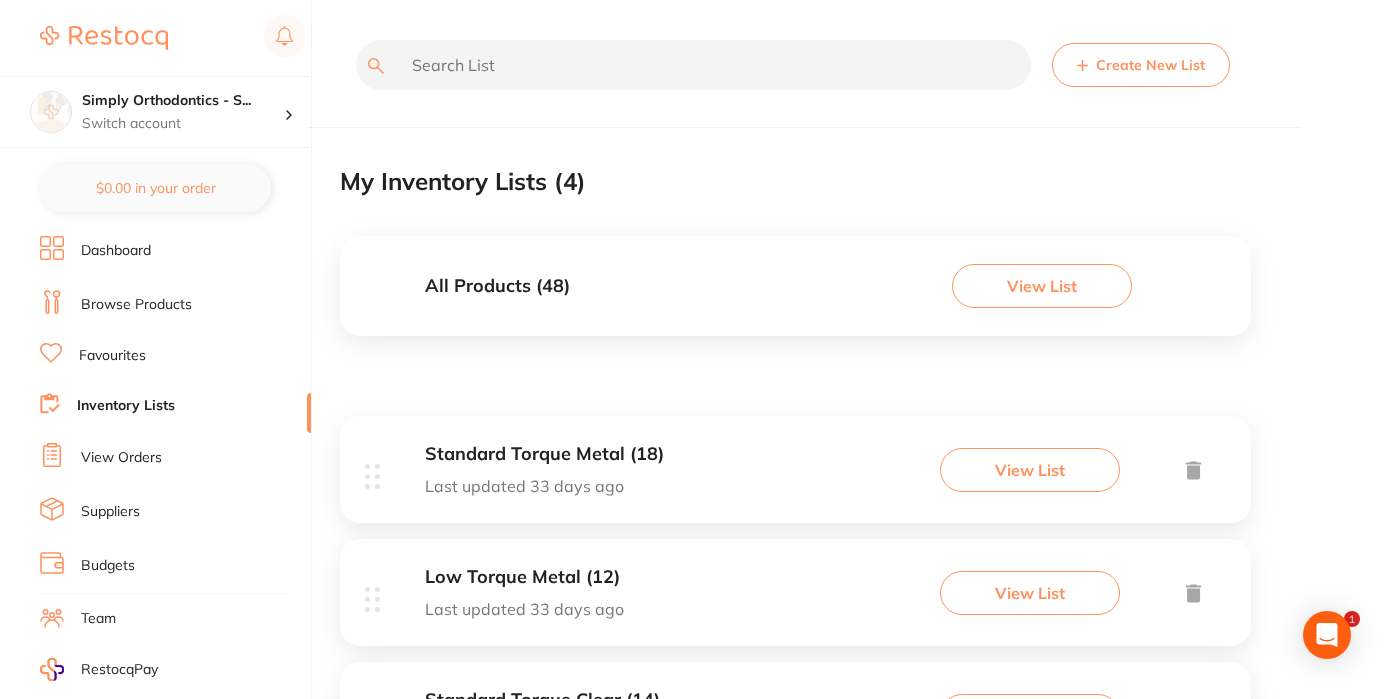 scroll, scrollTop: 30, scrollLeft: 0, axis: vertical 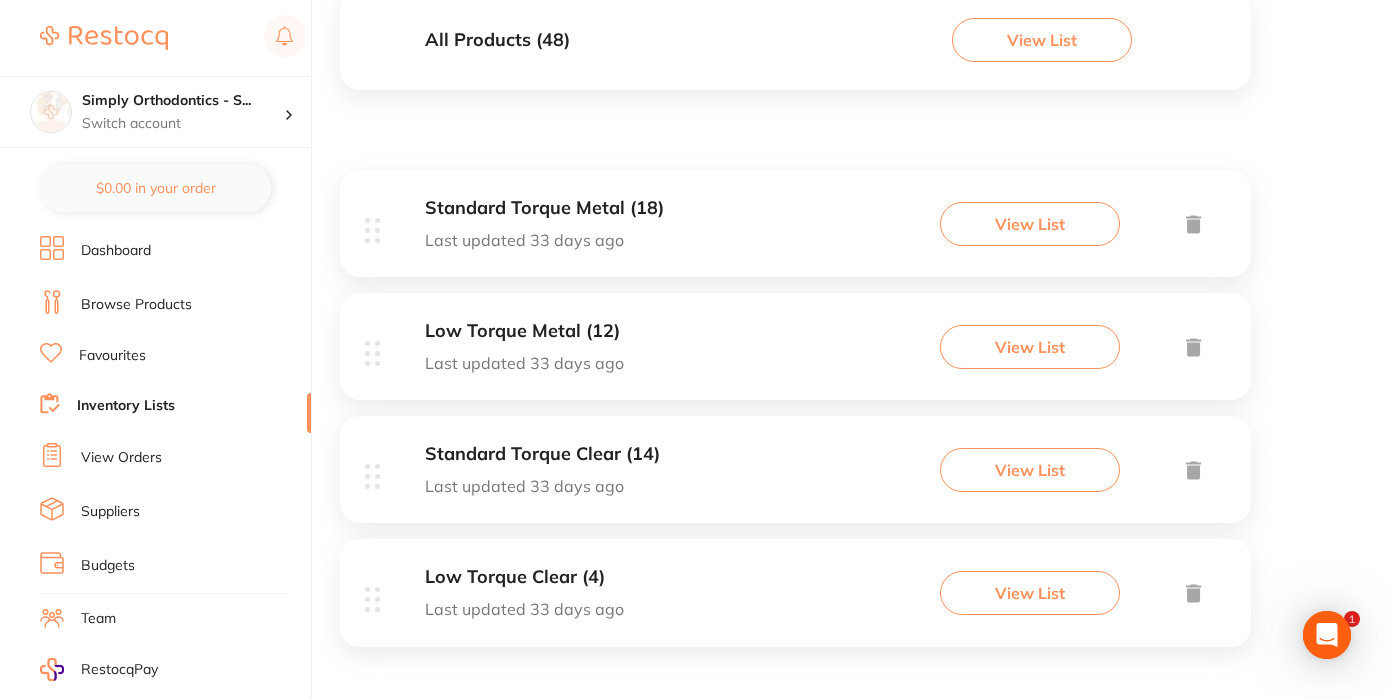 click on "View List" at bounding box center [1030, 224] 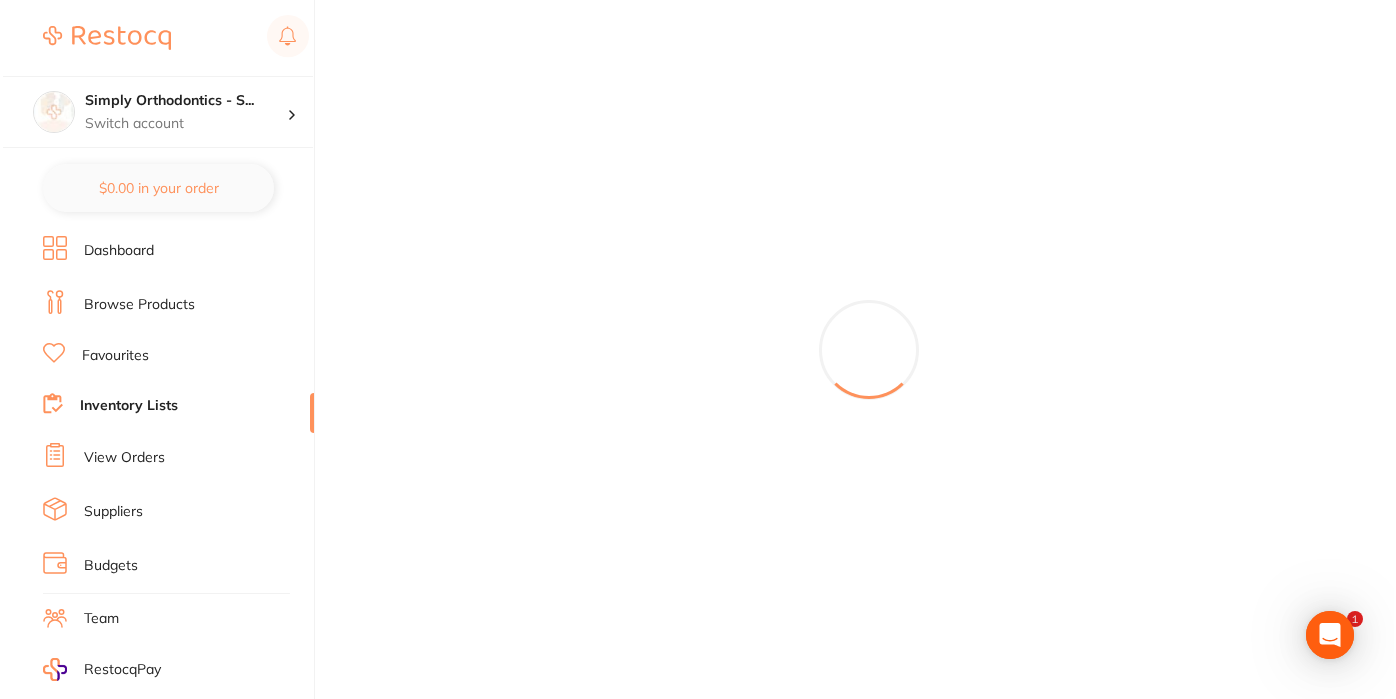 scroll, scrollTop: 0, scrollLeft: 0, axis: both 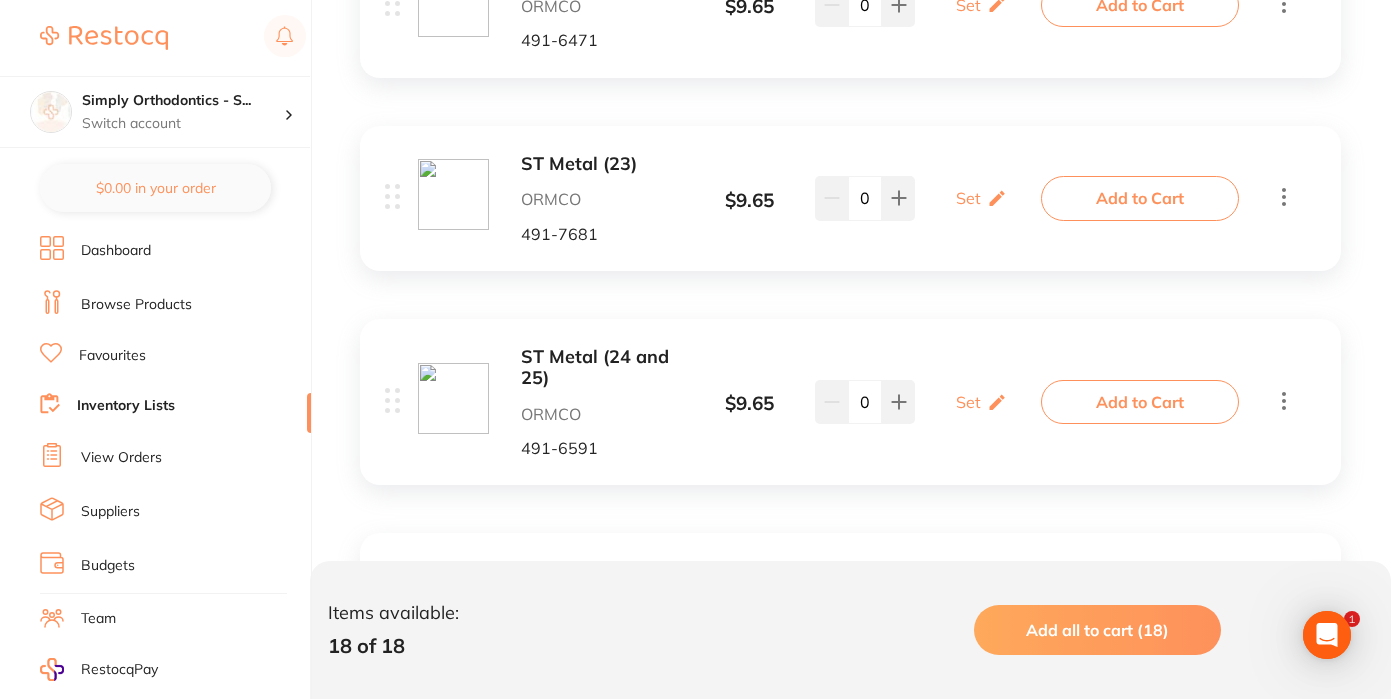 click on "Inventory Lists" at bounding box center [126, 406] 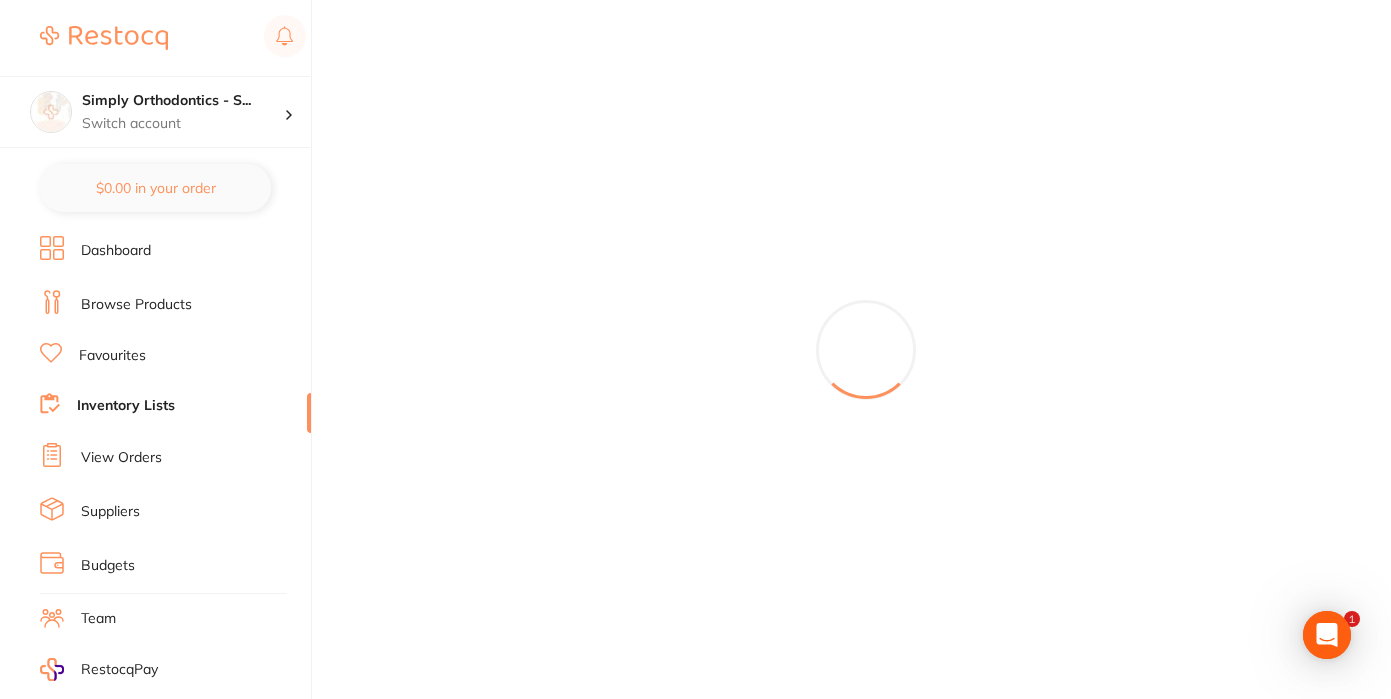 scroll, scrollTop: 0, scrollLeft: 0, axis: both 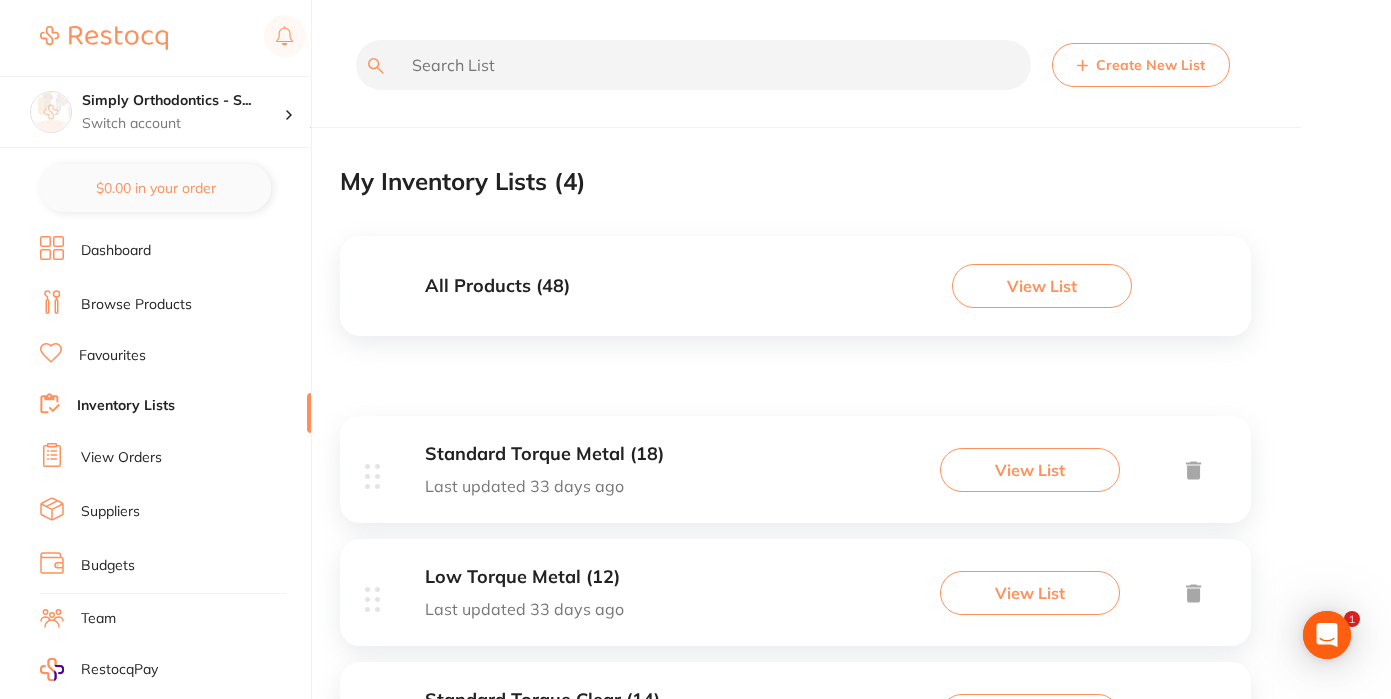 click on "Create New List" 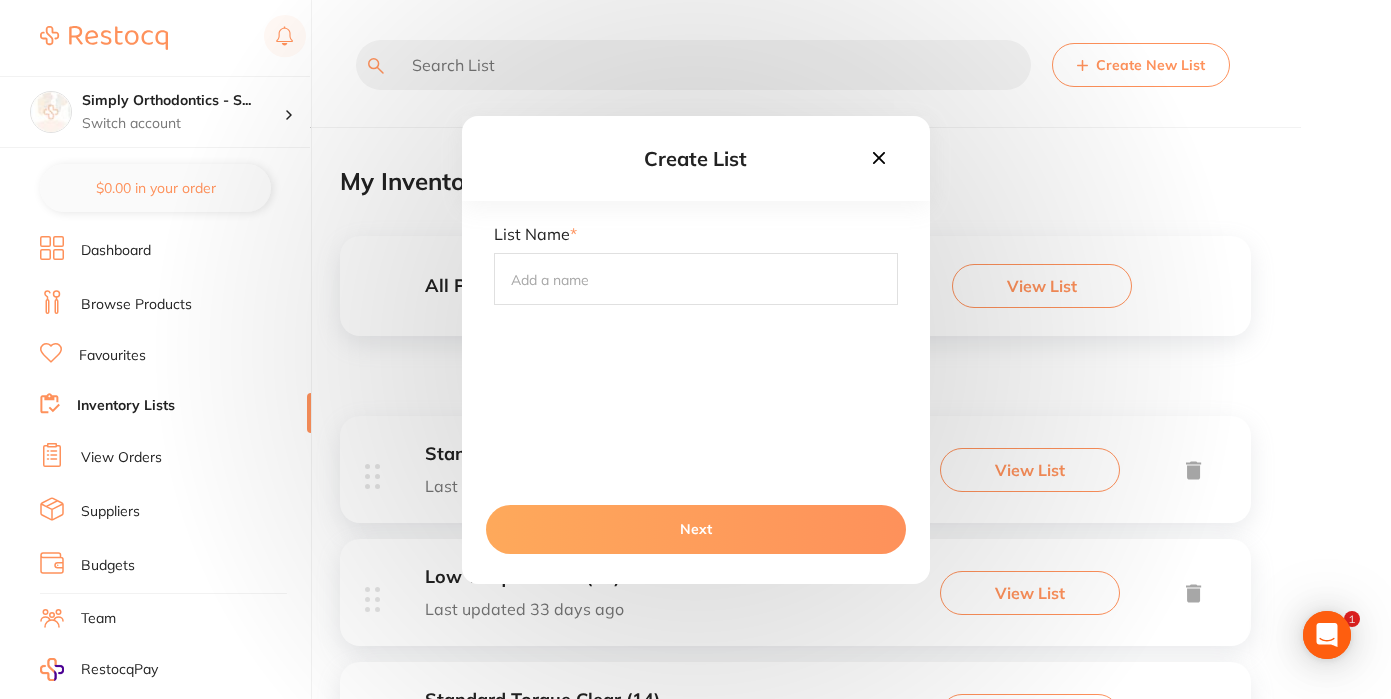 click 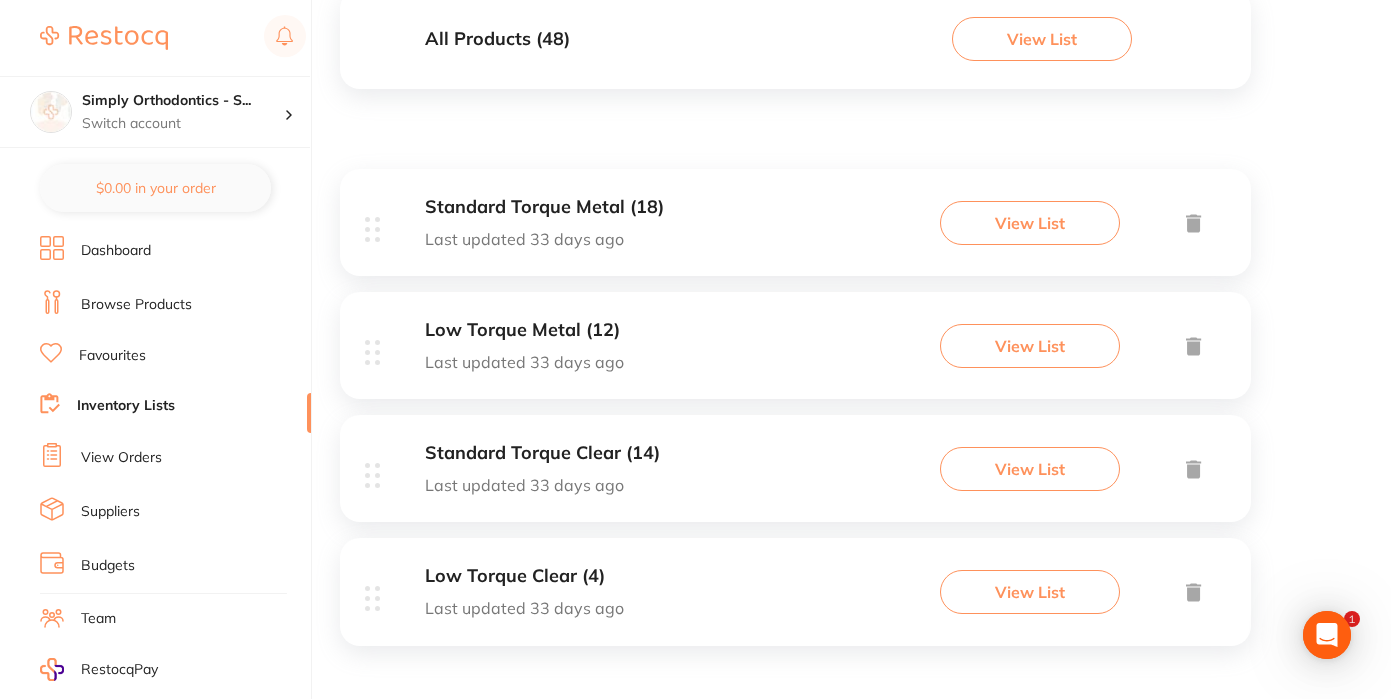 scroll, scrollTop: 246, scrollLeft: 0, axis: vertical 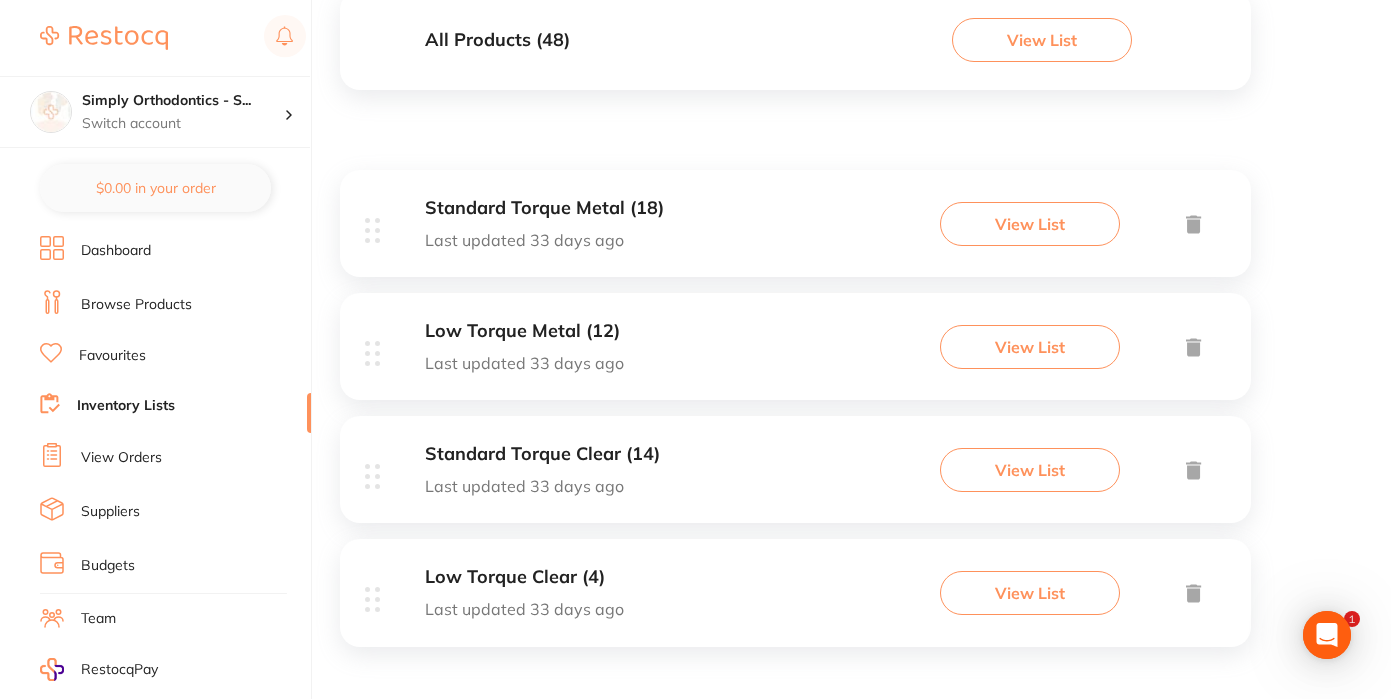 click on "View List" at bounding box center (1030, 224) 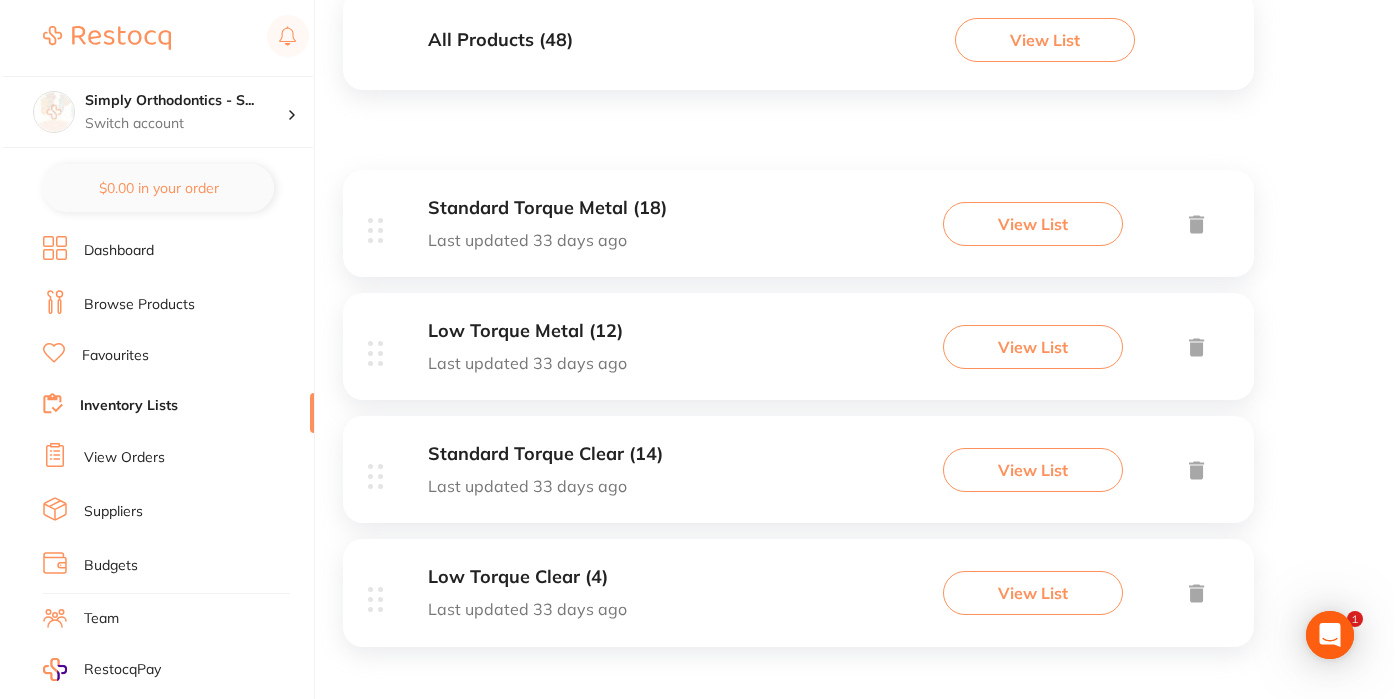 scroll, scrollTop: 0, scrollLeft: 0, axis: both 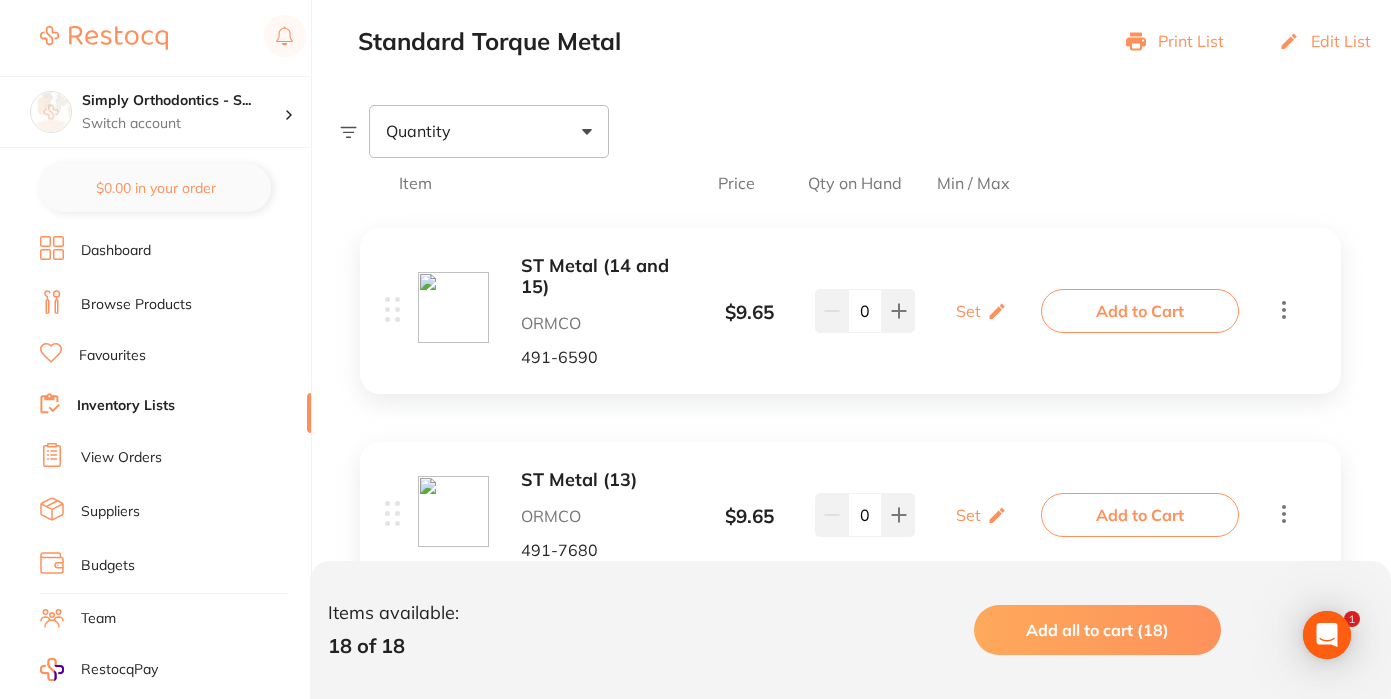 click on "0" at bounding box center (865, 311) 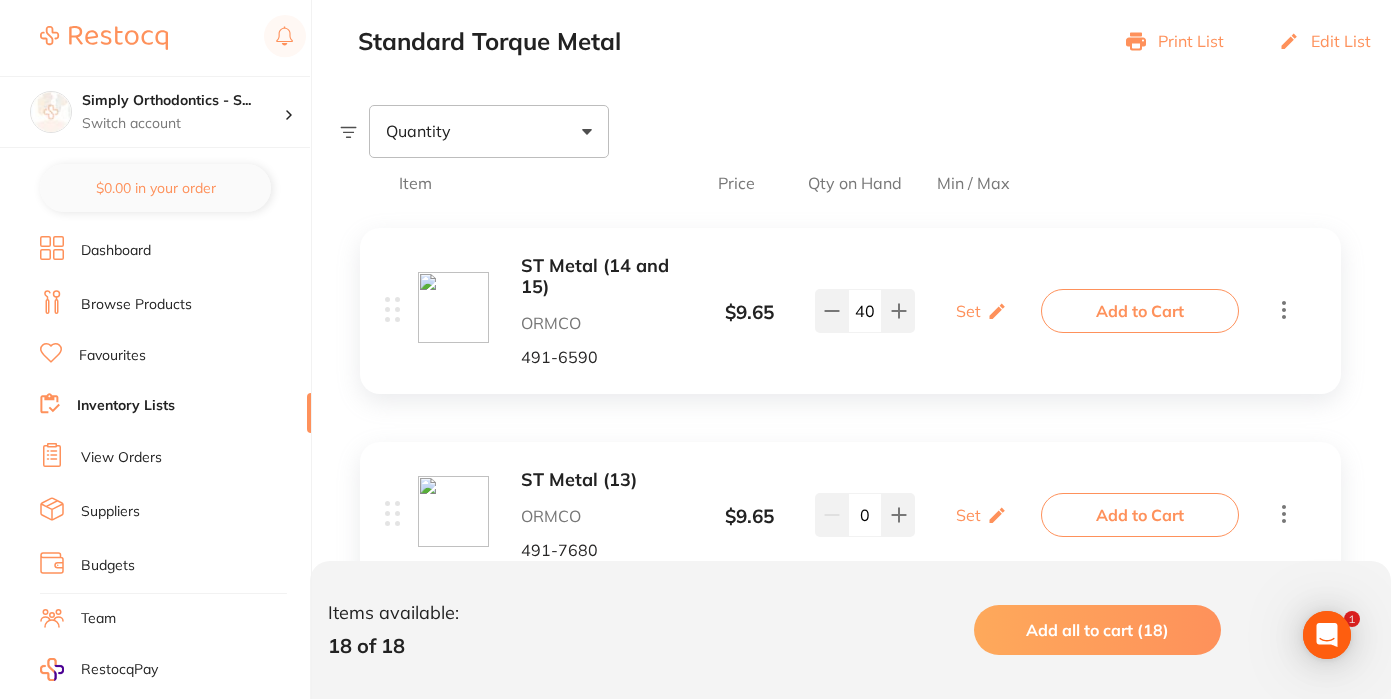 click on "ST Metal (14 and 15)   ORMCO   491-6590   $ 9.65 Set Set Min / Max       40         Set Set Min / Max   Add to Cart" at bounding box center (850, 311) 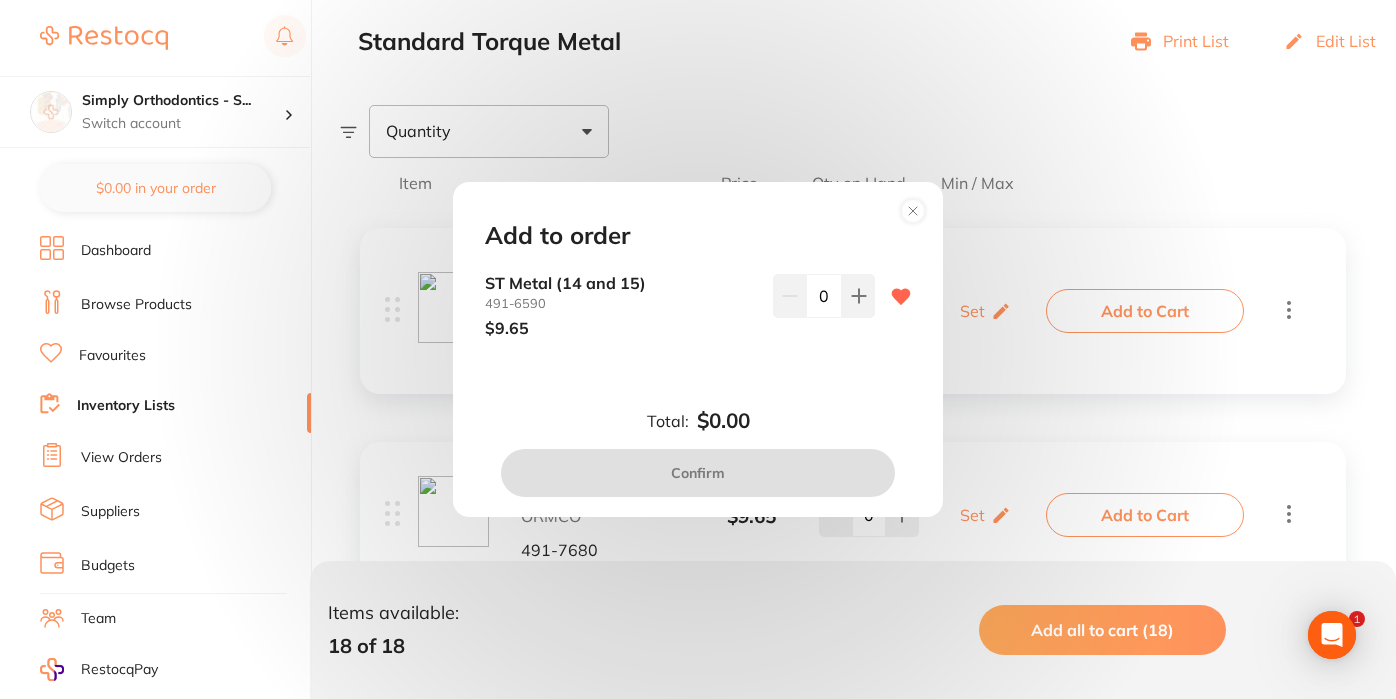 scroll, scrollTop: 0, scrollLeft: 0, axis: both 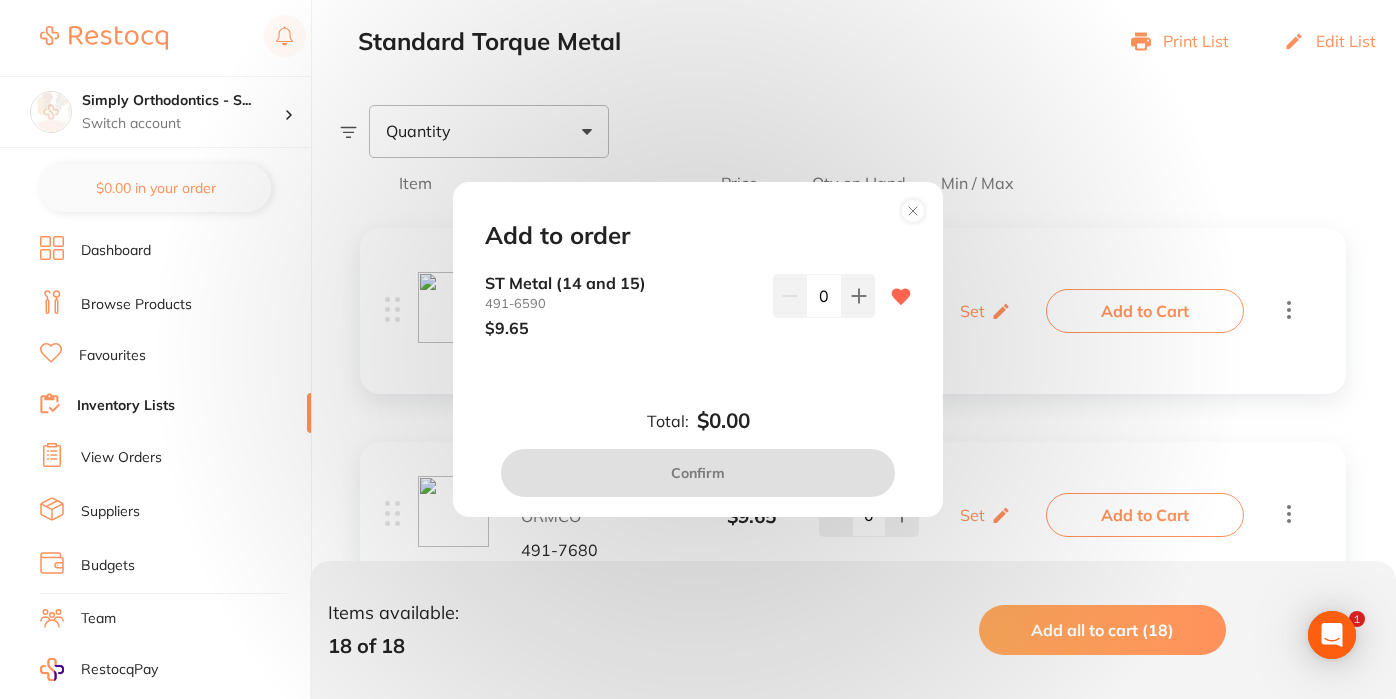 click 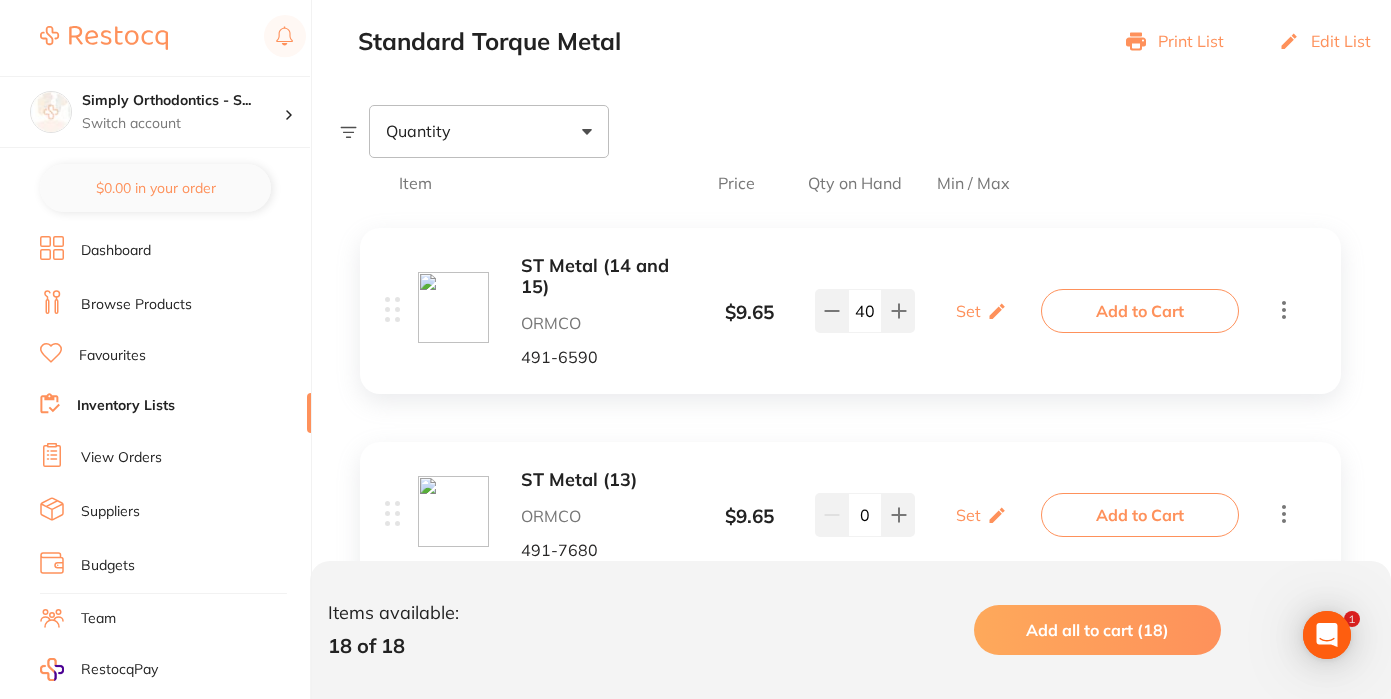 click on "40" at bounding box center [865, 311] 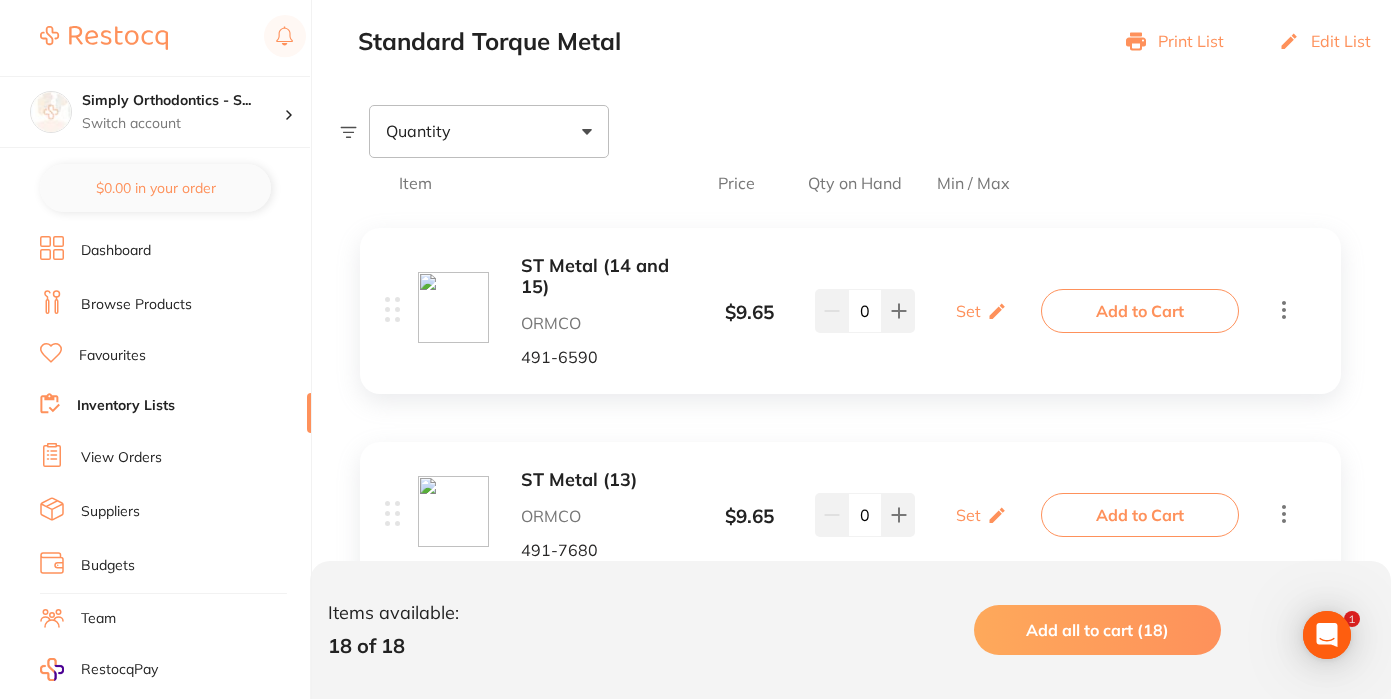 click on "ST Metal (14 and 15)   ORMCO   [PHONE]   $ 9.65 Set Set Min / Max       0         Set Set Min / Max   Add to Cart ST Metal (13)   ORMCO   [PHONE]   $ 9.65 Set Set Min / Max       0         Set Set Min / Max   Add to Cart ST Metal (12)   ORMCO   [PHONE]   $ 9.65 Set Set Min / Max       0         Set Set Min / Max   Add to Cart ST Metal (11)   ORMCO   [PHONE]   $ 9.65 Set Set Min / Max       0         Set Set Min / Max   Add to Cart ST Metal (21)   ORMCO   [PHONE]   $ 9.65 Set Set Min / Max       0         Set Set Min / Max   Add to Cart ST Metal (22)   ORMCO   [PHONE]   $ 9.65 Set Set Min / Max       0         Set Set Min / Max   Add to Cart ST Metal (23)   ORMCO   [PHONE]   $ 9.65 Set Set Min / Max       0         Set Set Min / Max   Add to Cart ST Metal (24 and 25)   ORMCO   [PHONE]   $ 9.65 Set Set Min / Max       0         Set Set Min / Max   Add to Cart ST Metal (35)   ORMCO   [PHONE]   $ 9.65 Set Set Min / Max       0         Set Set Min / Max   Add to Cart ST Metal (34)   ORMCO   [PHONE]   $" at bounding box center [850, 1974] 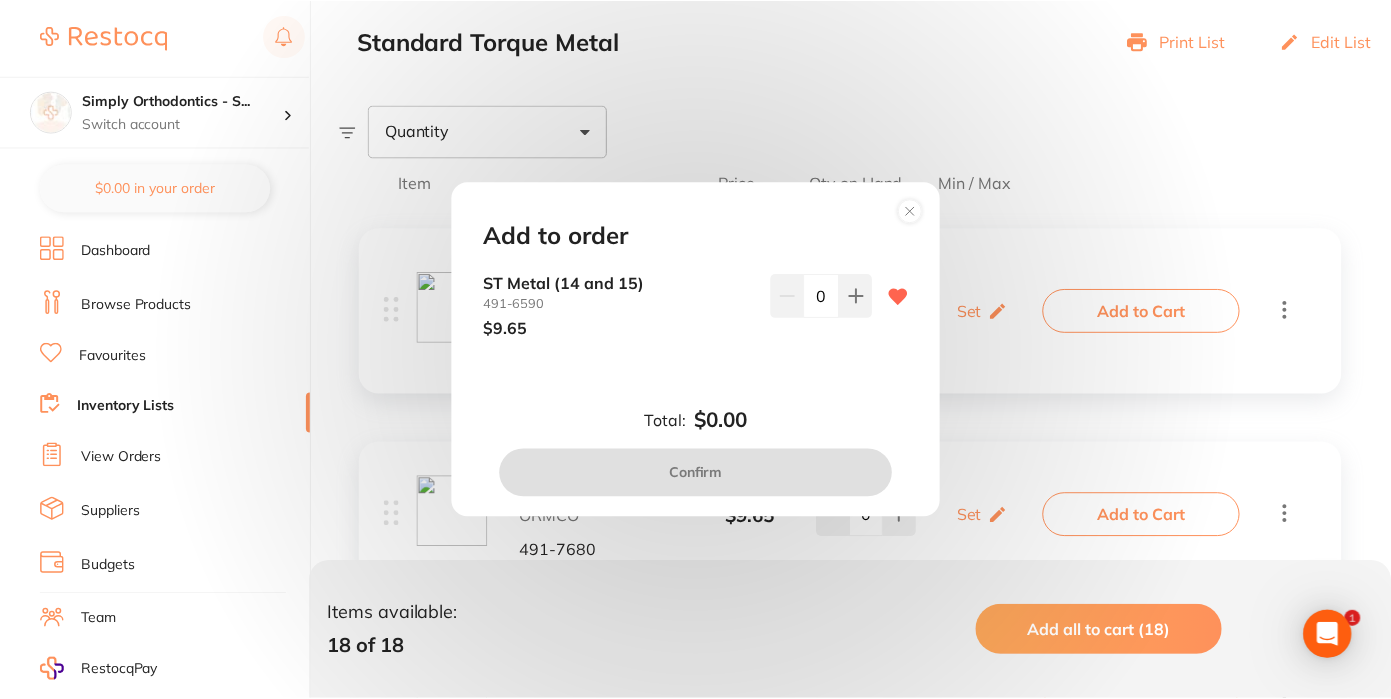 scroll, scrollTop: 0, scrollLeft: 0, axis: both 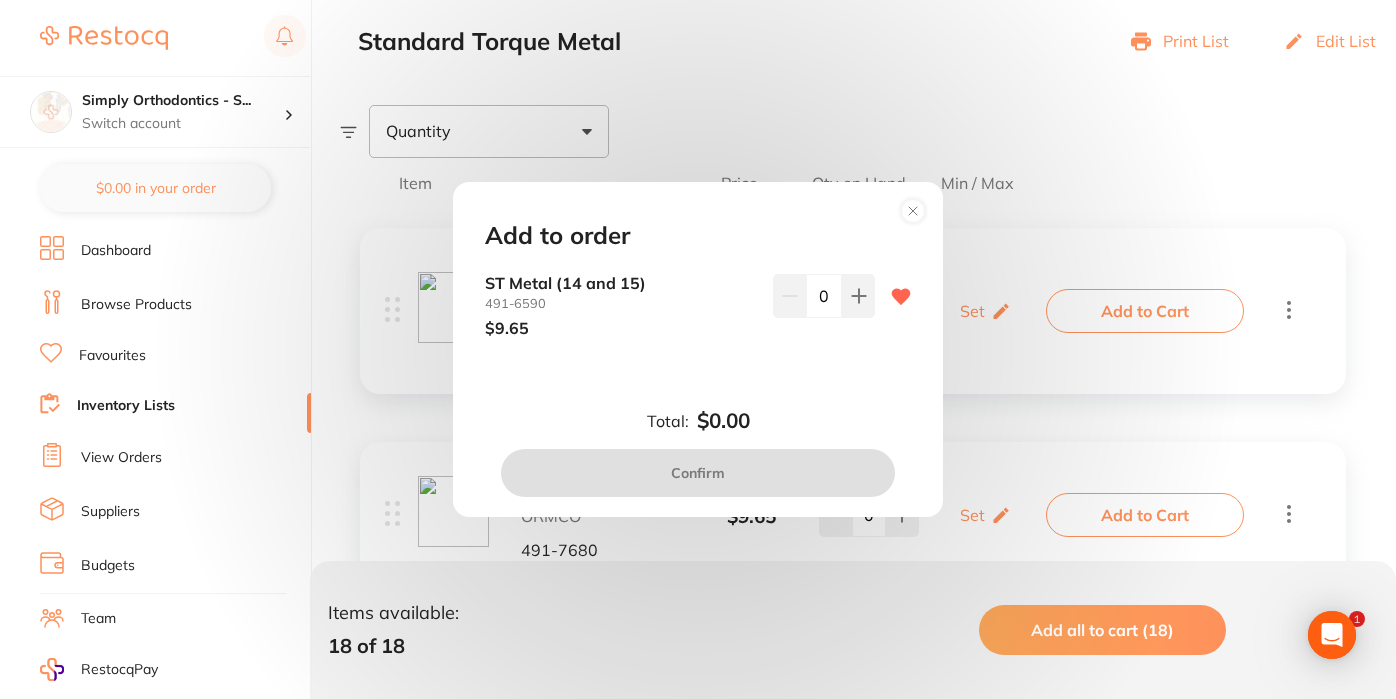 click on "0" at bounding box center [824, 296] 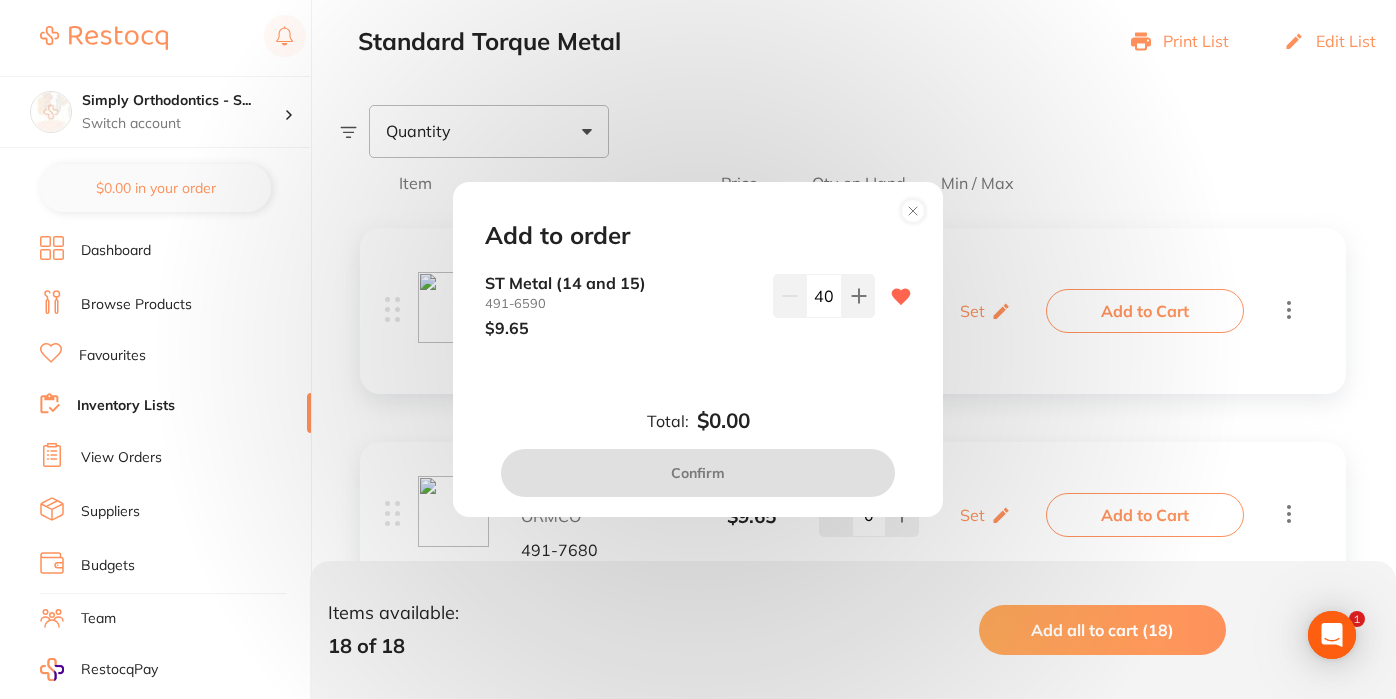type on "40" 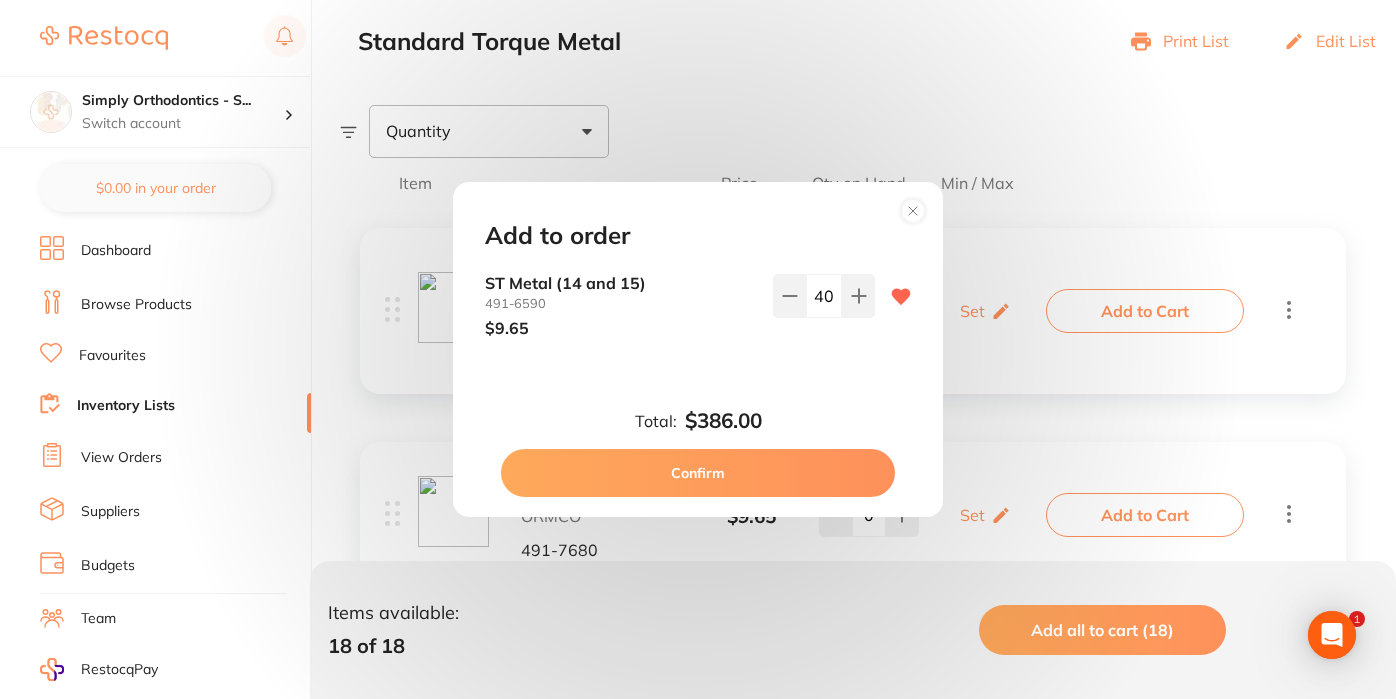 click on "Add to order ST Metal (14 and 15) [PHONE] $9.65     40         Total:    $386.00 Confirm" at bounding box center (698, 349) 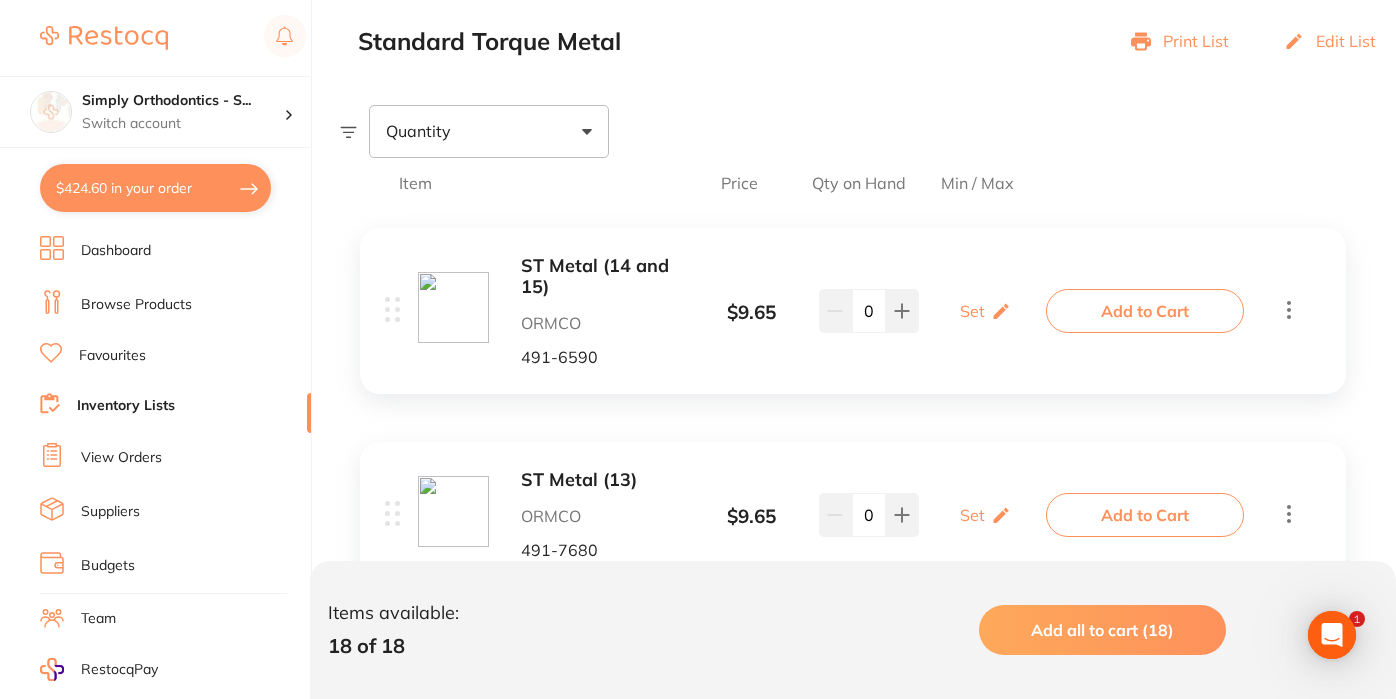 checkbox on "false" 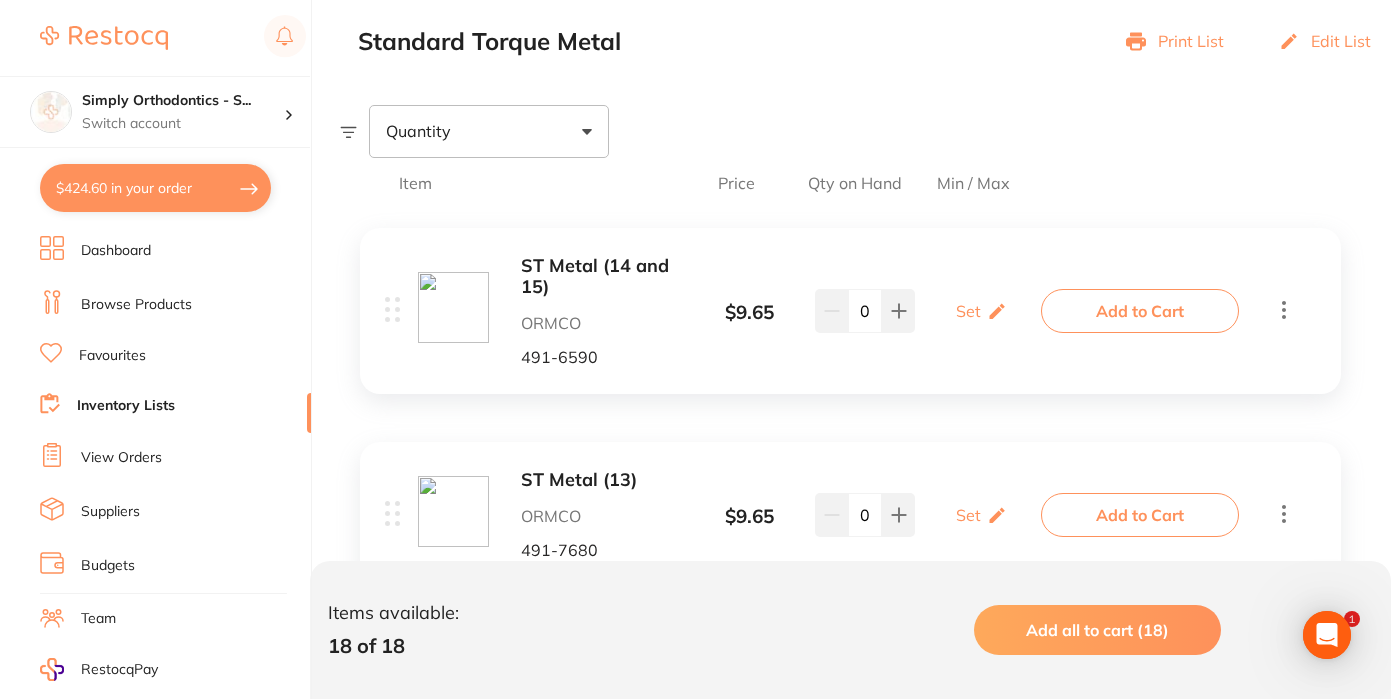 type on "Deliver to Sunbury" 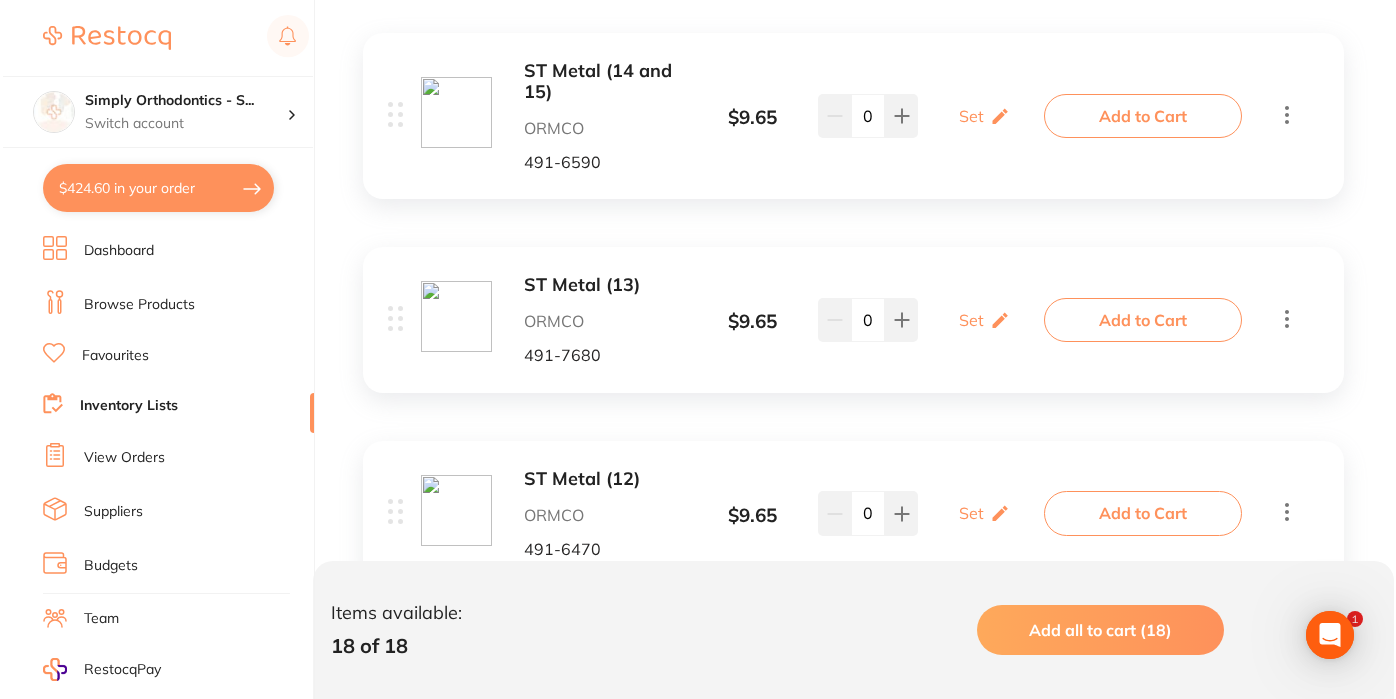 scroll, scrollTop: 482, scrollLeft: 0, axis: vertical 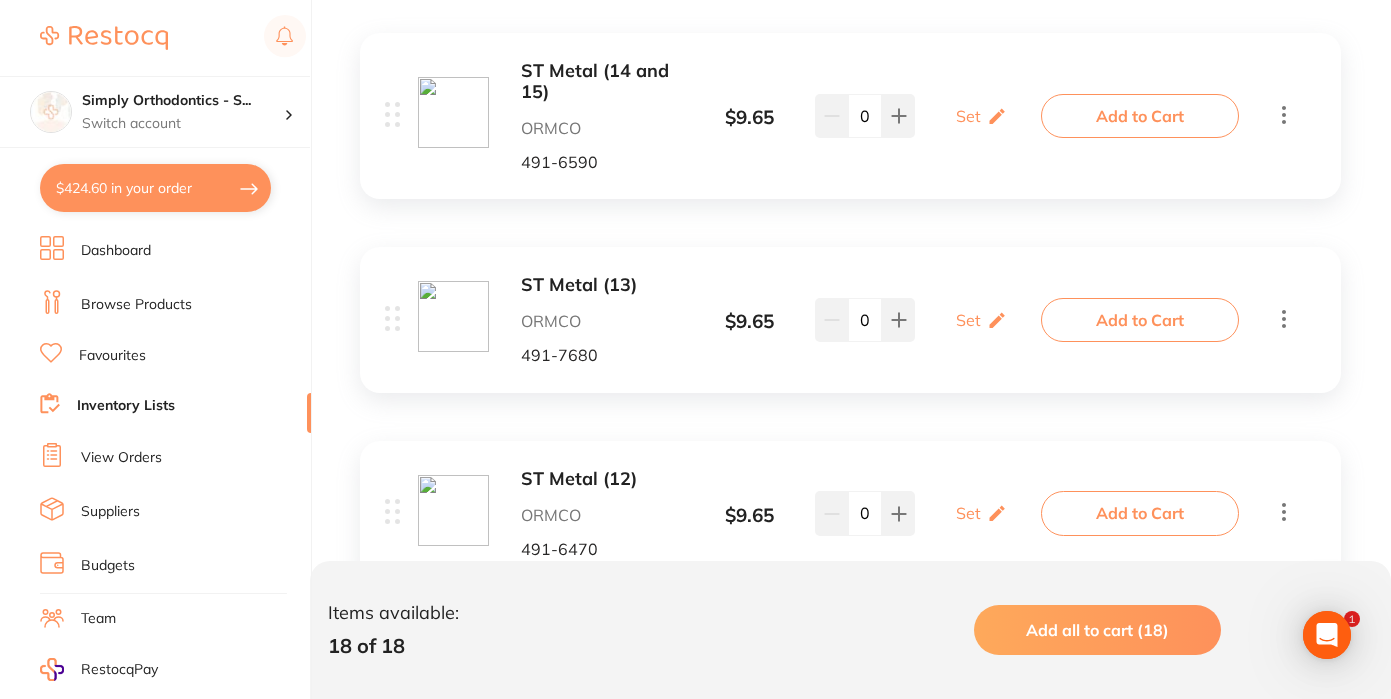 click on "Add to Cart" at bounding box center (1140, 320) 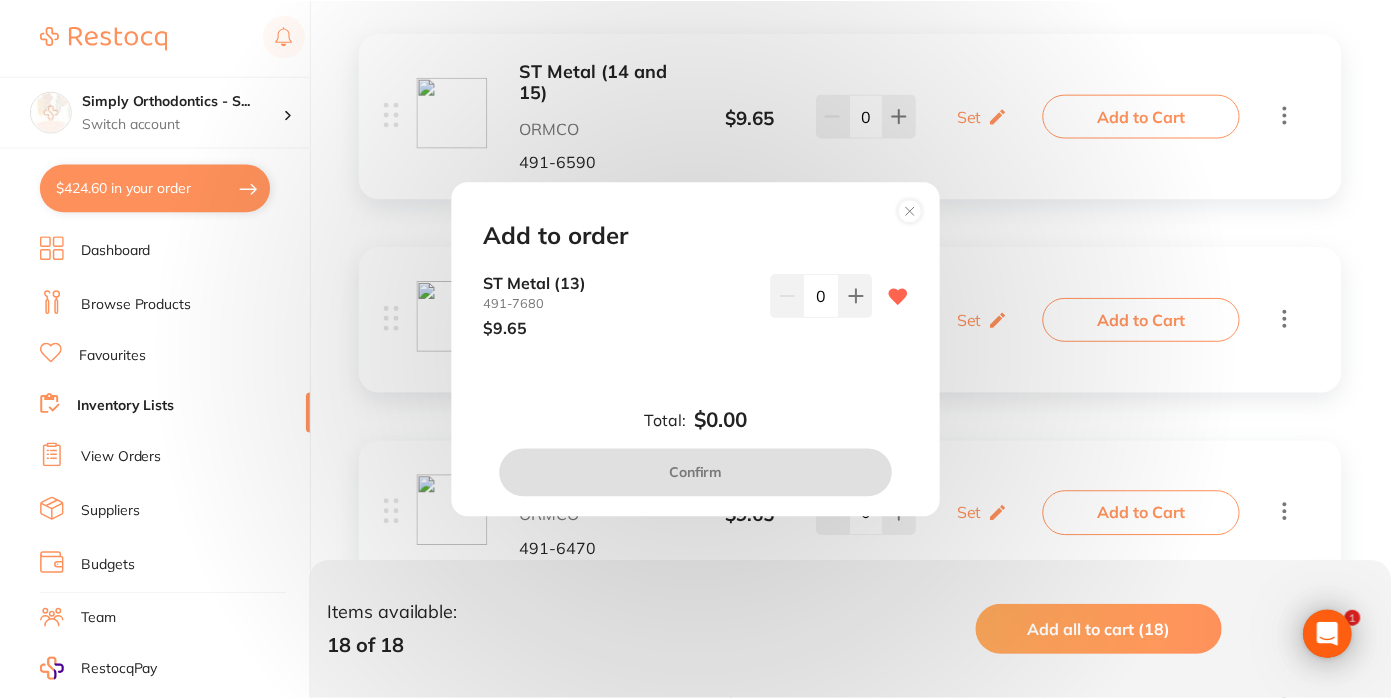 scroll, scrollTop: 0, scrollLeft: 0, axis: both 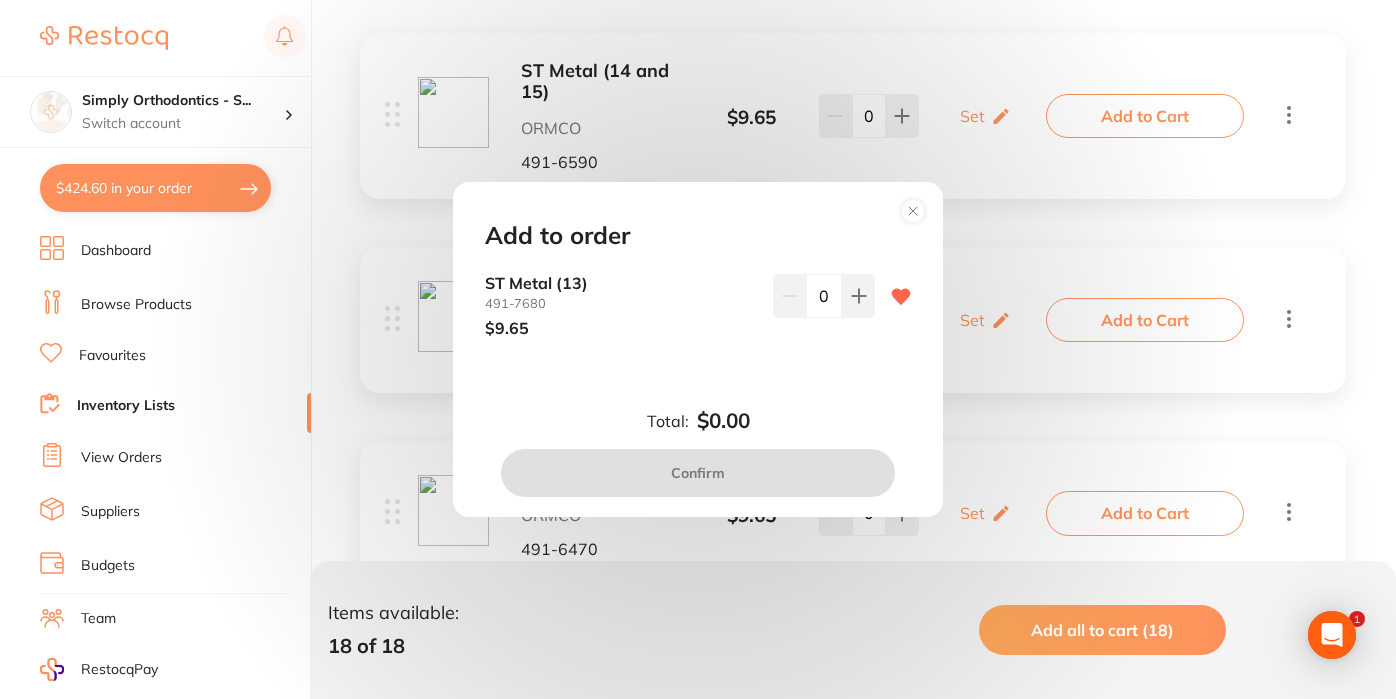 click on "0" at bounding box center [824, 296] 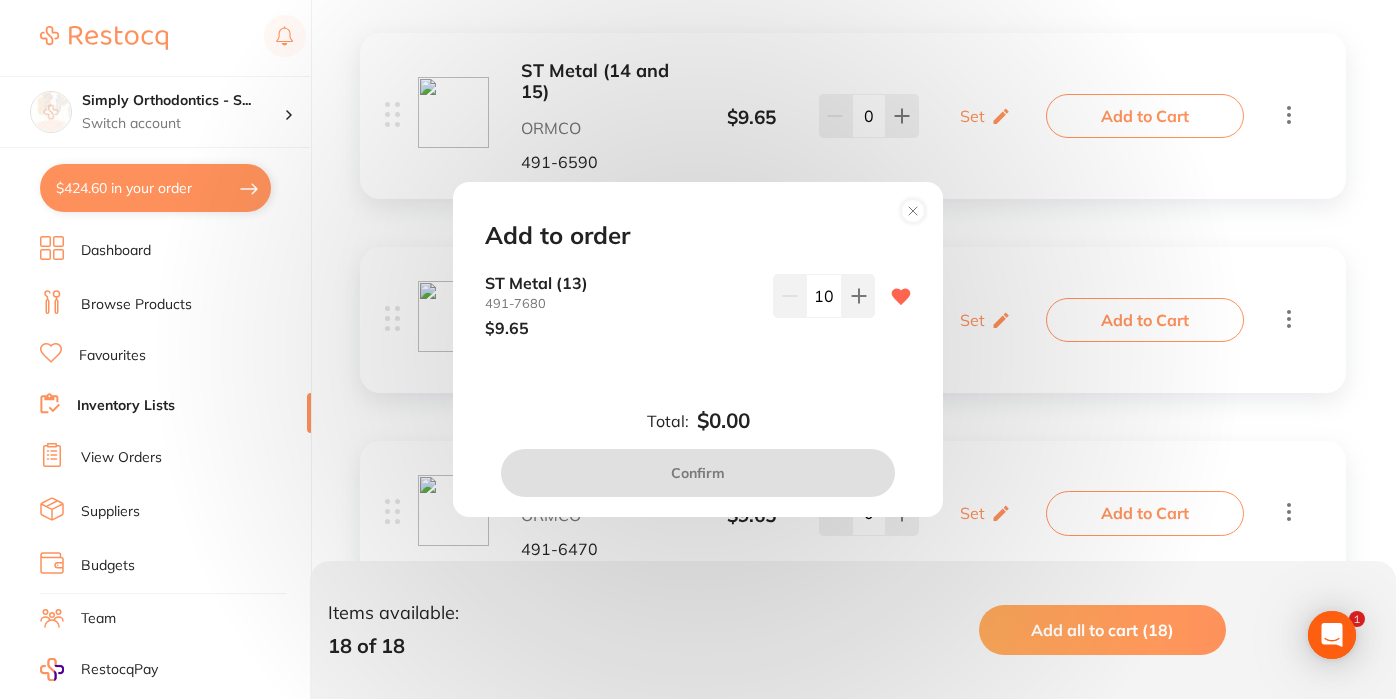 type on "10" 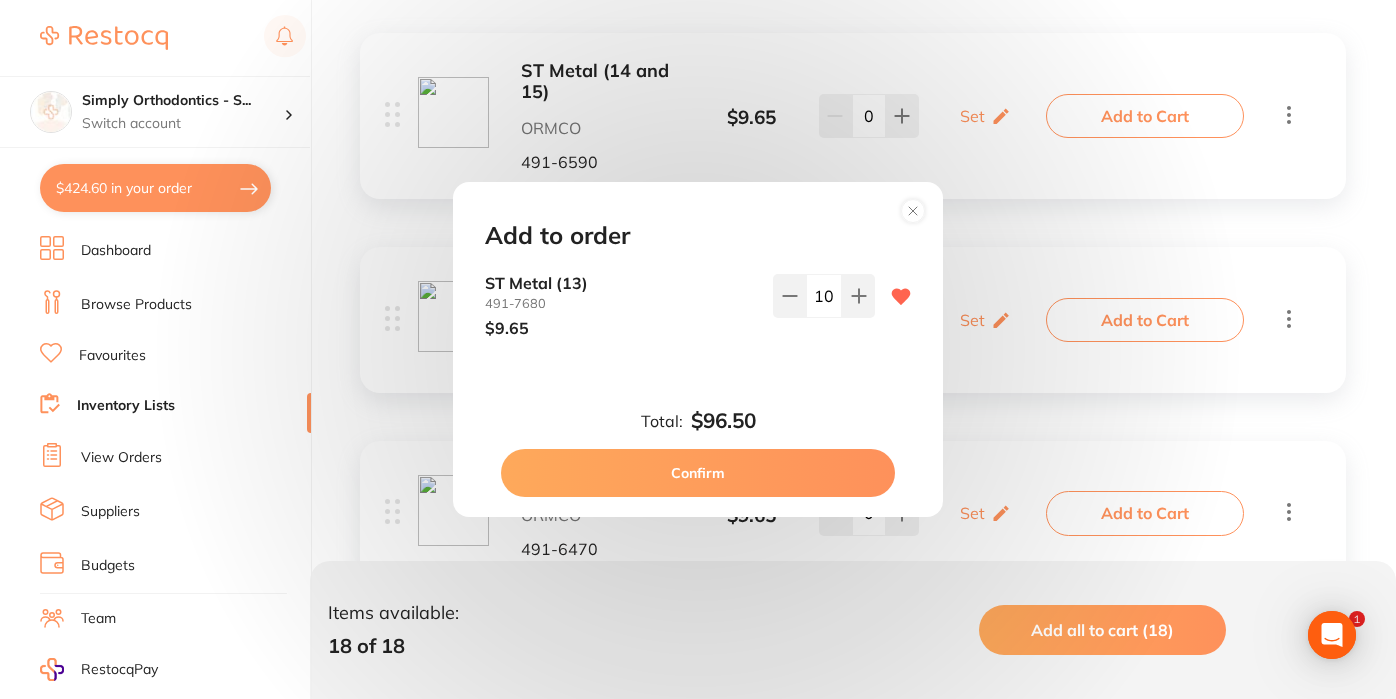 click on "Confirm" at bounding box center (698, 473) 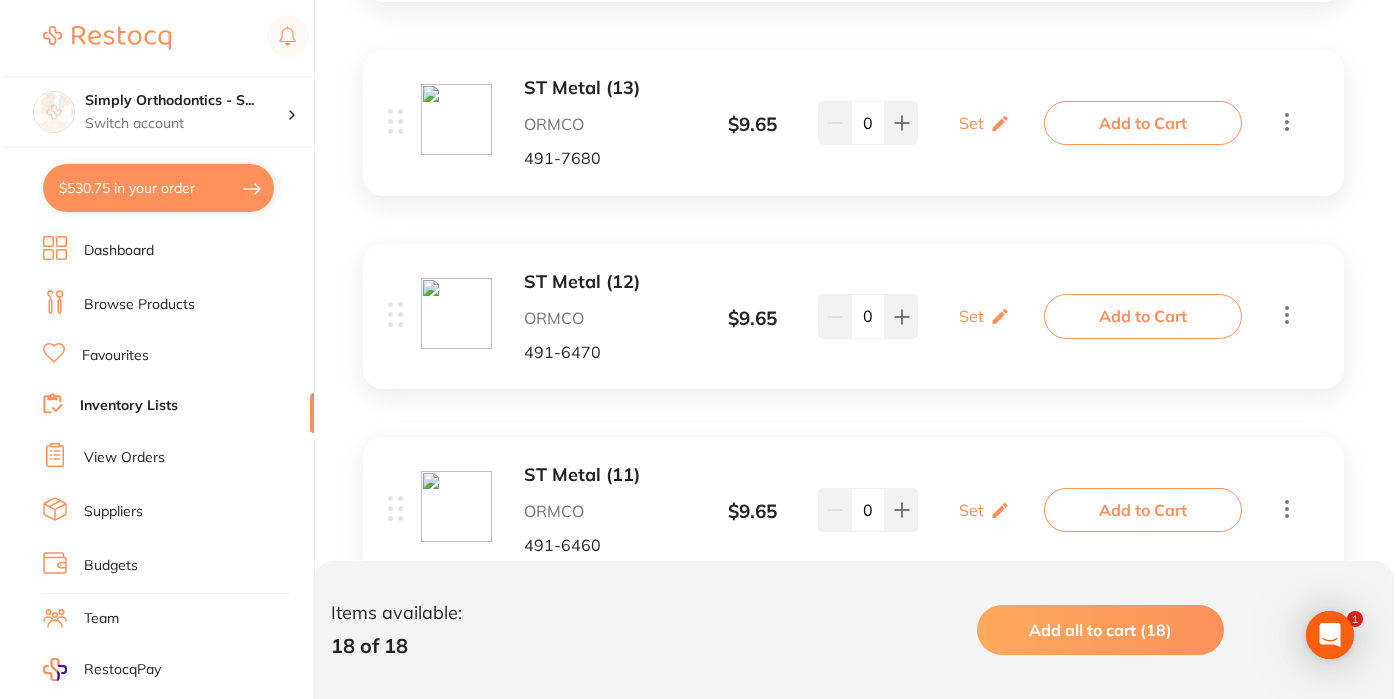 scroll, scrollTop: 751, scrollLeft: 0, axis: vertical 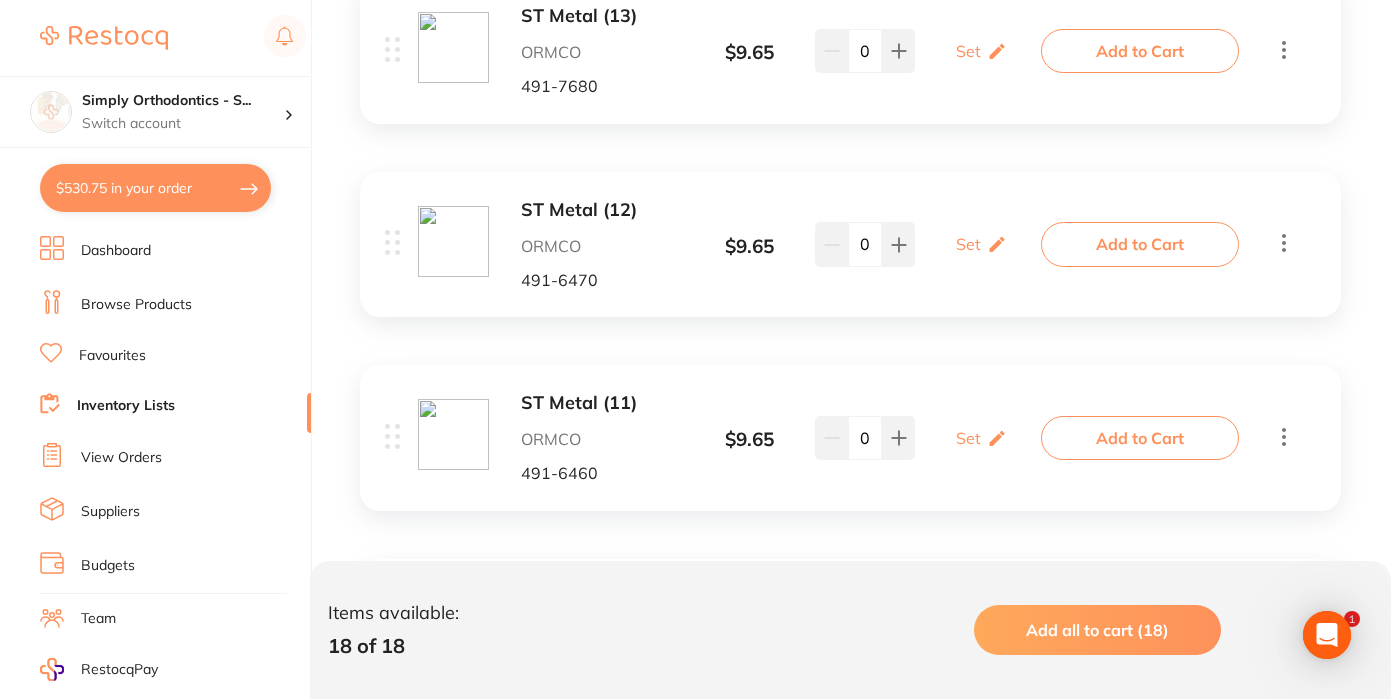 click on "Add to Cart" at bounding box center (1140, 244) 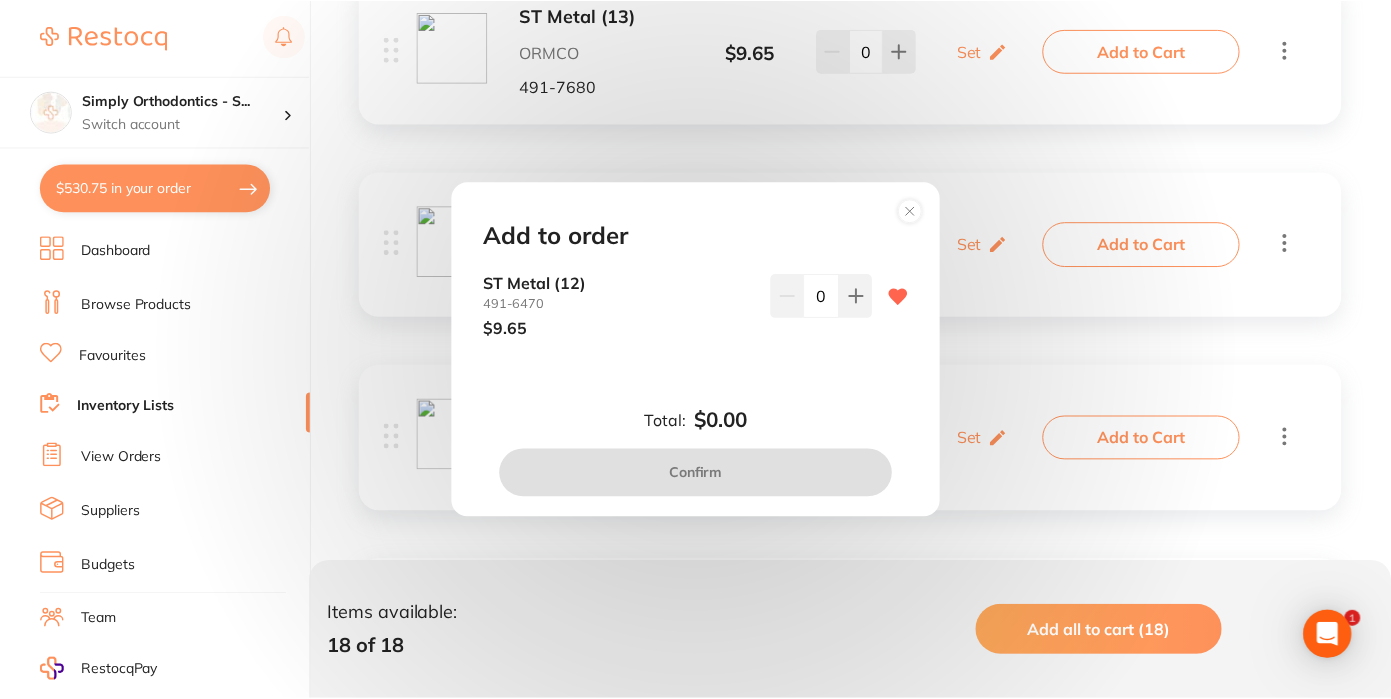scroll, scrollTop: 0, scrollLeft: 0, axis: both 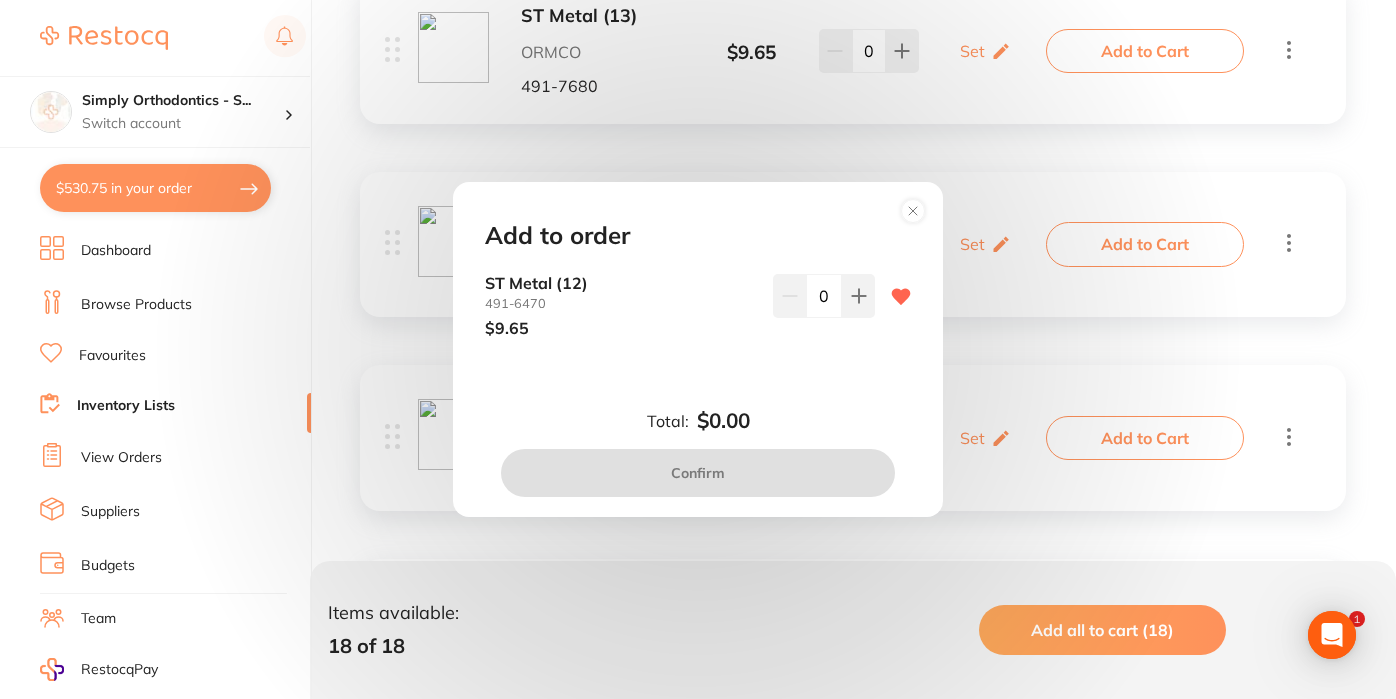 click on "0" at bounding box center [824, 296] 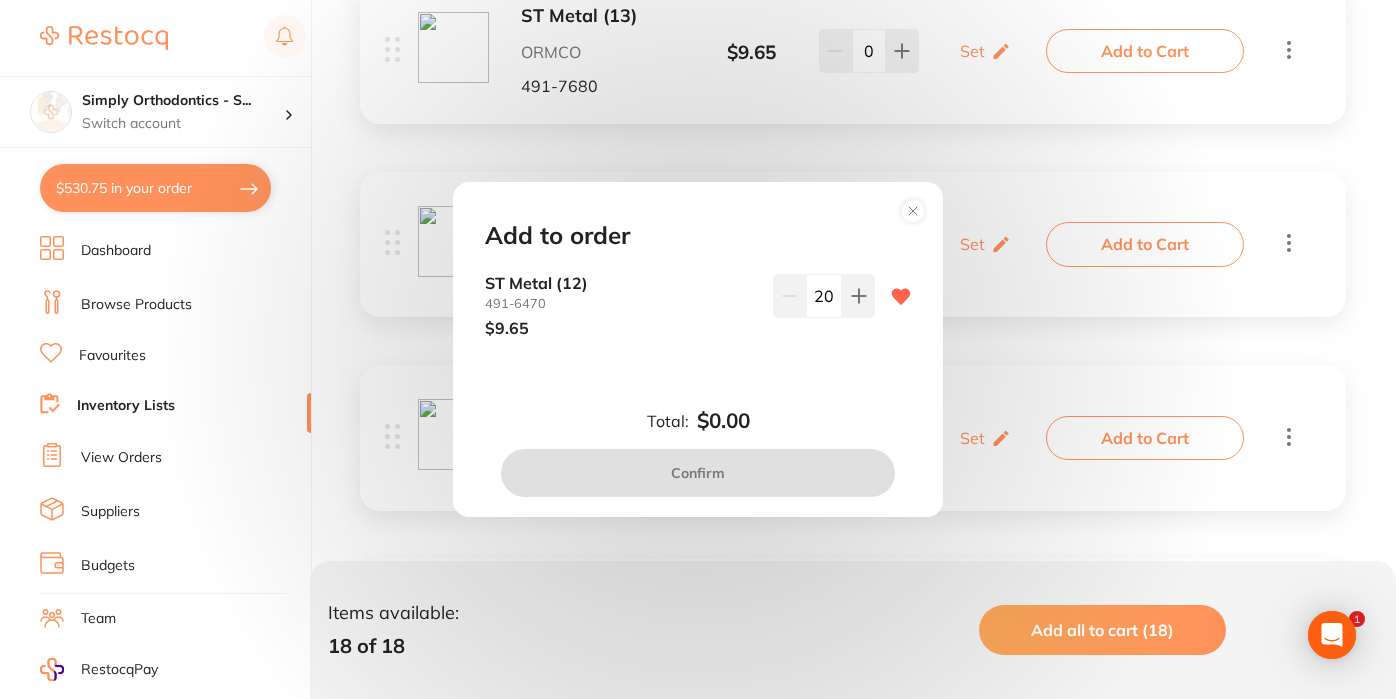 type on "20" 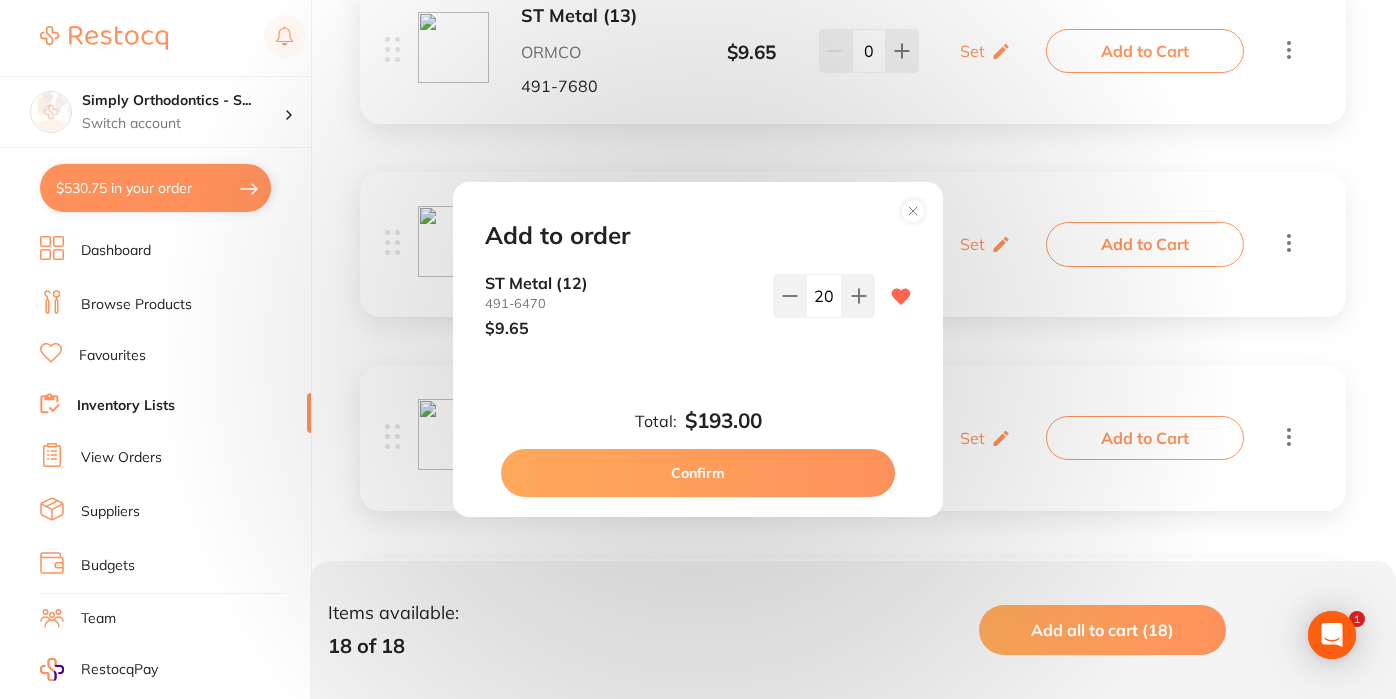 click on "Confirm" at bounding box center [698, 473] 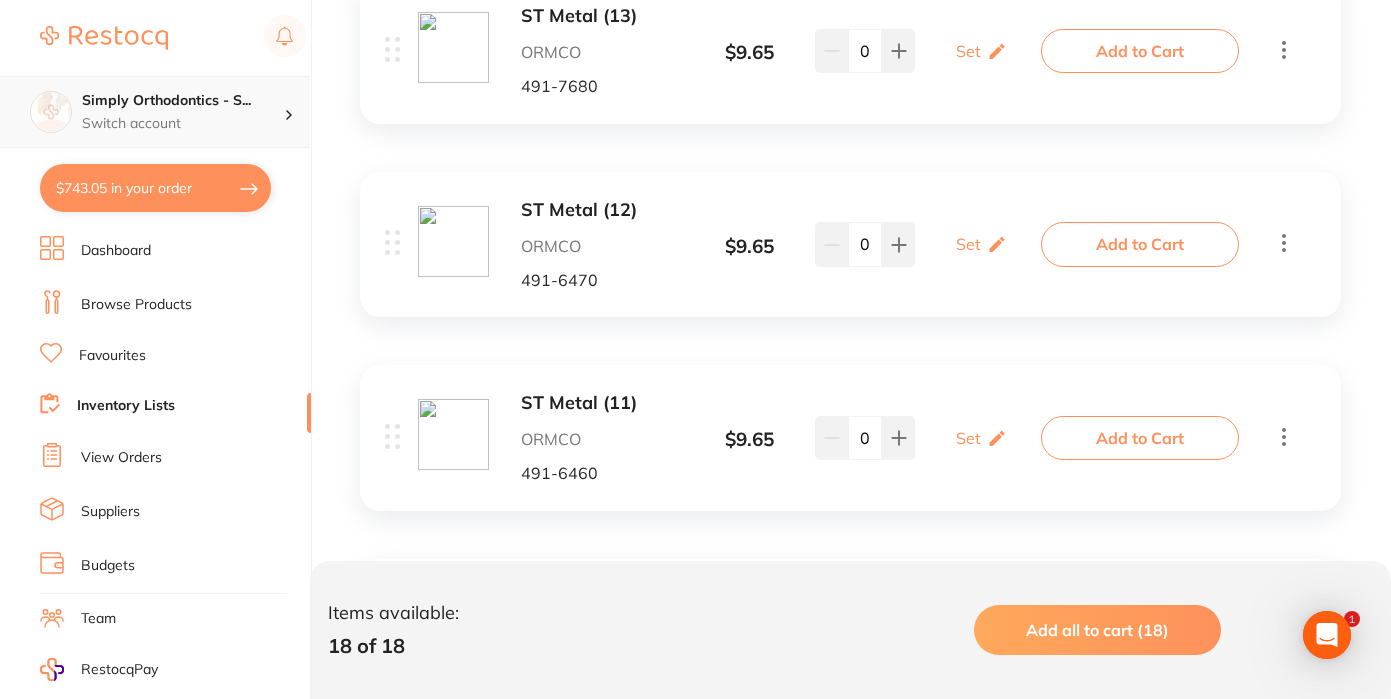 click on "Switch account" at bounding box center (183, 124) 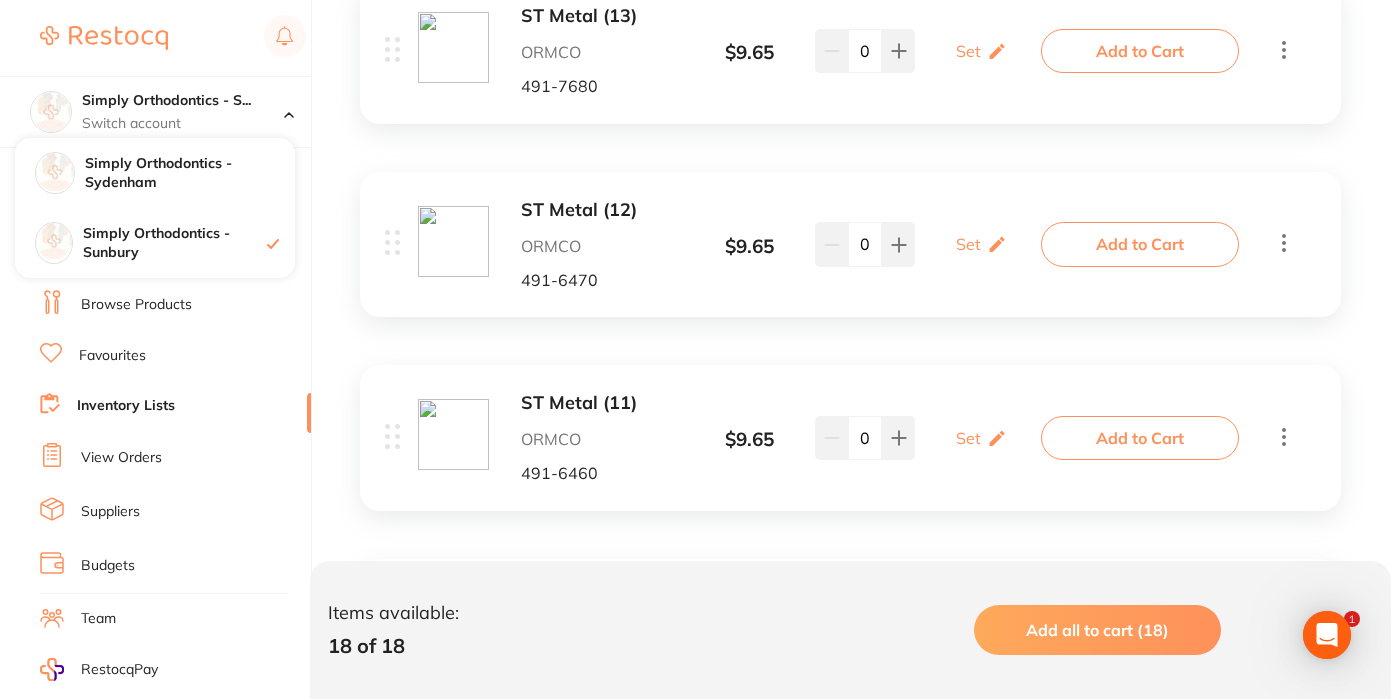 click on "ST Metal (14 and 15)   ORMCO   [PHONE]   $ 9.65 Set Set Min / Max       0         Set Set Min / Max   Add to Cart ST Metal (13)   ORMCO   [PHONE]   $ 9.65 Set Set Min / Max       0         Set Set Min / Max   Add to Cart ST Metal (12)   ORMCO   [PHONE]   $ 9.65 Set Set Min / Max       0         Set Set Min / Max   Add to Cart ST Metal (11)   ORMCO   [PHONE]   $ 9.65 Set Set Min / Max       0         Set Set Min / Max   Add to Cart ST Metal (21)   ORMCO   [PHONE]   $ 9.65 Set Set Min / Max       0         Set Set Min / Max   Add to Cart ST Metal (22)   ORMCO   [PHONE]   $ 9.65 Set Set Min / Max       0         Set Set Min / Max   Add to Cart ST Metal (23)   ORMCO   [PHONE]   $ 9.65 Set Set Min / Max       0         Set Set Min / Max   Add to Cart ST Metal (24 and 25)   ORMCO   [PHONE]   $ 9.65 Set Set Min / Max       0         Set Set Min / Max   Add to Cart ST Metal (35)   ORMCO   [PHONE]   $ 9.65 Set Set Min / Max       0         Set Set Min / Max   Add to Cart ST Metal (34)   ORMCO   [PHONE]   $" at bounding box center [850, 1510] 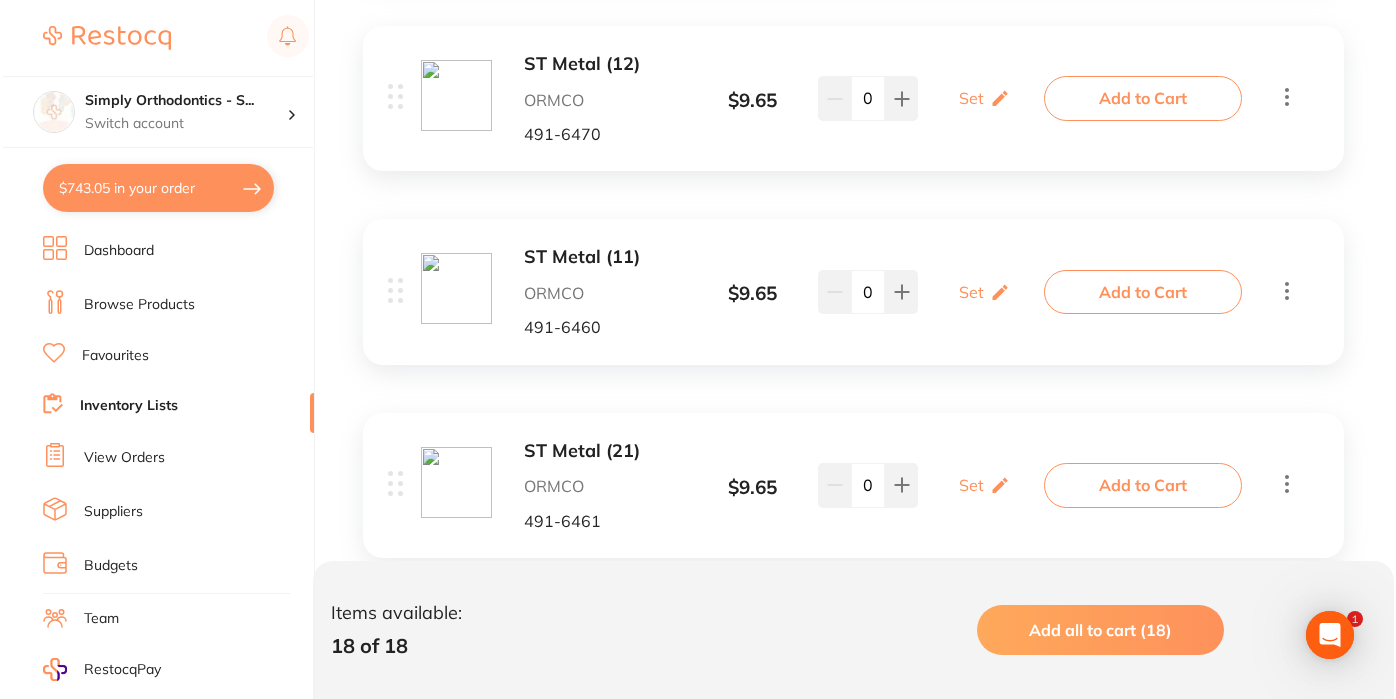 scroll, scrollTop: 899, scrollLeft: 0, axis: vertical 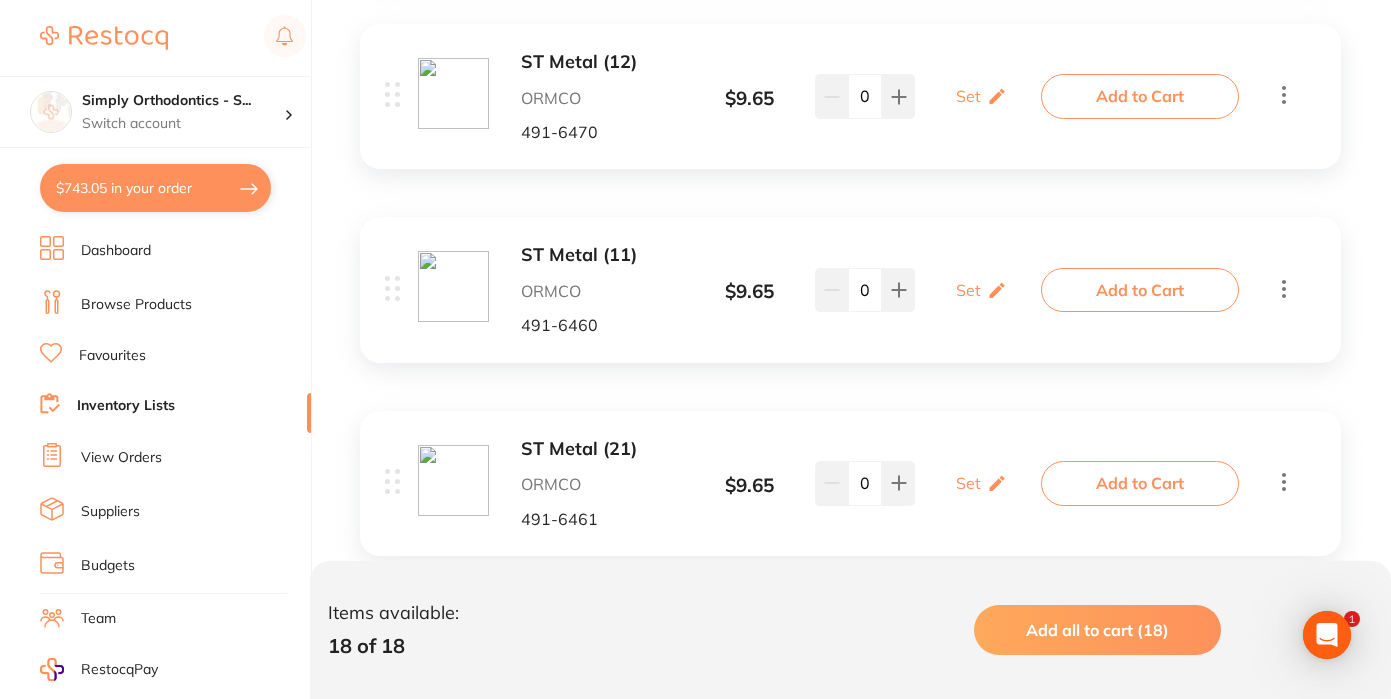 click on "Add to Cart" at bounding box center [1140, 290] 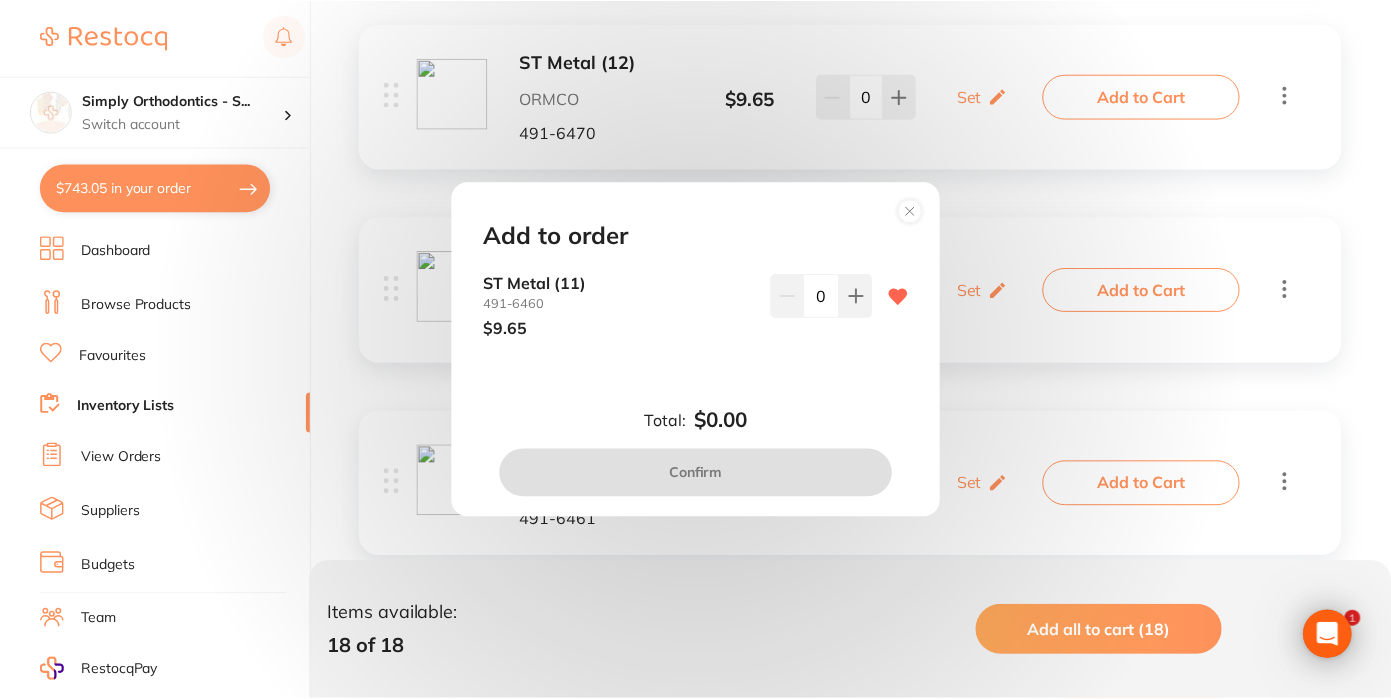 scroll, scrollTop: 0, scrollLeft: 0, axis: both 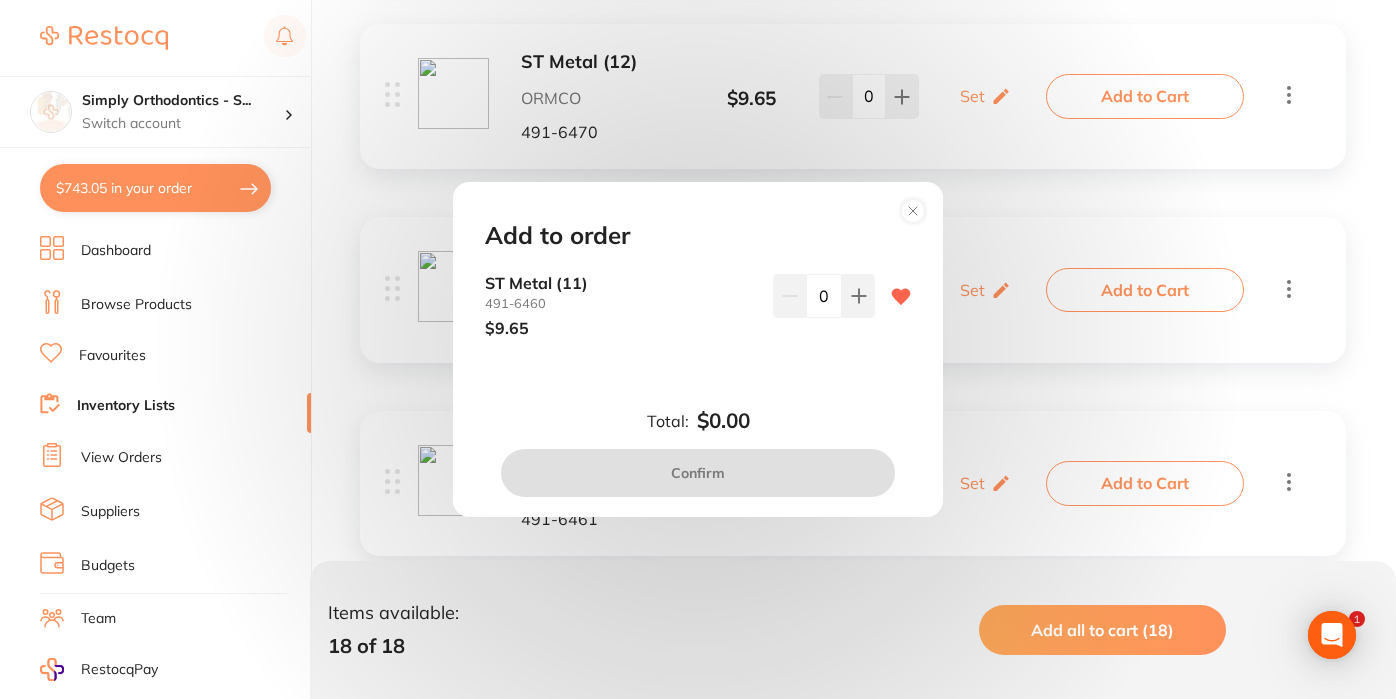 click on "0" at bounding box center [824, 296] 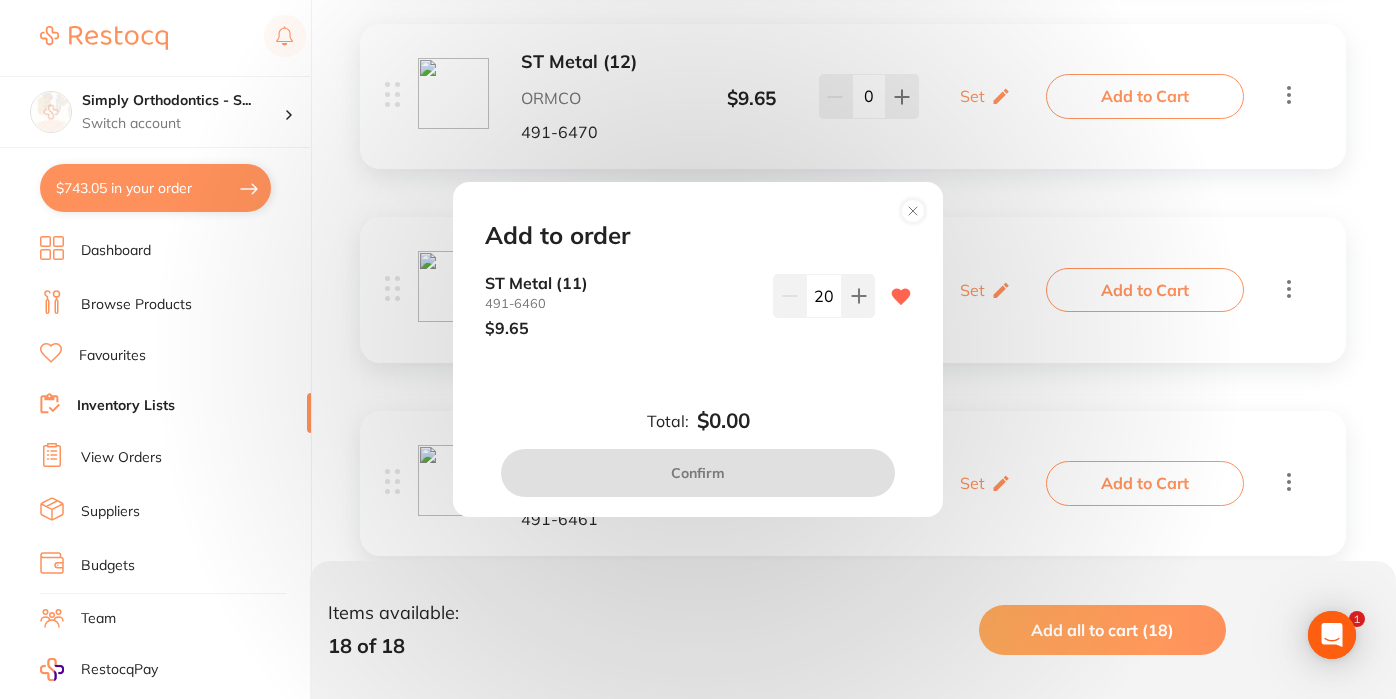 type on "20" 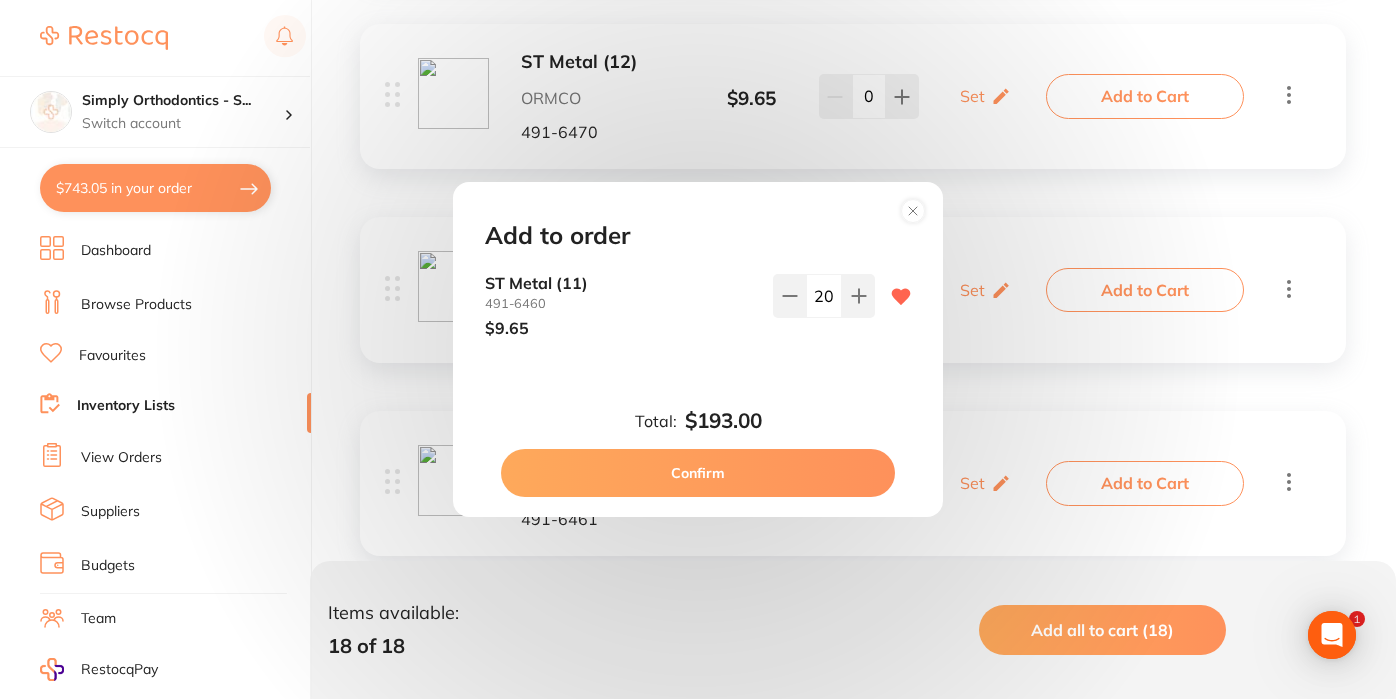 click on "Confirm" at bounding box center [698, 473] 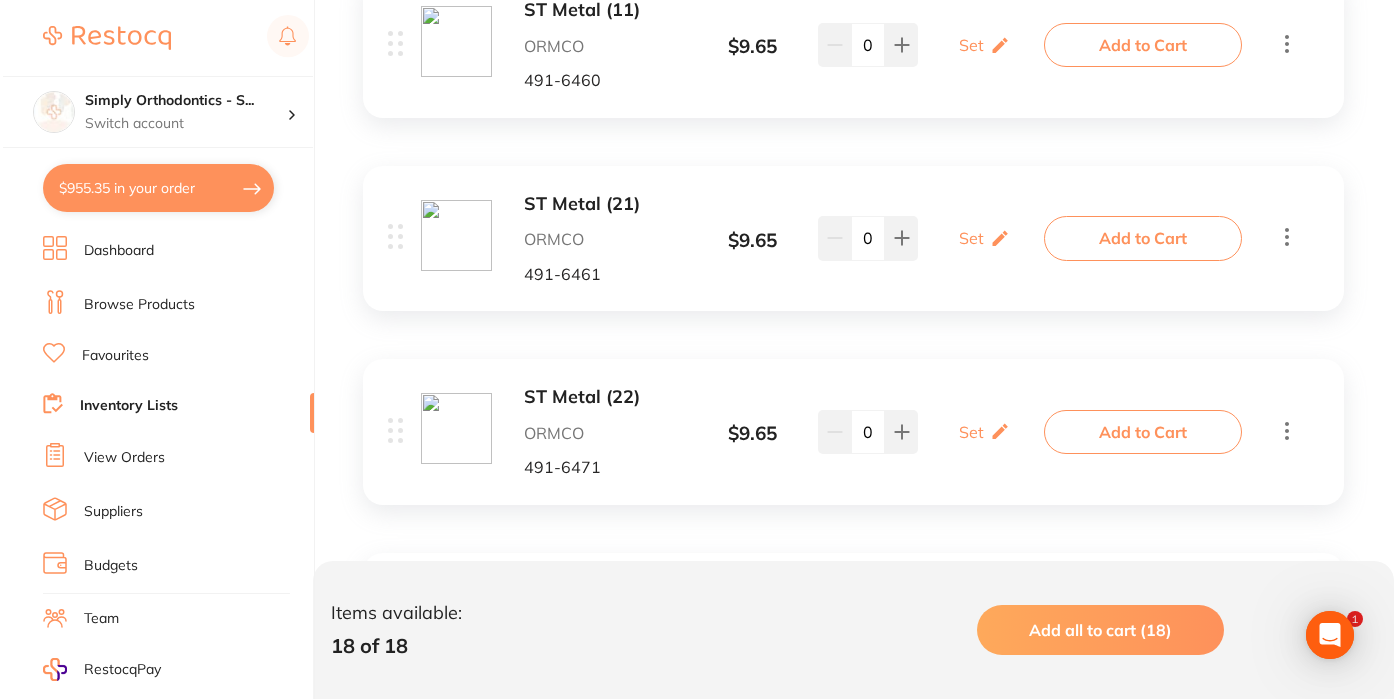 scroll, scrollTop: 1149, scrollLeft: 0, axis: vertical 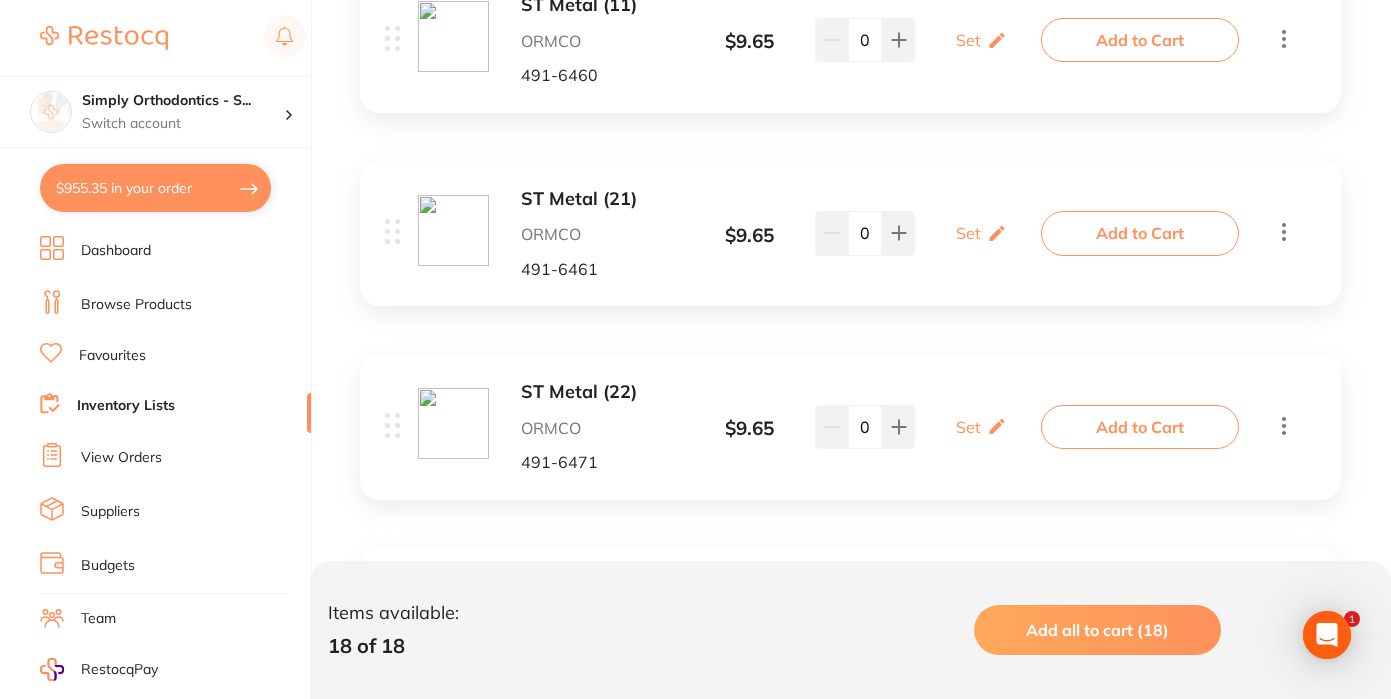 click on "Add to Cart" at bounding box center [1140, 233] 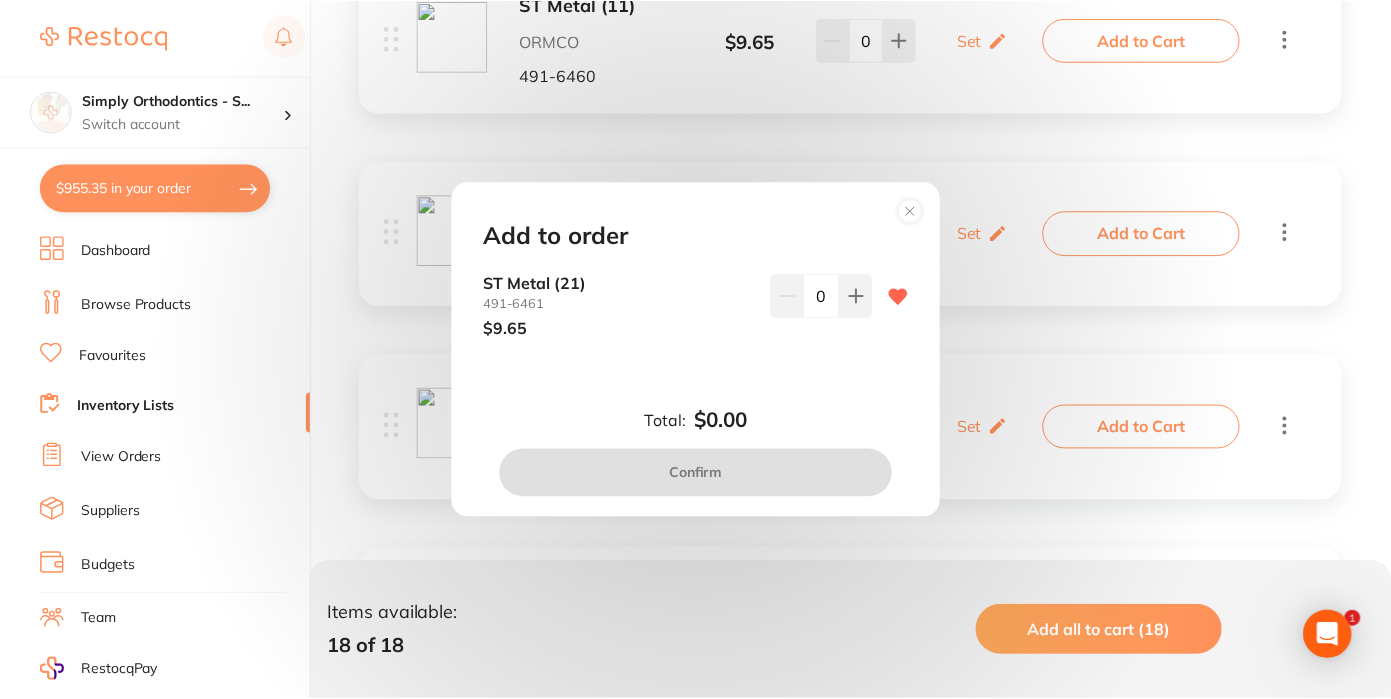 scroll, scrollTop: 0, scrollLeft: 0, axis: both 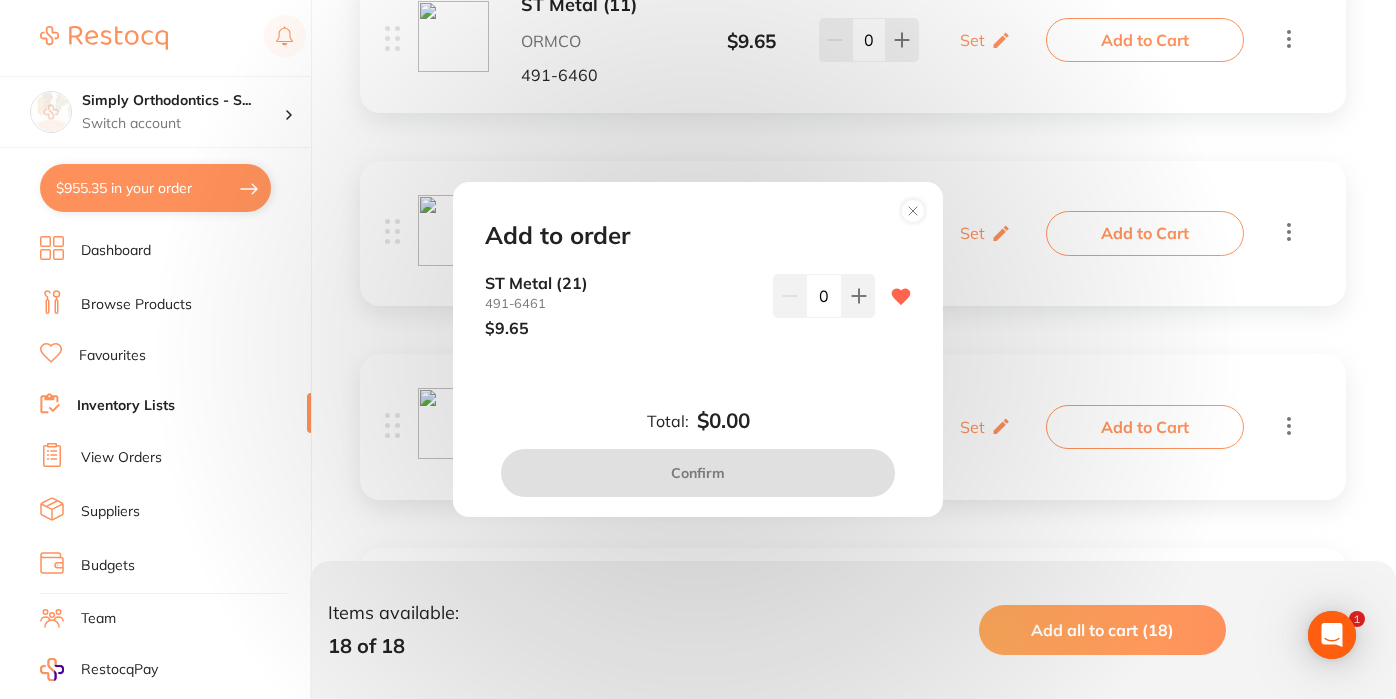 click on "0" at bounding box center (824, 296) 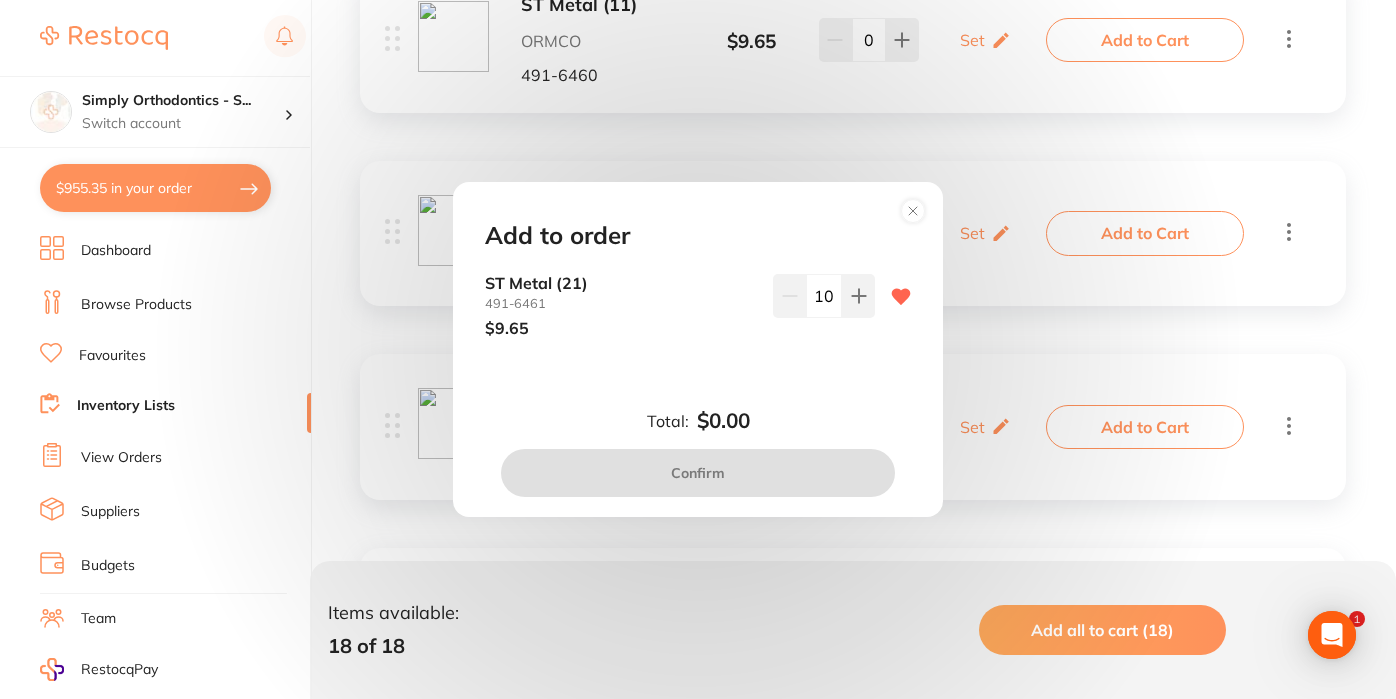 type on "10" 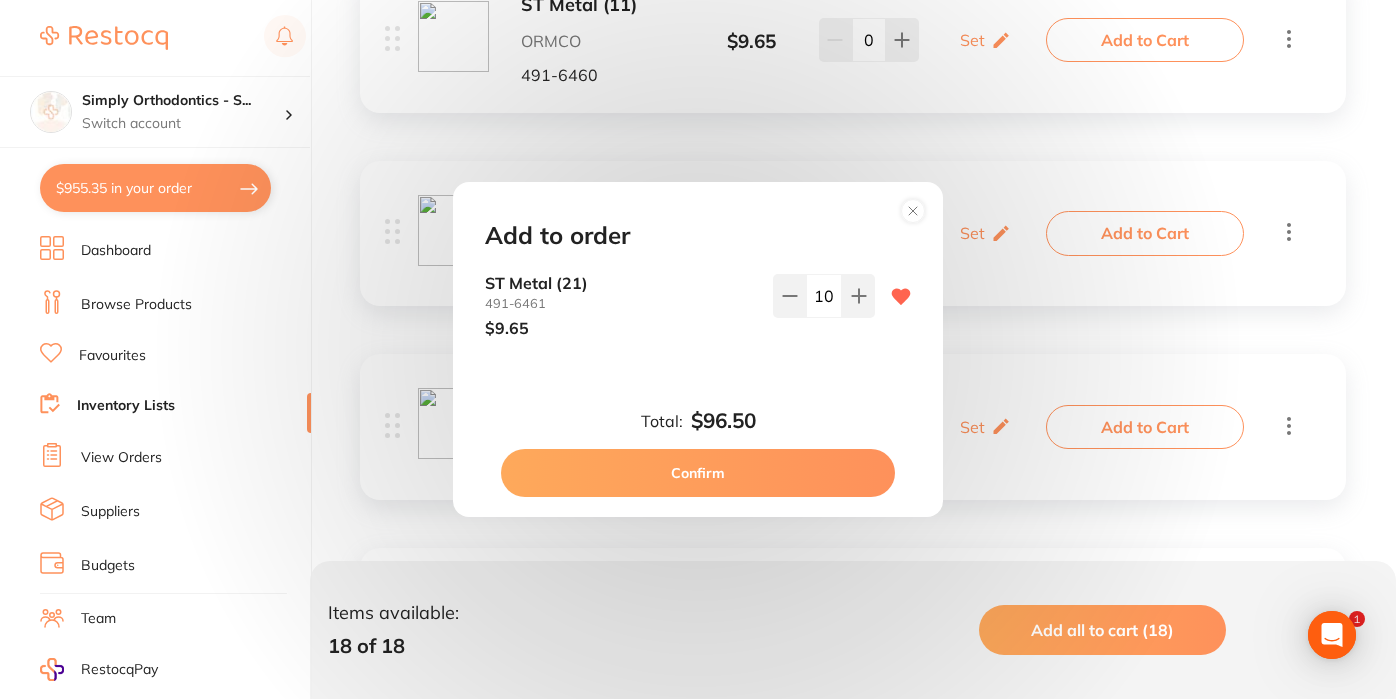 click on "Add to order ST Metal (21) [PHONE] $9.65     10         Total:    $96.50 Confirm" at bounding box center [698, 349] 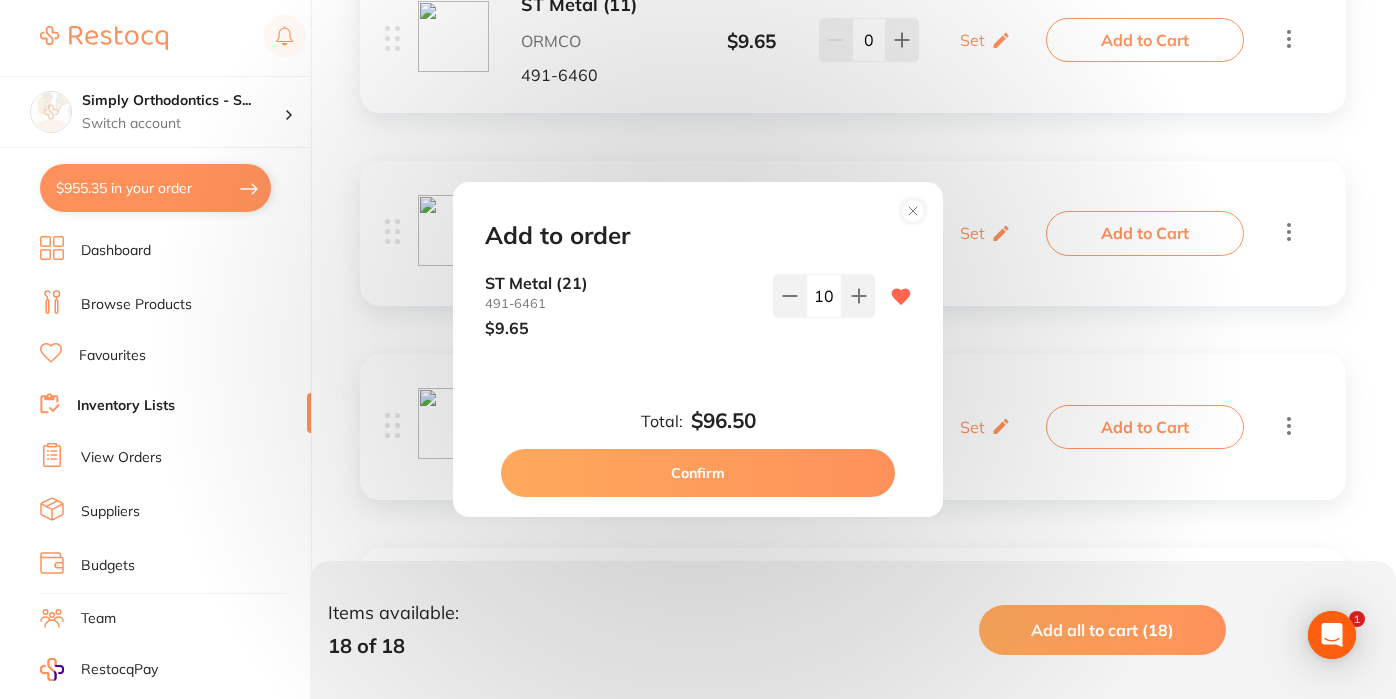 click on "Confirm" at bounding box center [698, 473] 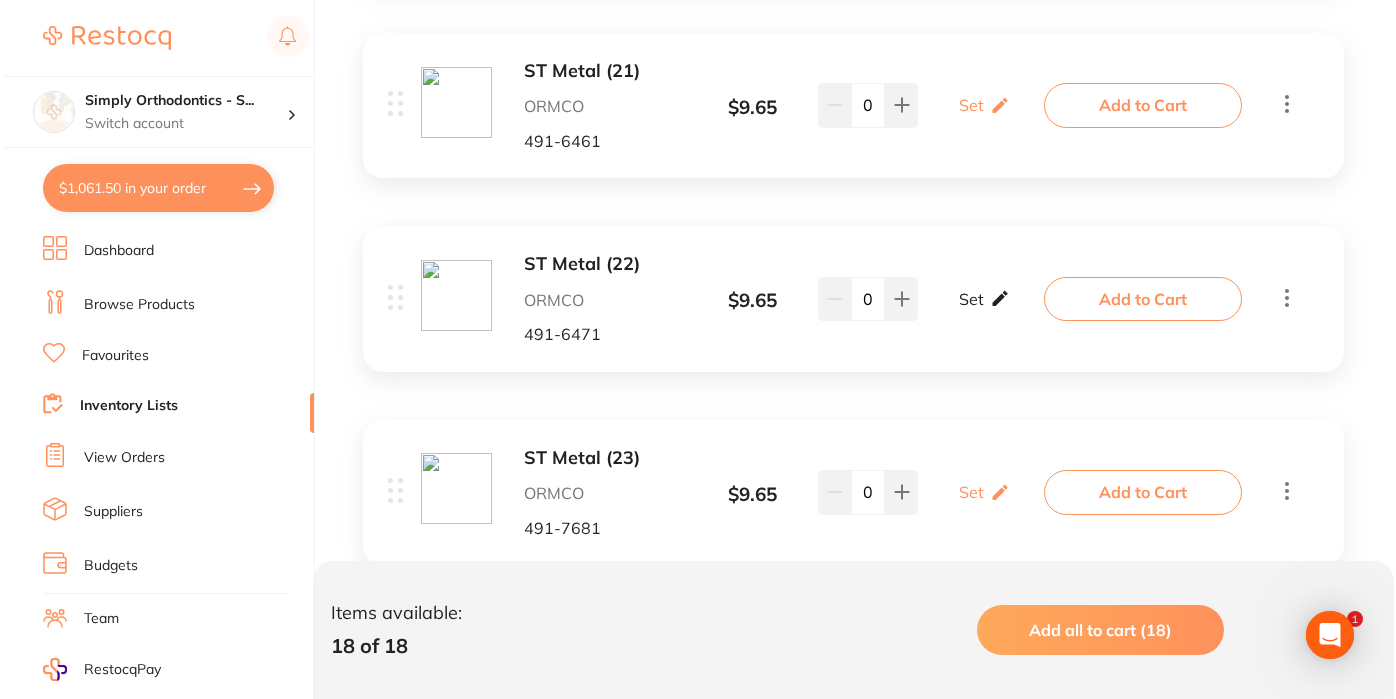 scroll, scrollTop: 1283, scrollLeft: 0, axis: vertical 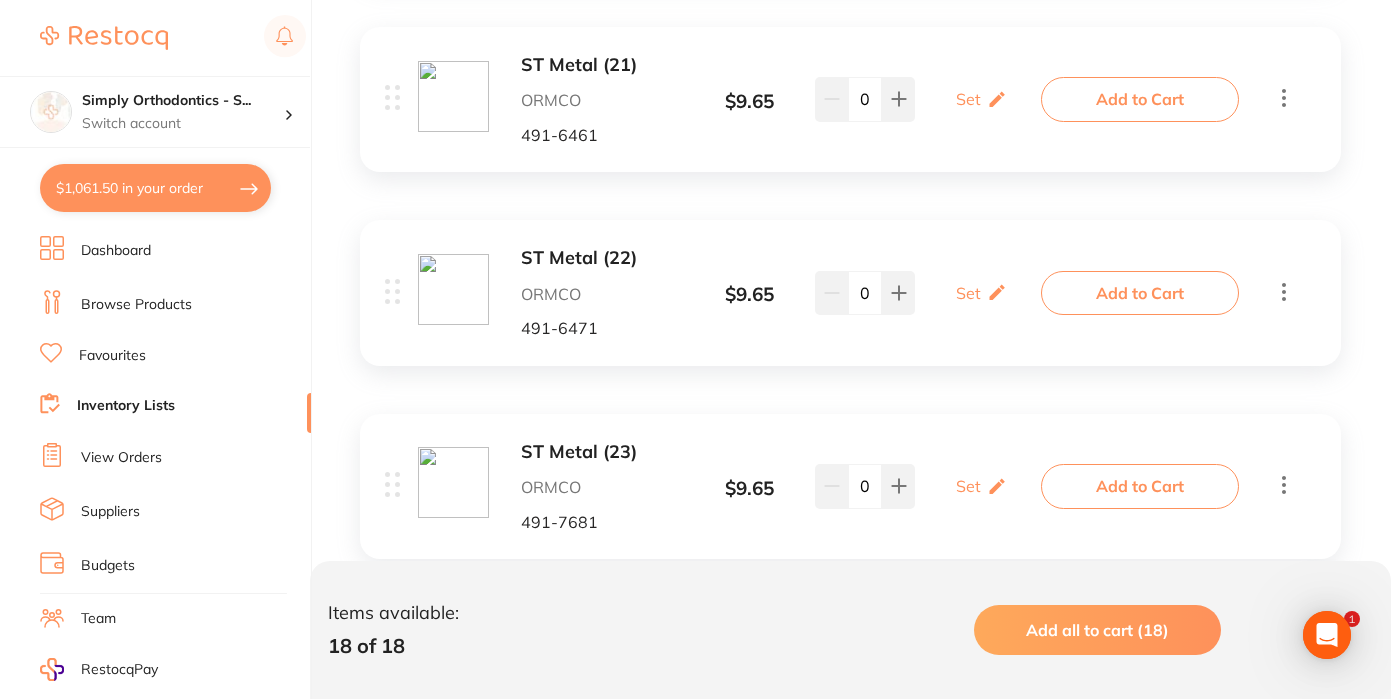click on "Add to Cart" at bounding box center (1140, 293) 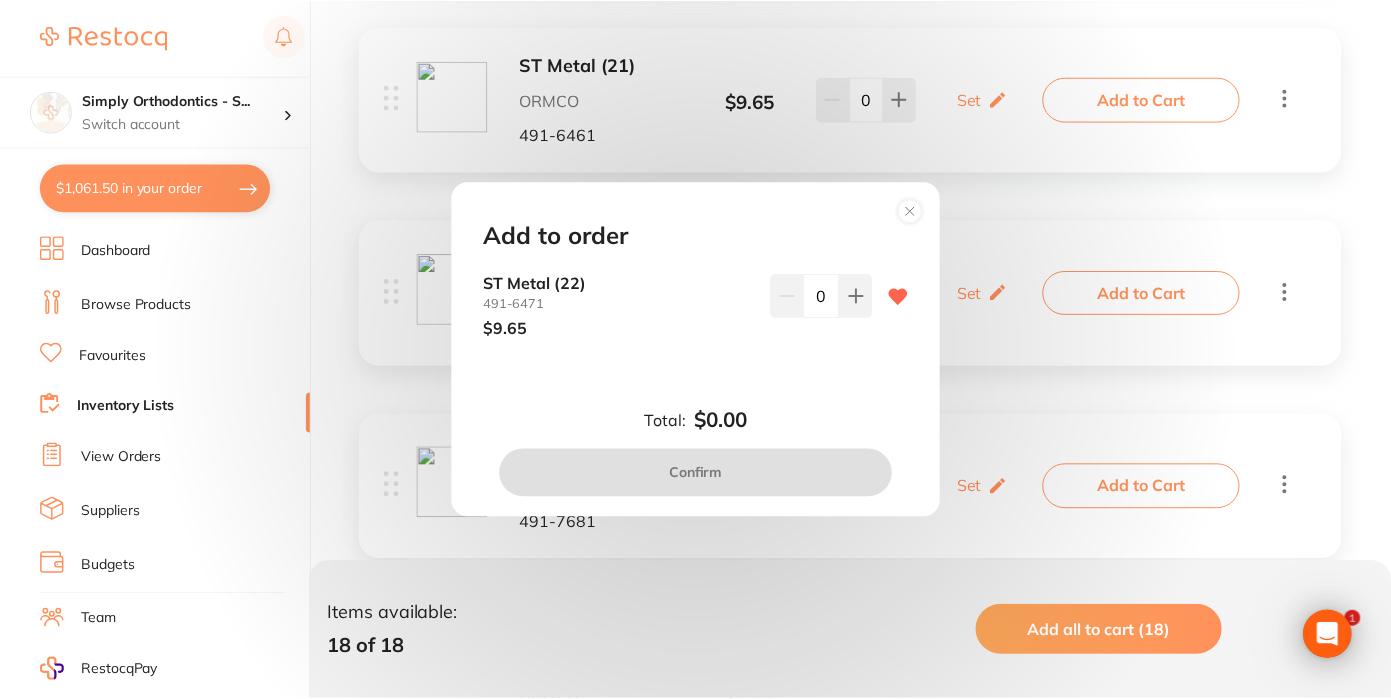 scroll, scrollTop: 0, scrollLeft: 0, axis: both 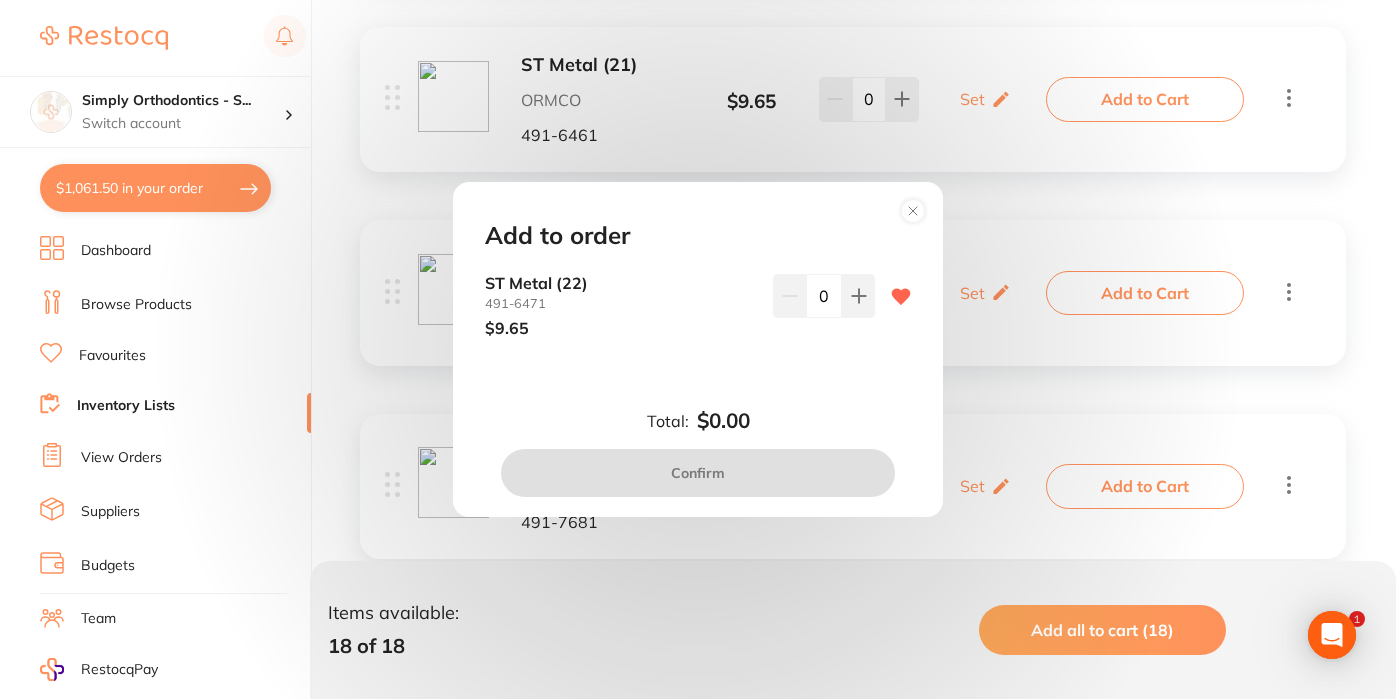 click on "0" at bounding box center [824, 296] 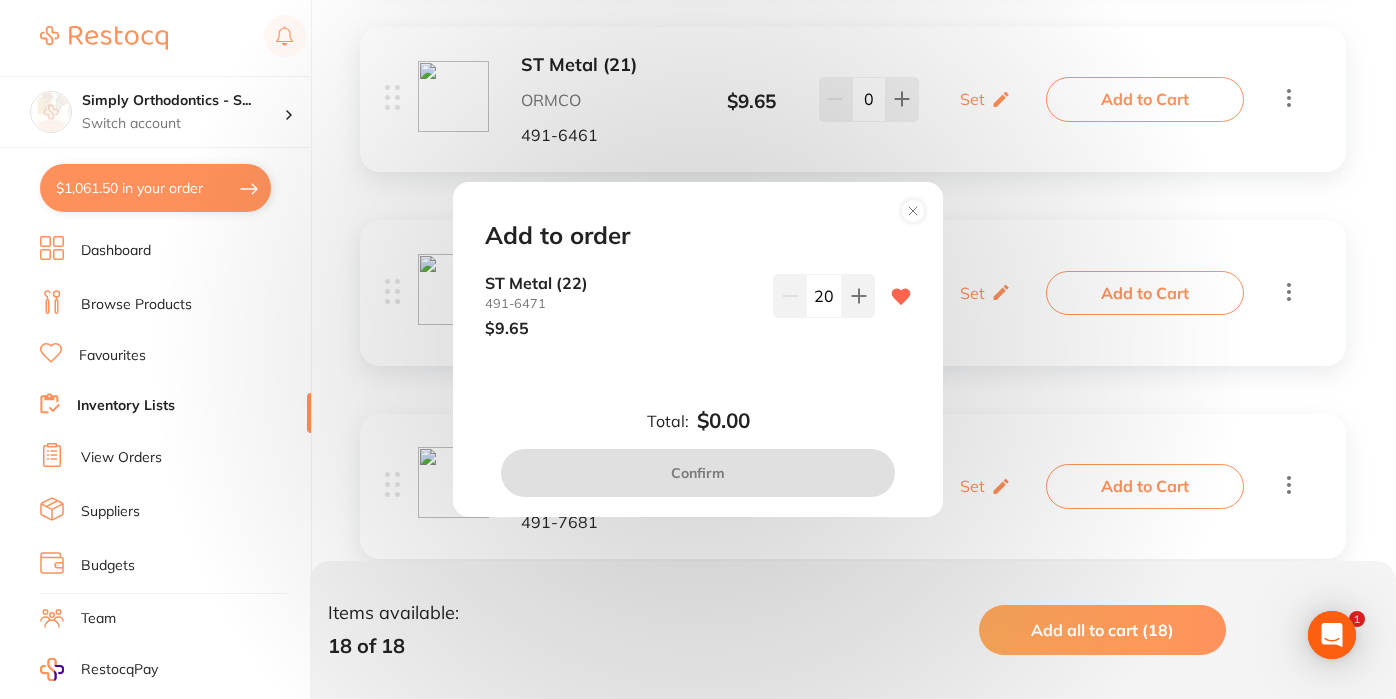 type on "20" 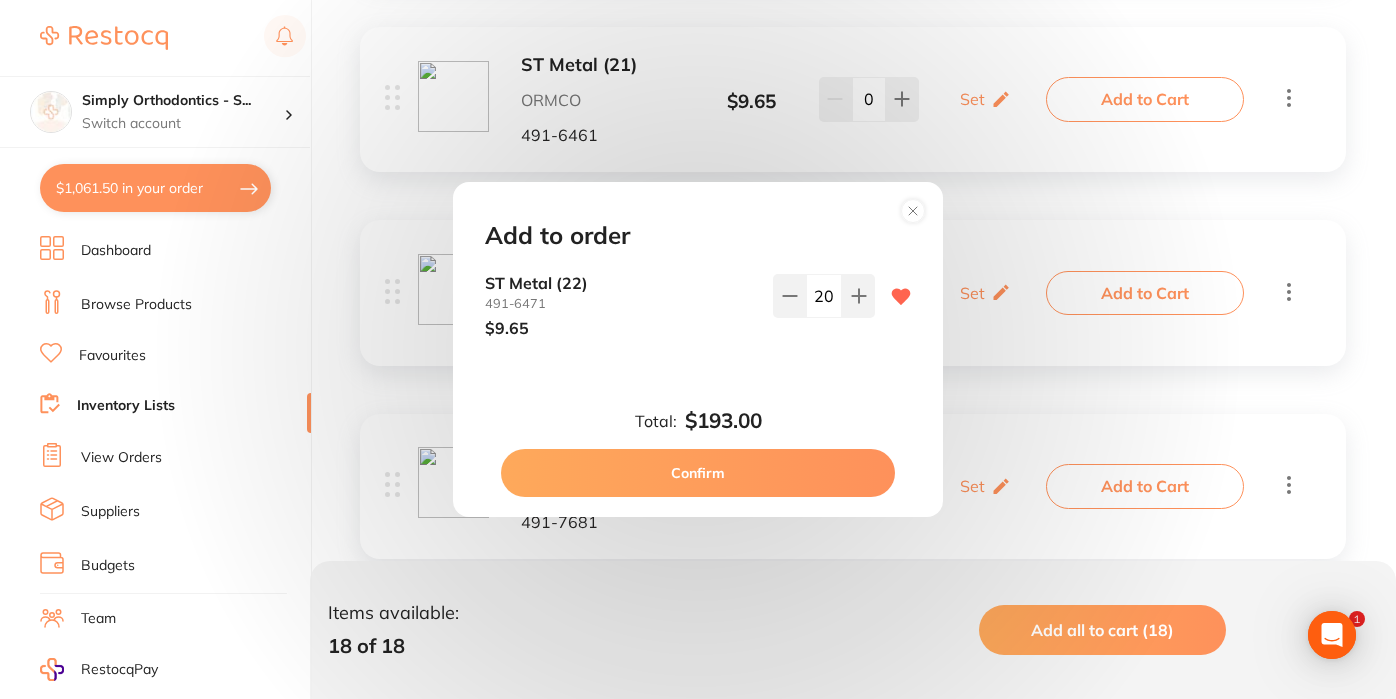 click on "Confirm" at bounding box center (698, 473) 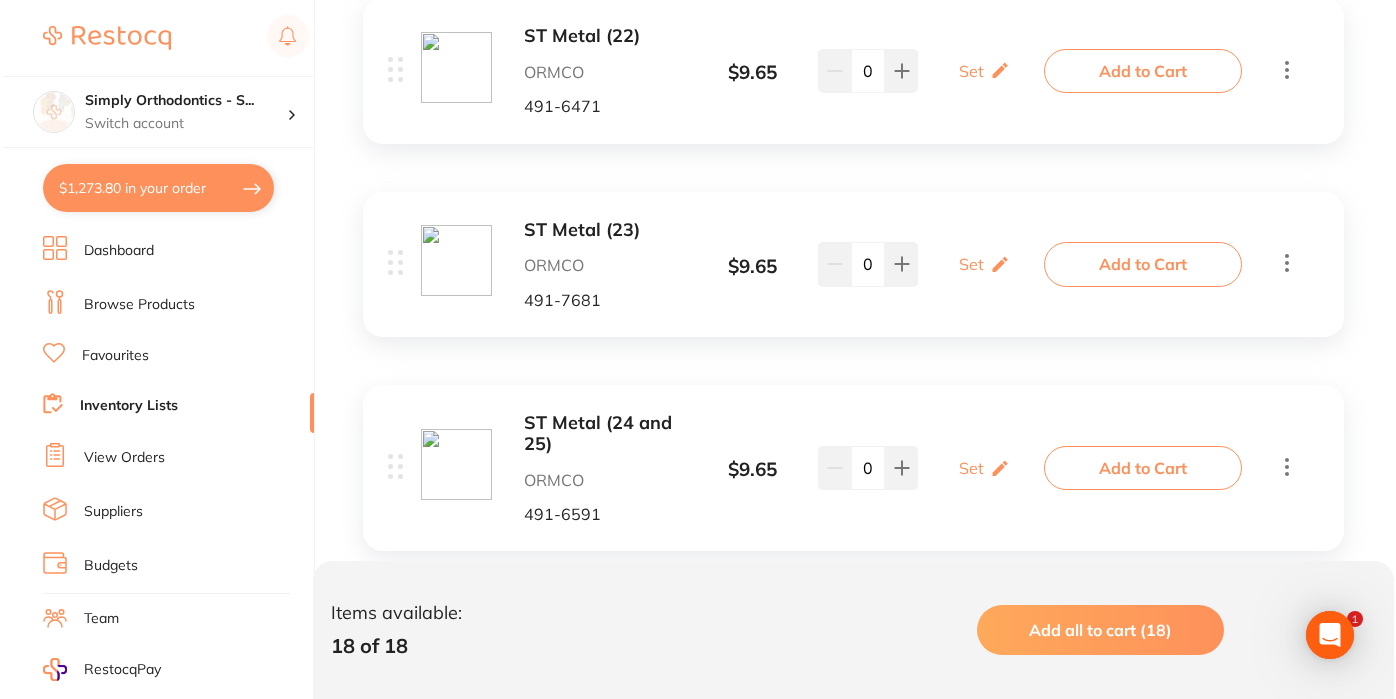 scroll, scrollTop: 1506, scrollLeft: 0, axis: vertical 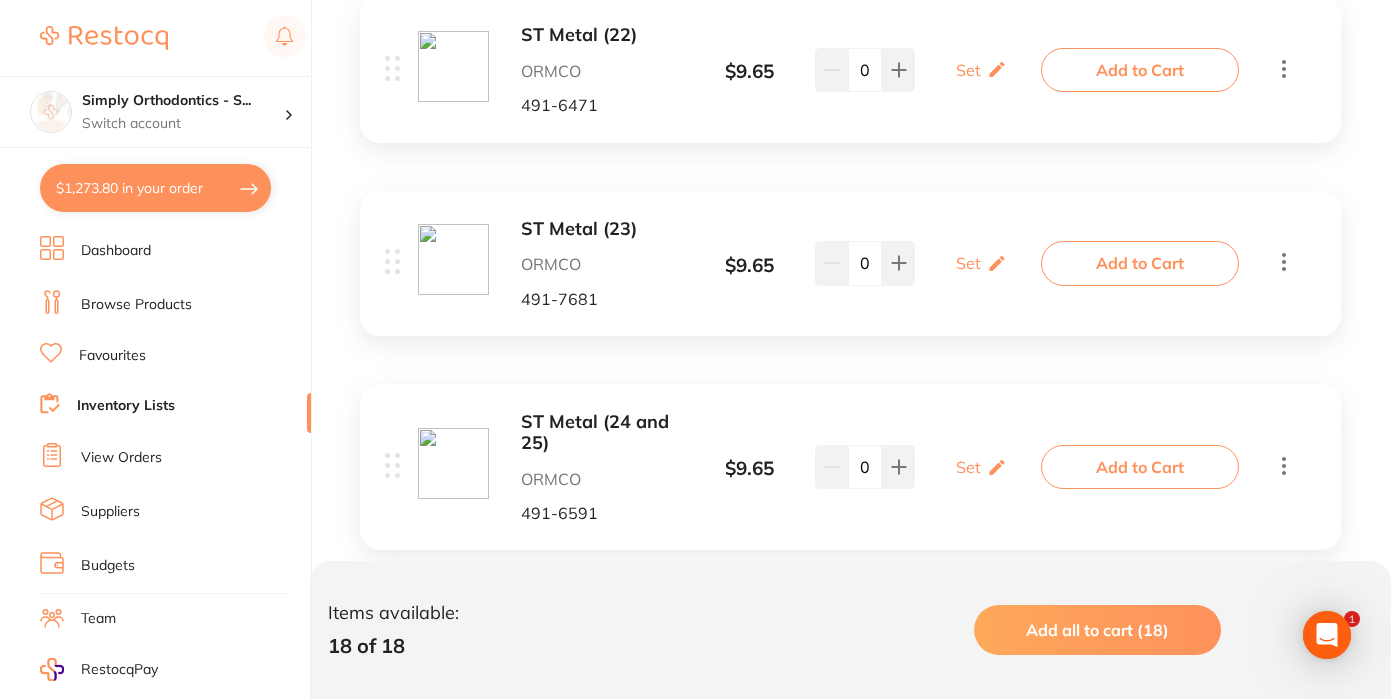 click on "Add to Cart" at bounding box center [1140, 263] 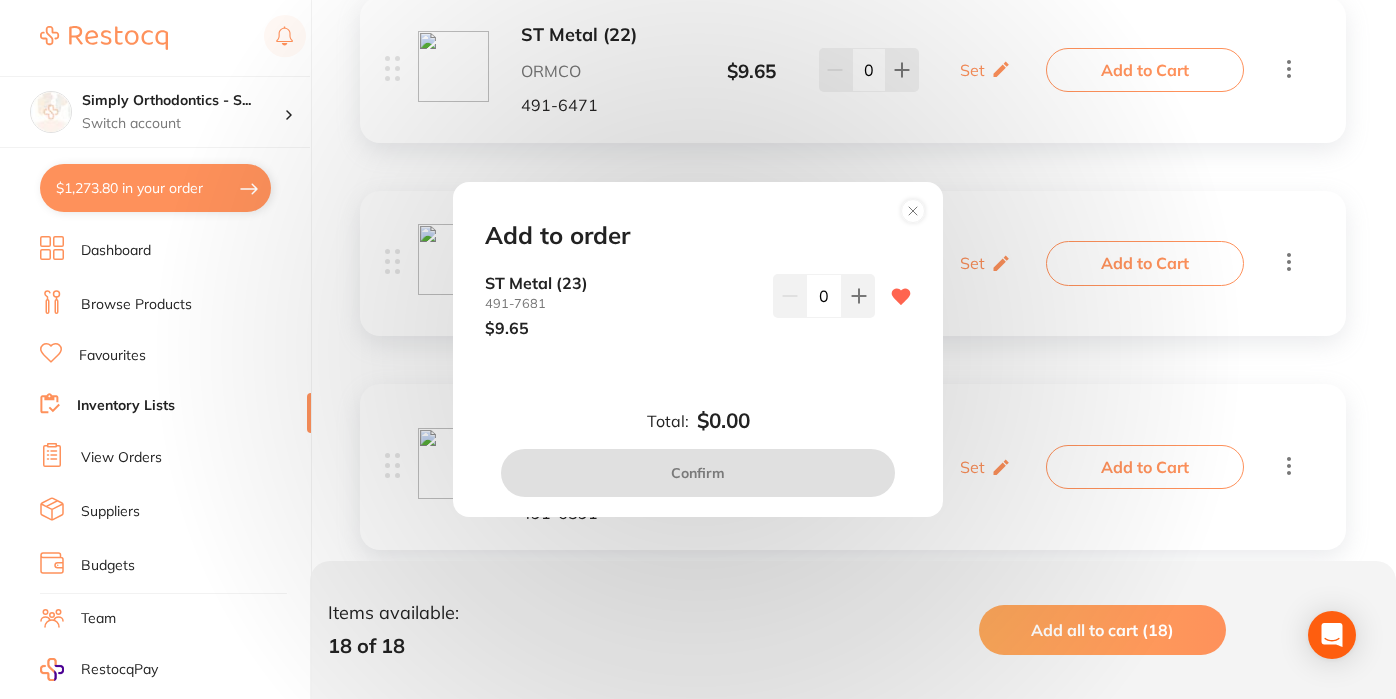 click on "0" at bounding box center (824, 296) 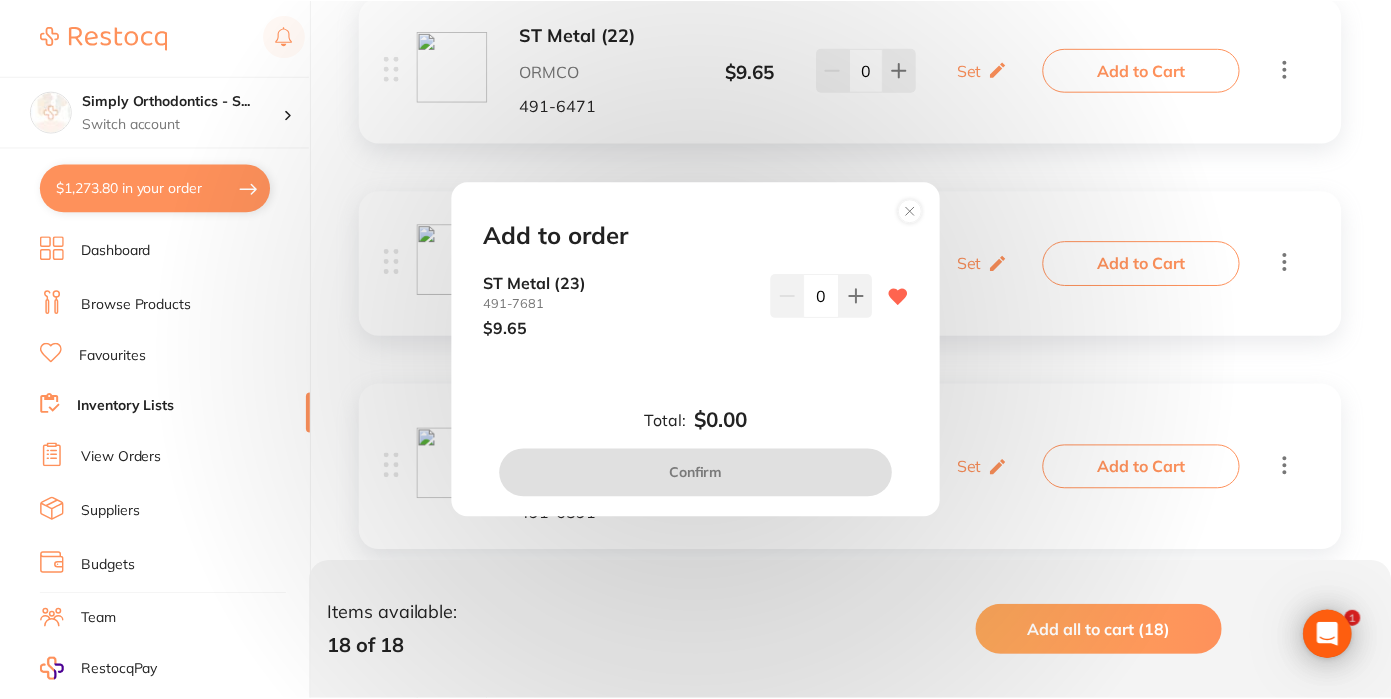 scroll, scrollTop: 0, scrollLeft: 0, axis: both 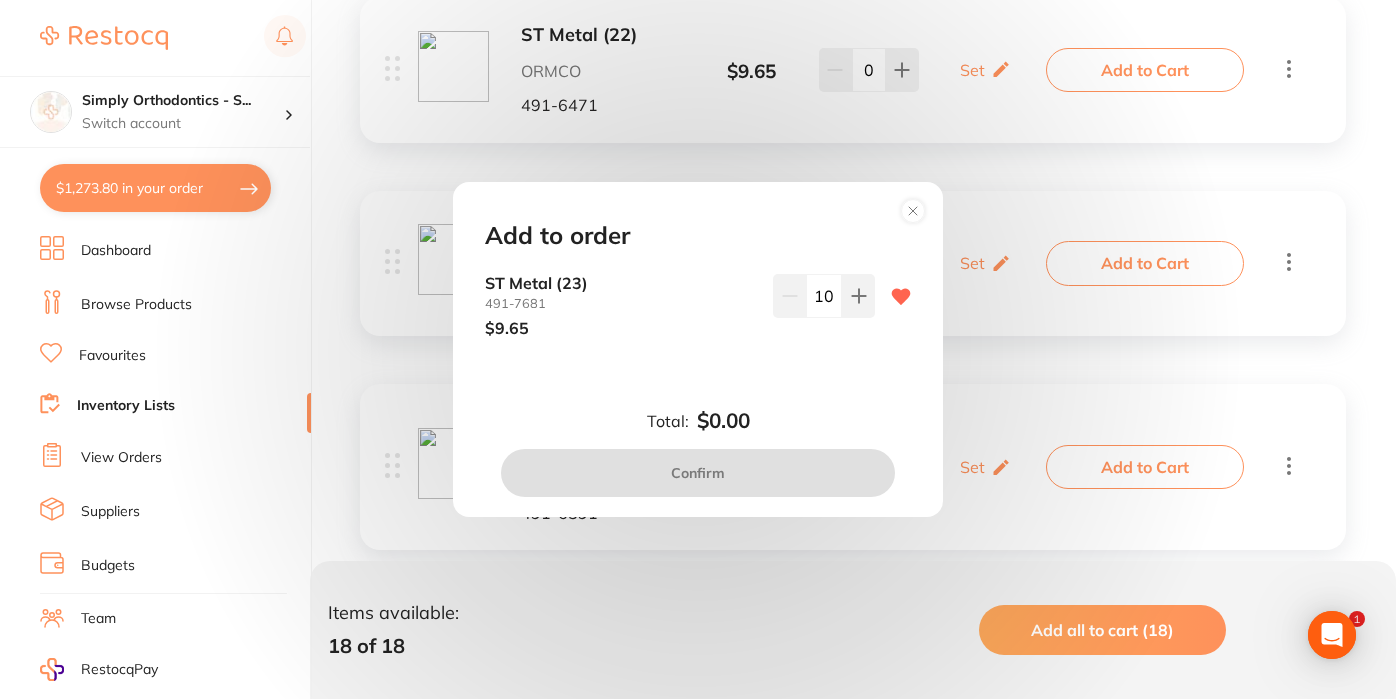 type on "10" 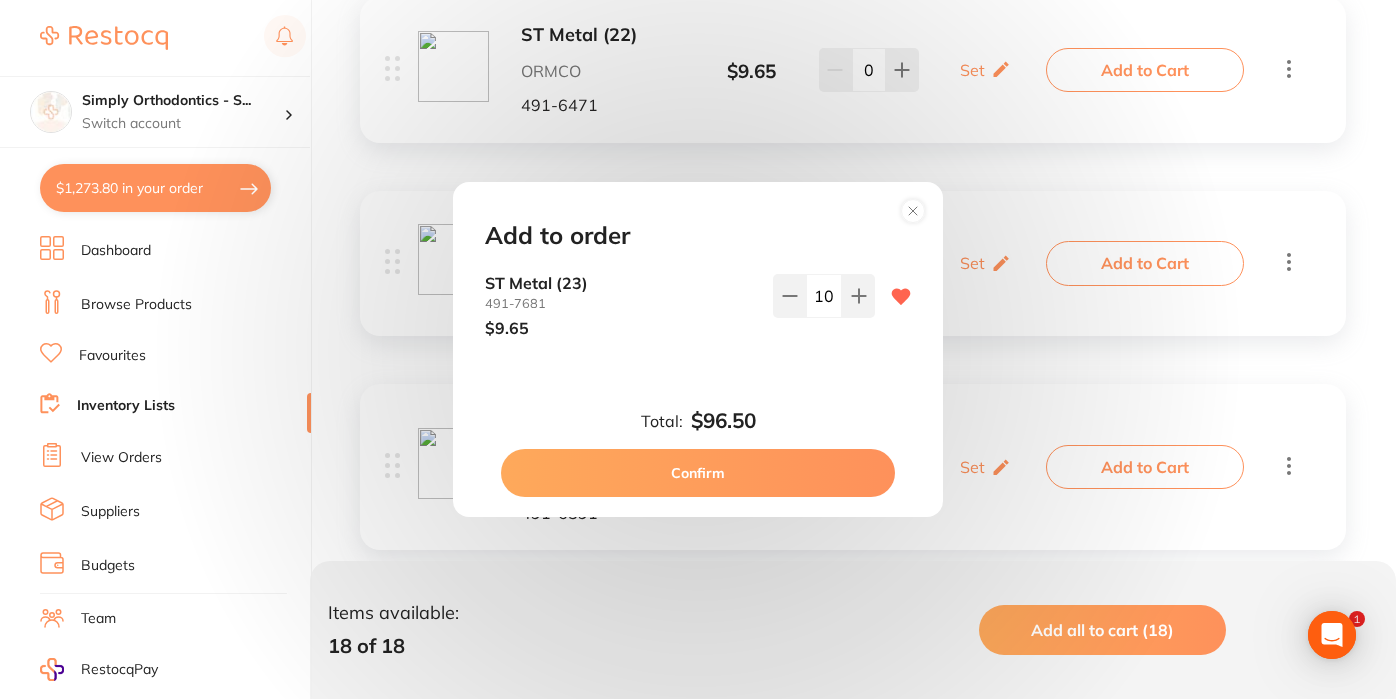 click on "Confirm" at bounding box center (698, 473) 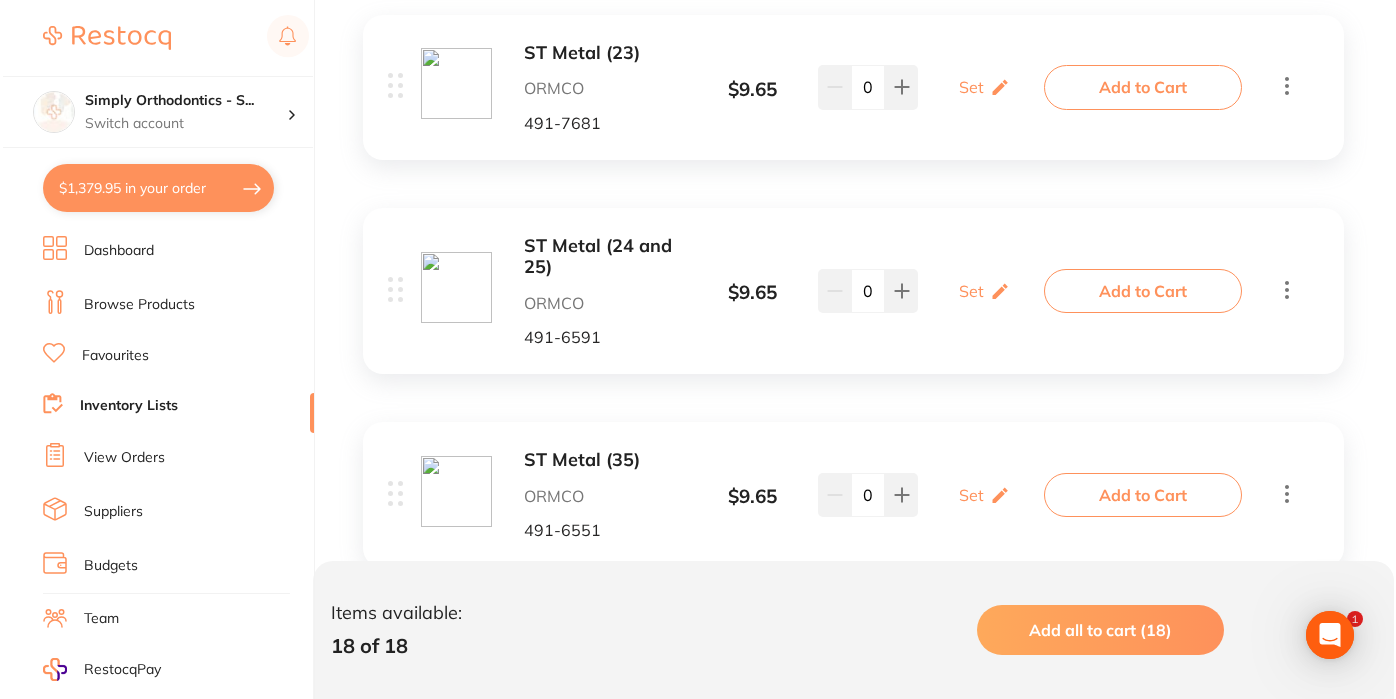 scroll, scrollTop: 1686, scrollLeft: 0, axis: vertical 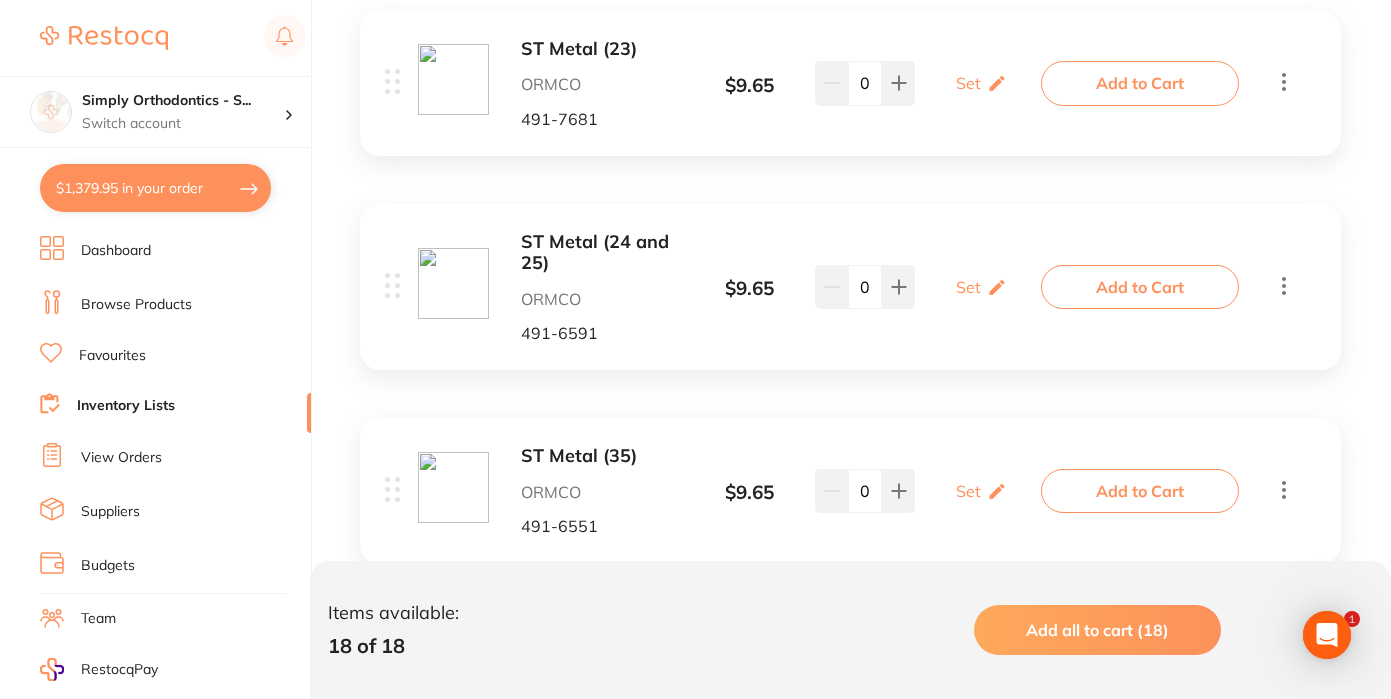 click on "Add to Cart" at bounding box center [1140, 287] 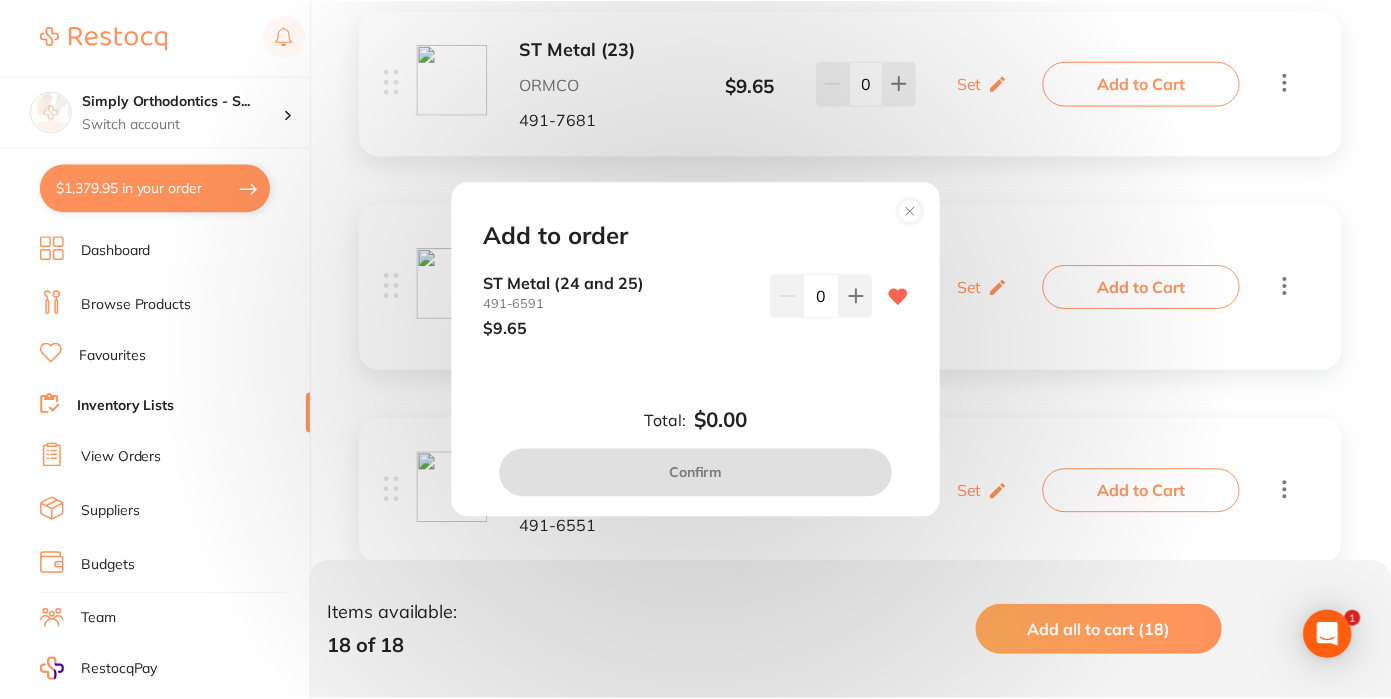 scroll, scrollTop: 0, scrollLeft: 0, axis: both 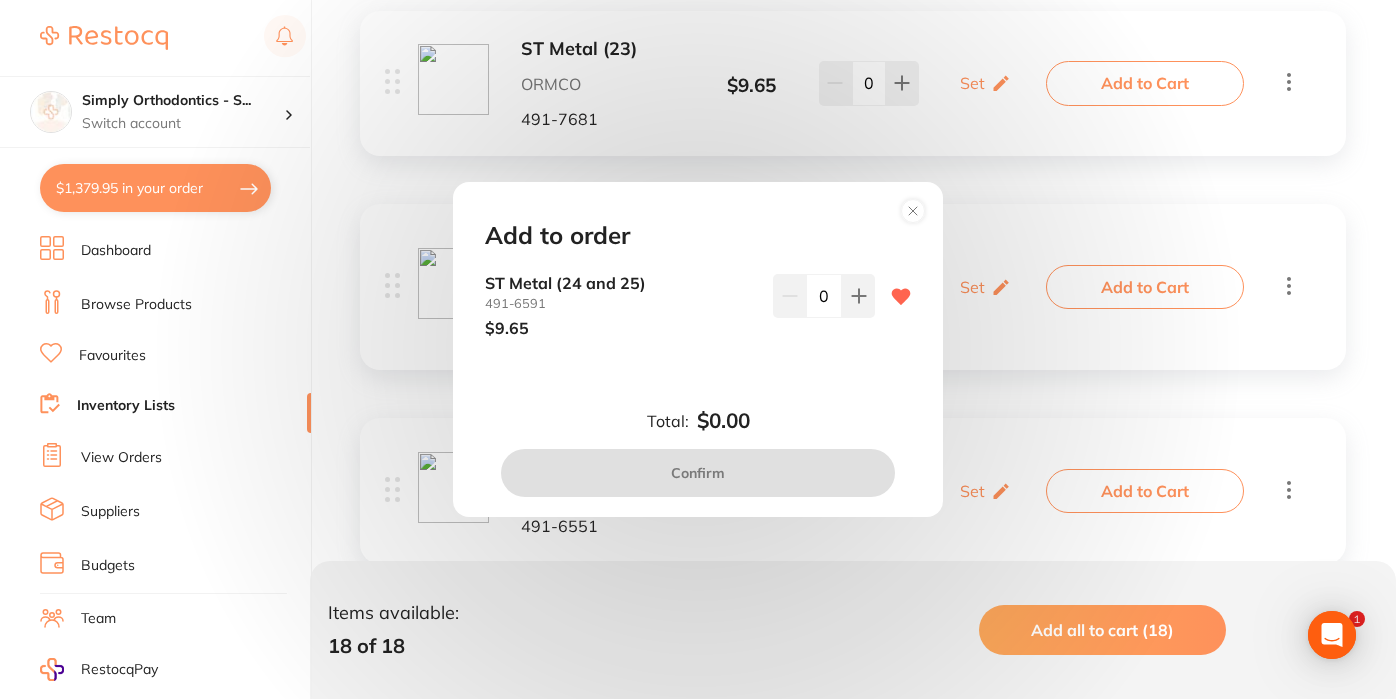 click on "0" at bounding box center (824, 296) 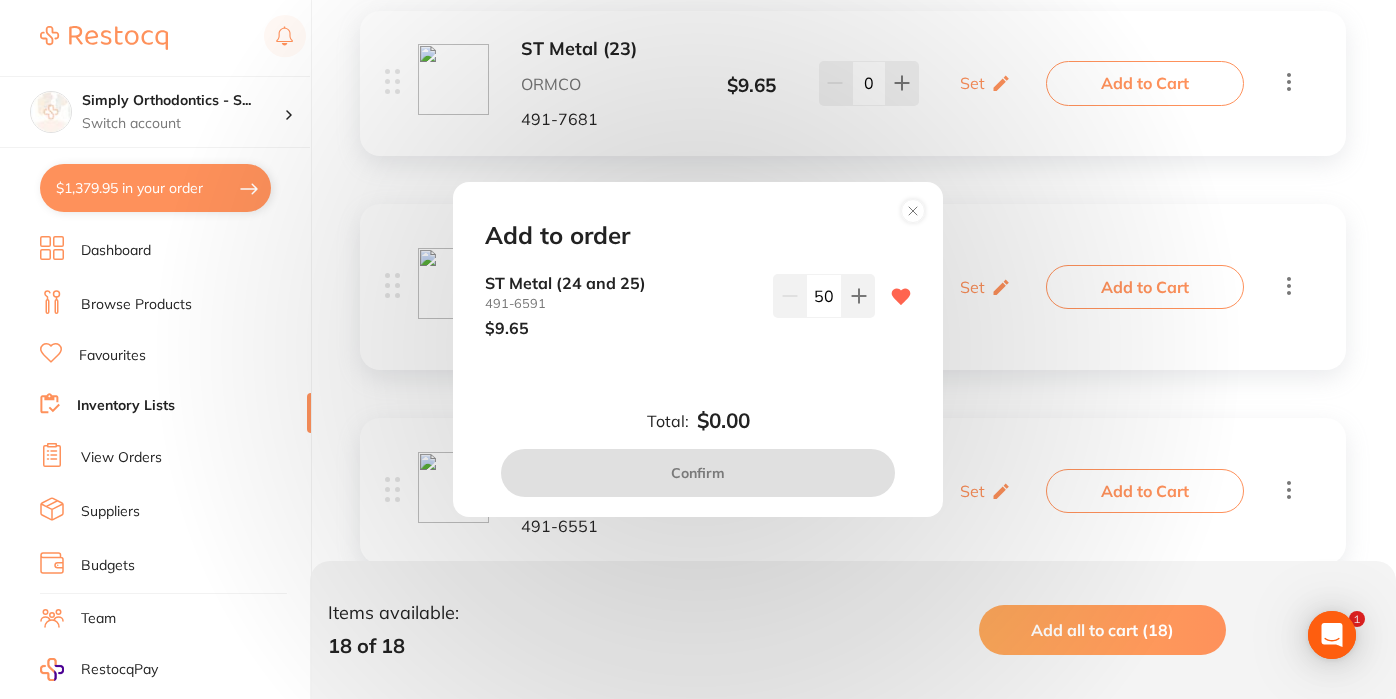 type on "50" 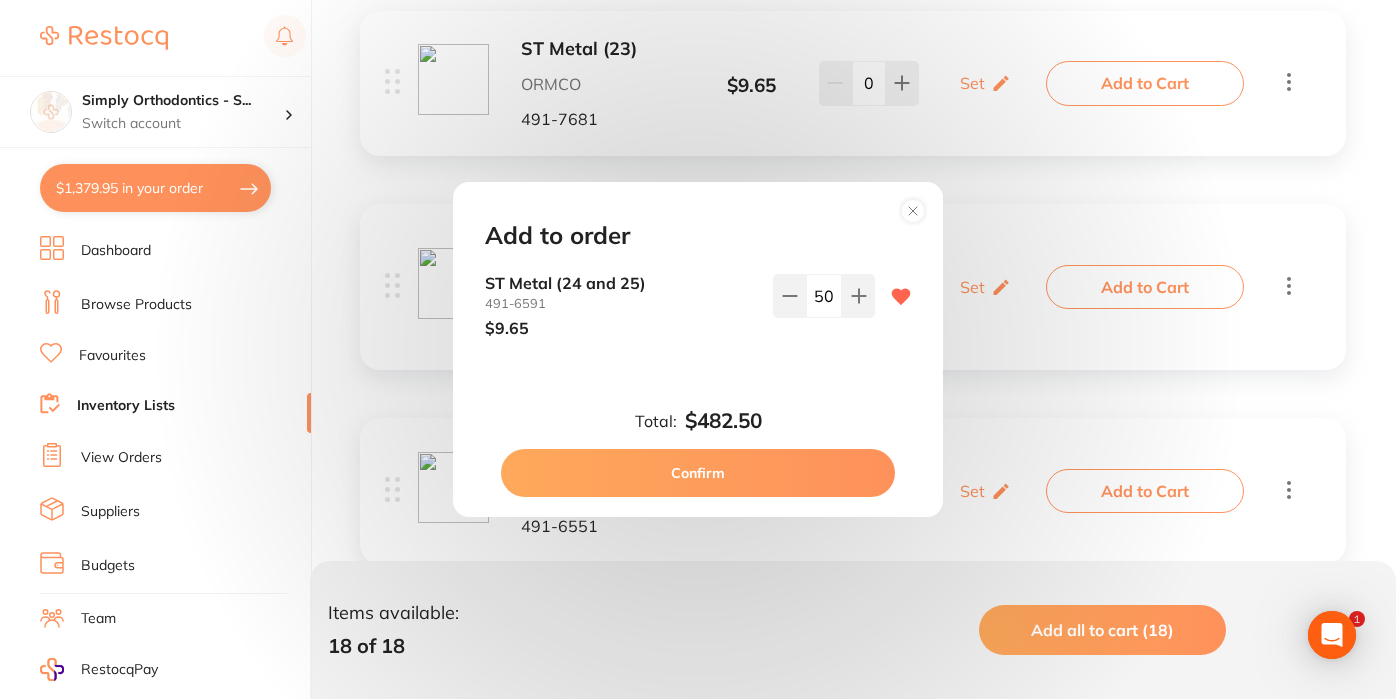 click on "Confirm" at bounding box center [698, 473] 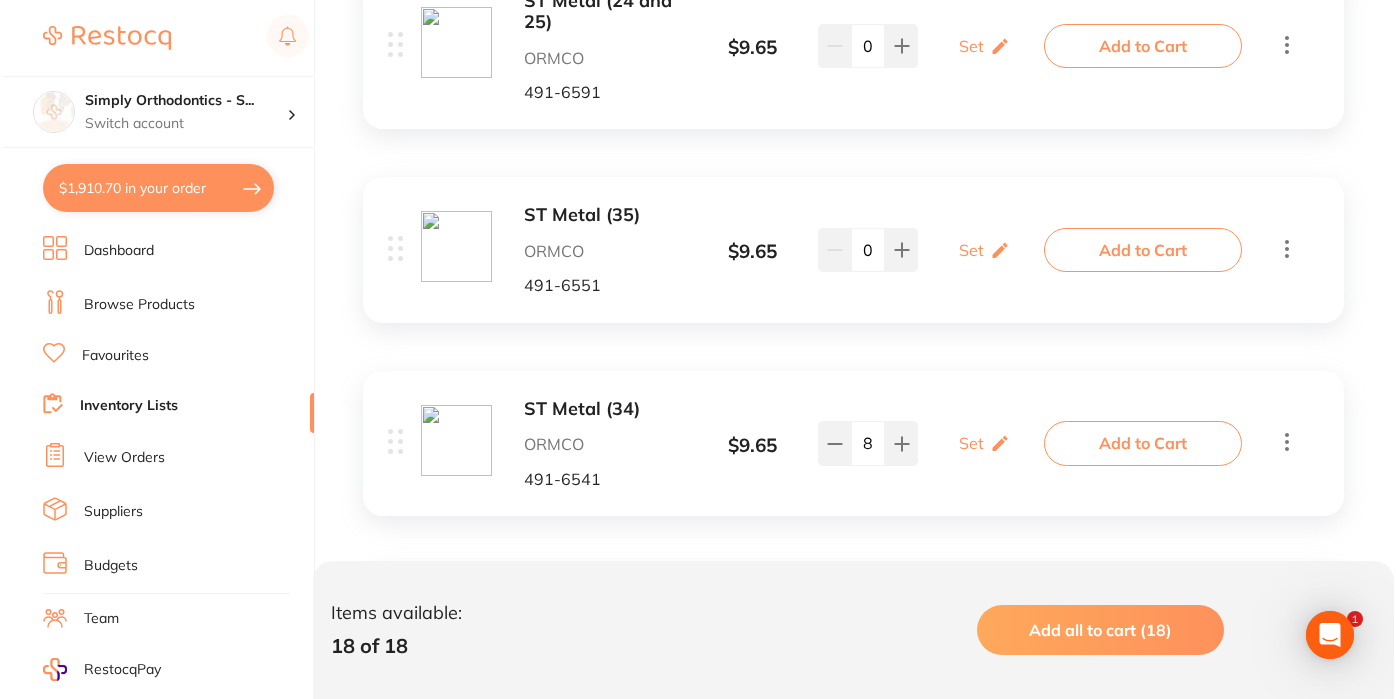 scroll, scrollTop: 1930, scrollLeft: 0, axis: vertical 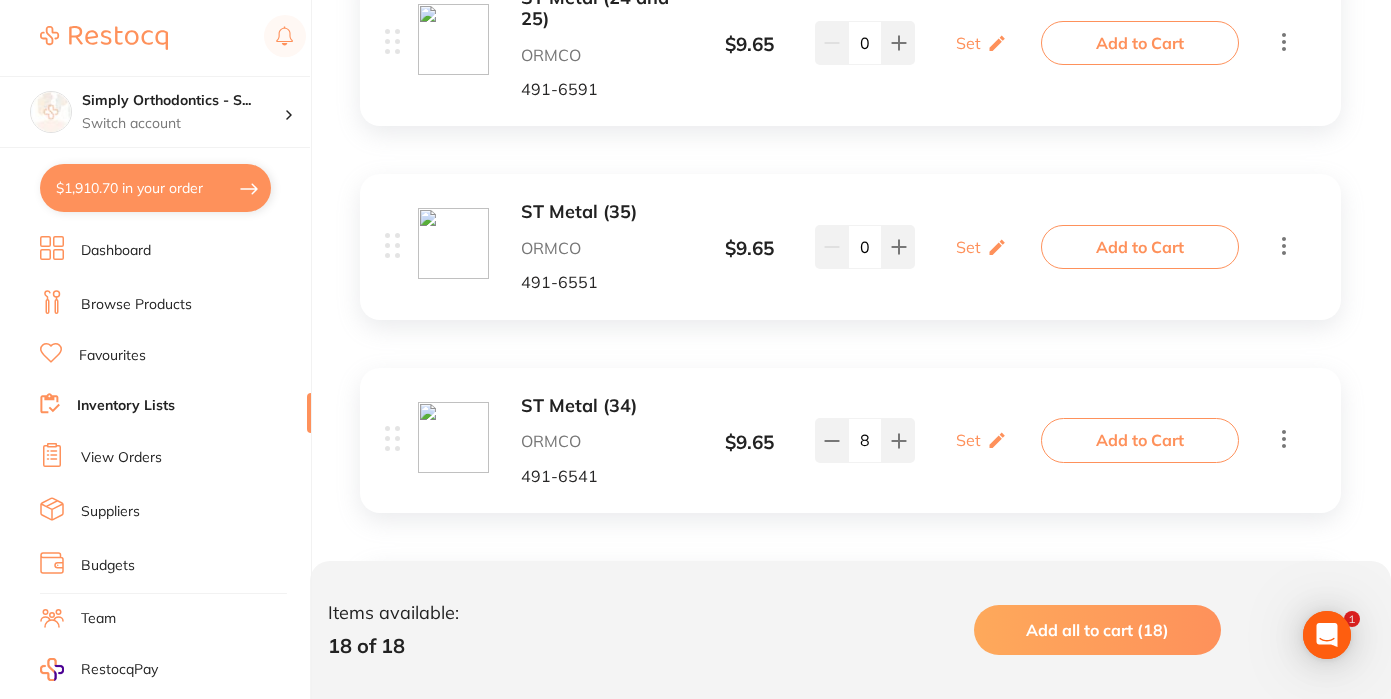 click on "Add to Cart" at bounding box center (1140, 247) 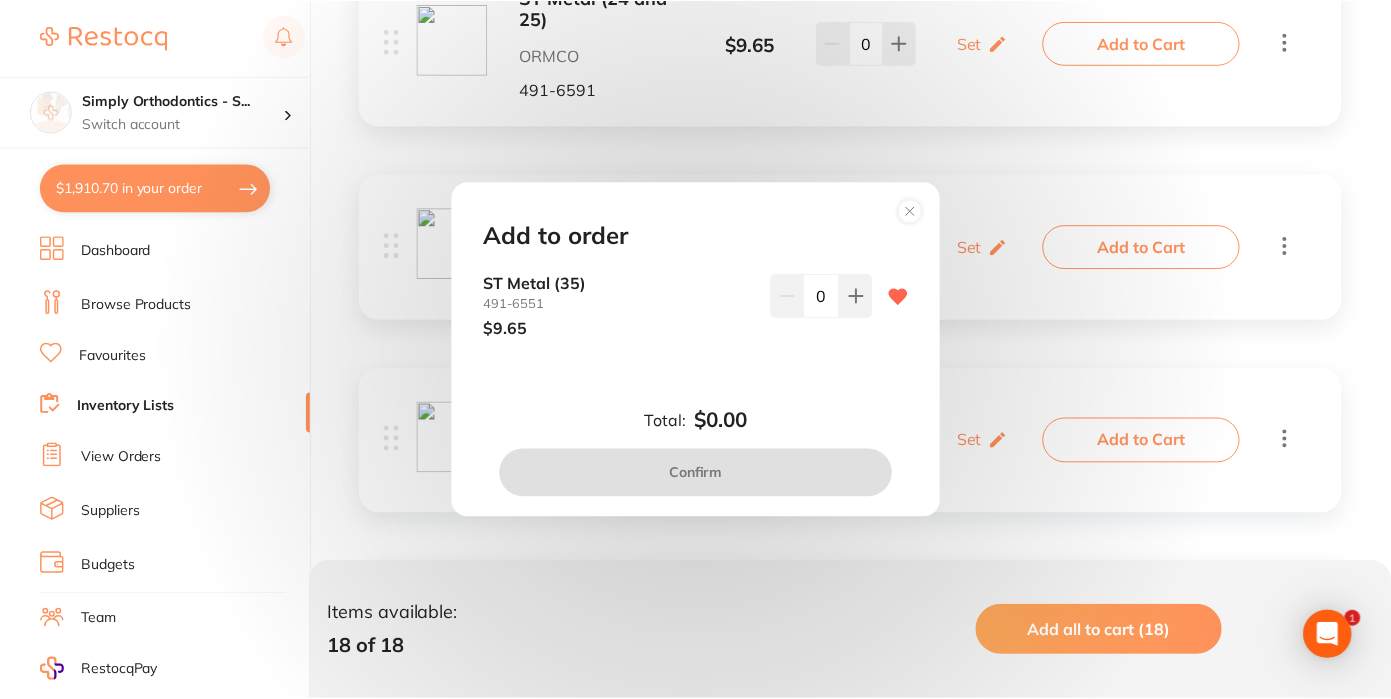 scroll, scrollTop: 0, scrollLeft: 0, axis: both 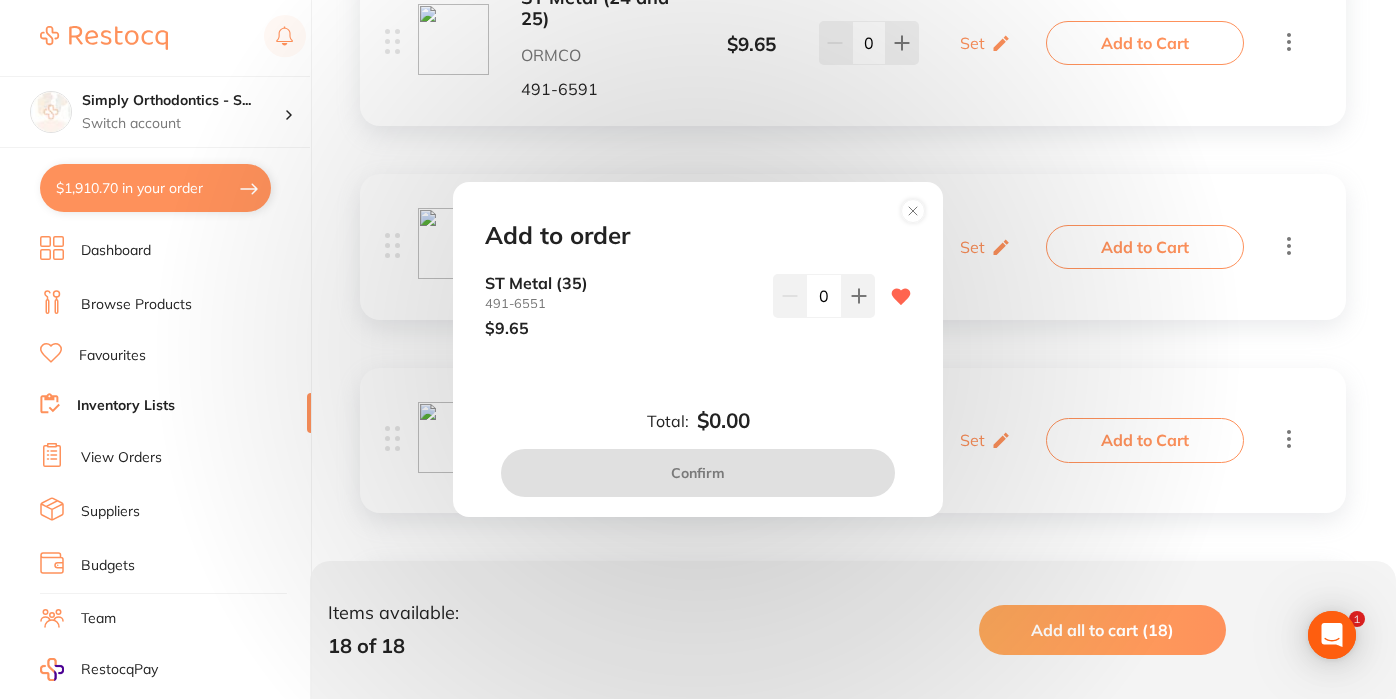 click on "0" at bounding box center (824, 296) 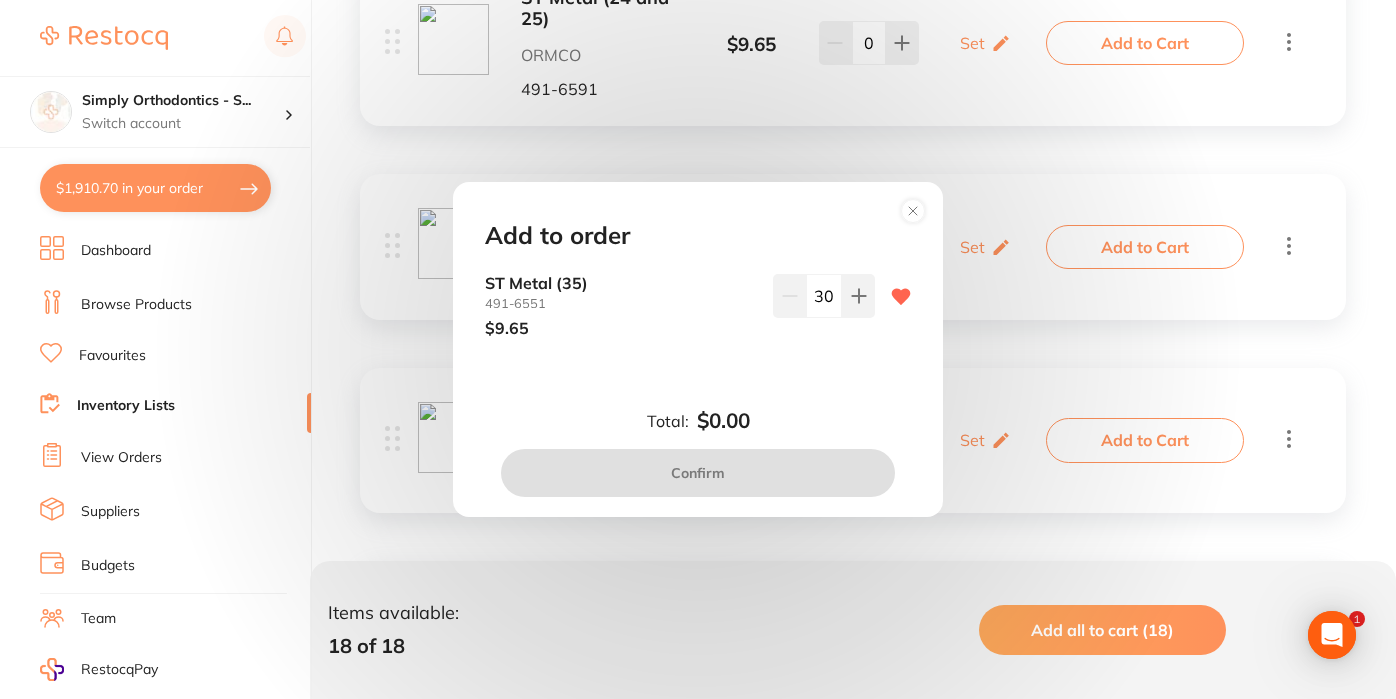 type on "30" 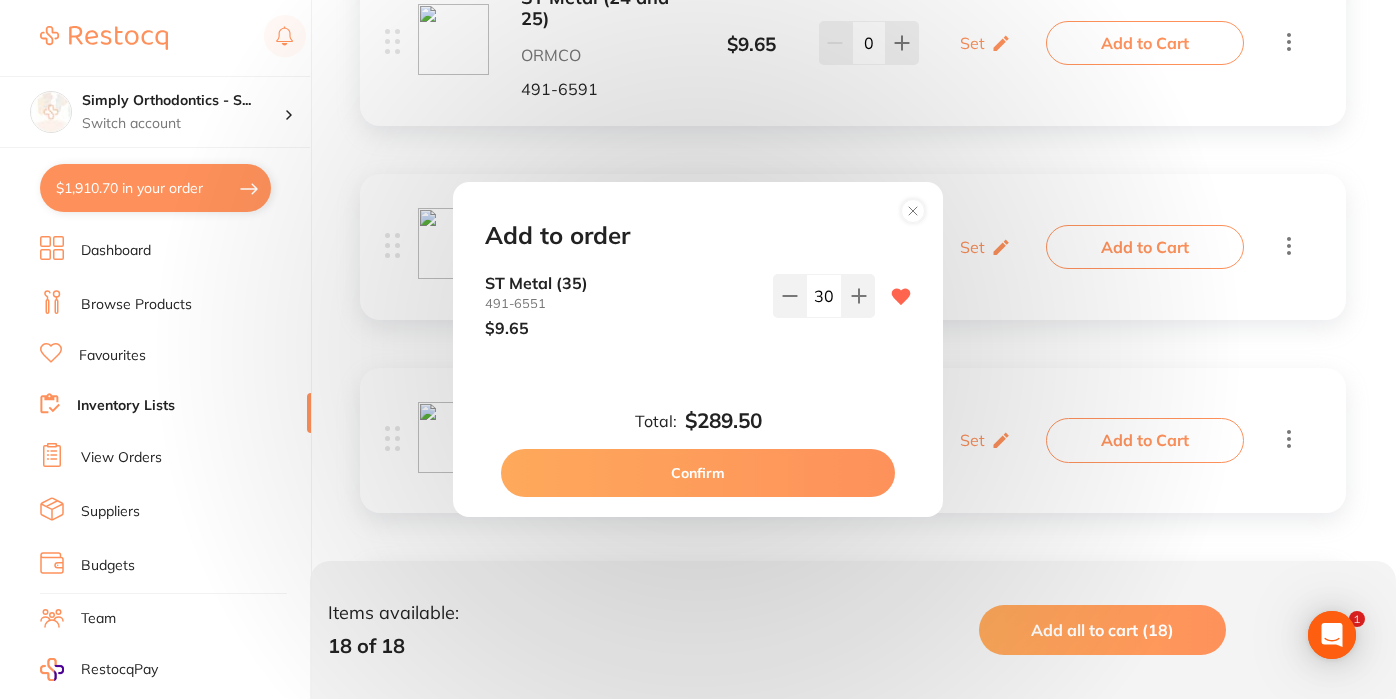 click on "Confirm" at bounding box center (698, 473) 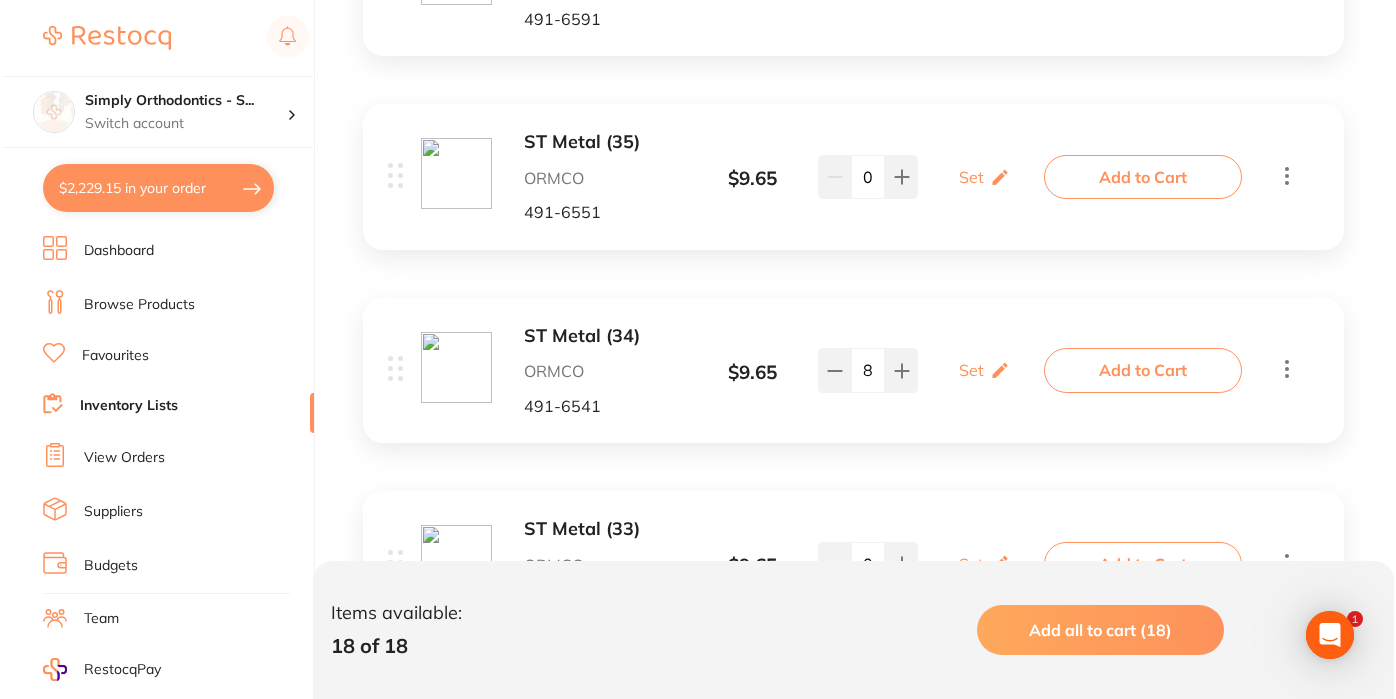scroll, scrollTop: 2079, scrollLeft: 0, axis: vertical 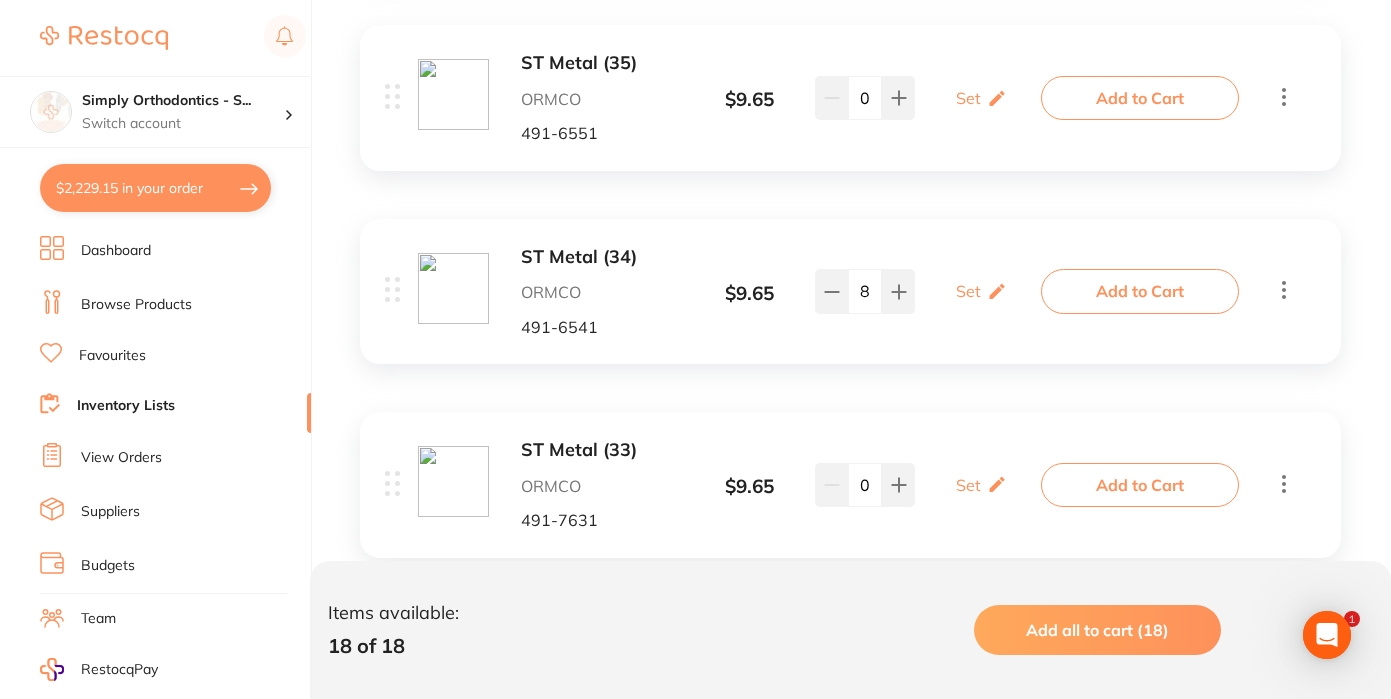 click on "Add to Cart" at bounding box center [1140, 291] 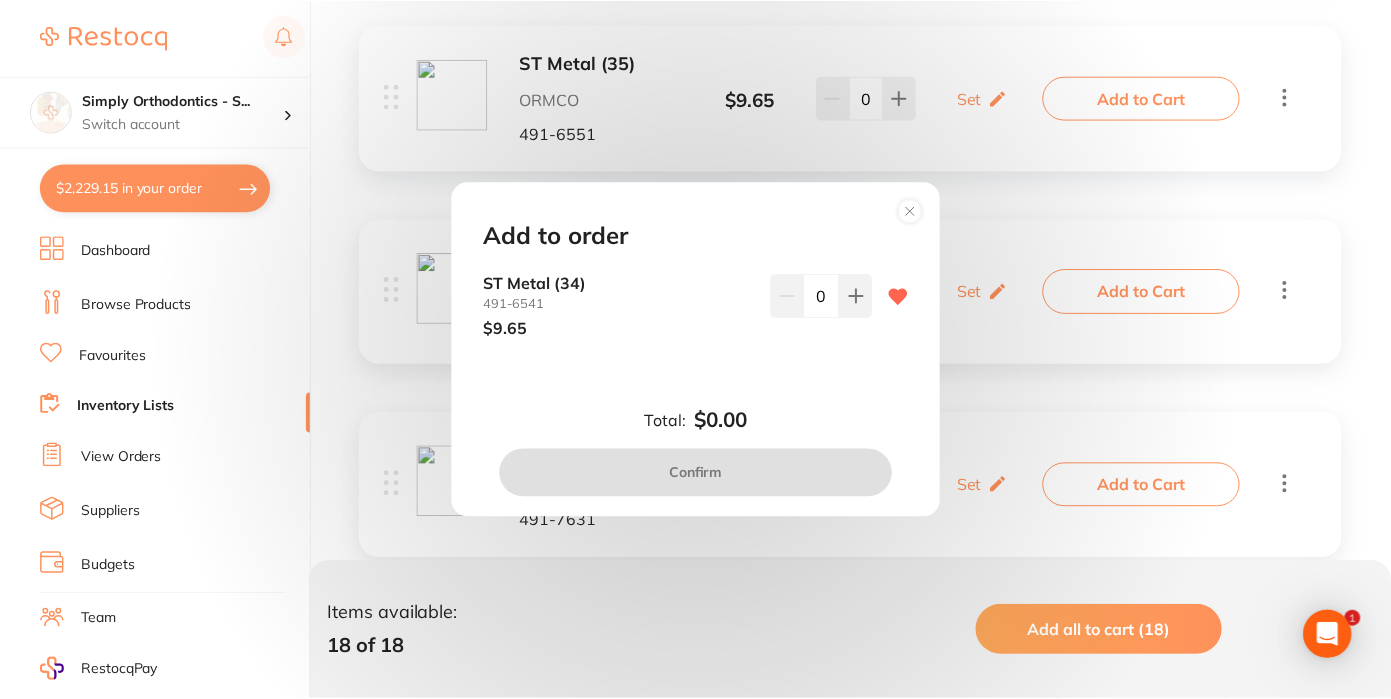 scroll, scrollTop: 0, scrollLeft: 0, axis: both 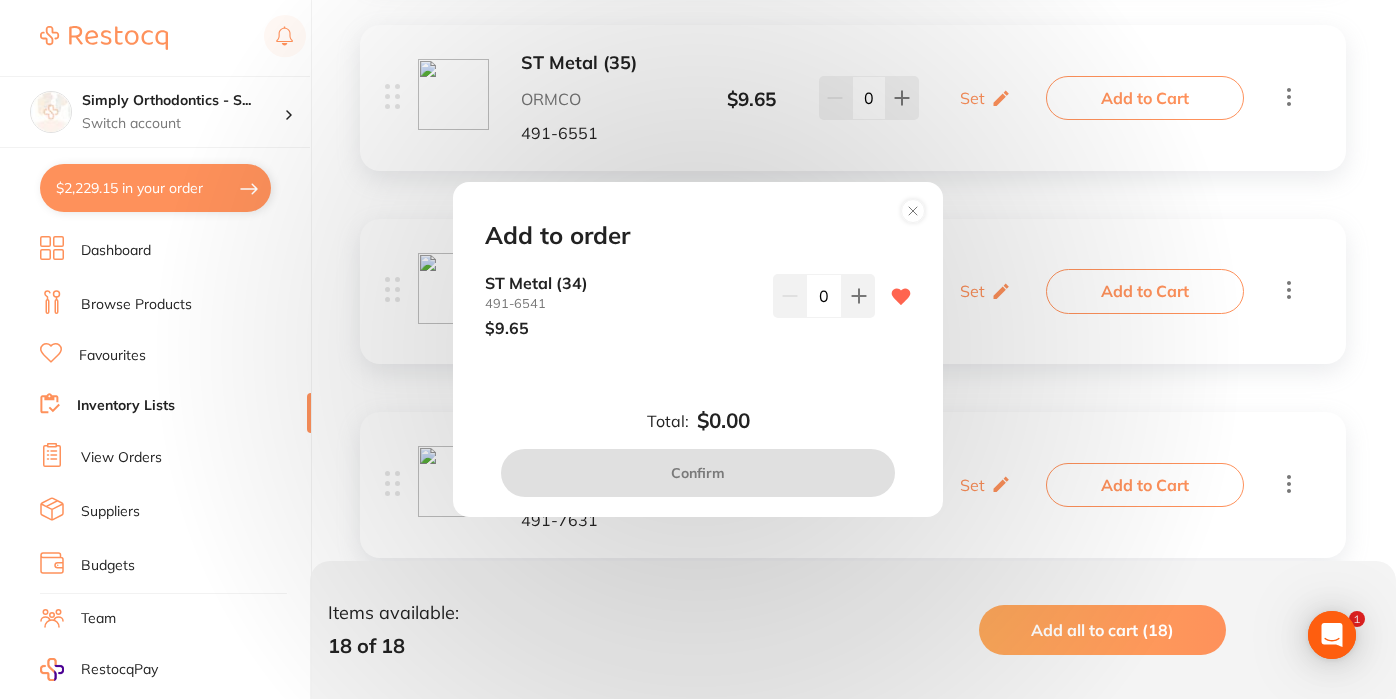 click on "0" at bounding box center [824, 296] 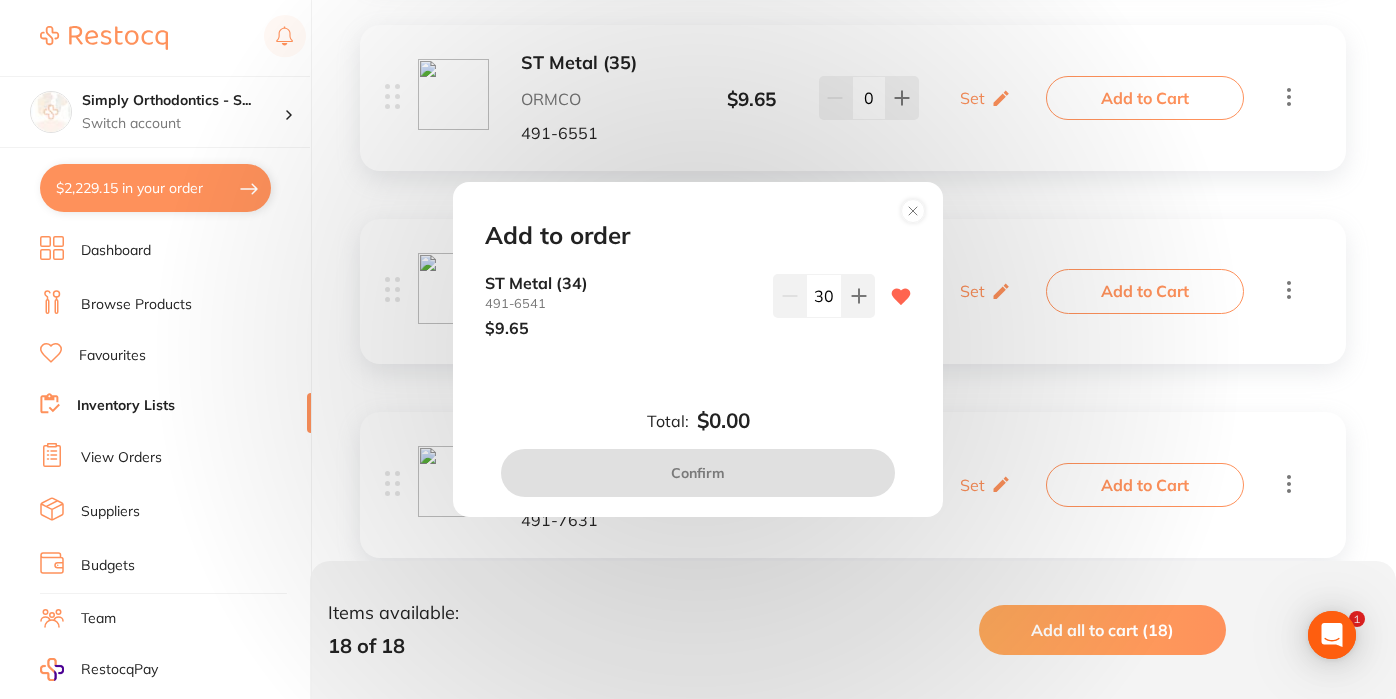 type on "30" 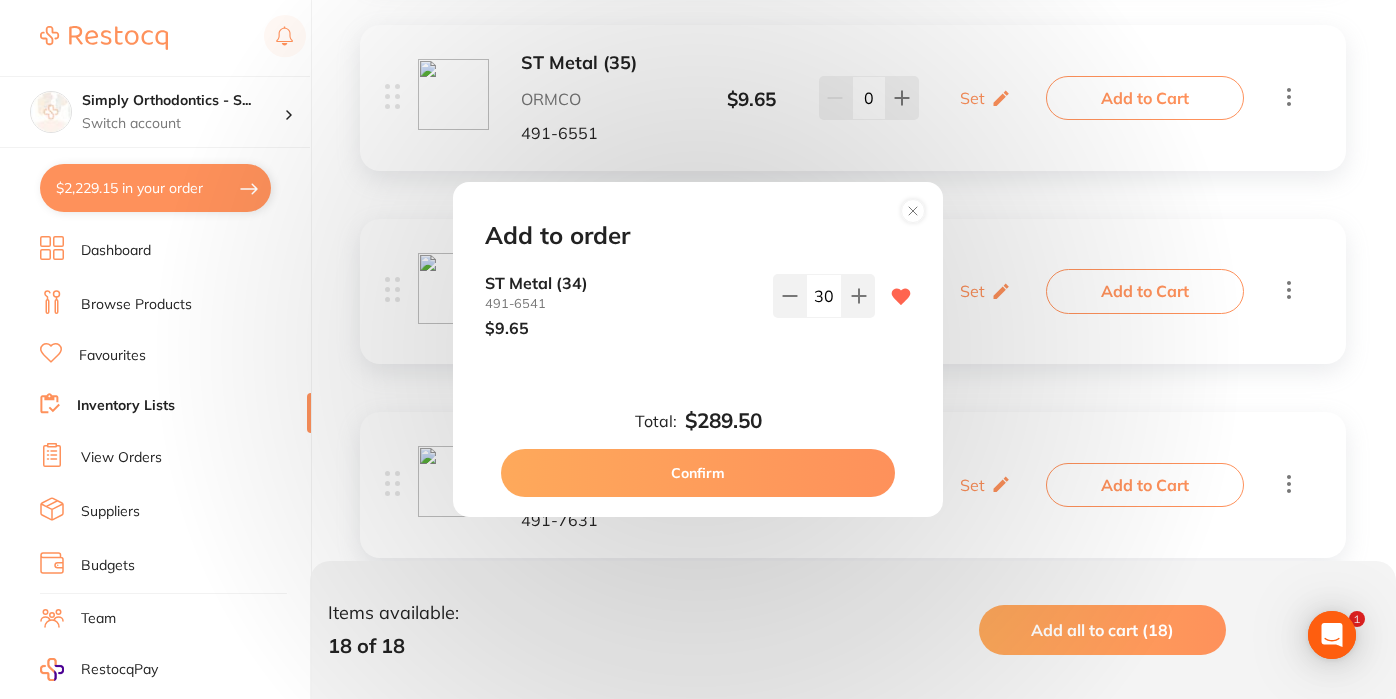 click on "Confirm" at bounding box center (698, 473) 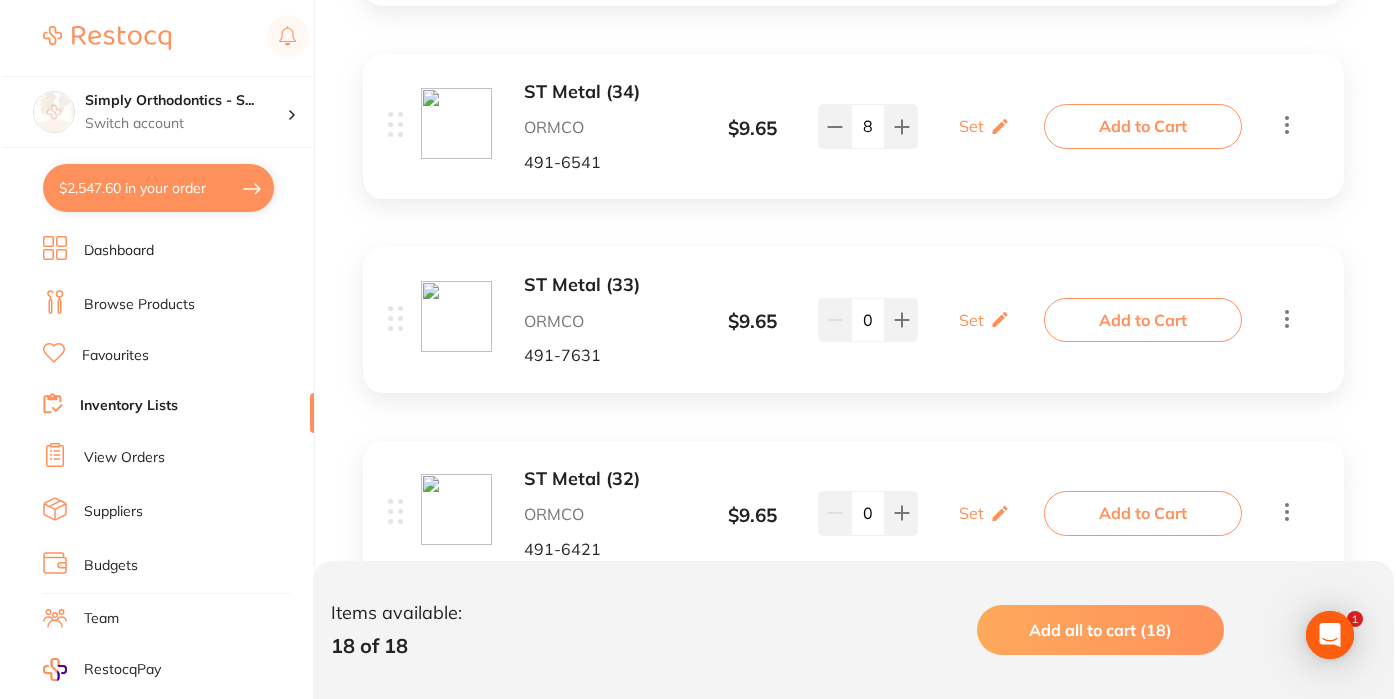 scroll, scrollTop: 2250, scrollLeft: 0, axis: vertical 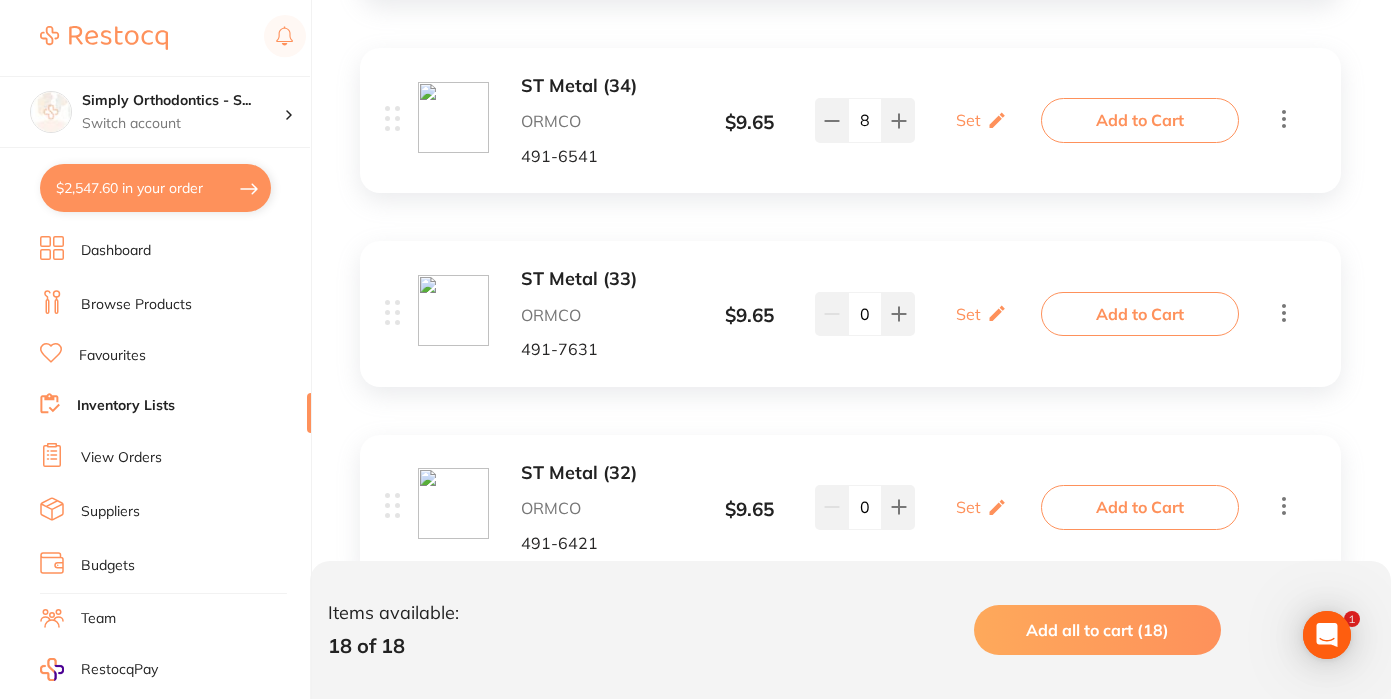 click on "Add to Cart" at bounding box center (1140, 314) 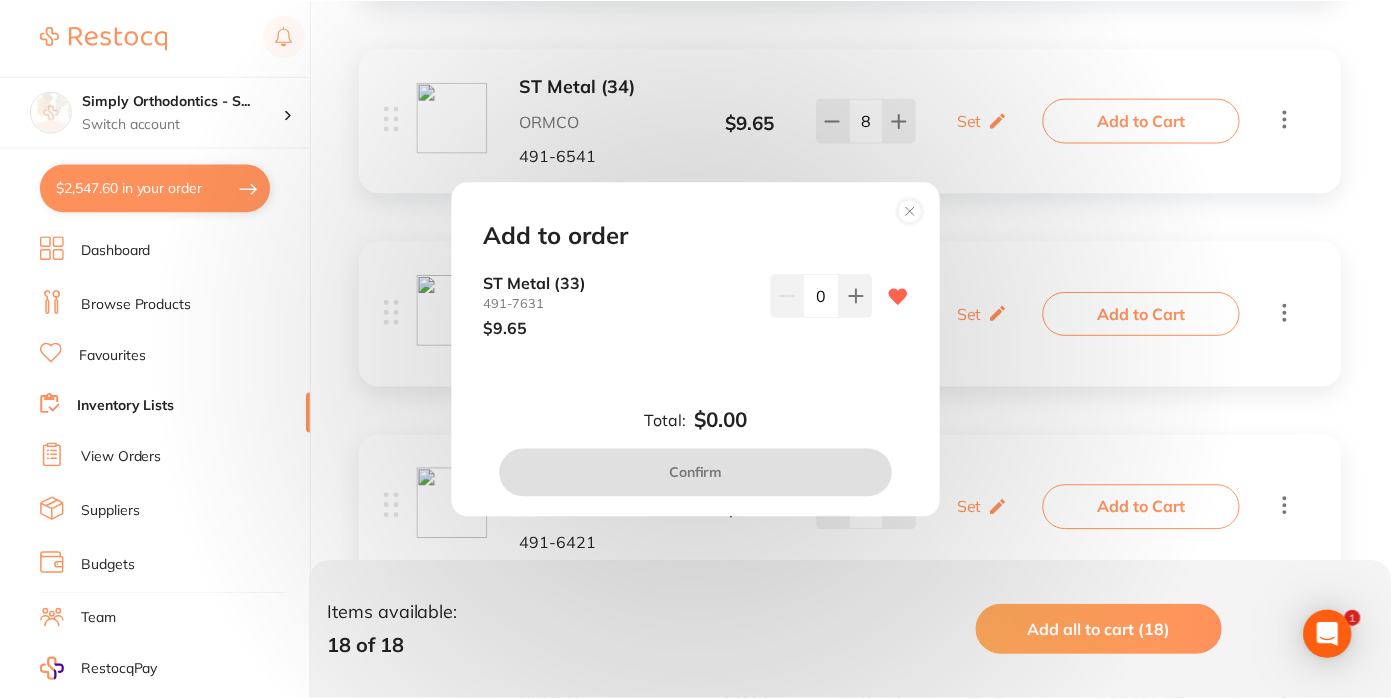 scroll, scrollTop: 0, scrollLeft: 0, axis: both 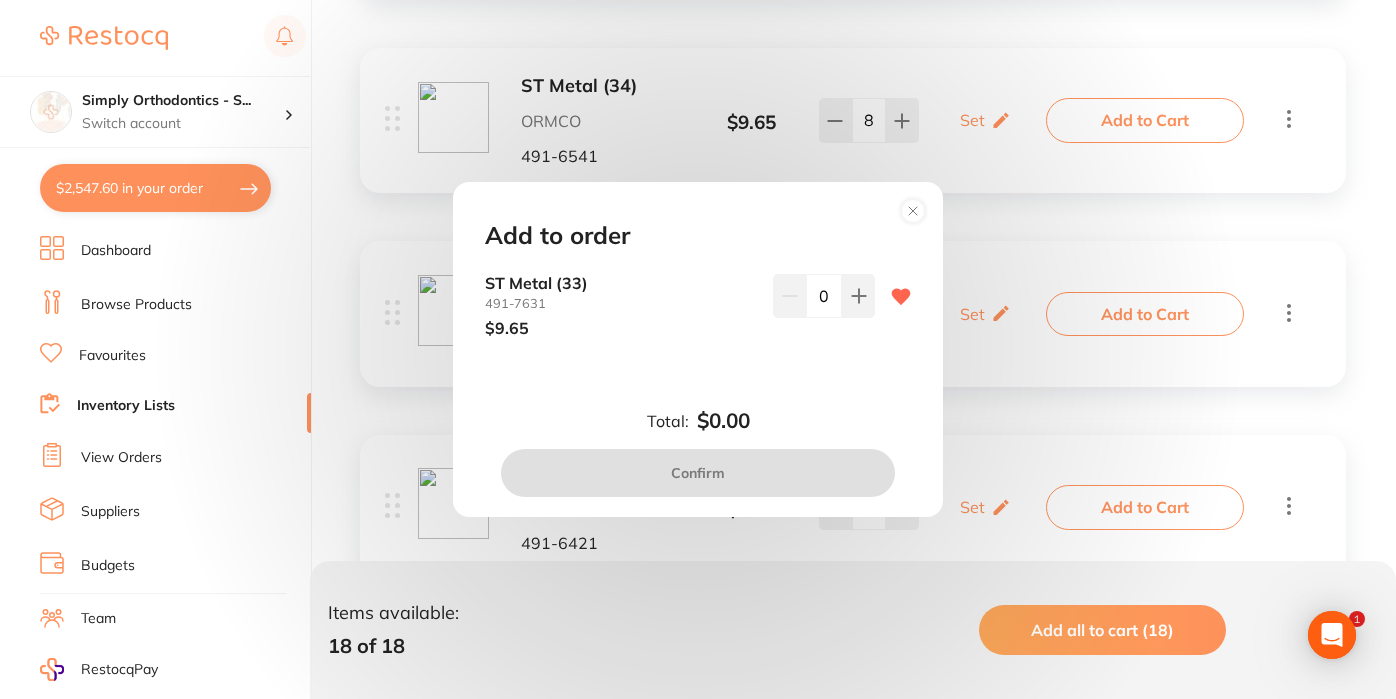 click on "0" at bounding box center [824, 296] 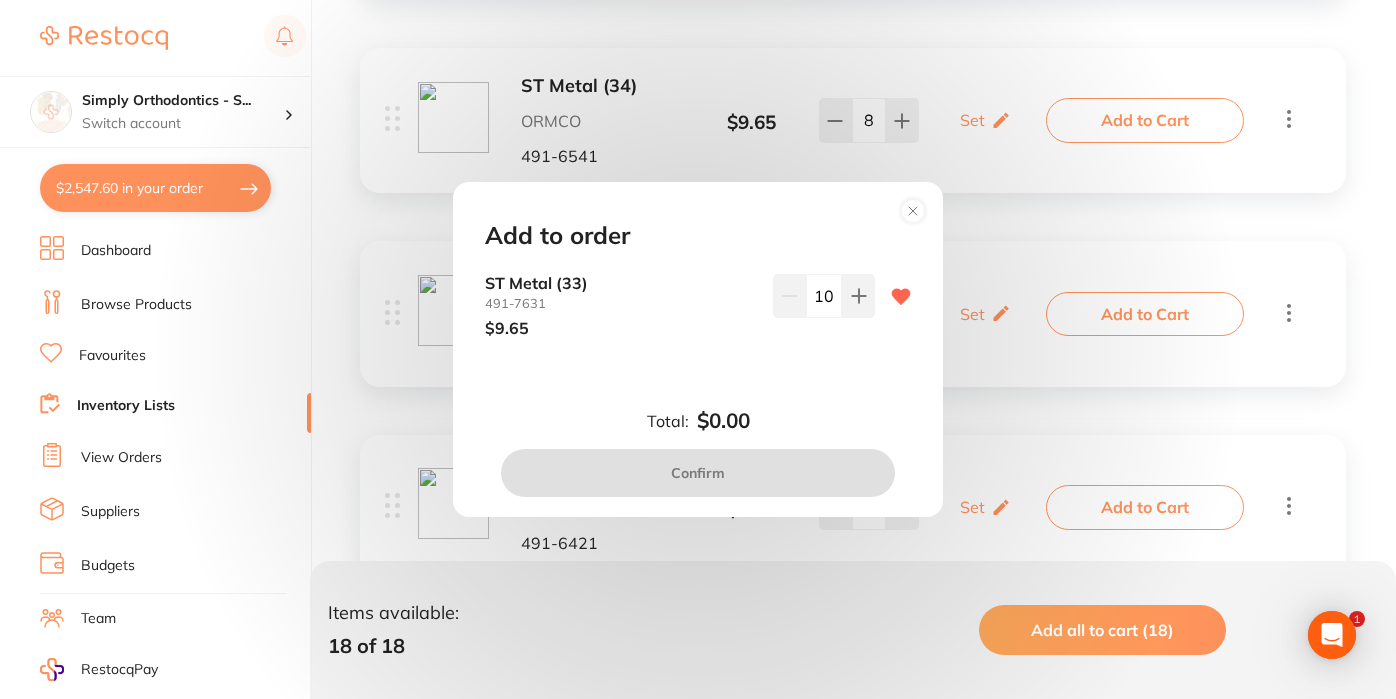 type on "10" 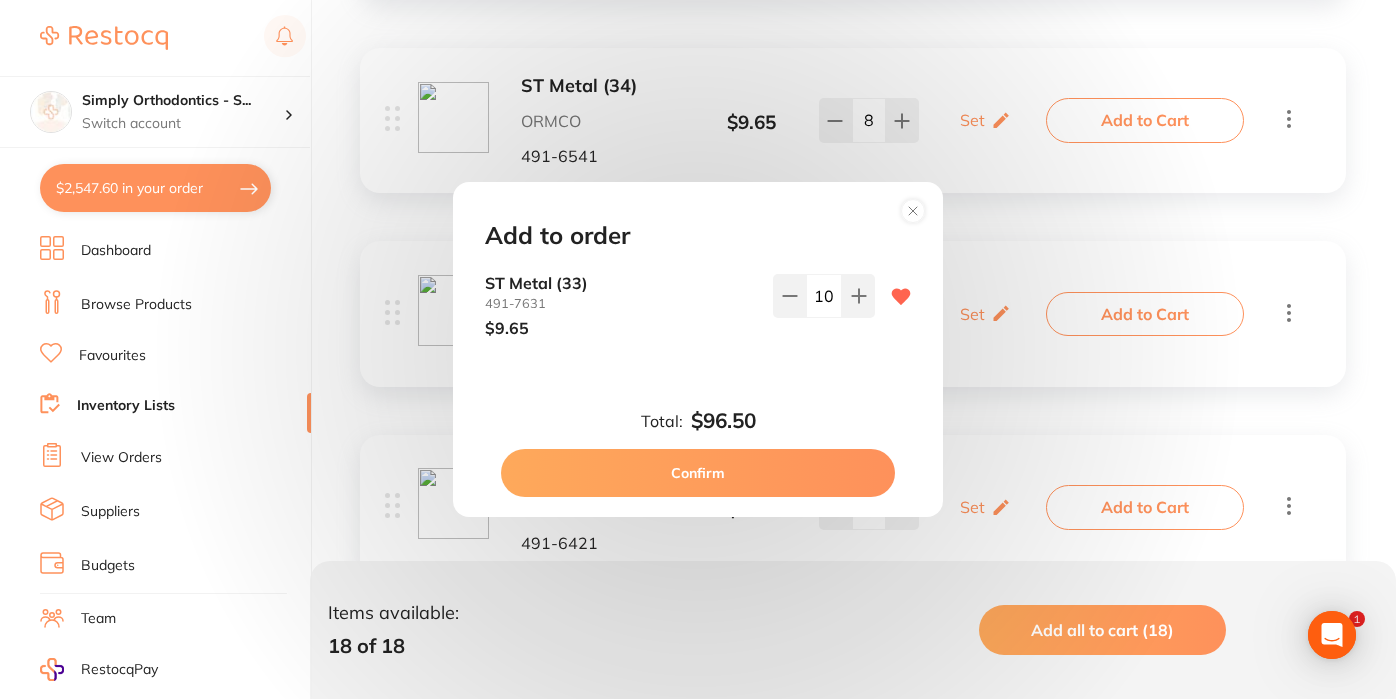 click on "ST Metal (33) [PHONE] $9.65     10" at bounding box center [698, 321] 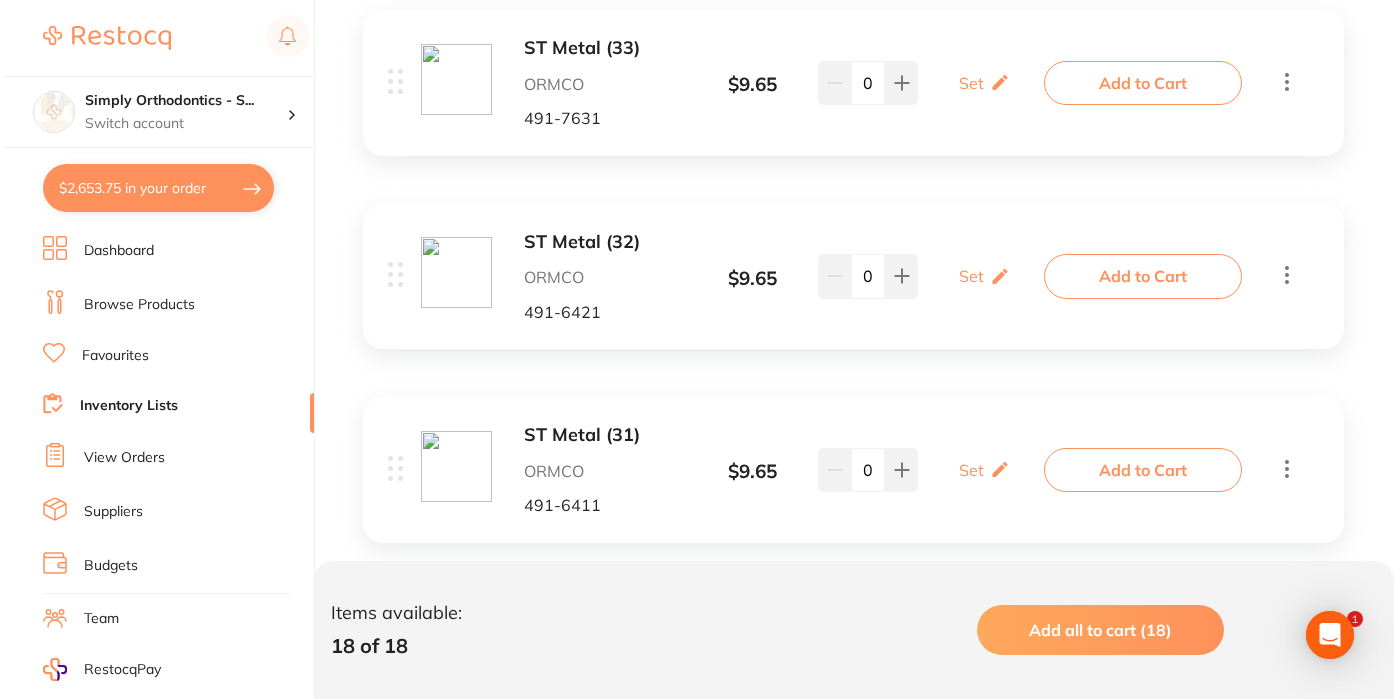scroll, scrollTop: 2493, scrollLeft: 0, axis: vertical 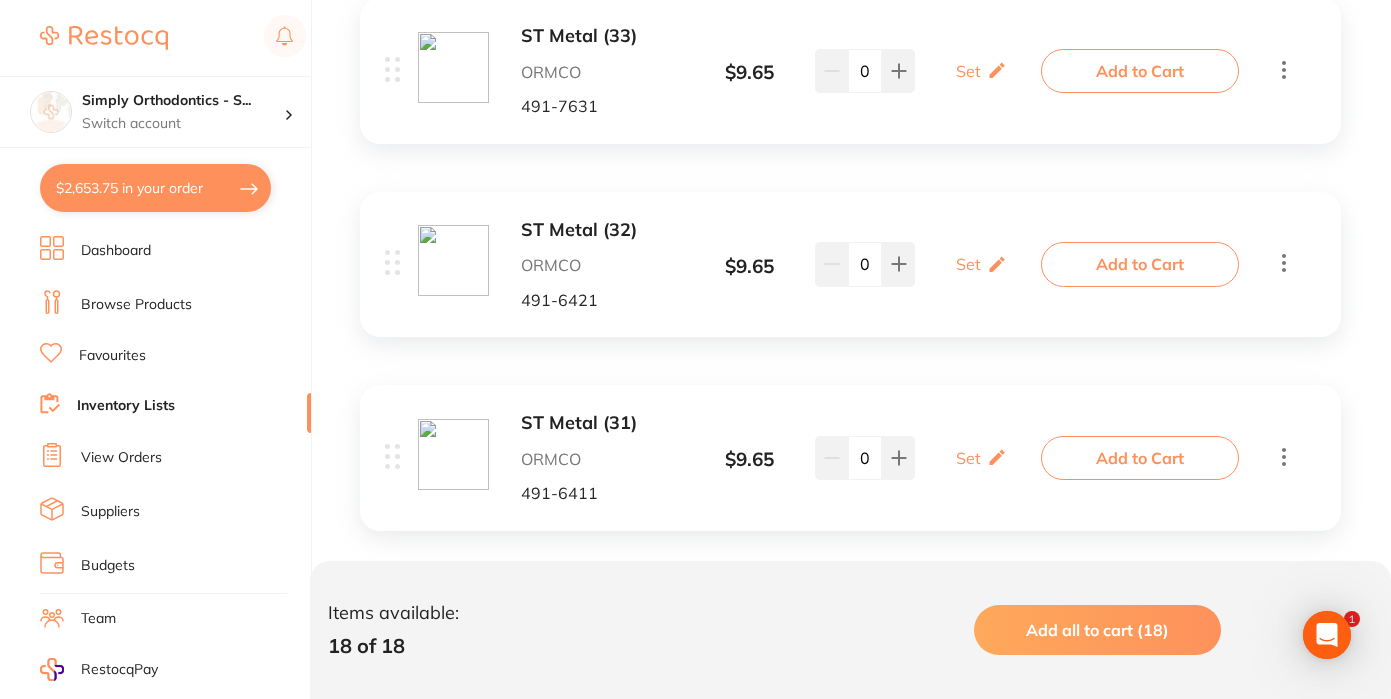 click on "Add to Cart" at bounding box center [1140, 264] 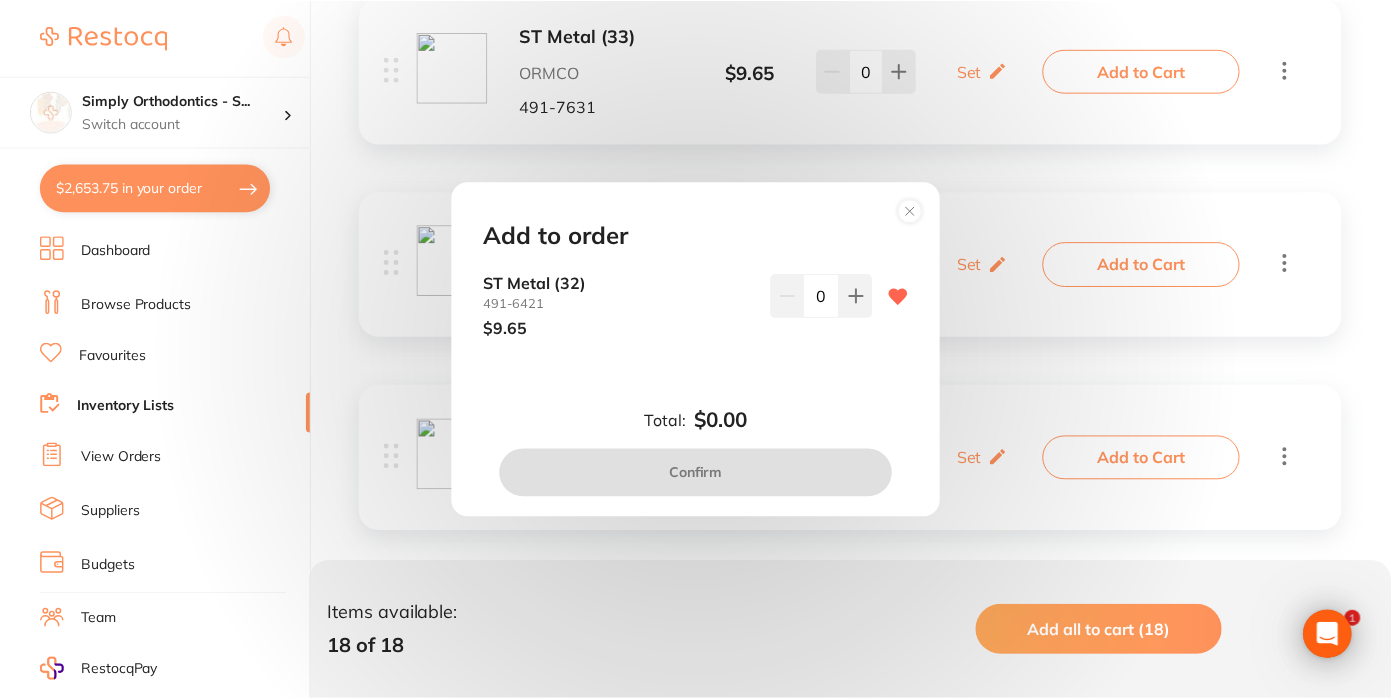 scroll, scrollTop: 0, scrollLeft: 0, axis: both 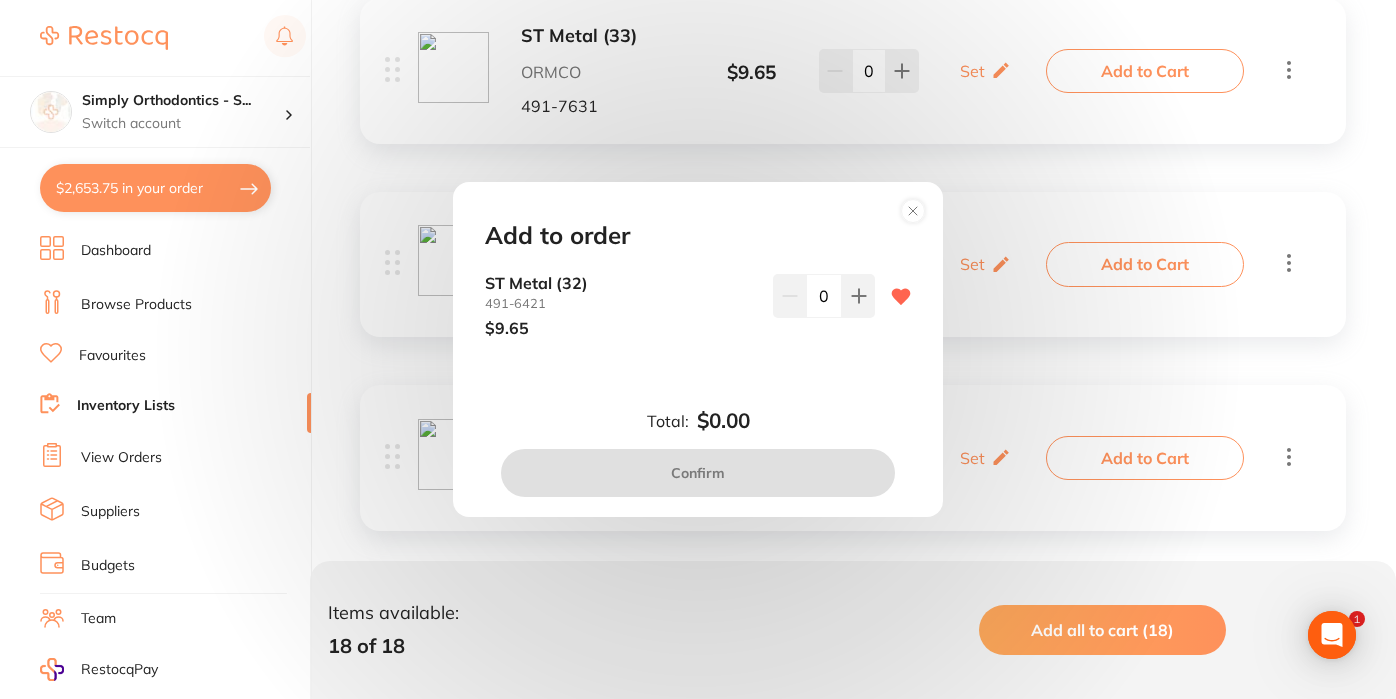 click on "0" at bounding box center (824, 296) 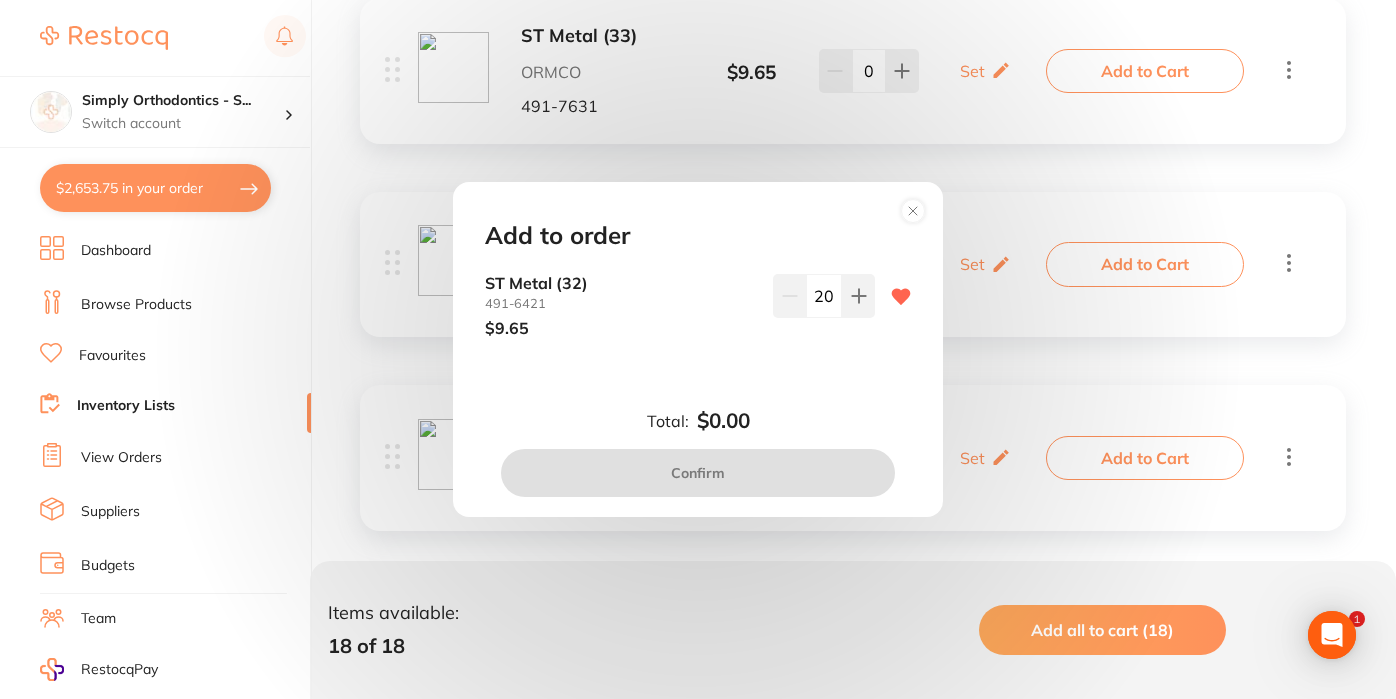 type on "20" 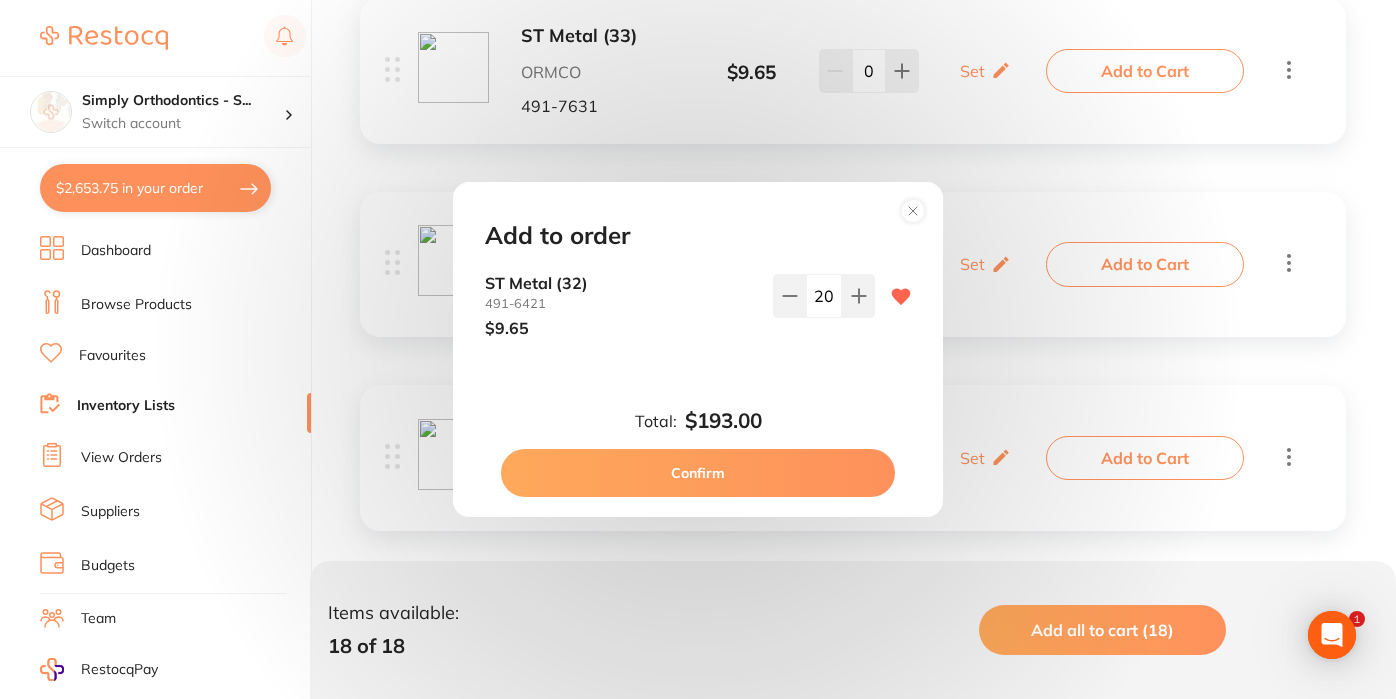 click on "Confirm" at bounding box center [698, 473] 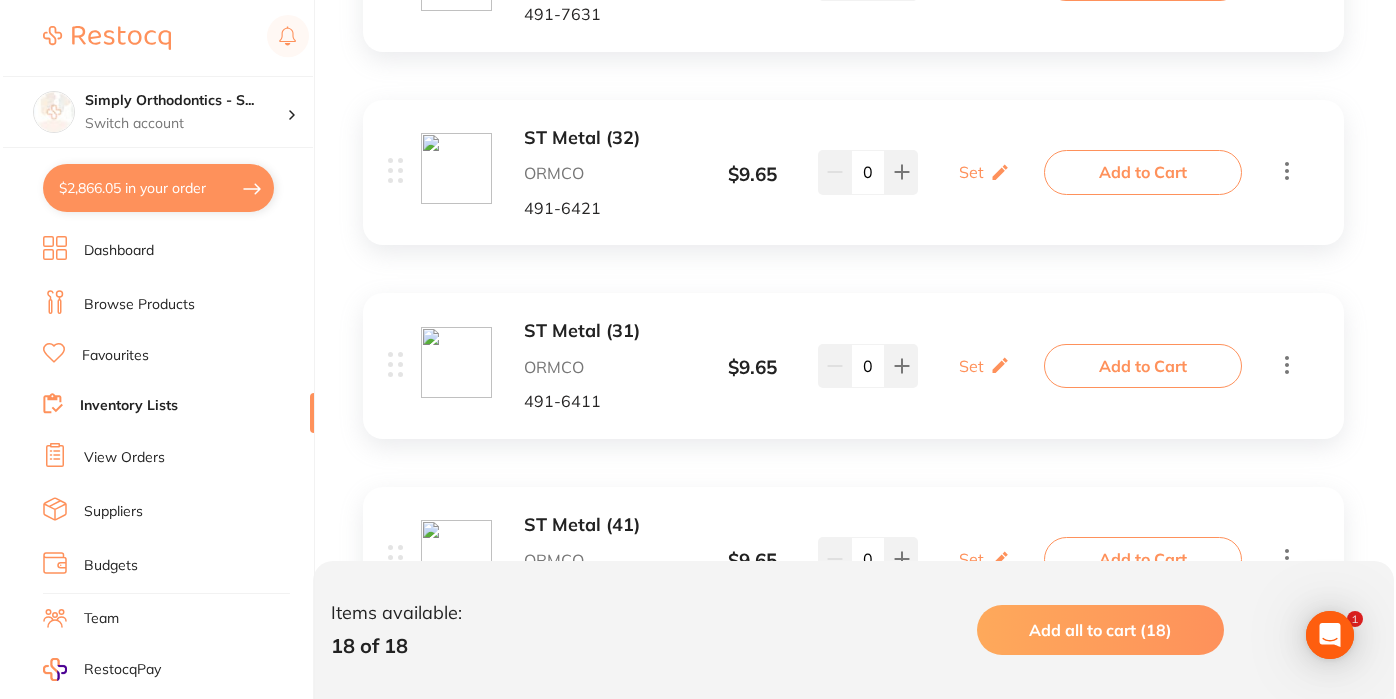 scroll, scrollTop: 2625, scrollLeft: 0, axis: vertical 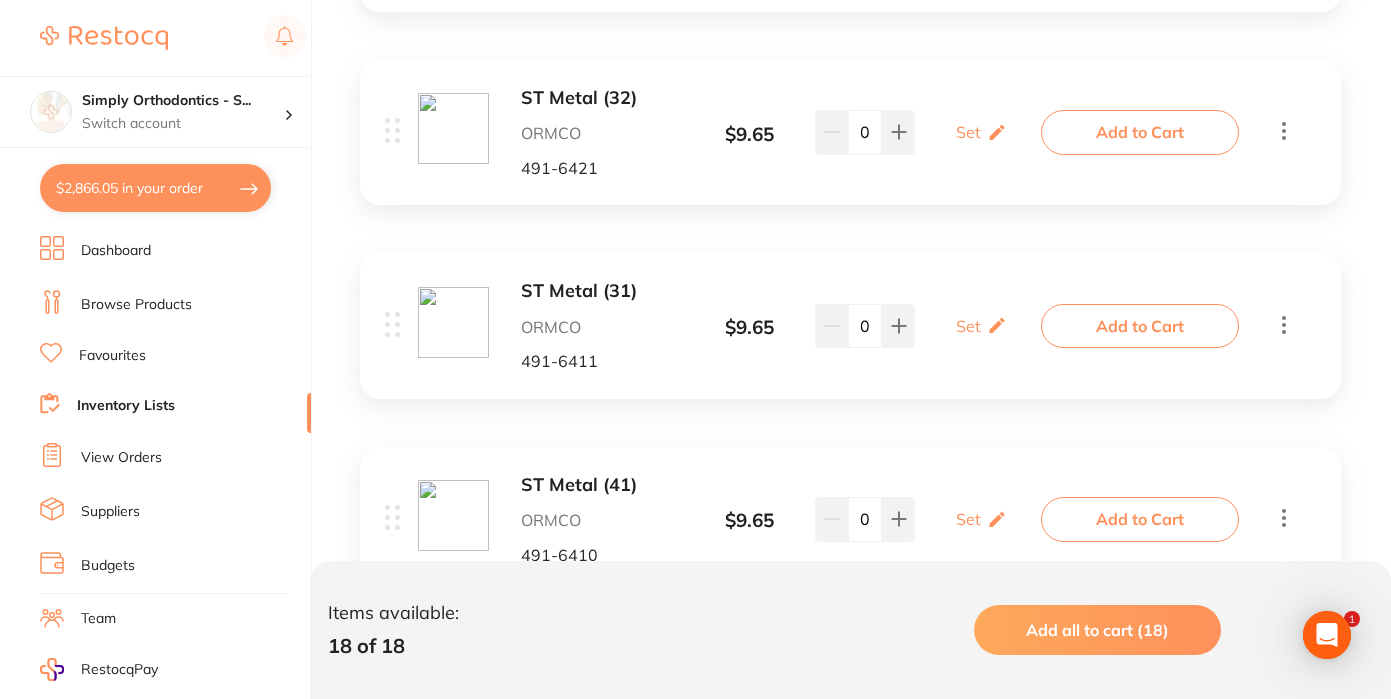 click on "Add to Cart" at bounding box center [1140, 326] 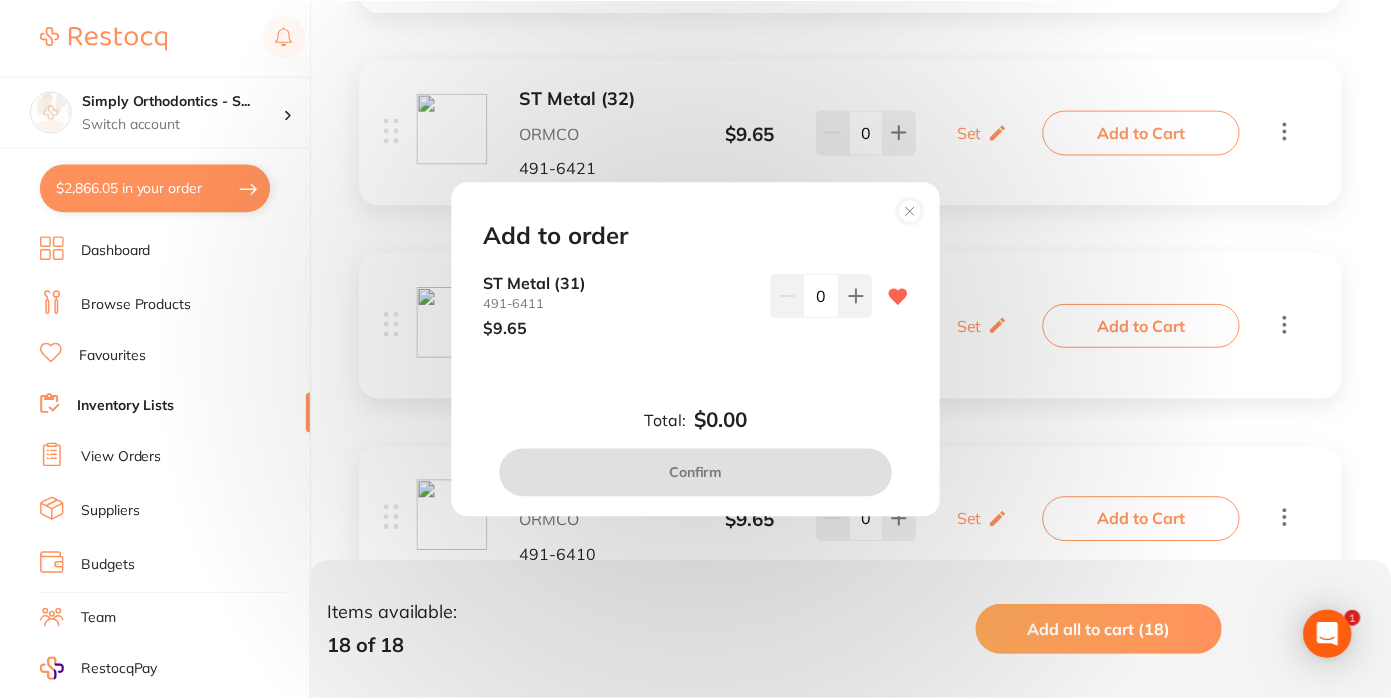 scroll, scrollTop: 0, scrollLeft: 0, axis: both 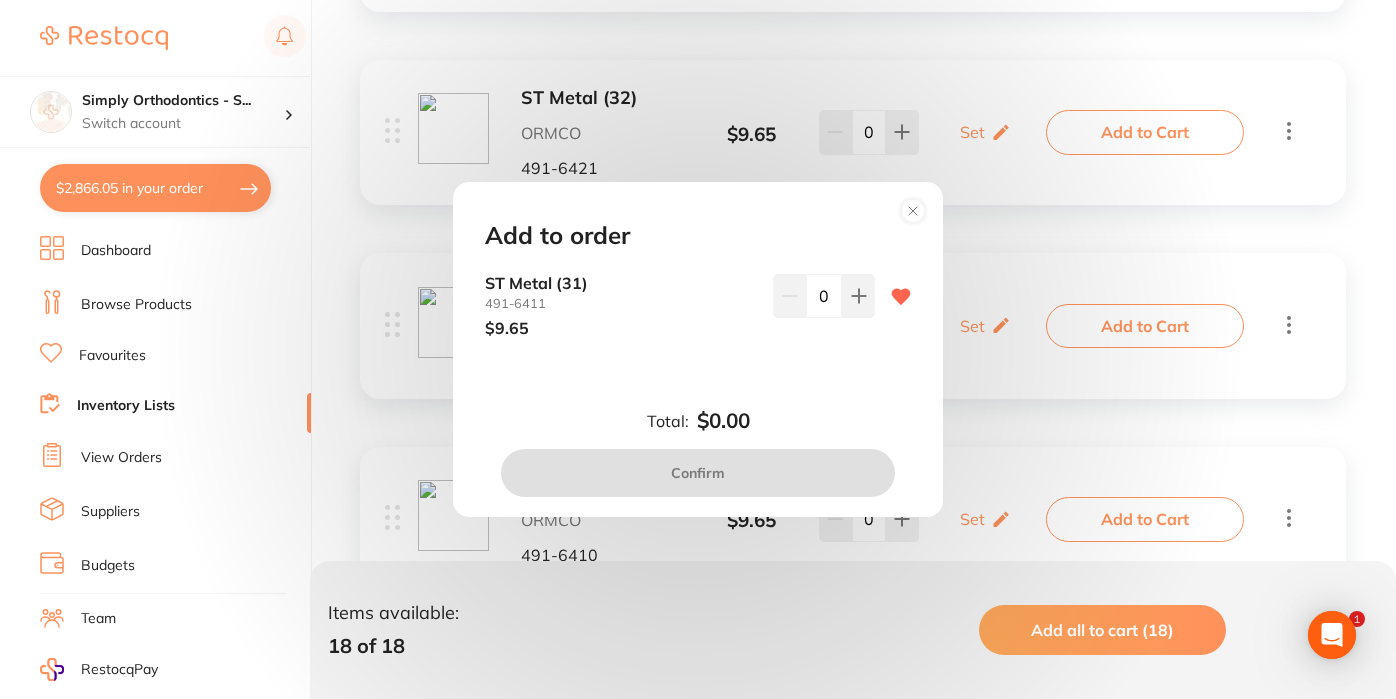click on "0" at bounding box center [824, 296] 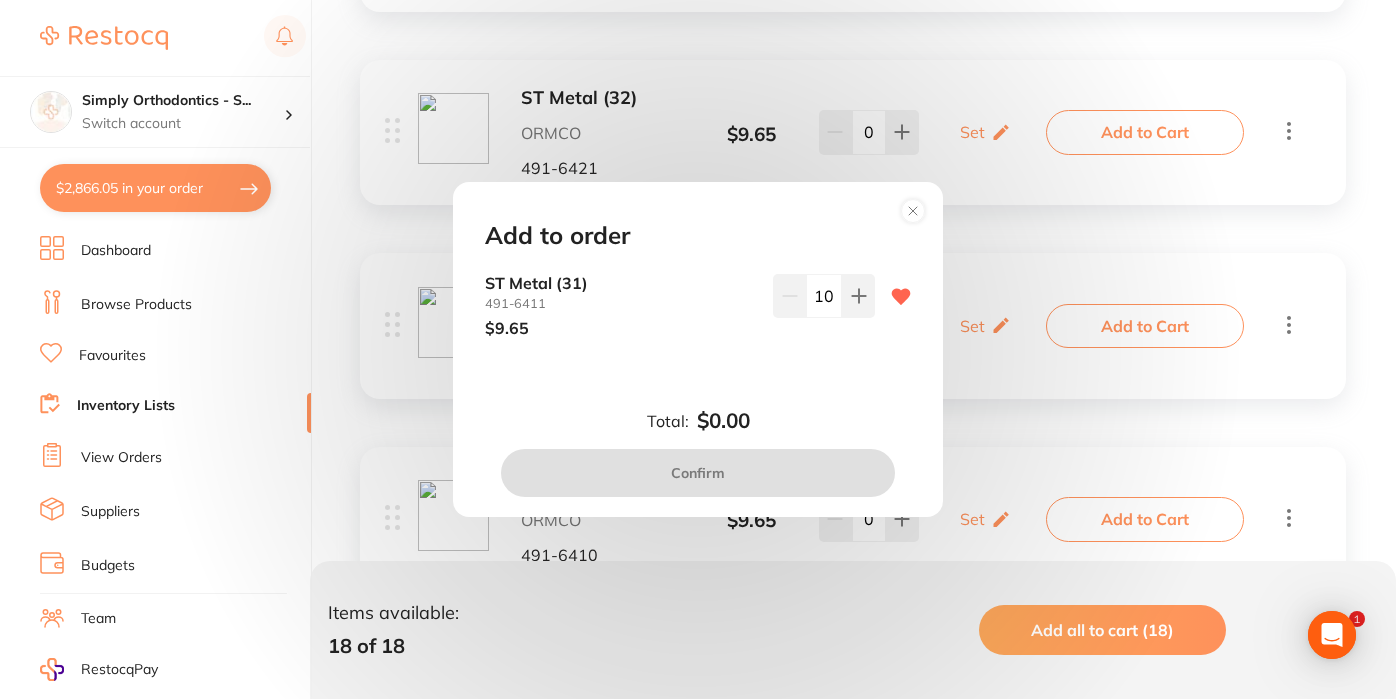 type on "10" 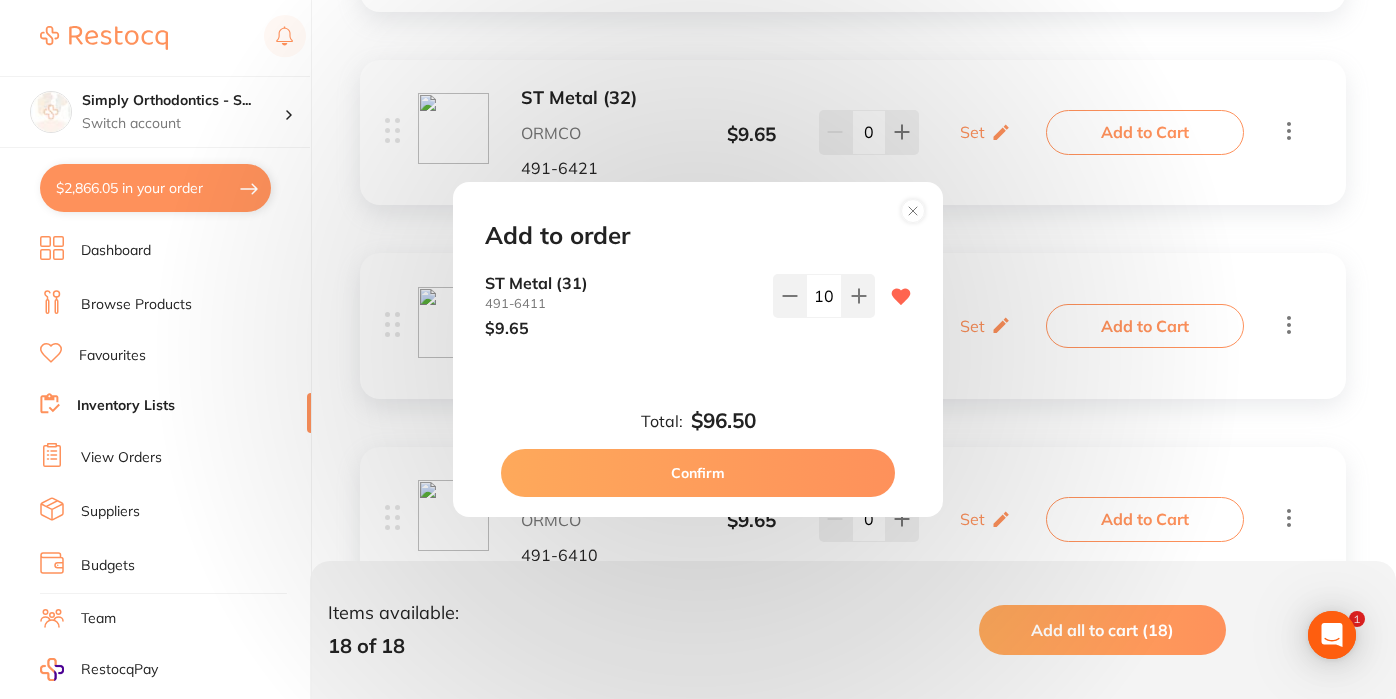 click on "Confirm" at bounding box center (698, 473) 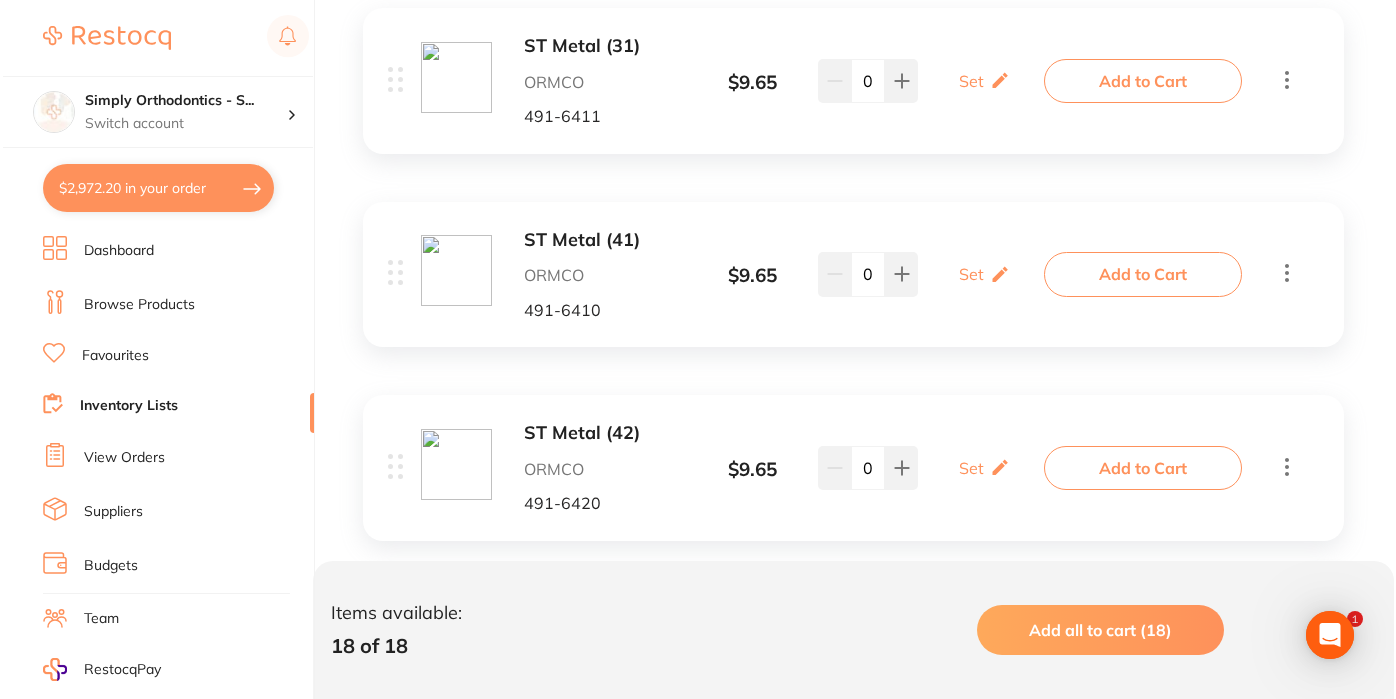 scroll, scrollTop: 2873, scrollLeft: 0, axis: vertical 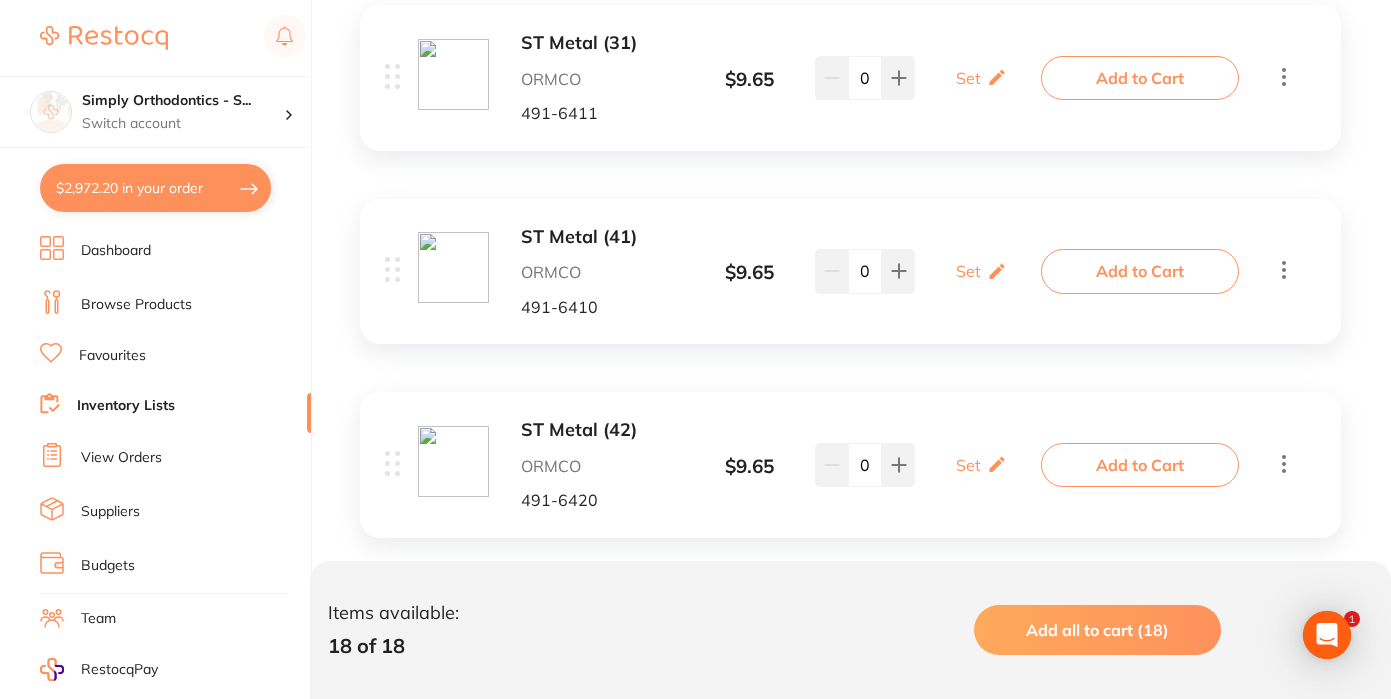 click on "Add to Cart" at bounding box center [1140, 271] 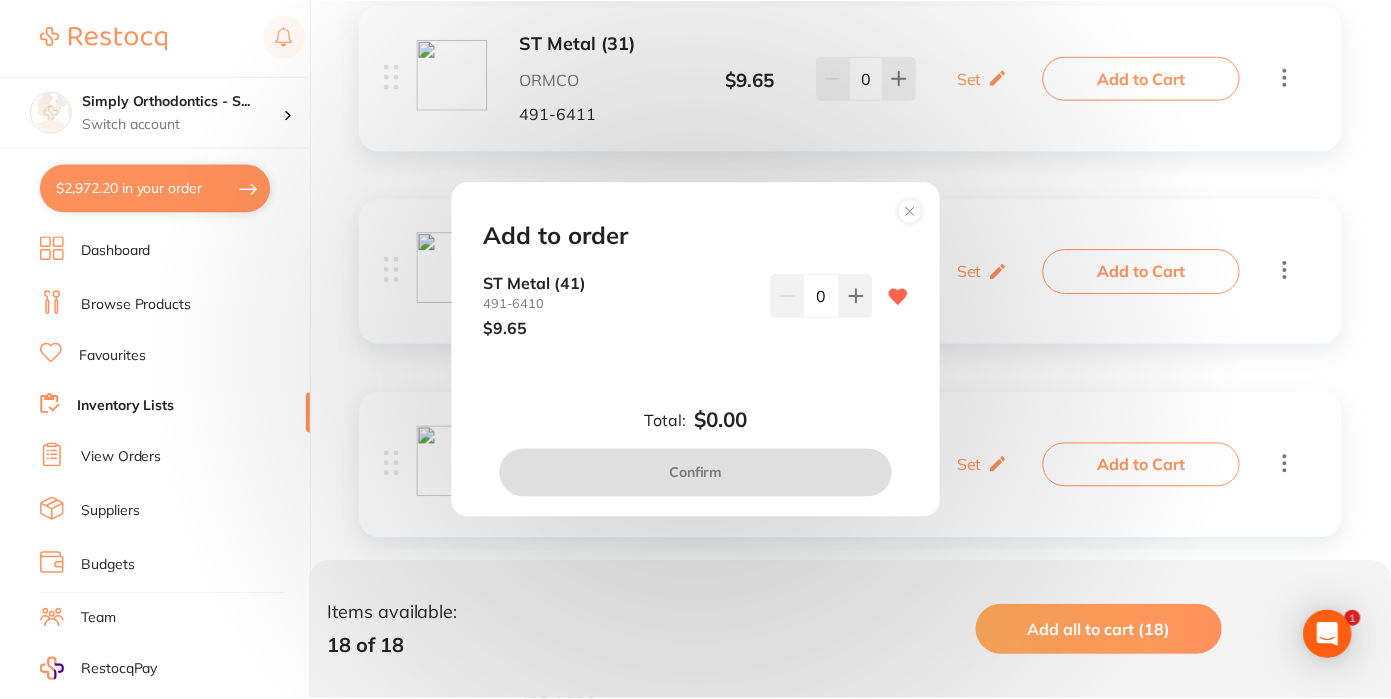 scroll, scrollTop: 0, scrollLeft: 0, axis: both 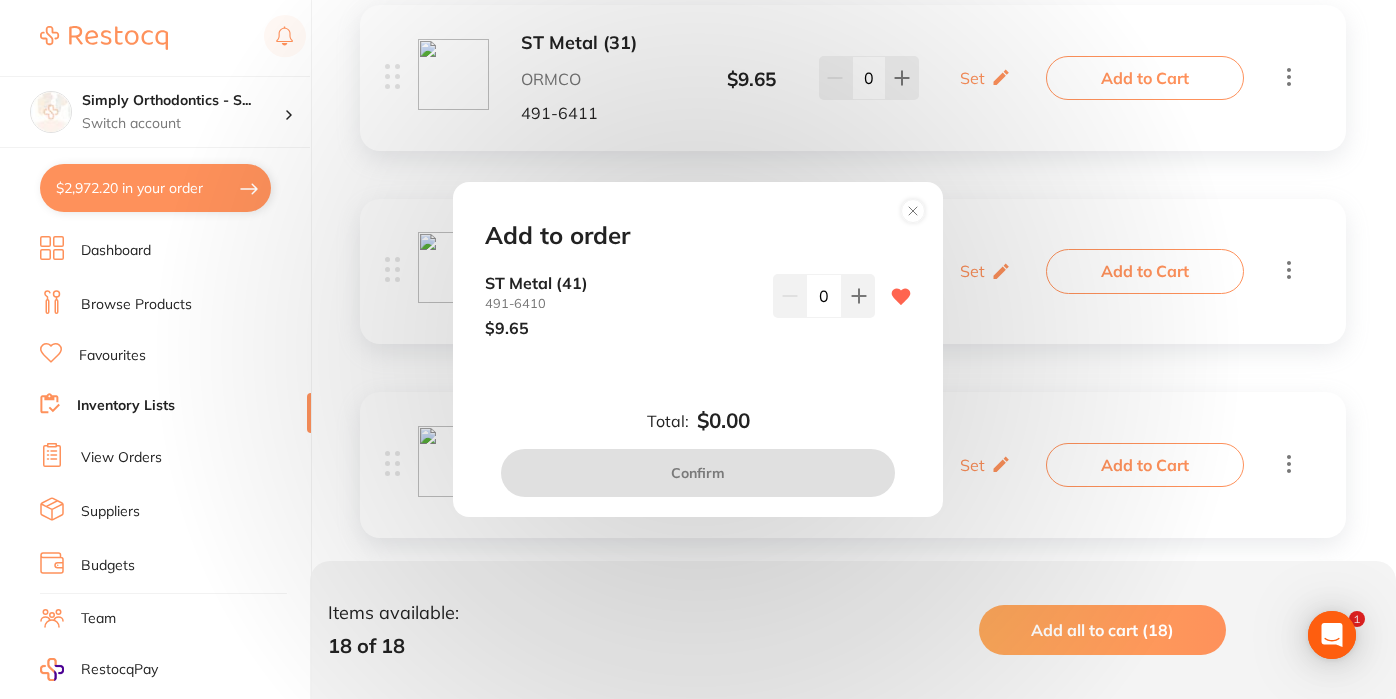 click on "0" at bounding box center [824, 296] 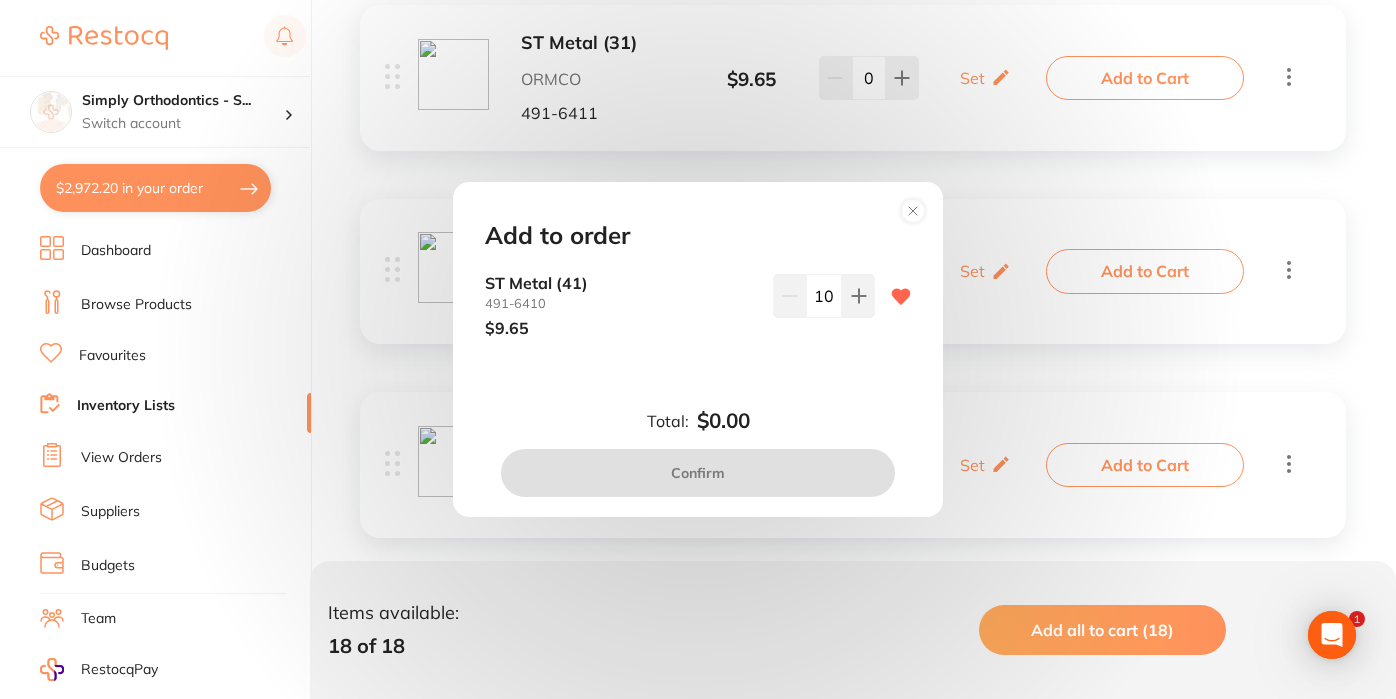 type on "10" 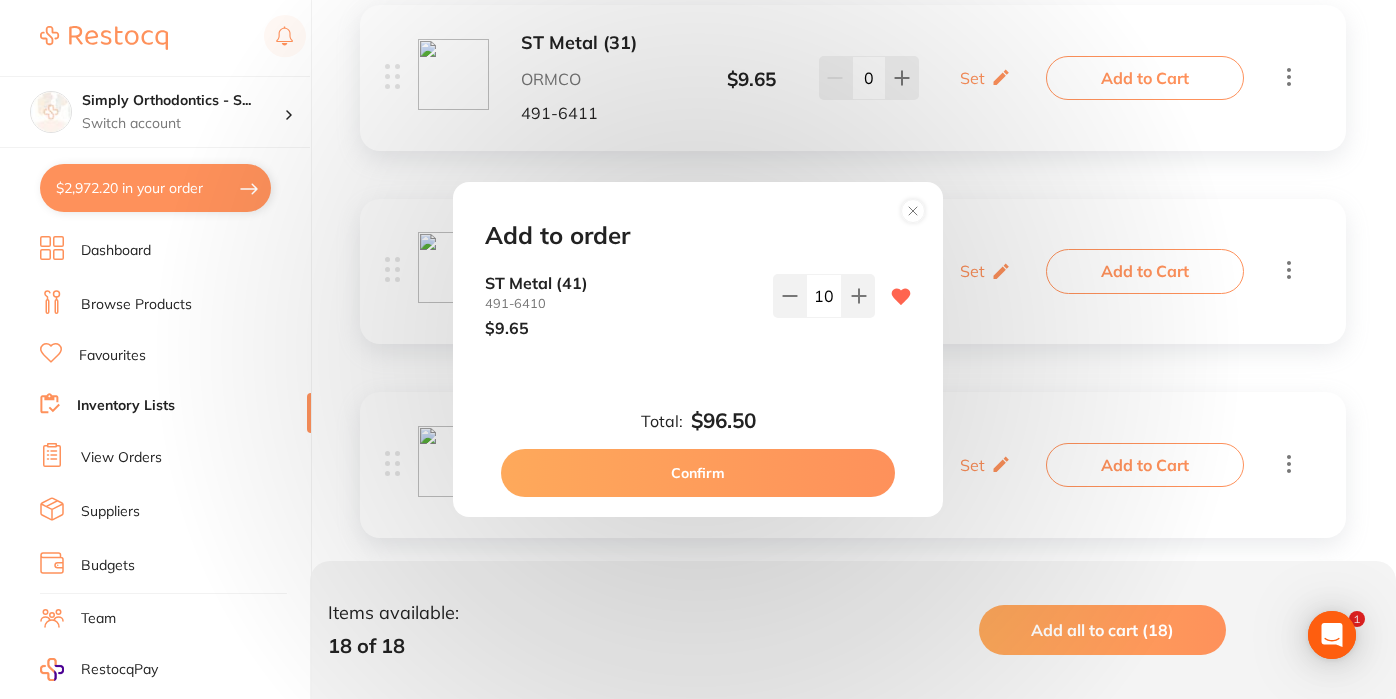 click on "ST Metal (41) [PHONE] $9.65     10" at bounding box center (698, 321) 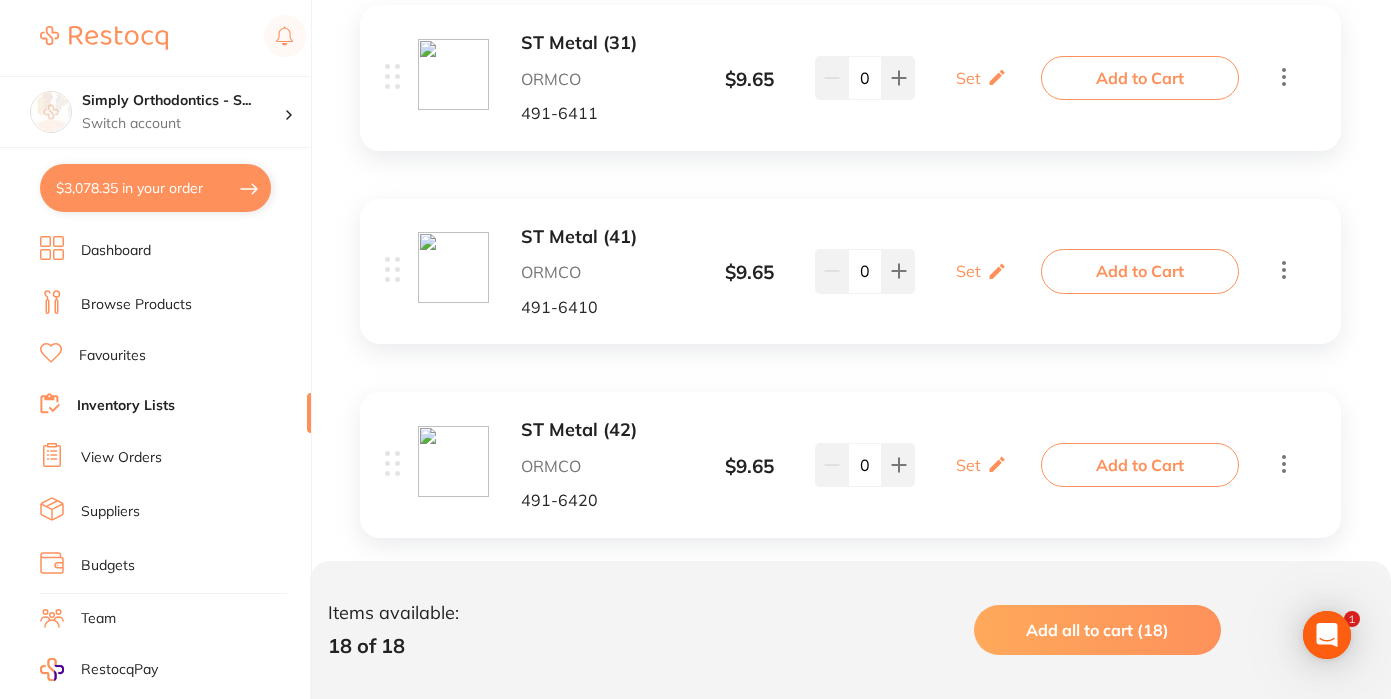 click on "$3,078.35   in your order" at bounding box center [155, 188] 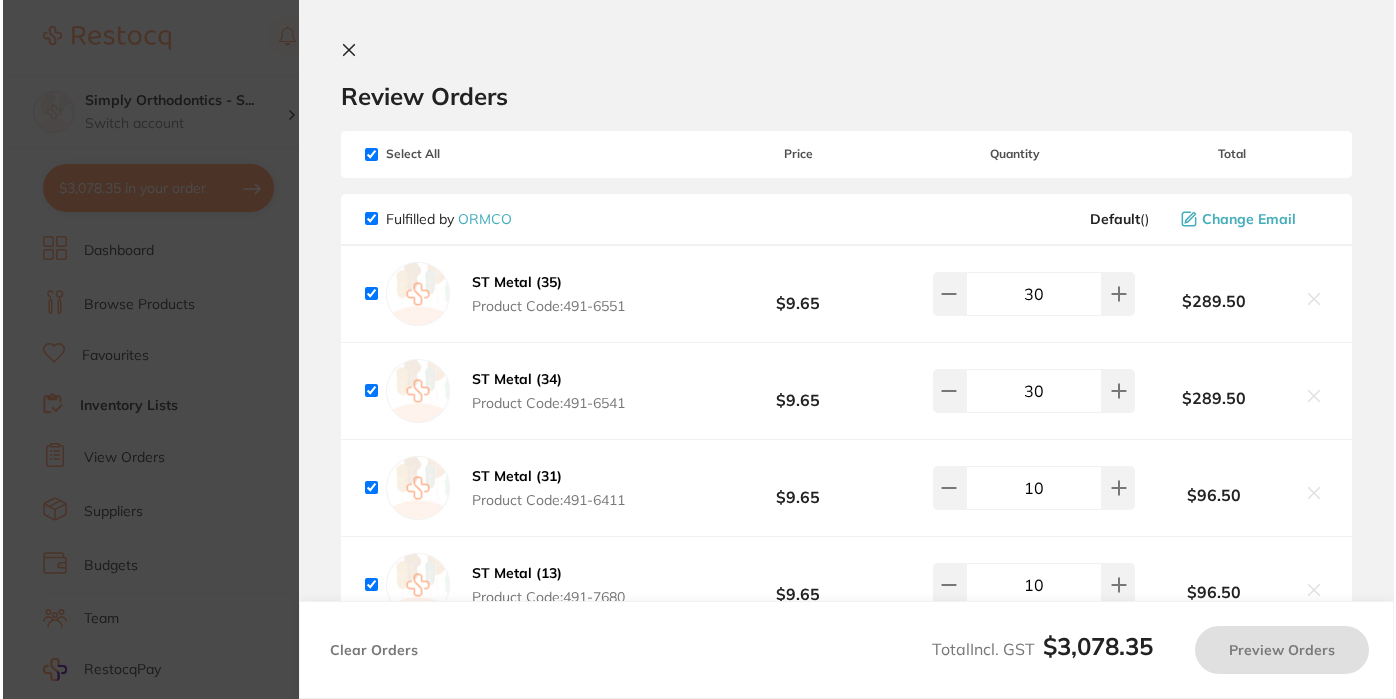 scroll, scrollTop: 0, scrollLeft: 0, axis: both 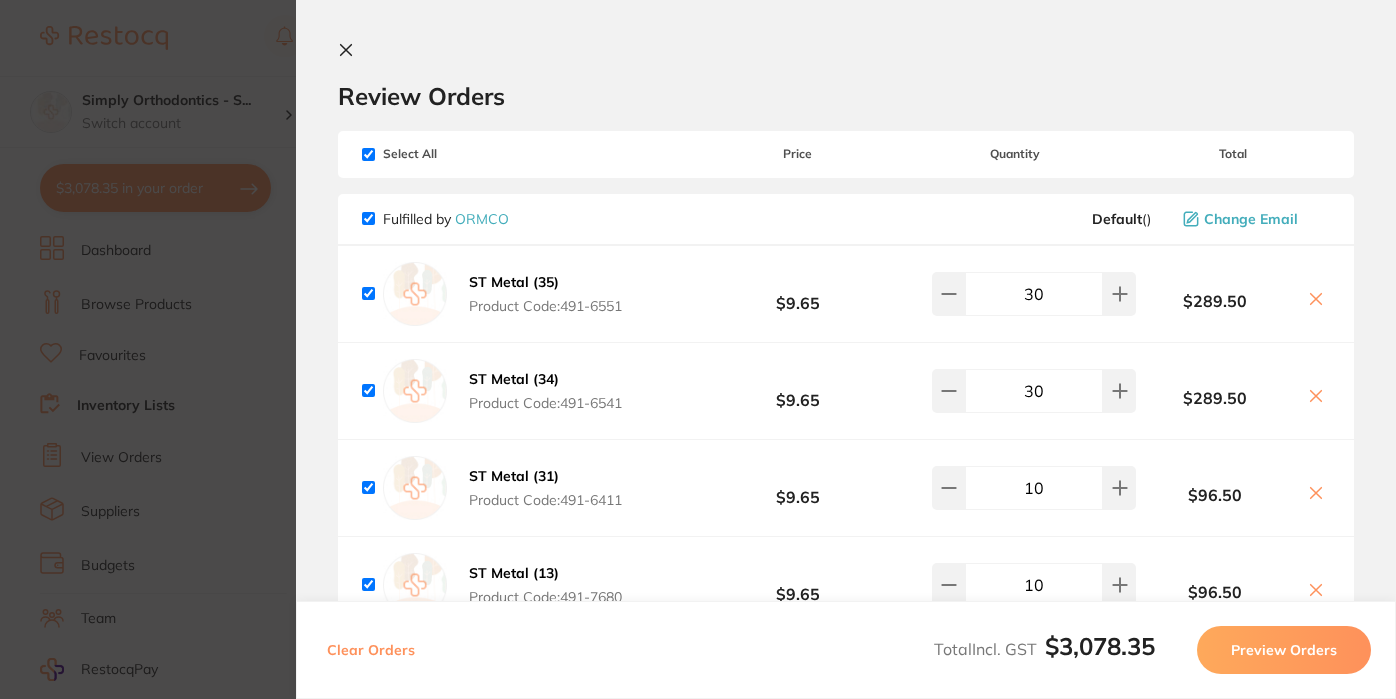 click 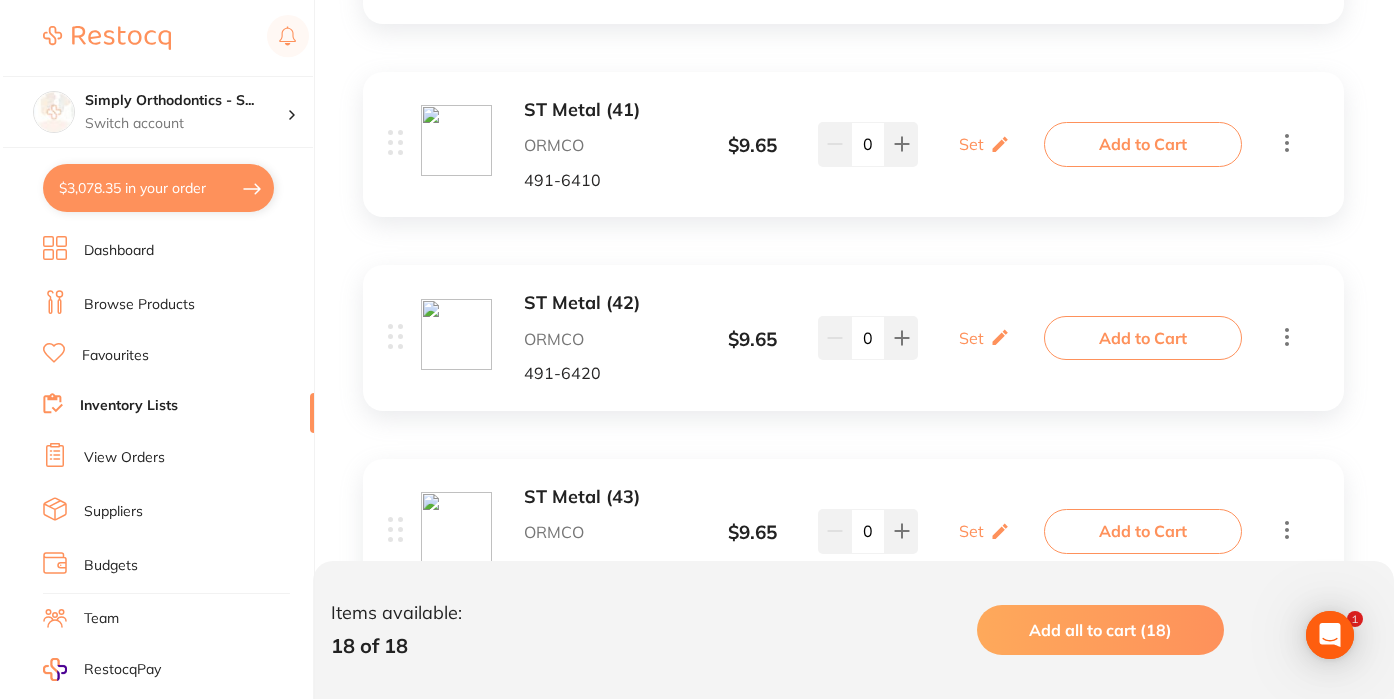 scroll, scrollTop: 3026, scrollLeft: 0, axis: vertical 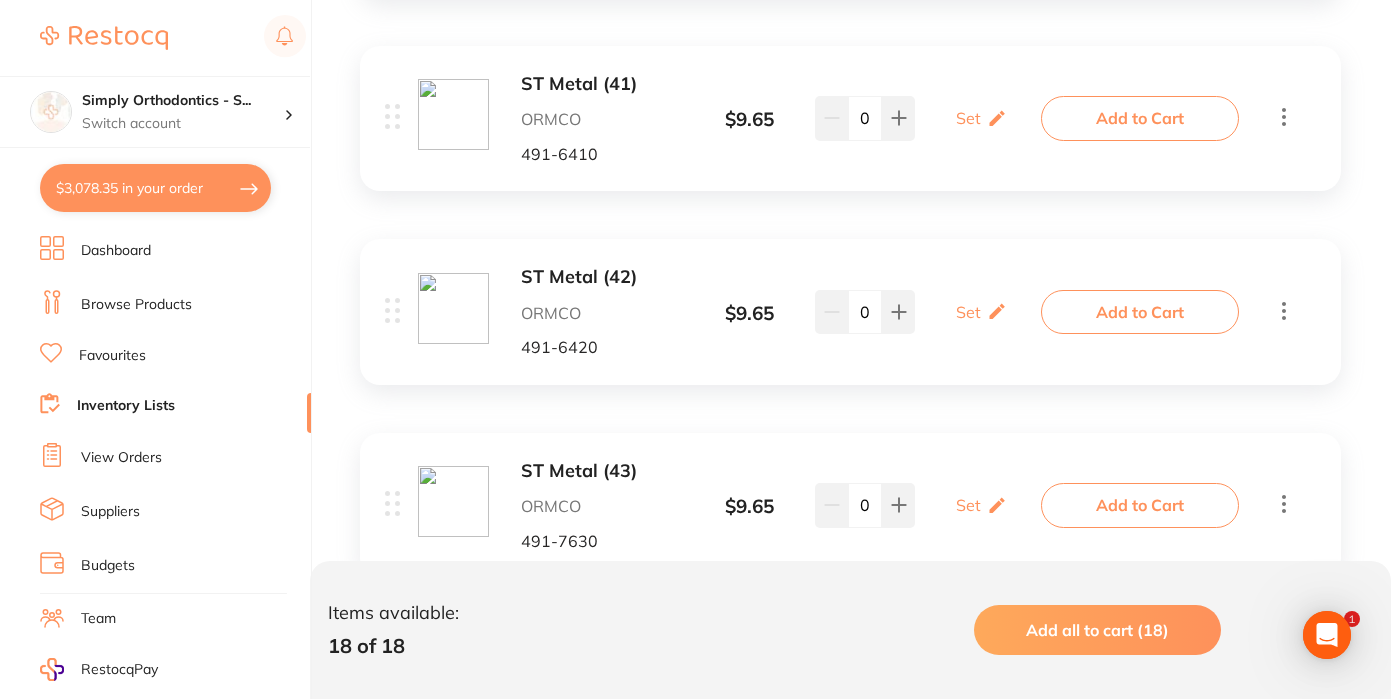 click on "Add to Cart" at bounding box center [1140, 312] 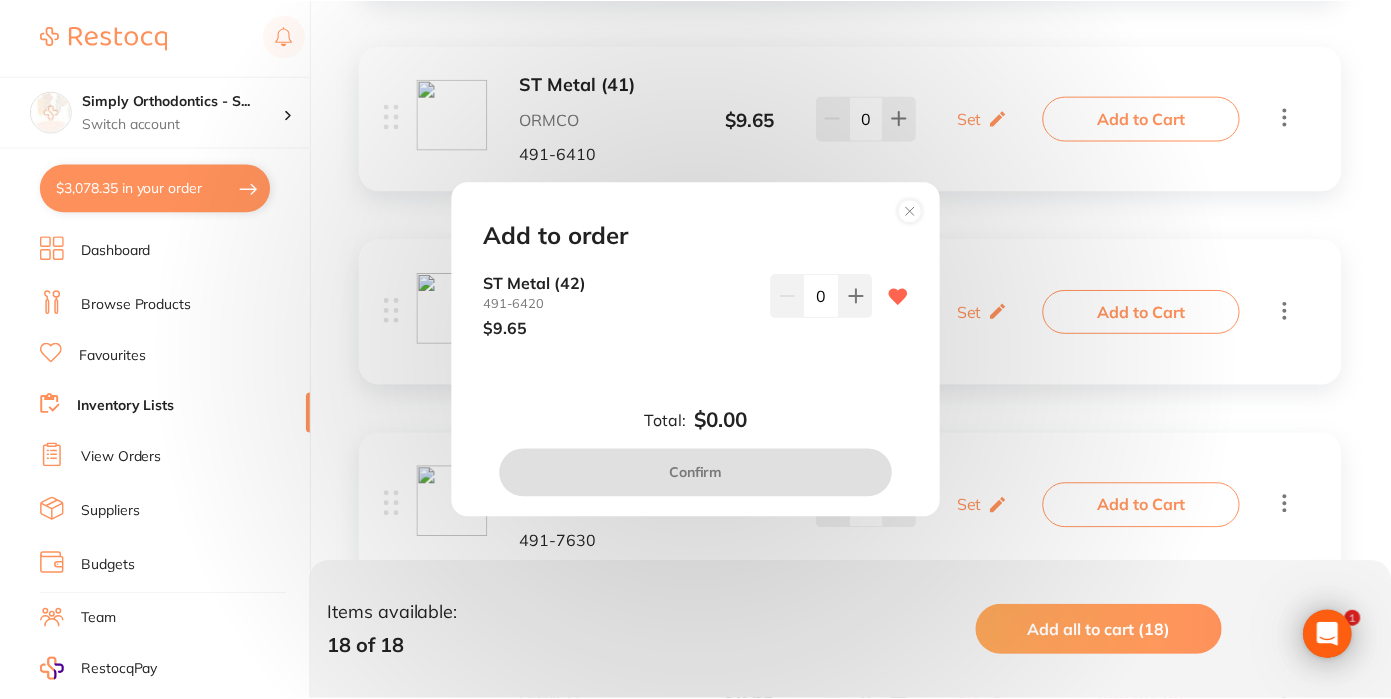 scroll, scrollTop: 0, scrollLeft: 0, axis: both 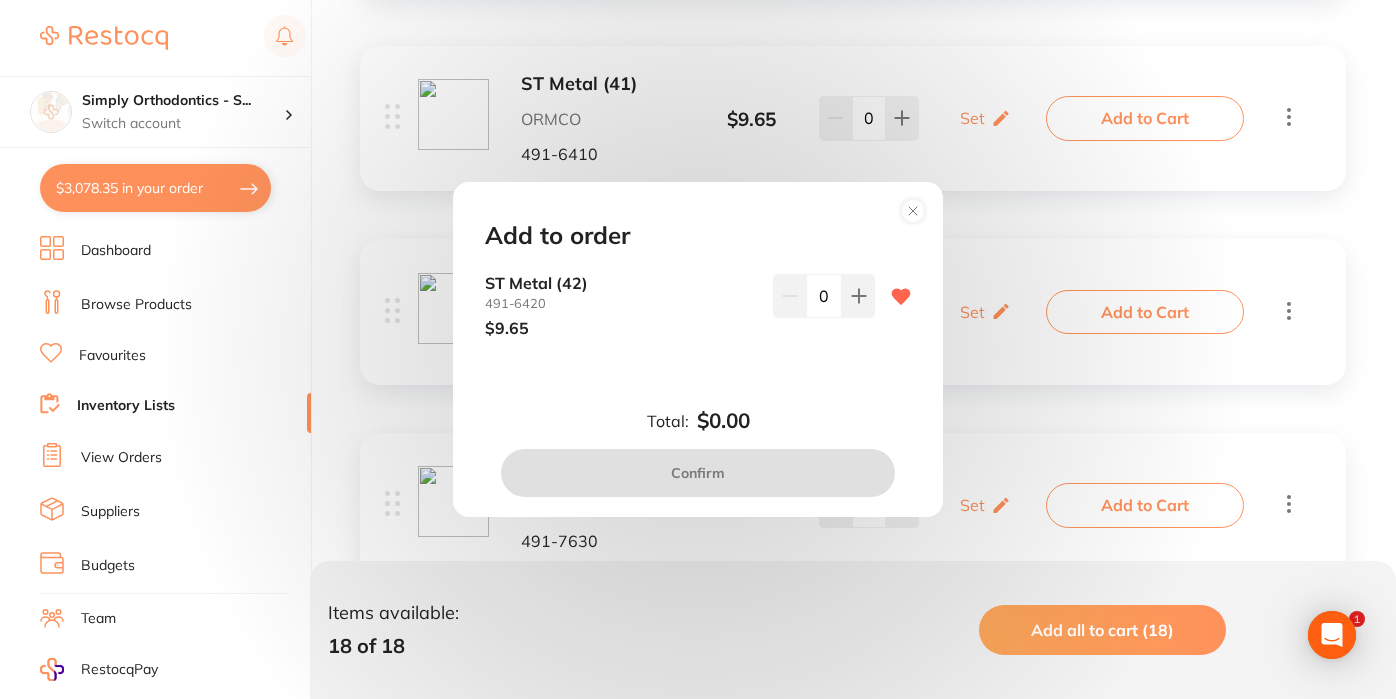 click on "0" at bounding box center [824, 296] 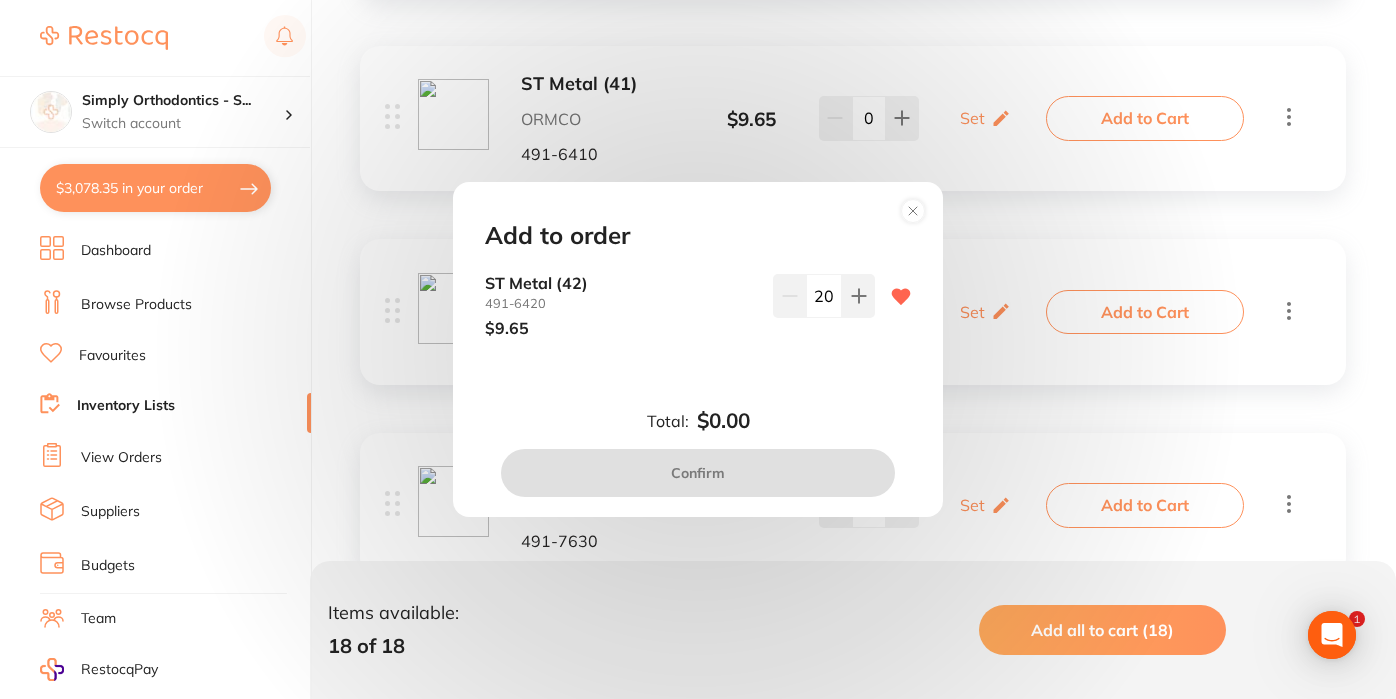 type on "20" 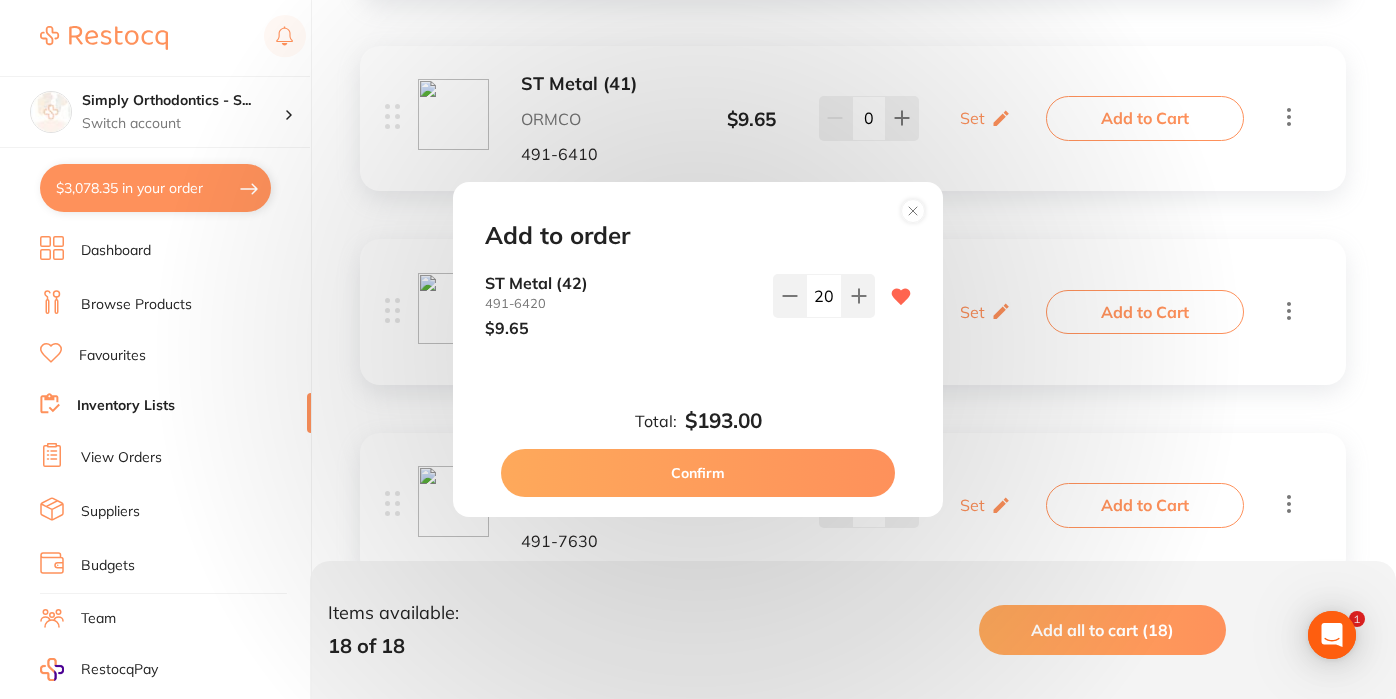 click on "Confirm" at bounding box center [698, 473] 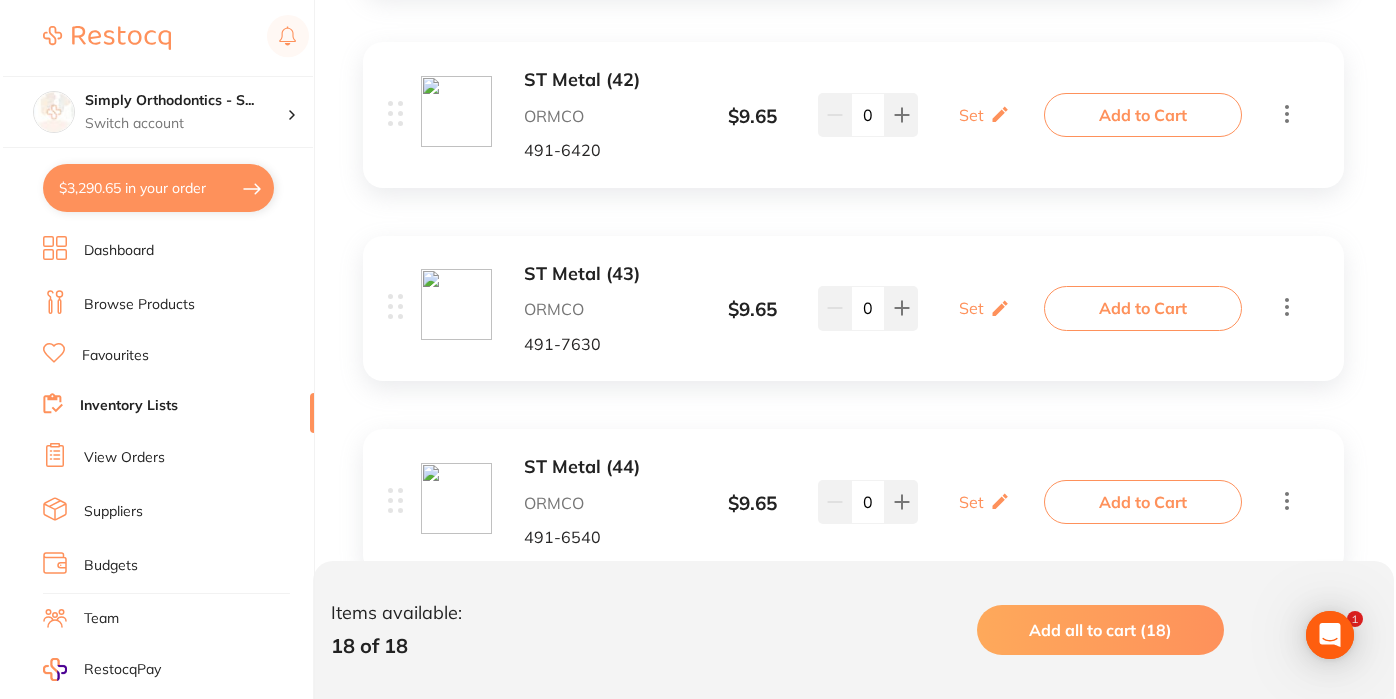 scroll, scrollTop: 3231, scrollLeft: 0, axis: vertical 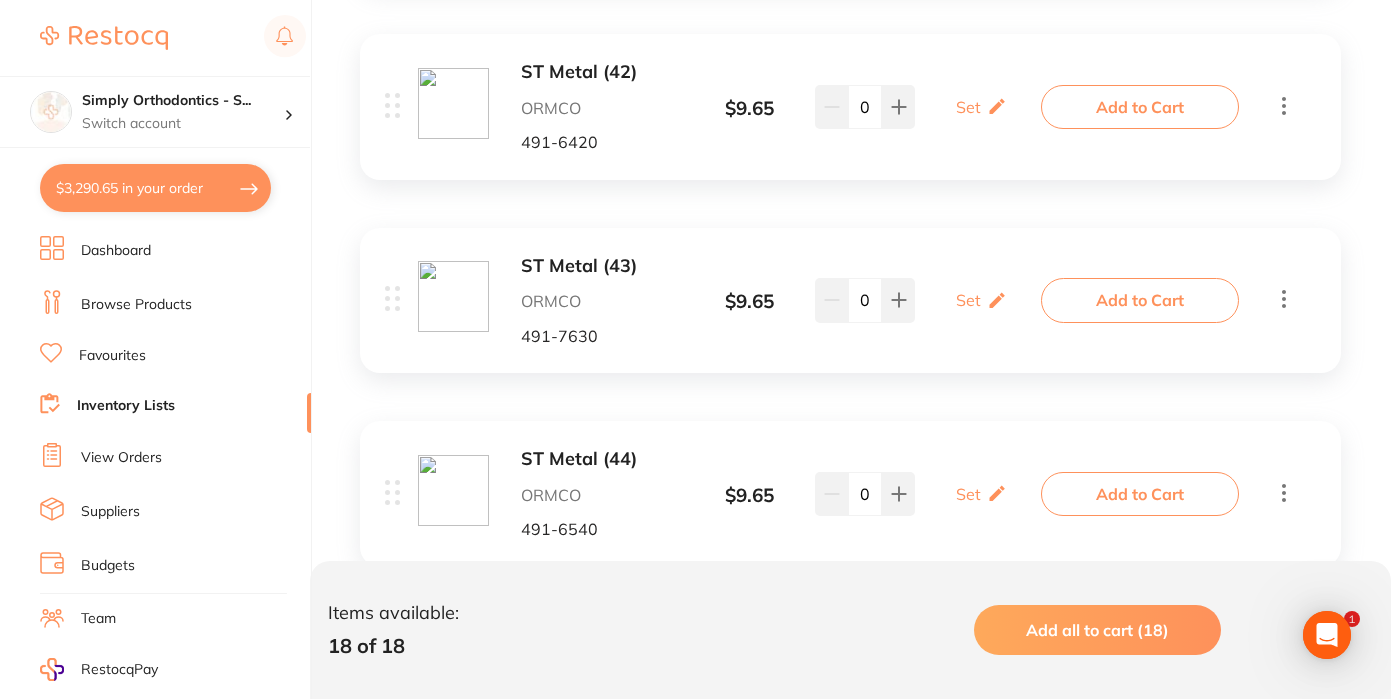 click on "Add to Cart" at bounding box center (1140, 300) 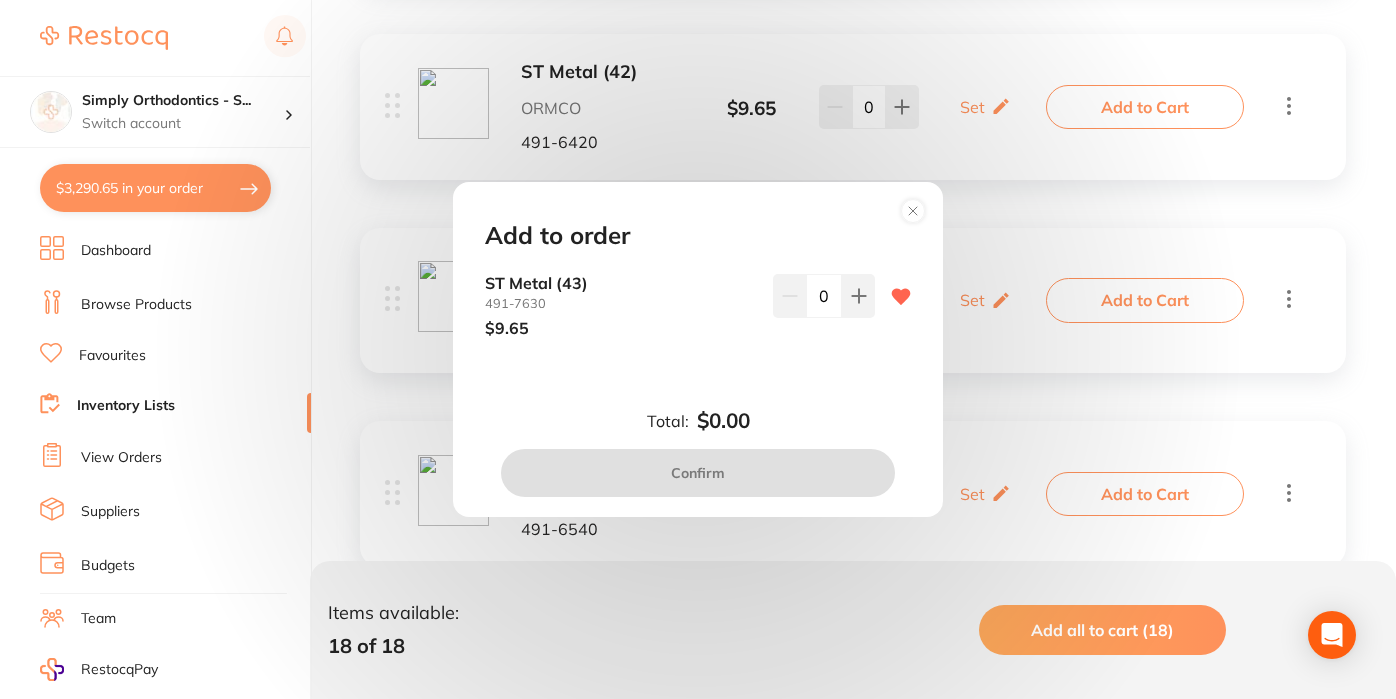 click on "0" at bounding box center [824, 296] 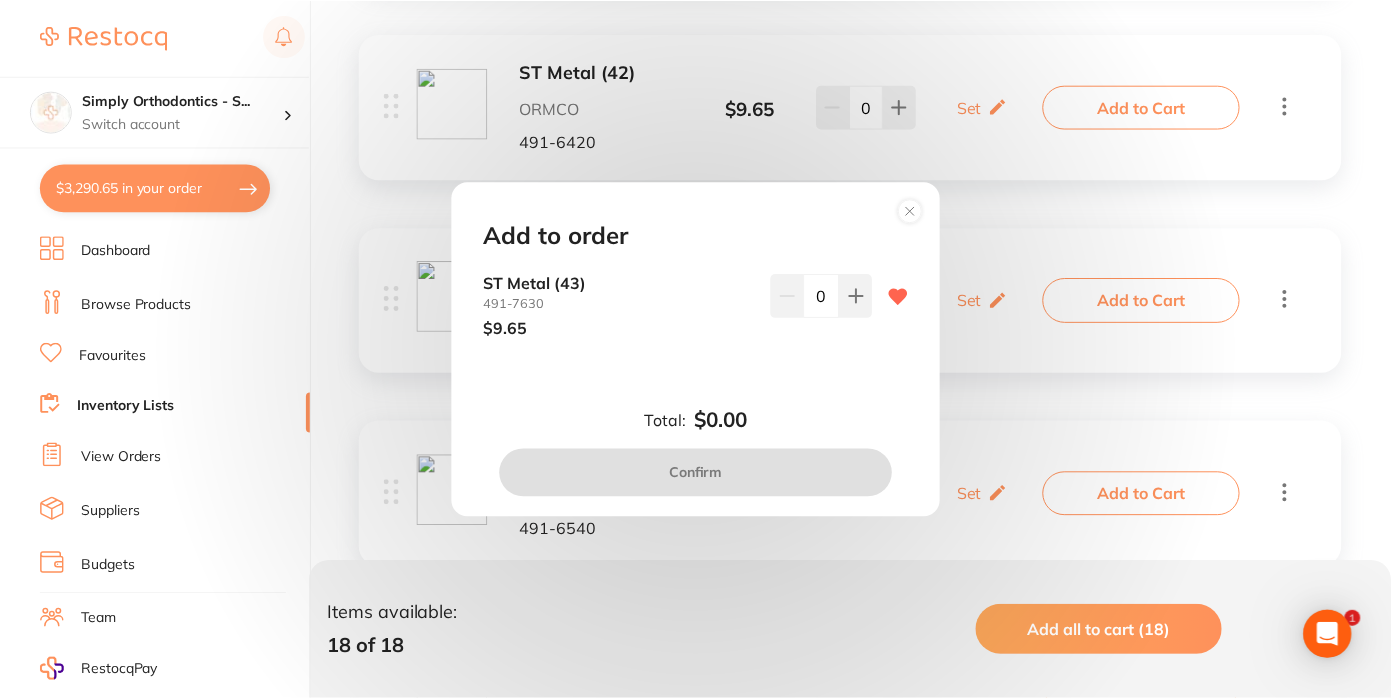 scroll, scrollTop: 0, scrollLeft: 0, axis: both 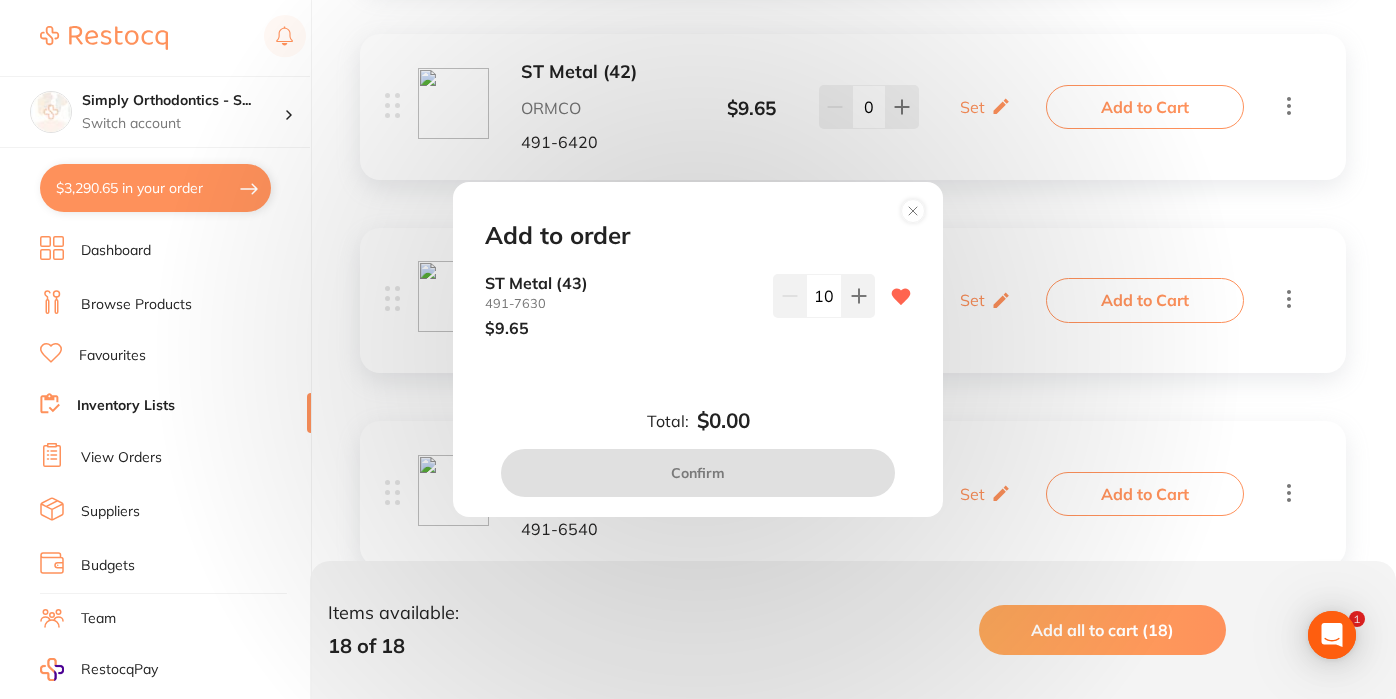 type on "10" 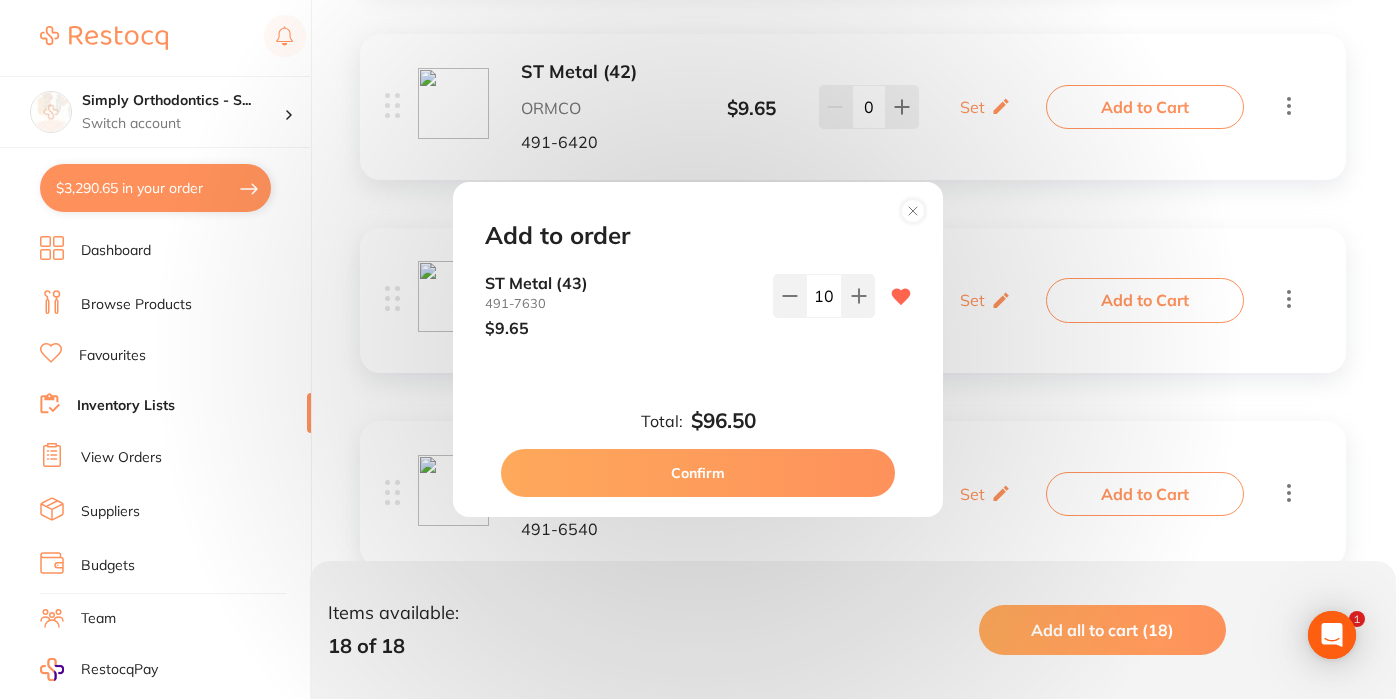 click on "Confirm" at bounding box center [698, 473] 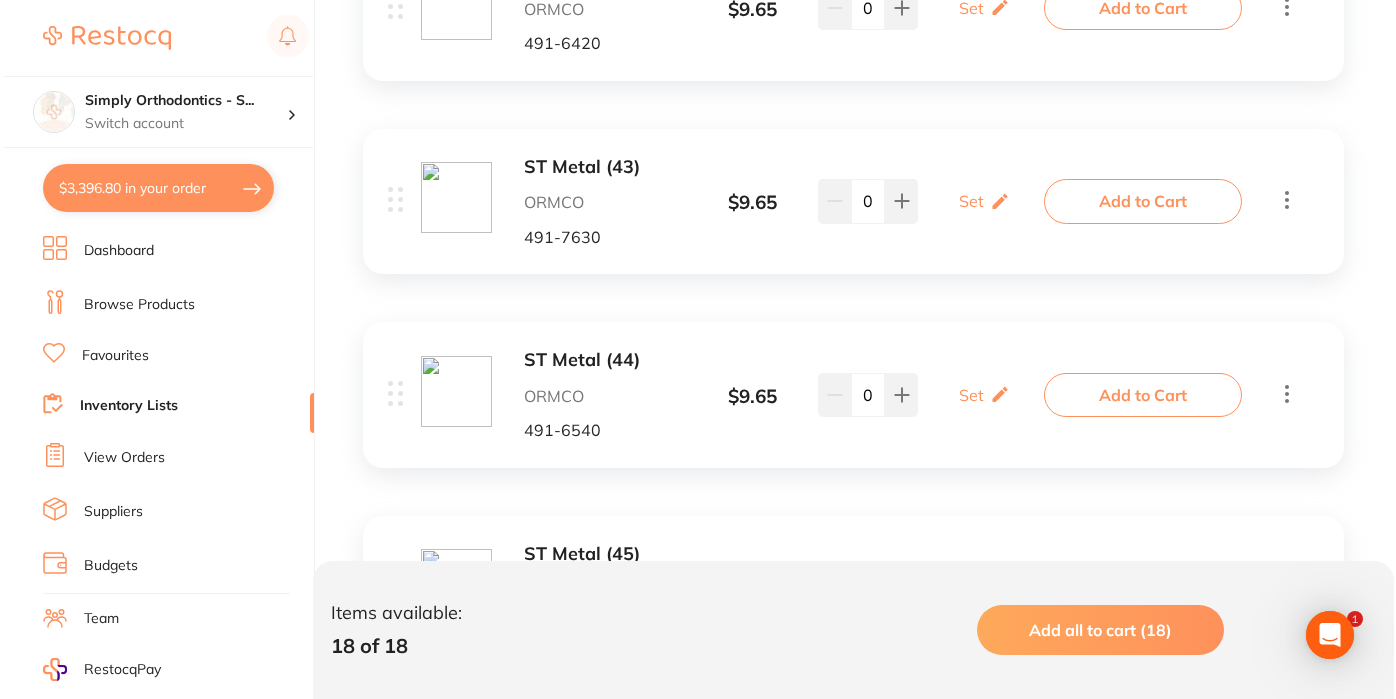 scroll, scrollTop: 3372, scrollLeft: 0, axis: vertical 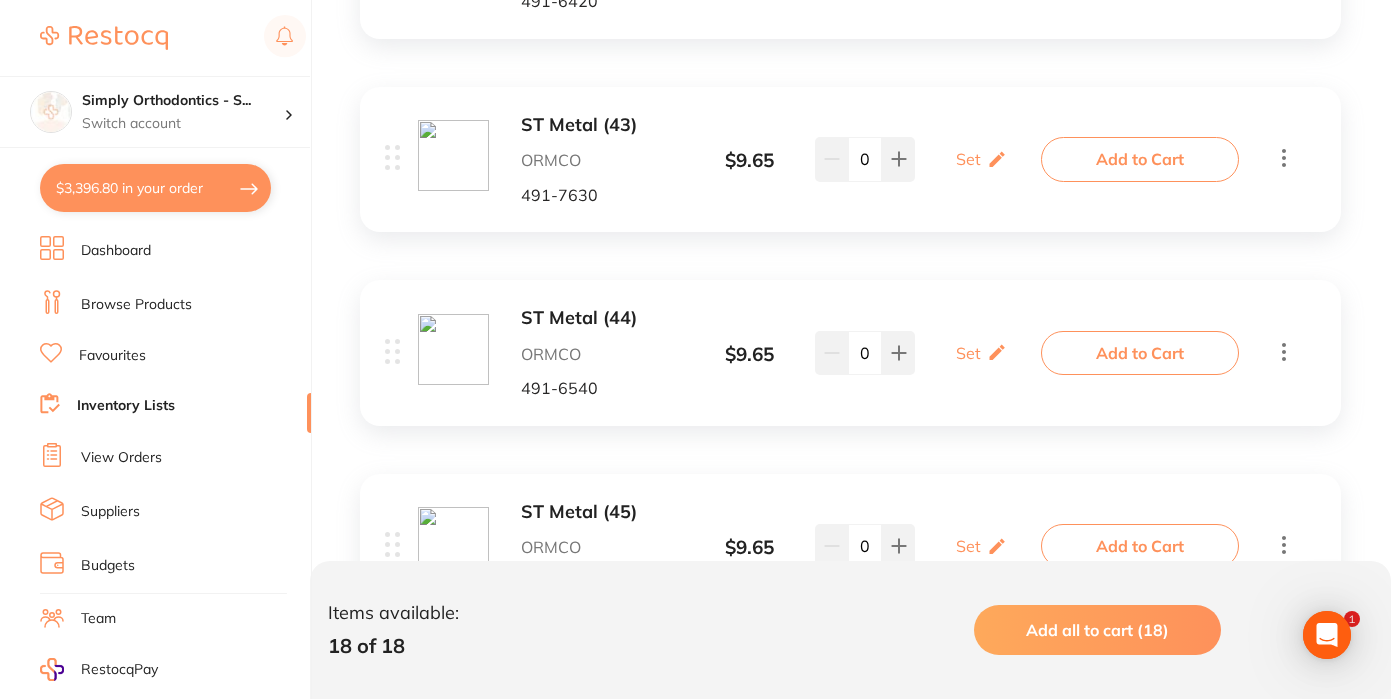 click on "Add to Cart" at bounding box center [1140, 353] 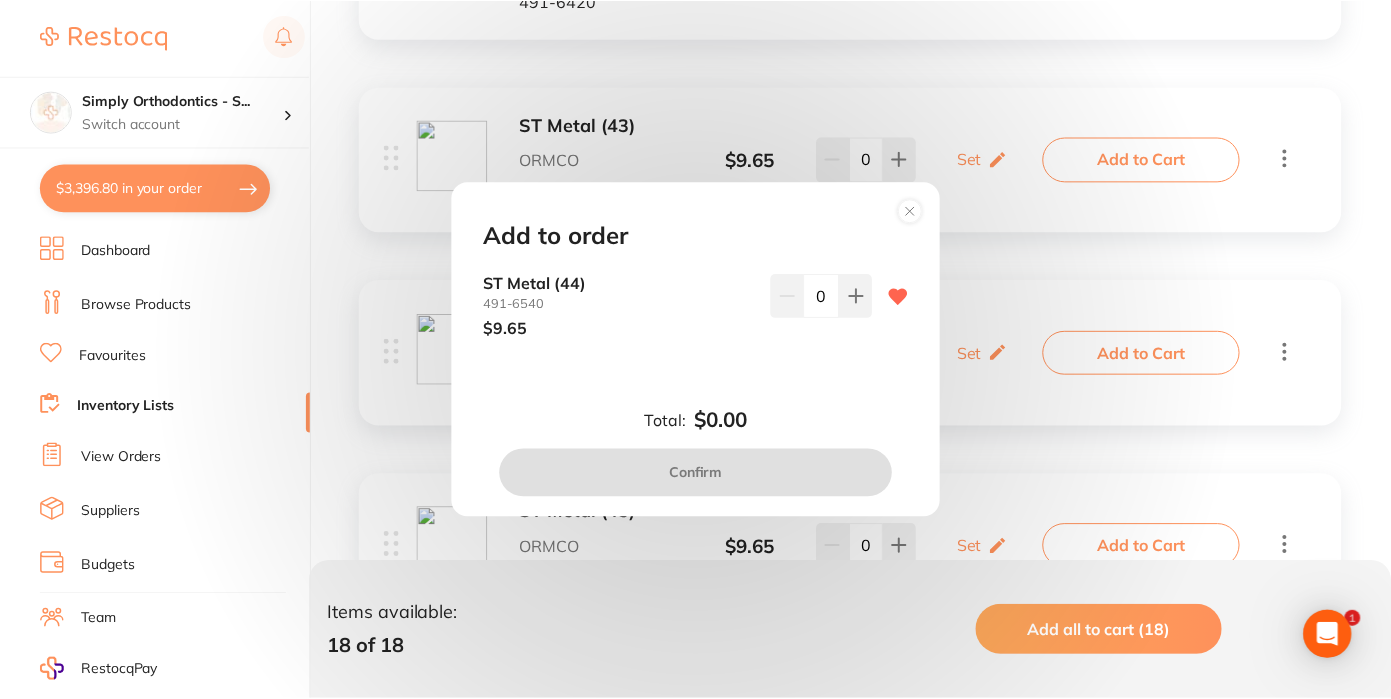 scroll, scrollTop: 0, scrollLeft: 0, axis: both 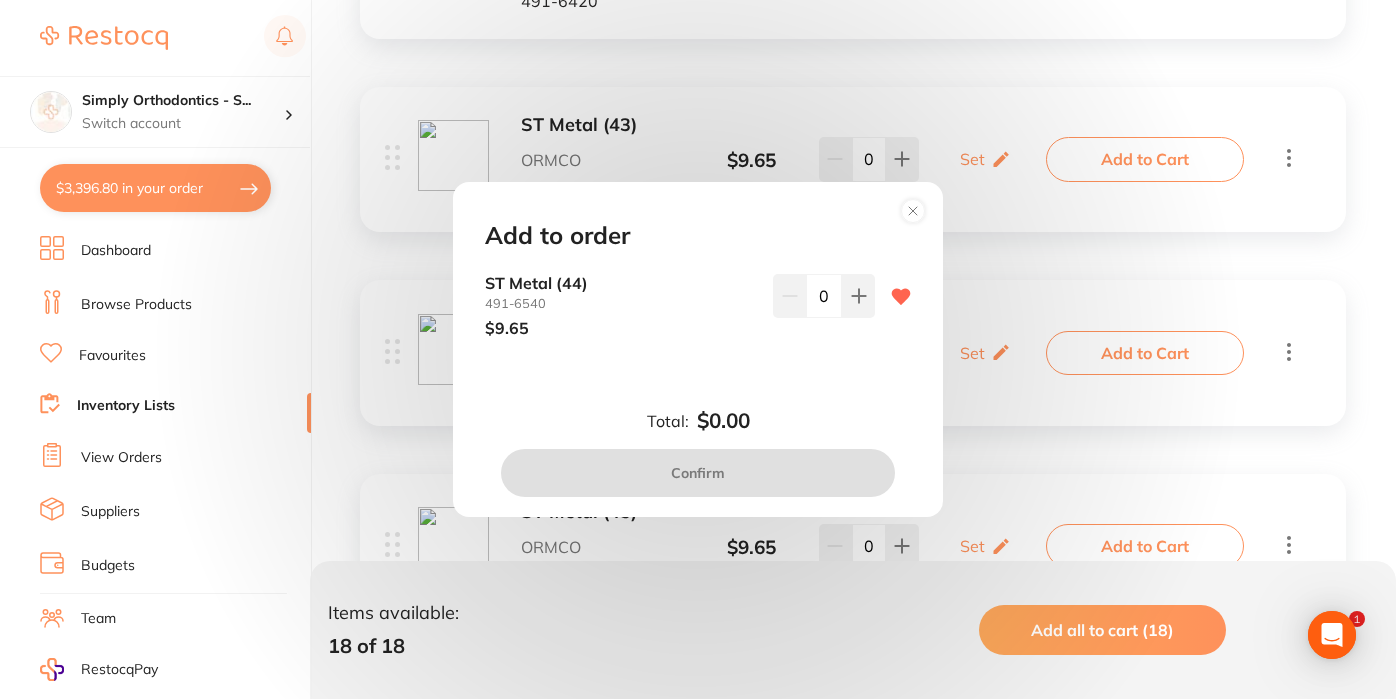 click on "0" at bounding box center (824, 296) 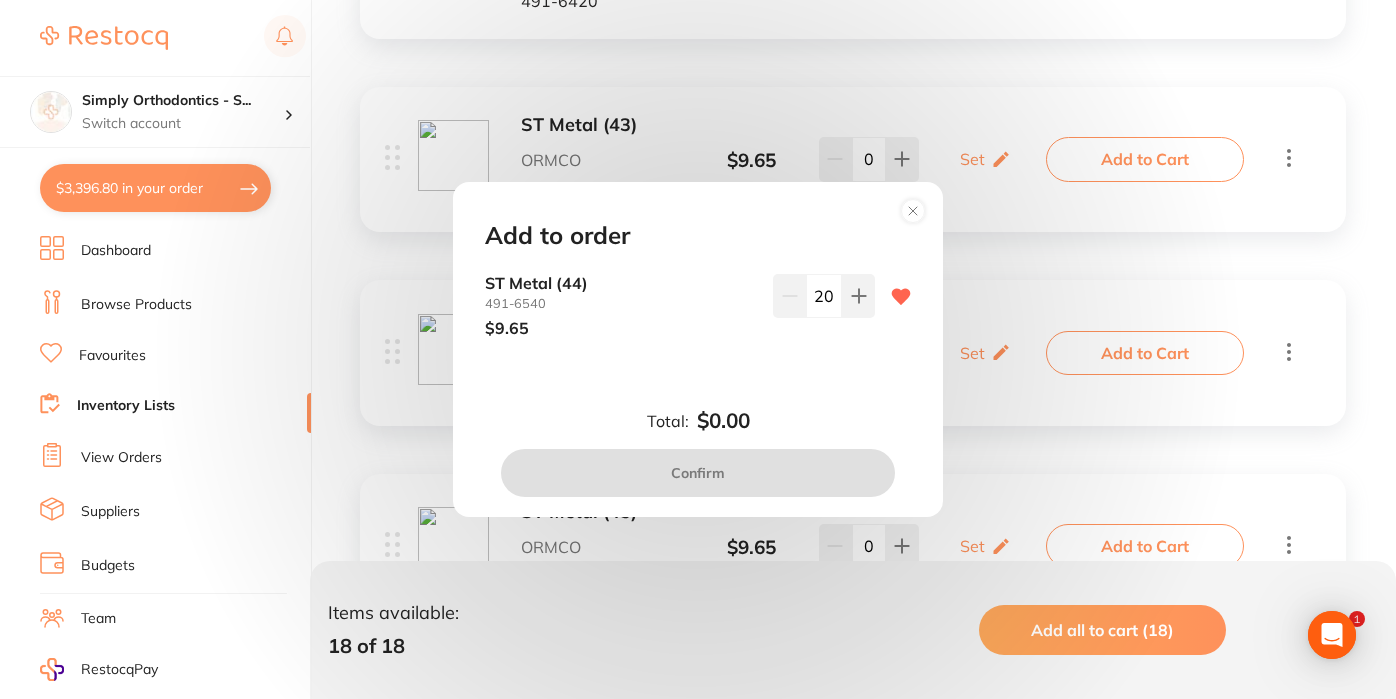 type on "20" 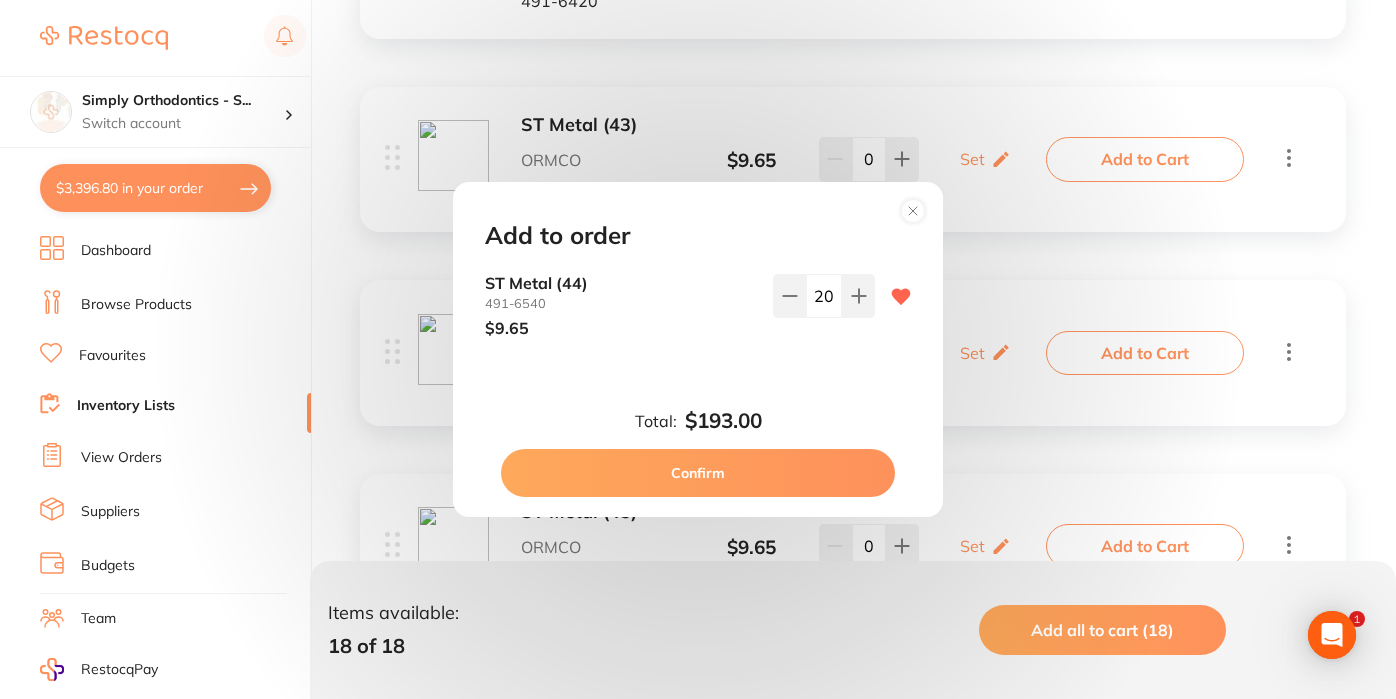 click on "ST Metal (44) [PHONE] $9.65     20" at bounding box center (698, 321) 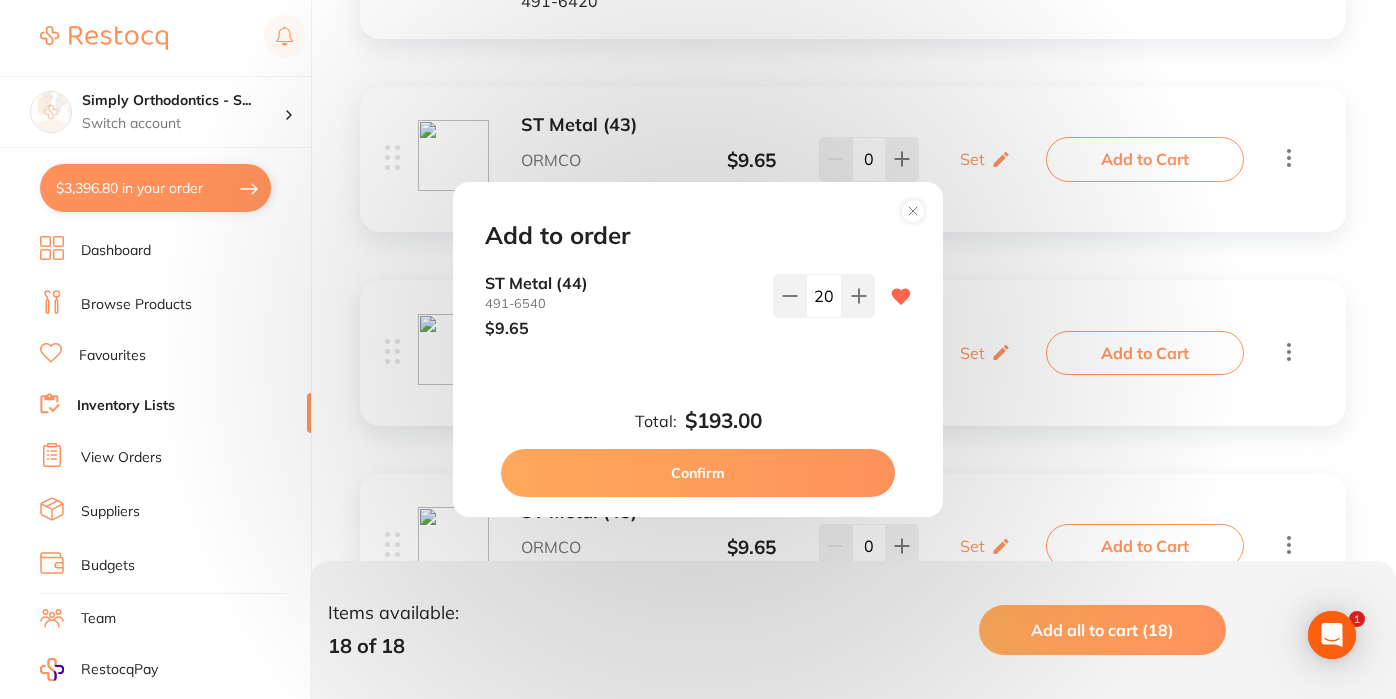 click on "Confirm" at bounding box center [698, 473] 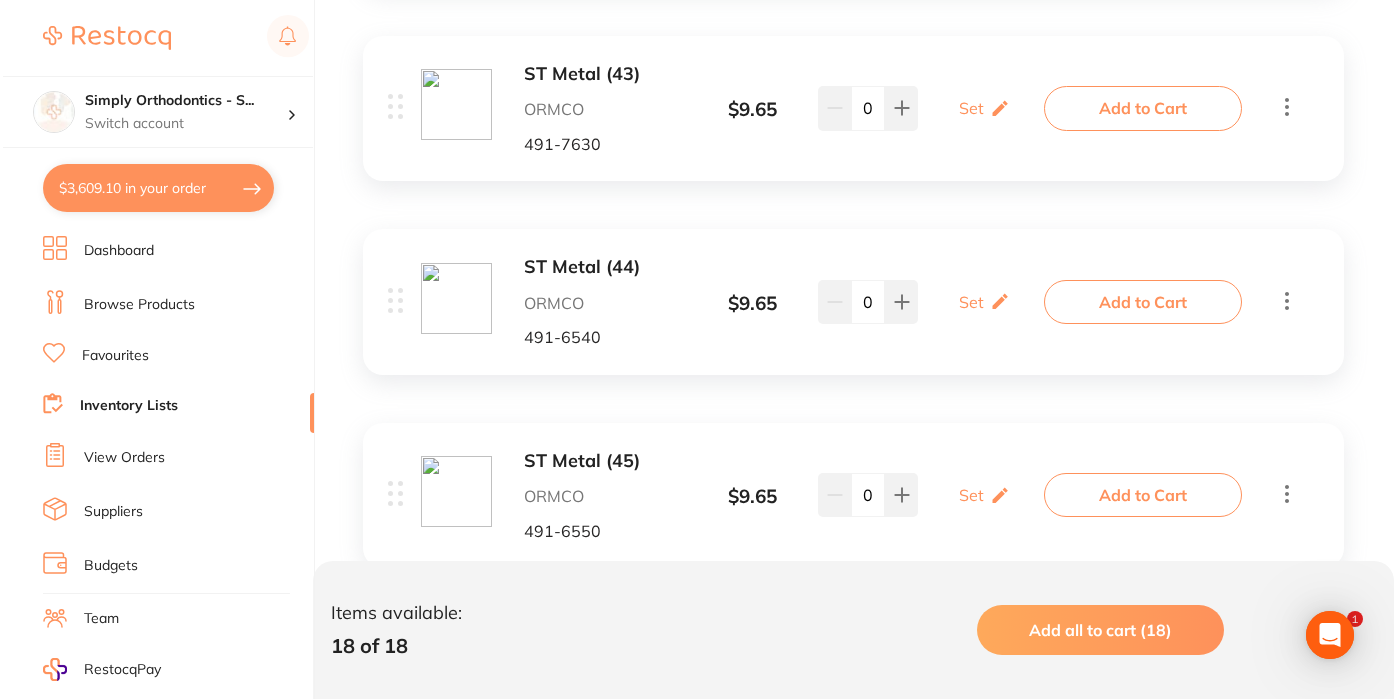 scroll, scrollTop: 3422, scrollLeft: 0, axis: vertical 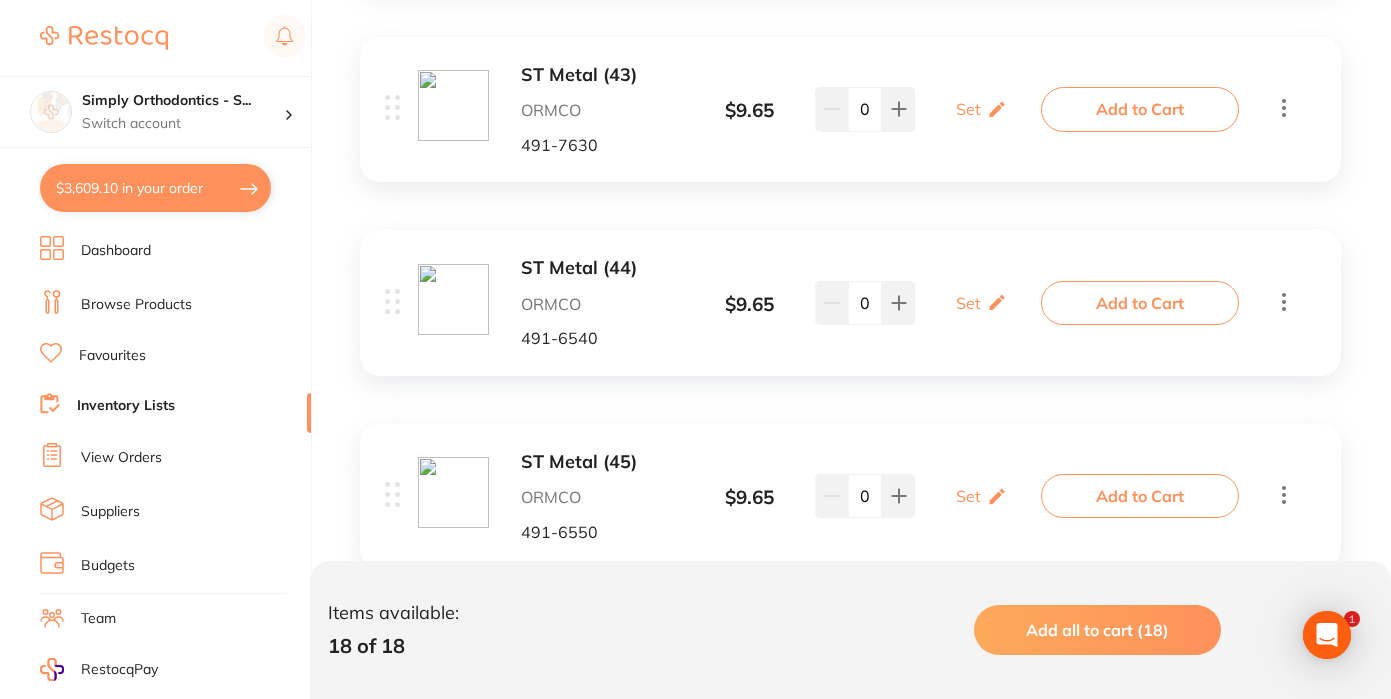 click on "Add to Cart" at bounding box center [1140, 496] 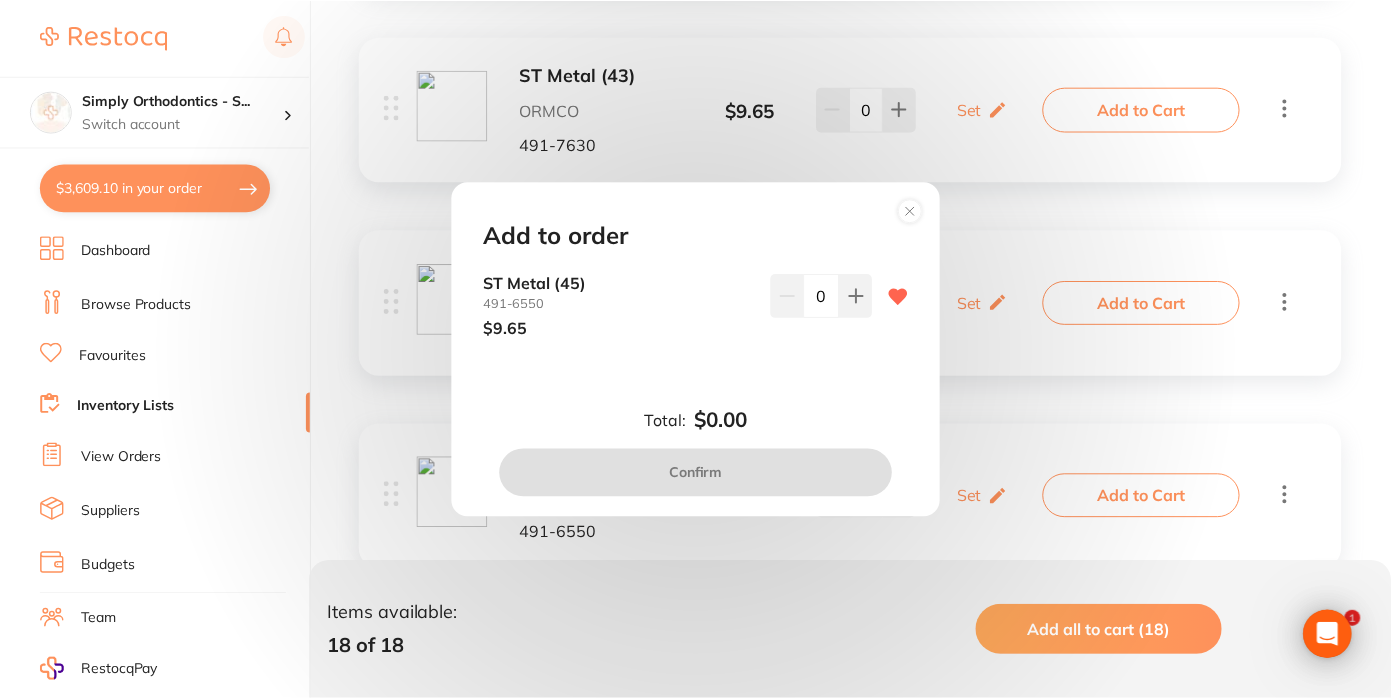 scroll, scrollTop: 0, scrollLeft: 0, axis: both 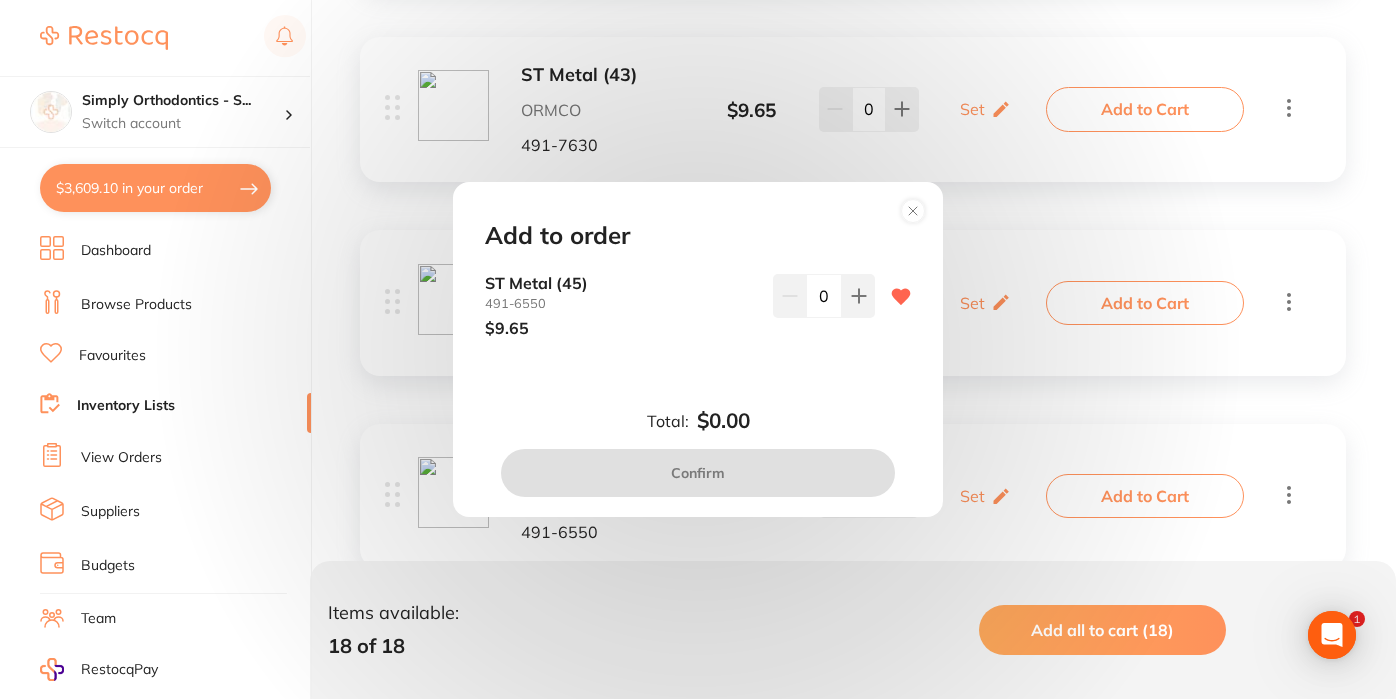 click on "0" at bounding box center (824, 296) 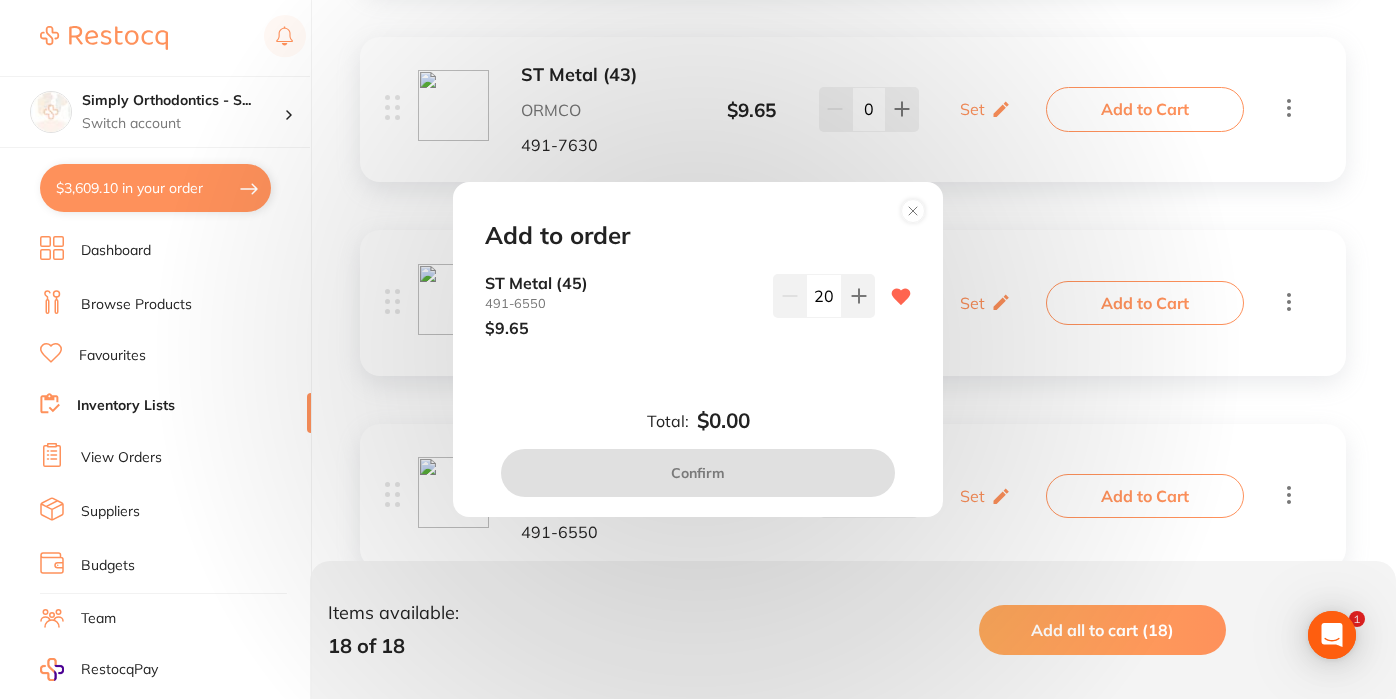 type on "20" 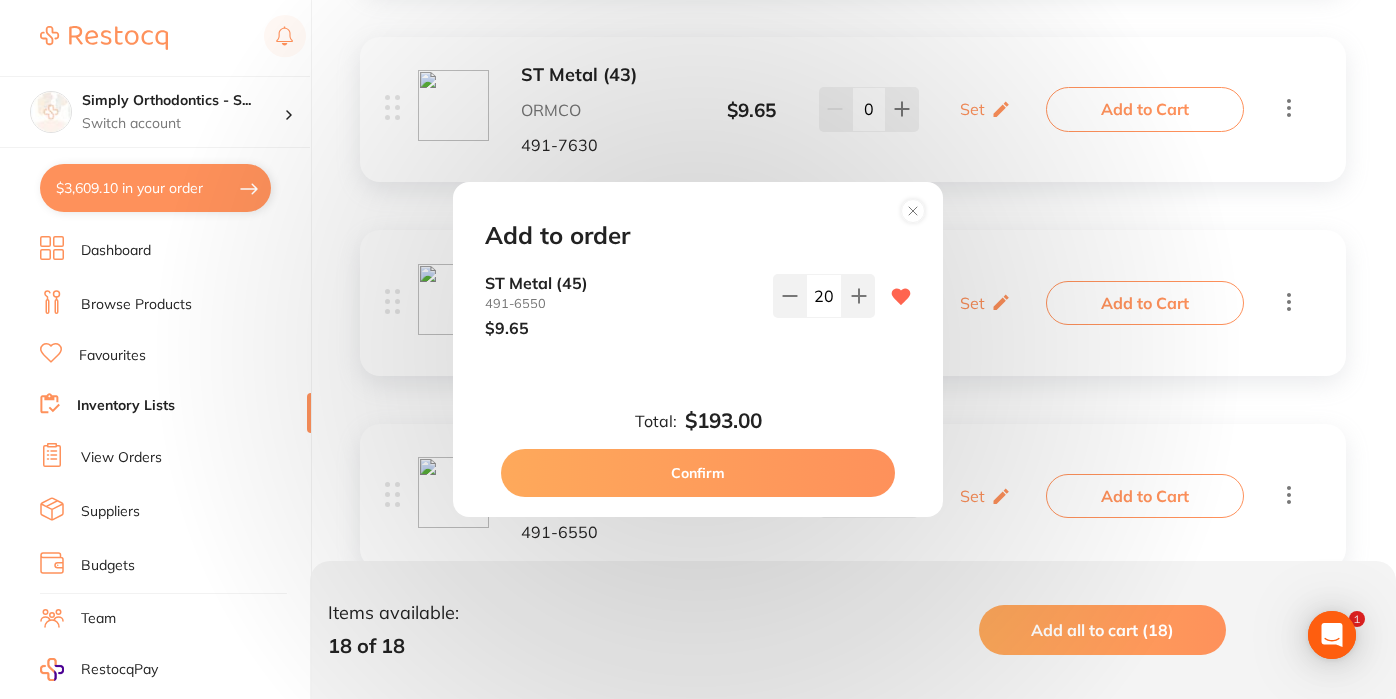 click on "Confirm" at bounding box center (698, 473) 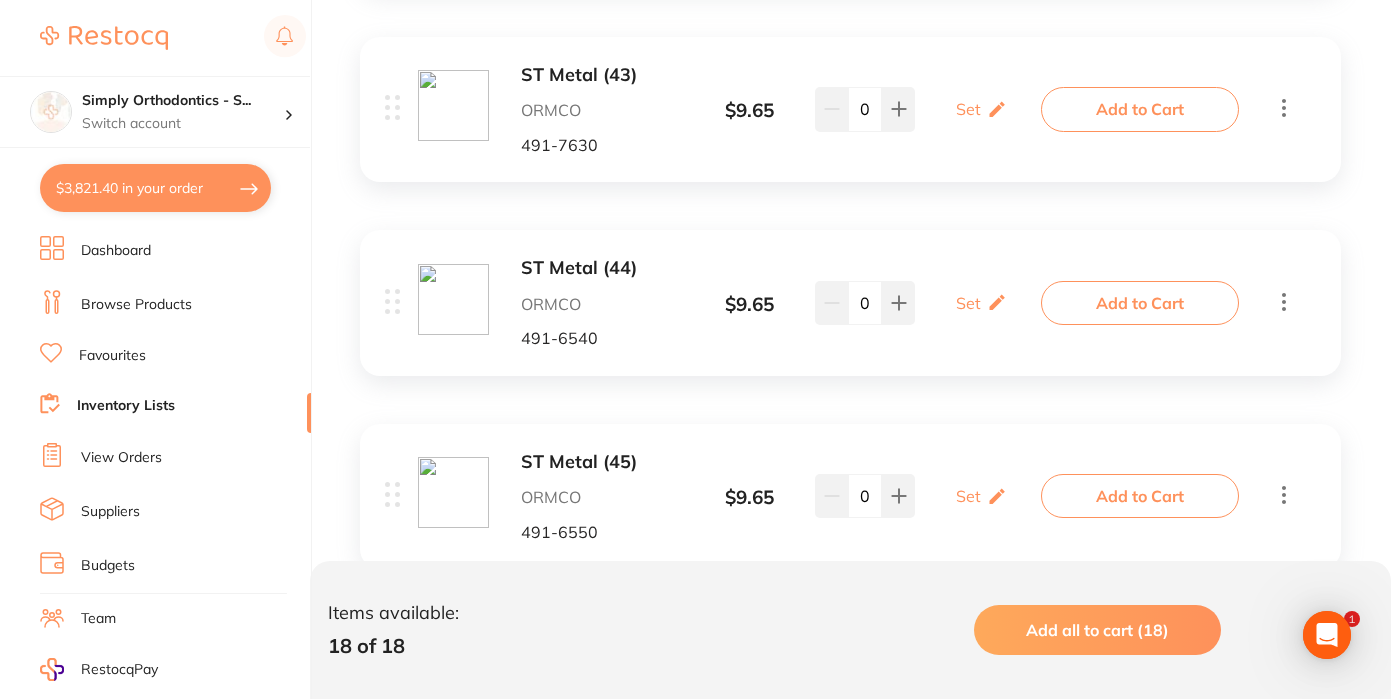 click on "Inventory Lists" at bounding box center (126, 406) 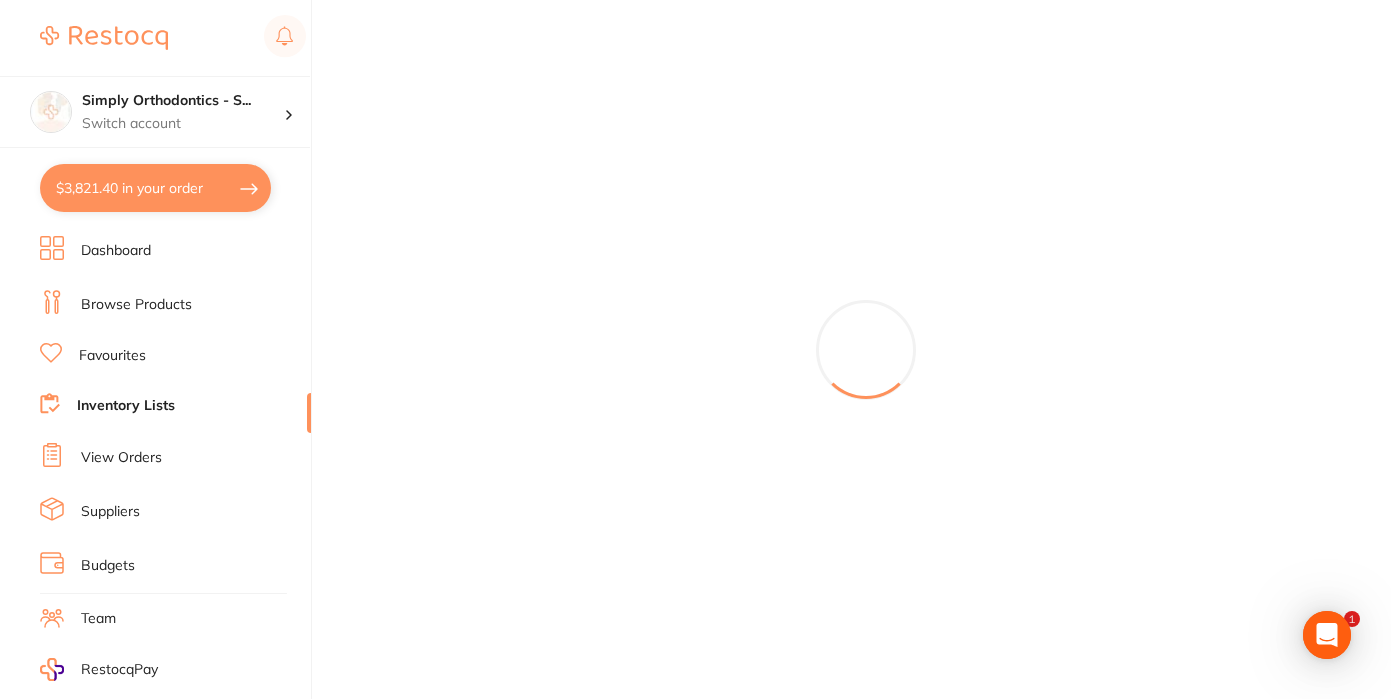 scroll, scrollTop: 0, scrollLeft: 0, axis: both 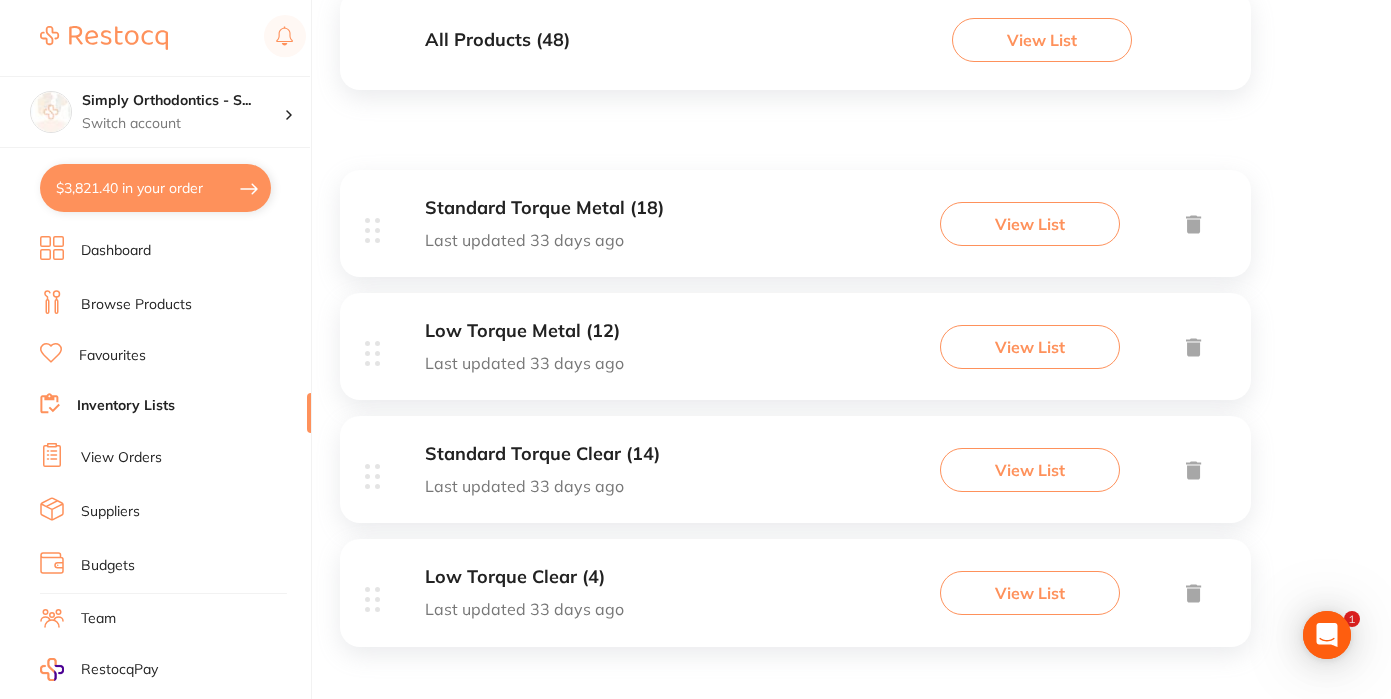 click on "View List" at bounding box center (1030, 347) 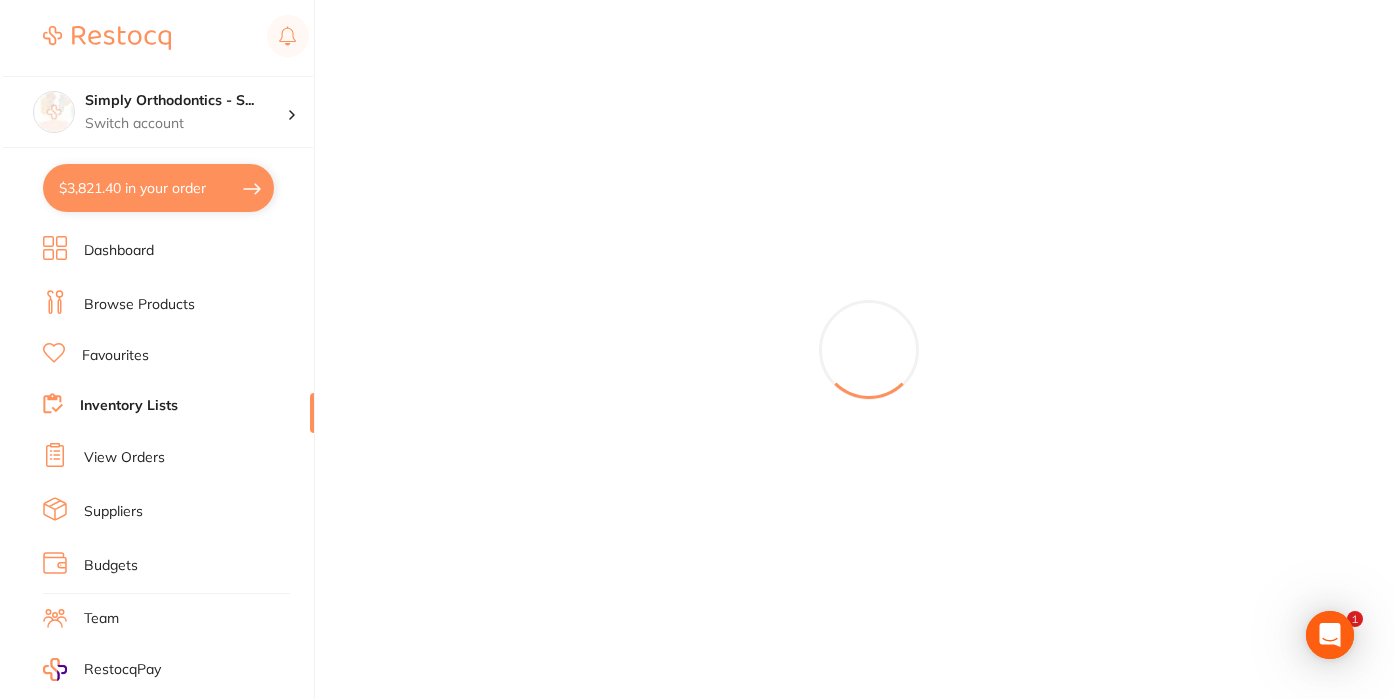 scroll, scrollTop: 0, scrollLeft: 0, axis: both 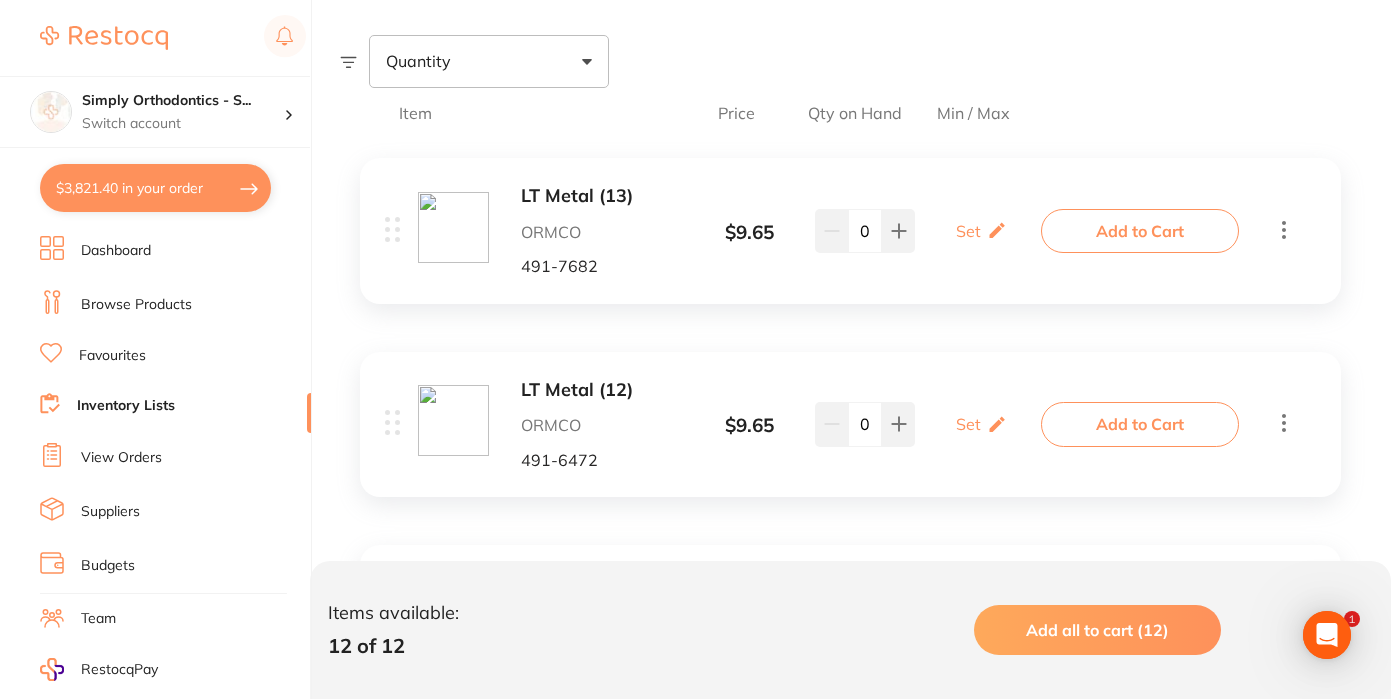 click on "Add to Cart" at bounding box center (1140, 231) 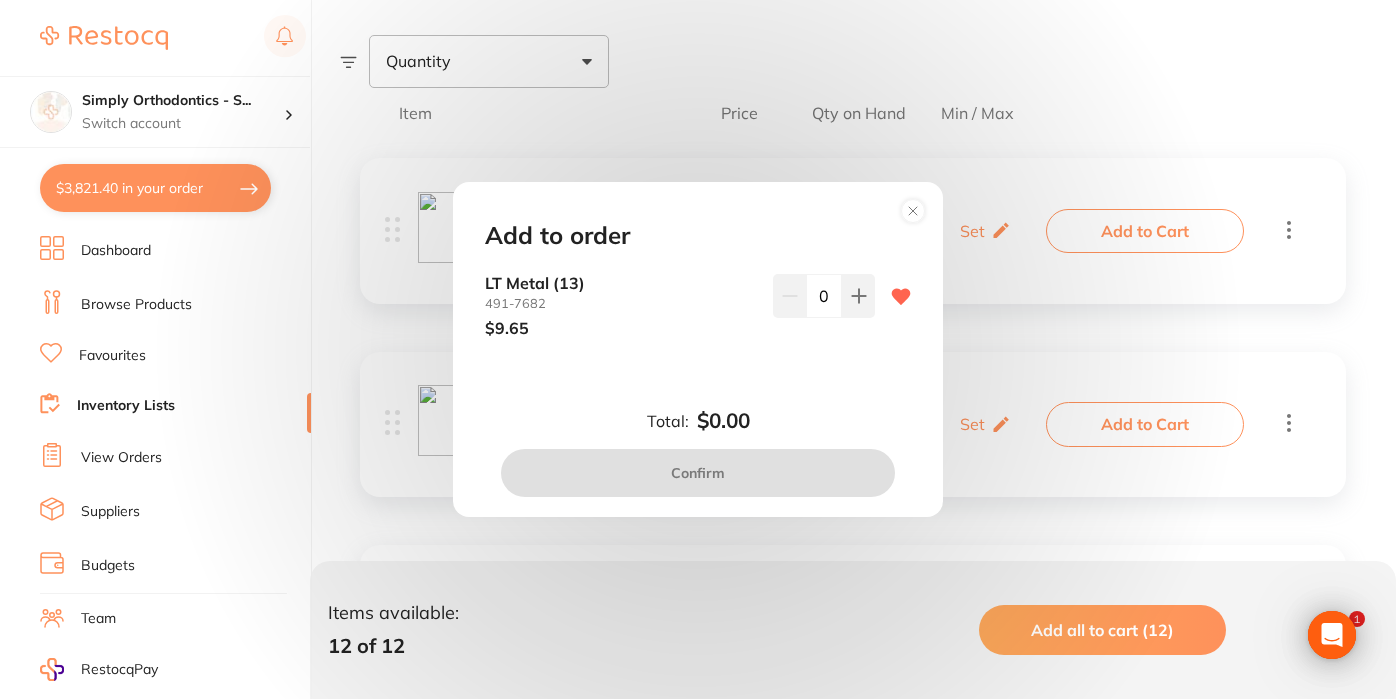 click on "0" at bounding box center (824, 296) 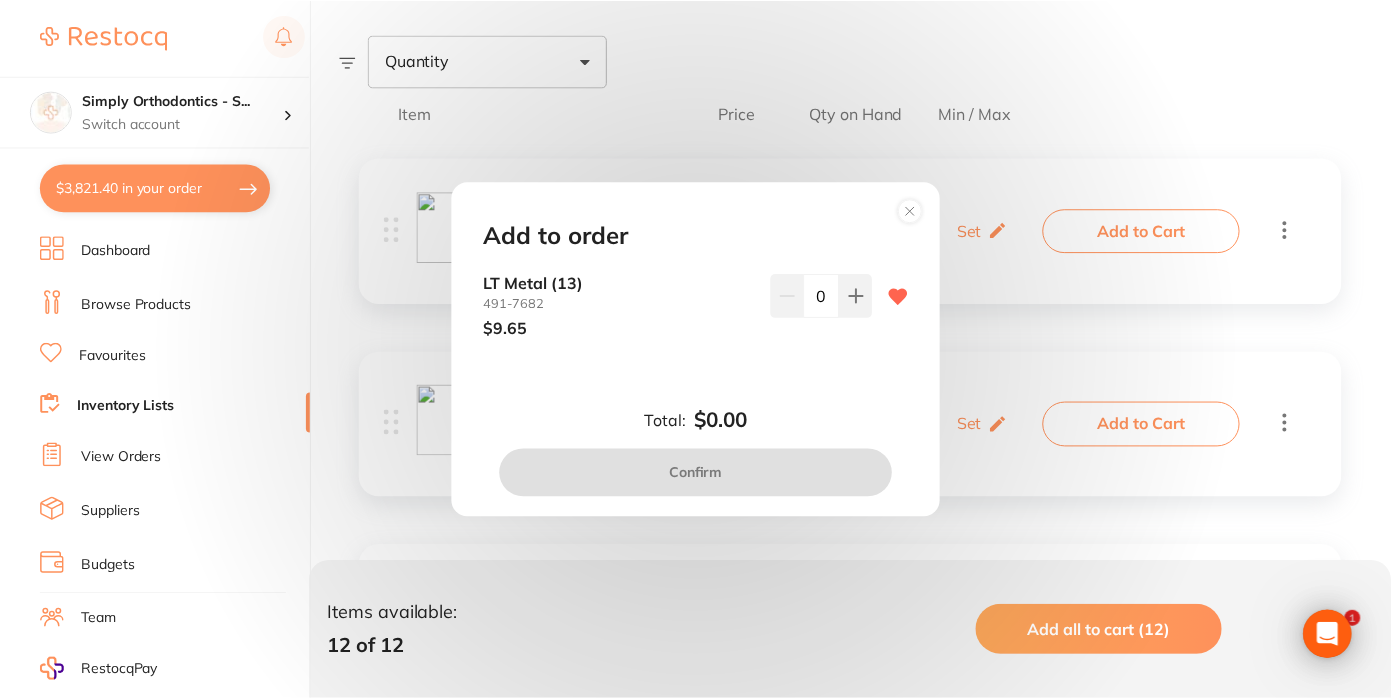 scroll, scrollTop: 0, scrollLeft: 0, axis: both 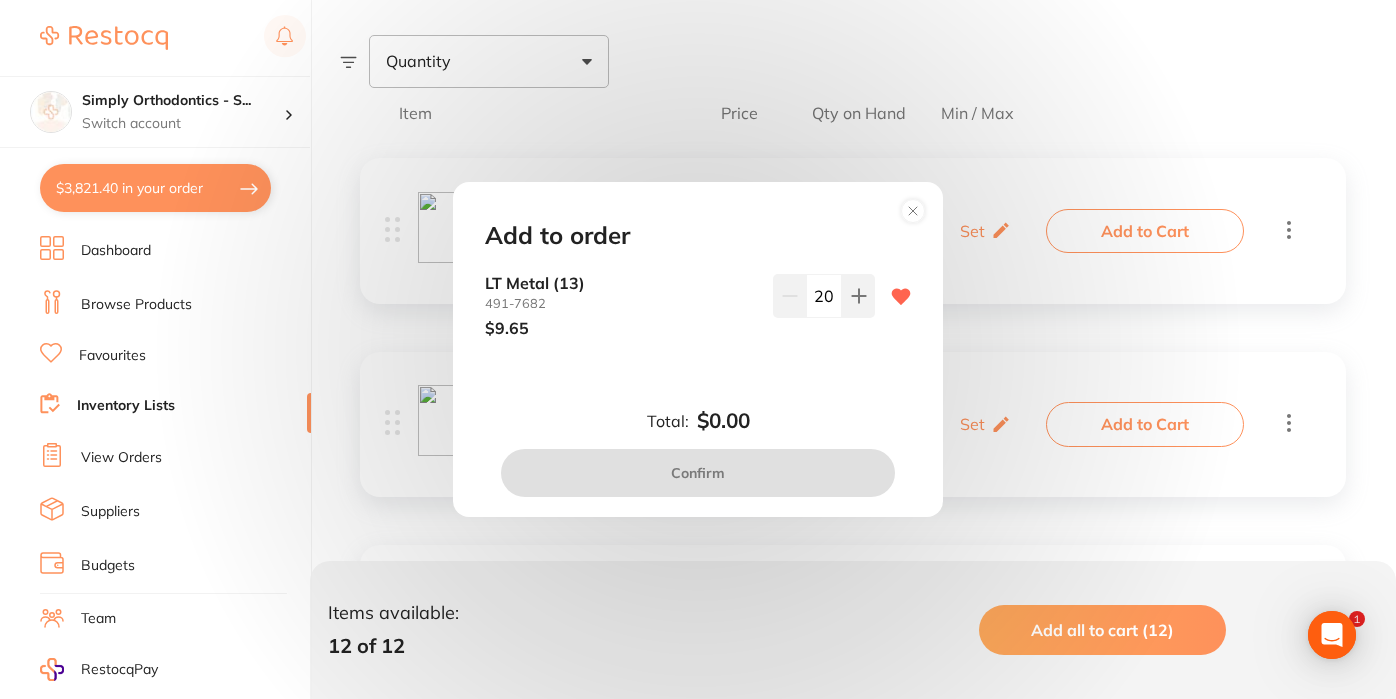 type on "20" 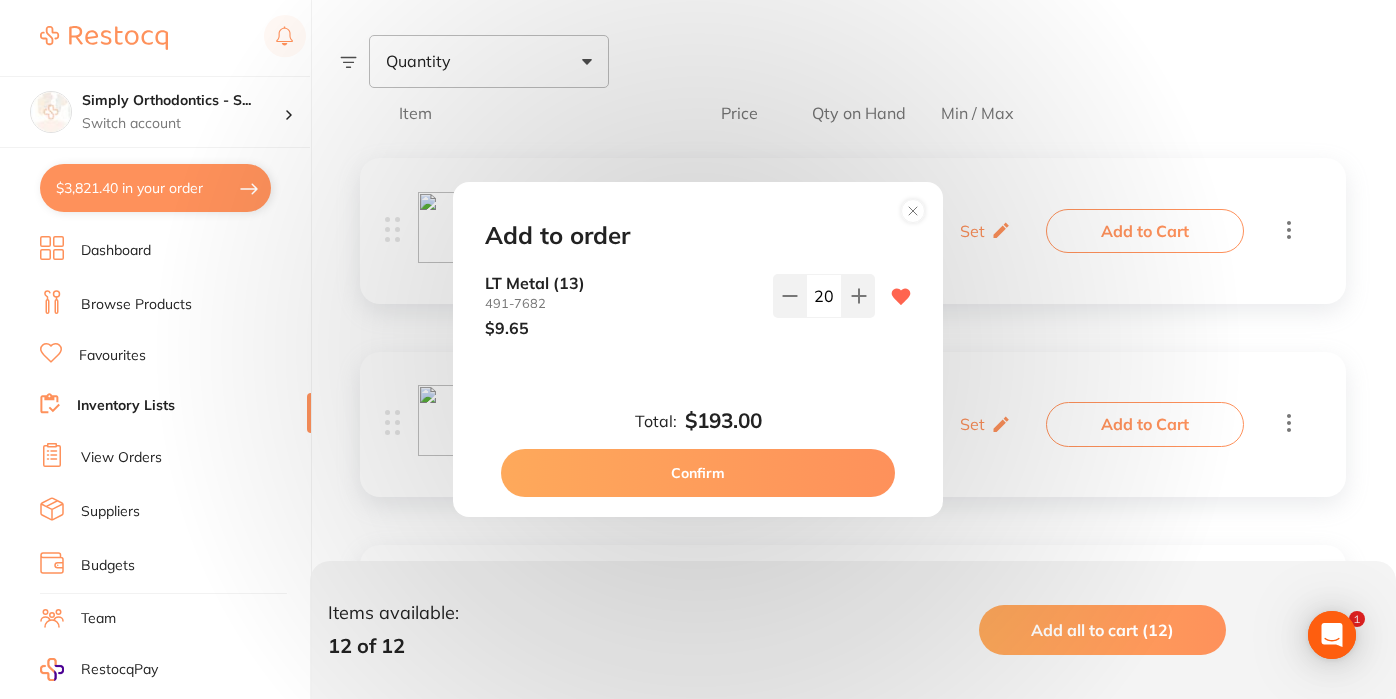 click on "Confirm" at bounding box center [698, 473] 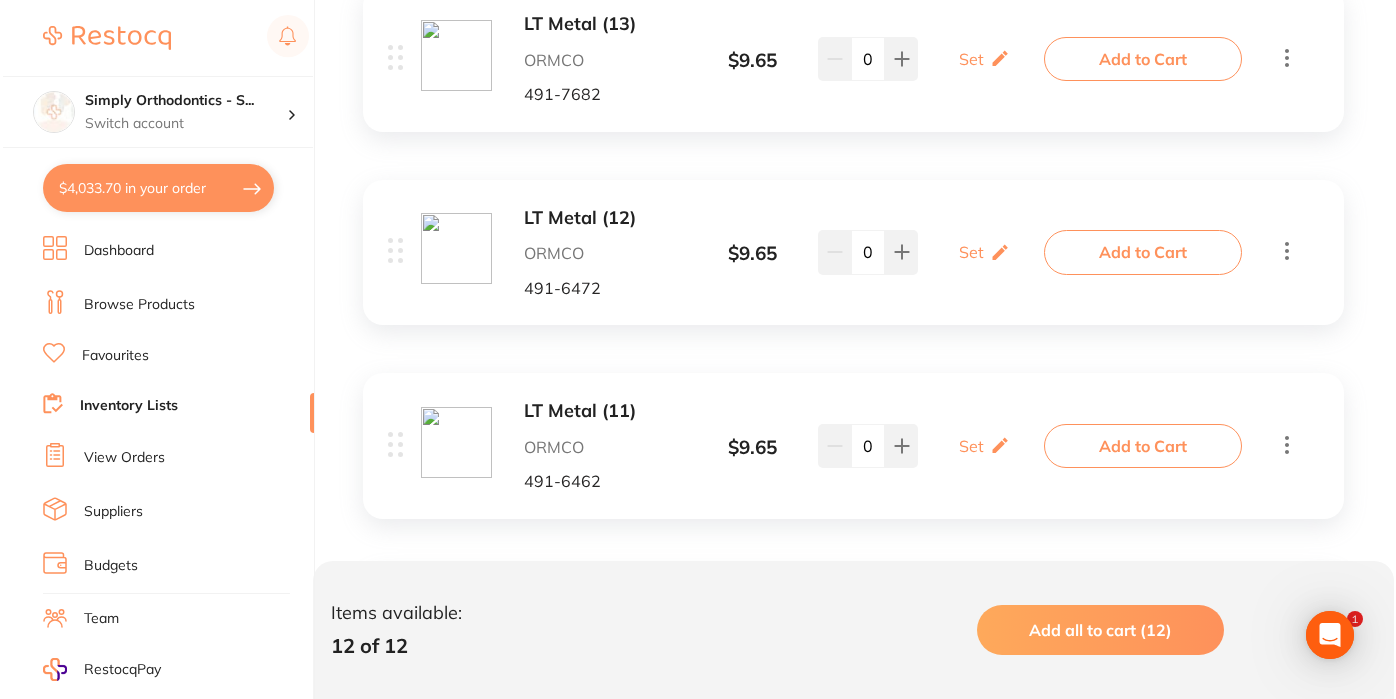 scroll, scrollTop: 532, scrollLeft: 0, axis: vertical 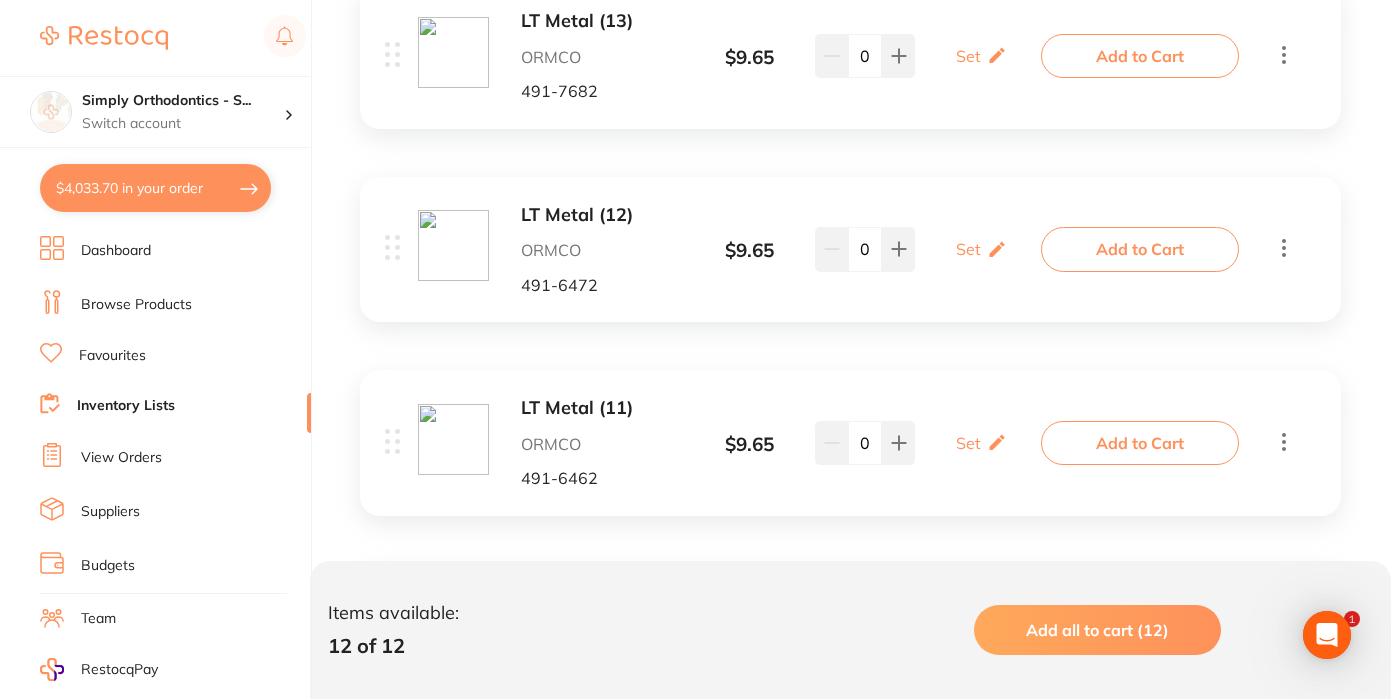 click on "Add to Cart" at bounding box center [1140, 249] 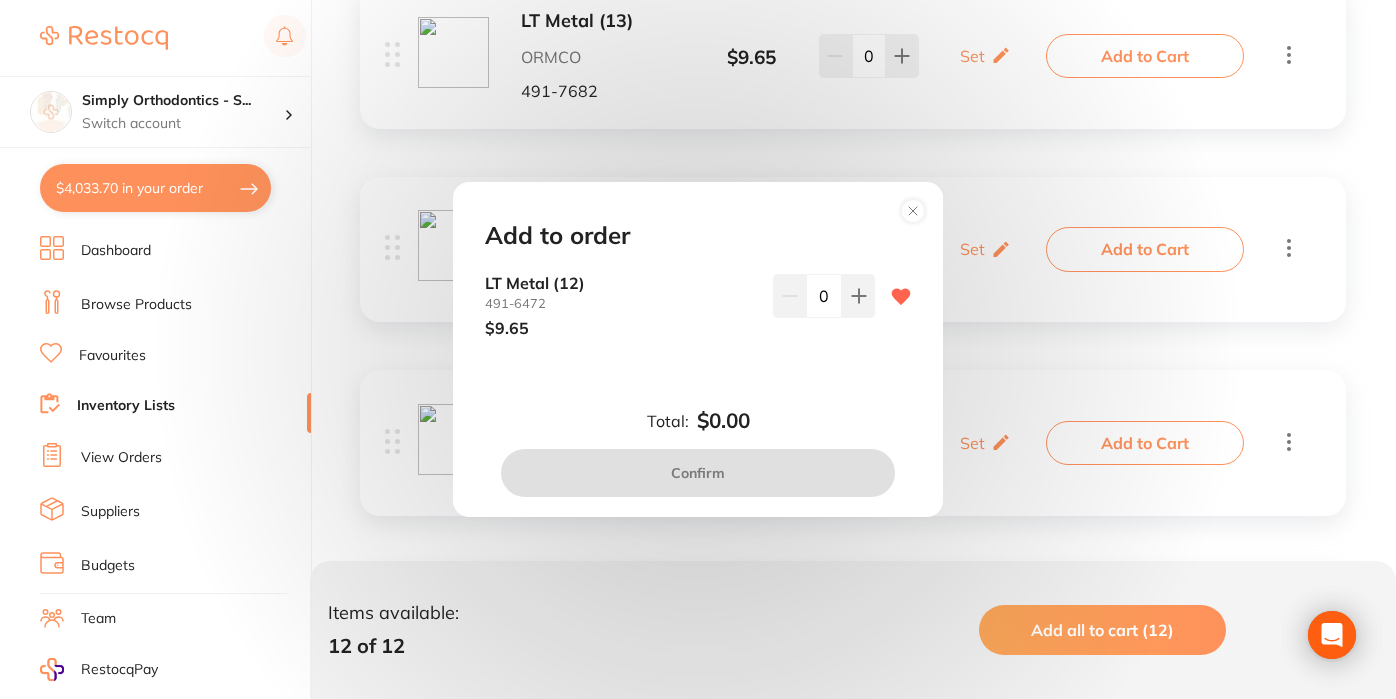 click on "0" at bounding box center [824, 296] 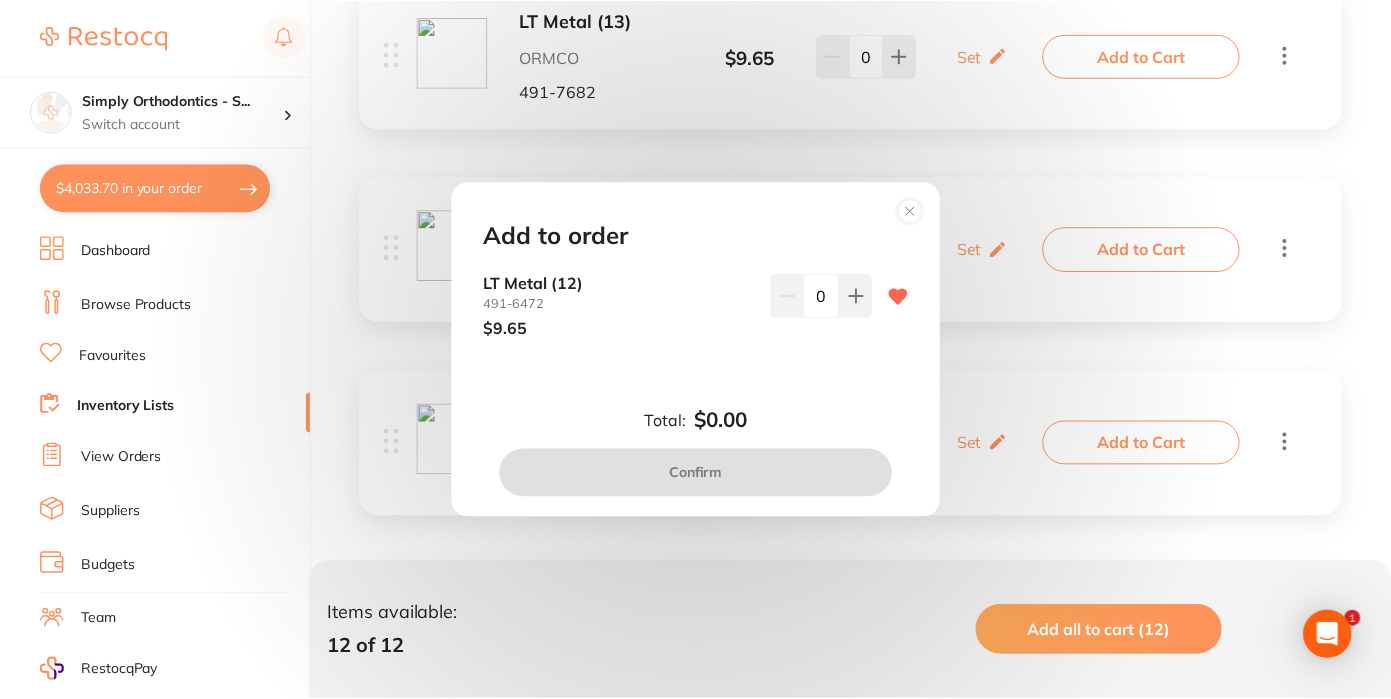 scroll, scrollTop: 0, scrollLeft: 0, axis: both 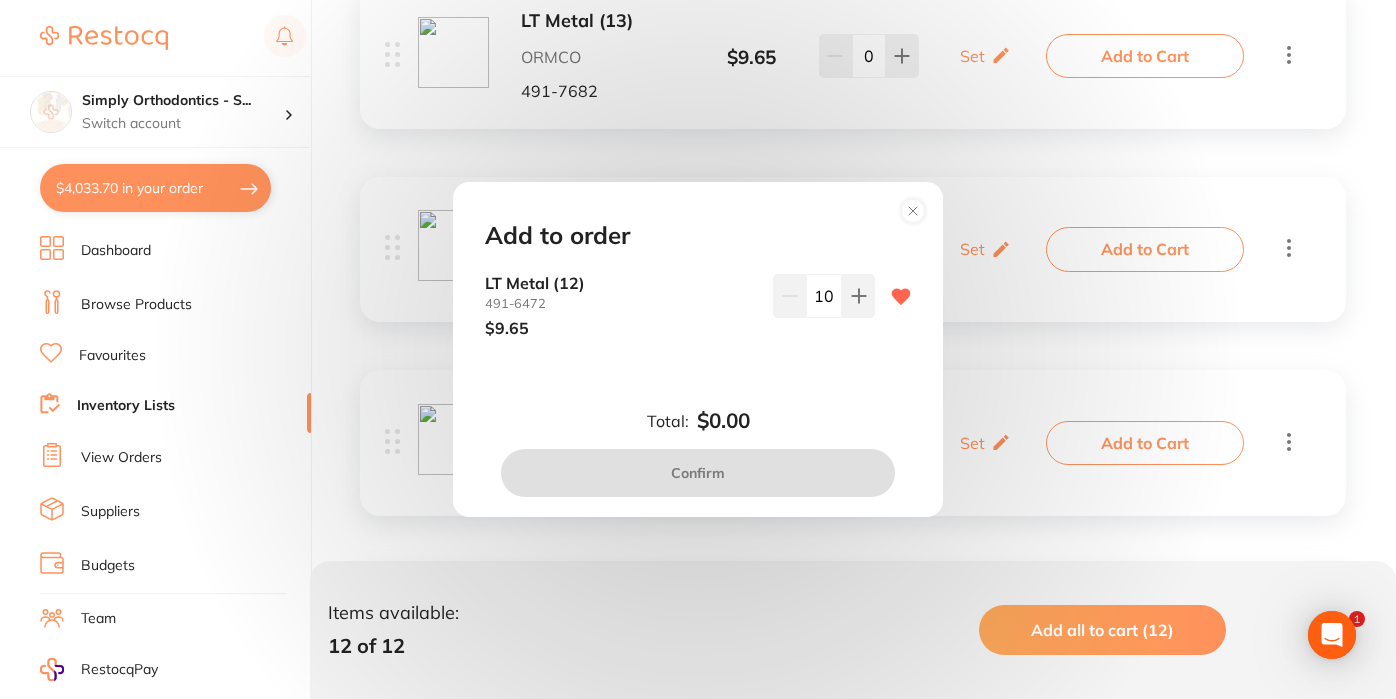 type on "10" 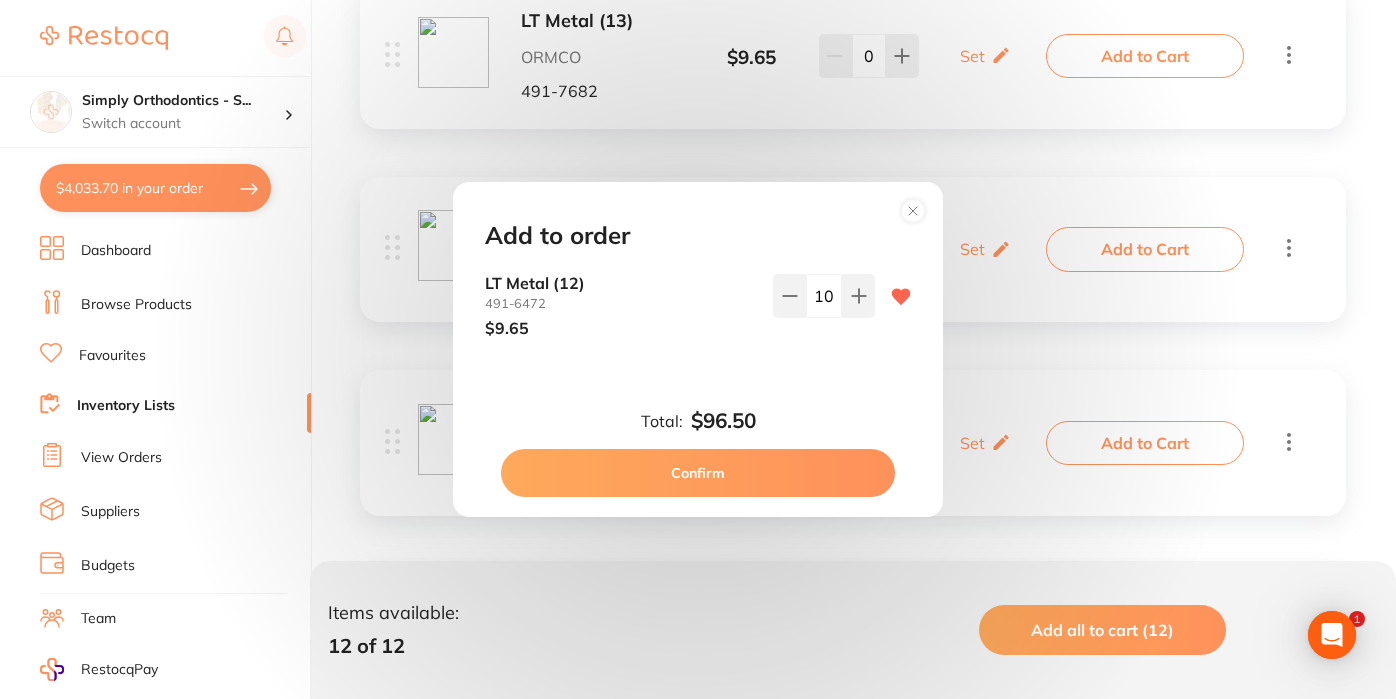 click on "LT Metal (12) [PHONE] $9.65     10" at bounding box center [698, 321] 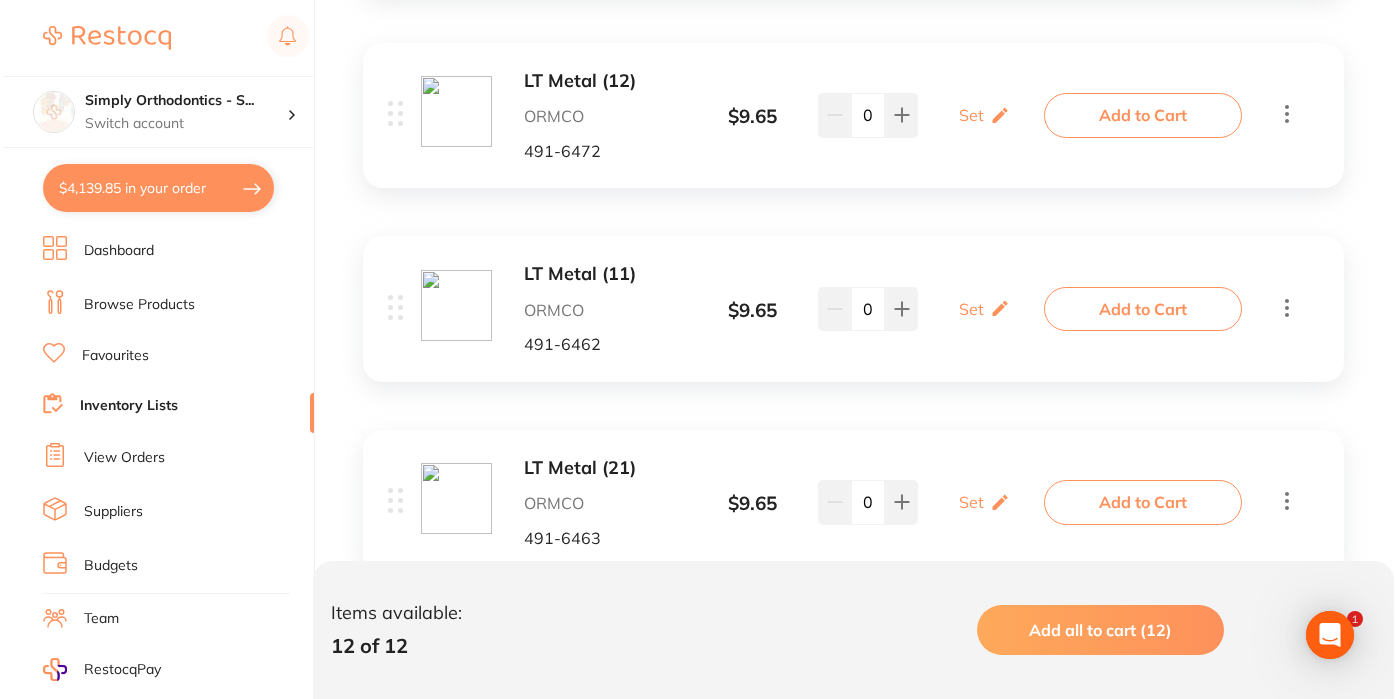 scroll, scrollTop: 670, scrollLeft: 0, axis: vertical 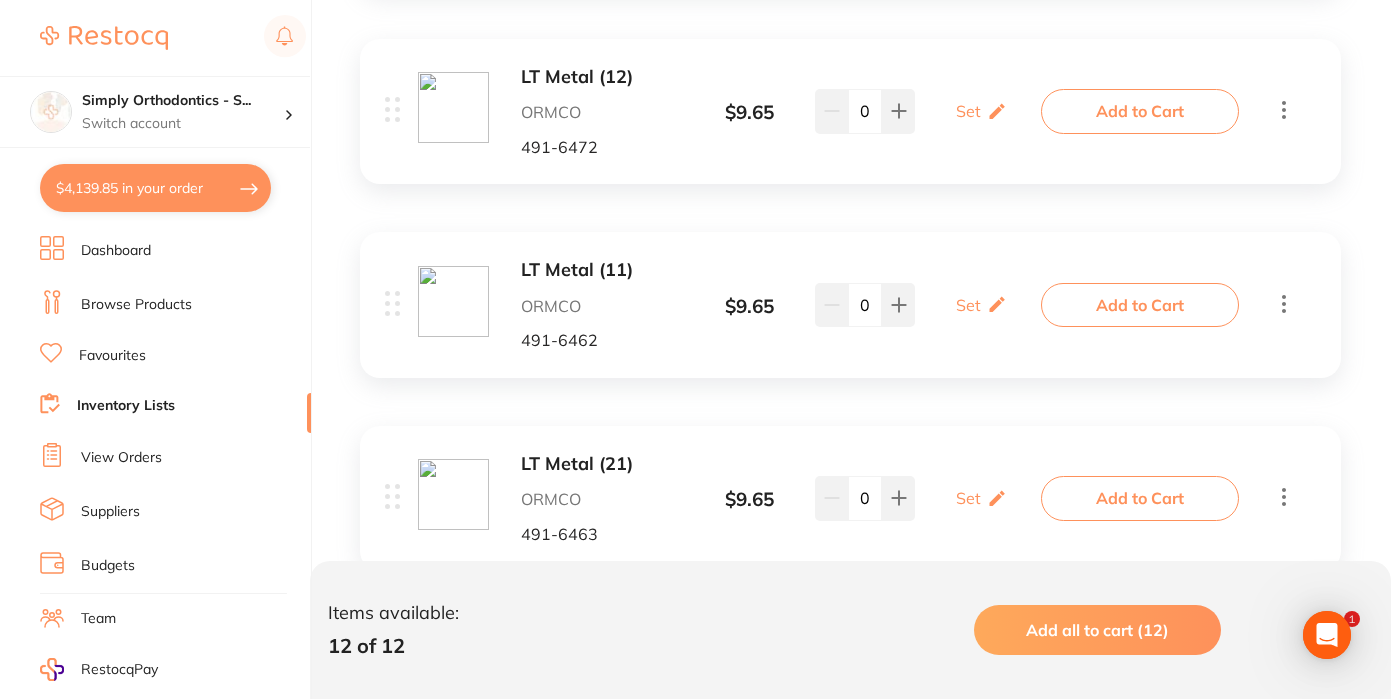 click on "Add to Cart" at bounding box center [1140, 305] 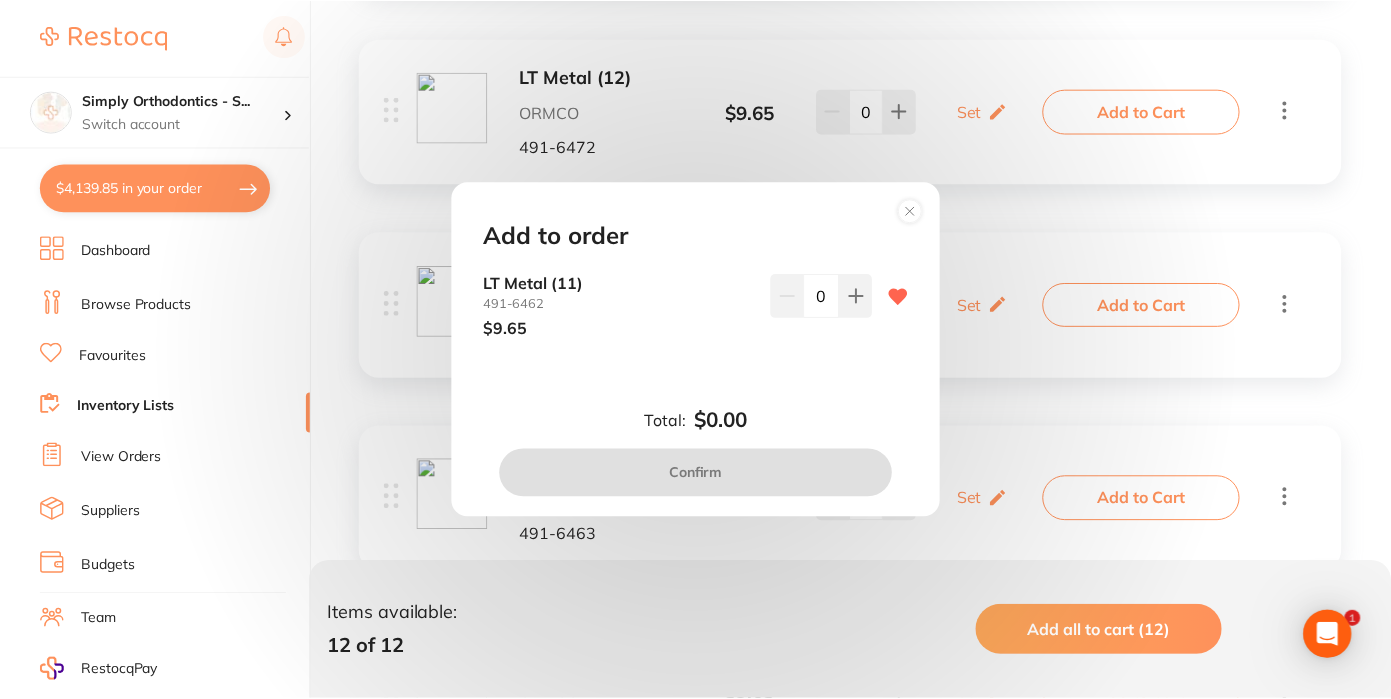 scroll, scrollTop: 0, scrollLeft: 0, axis: both 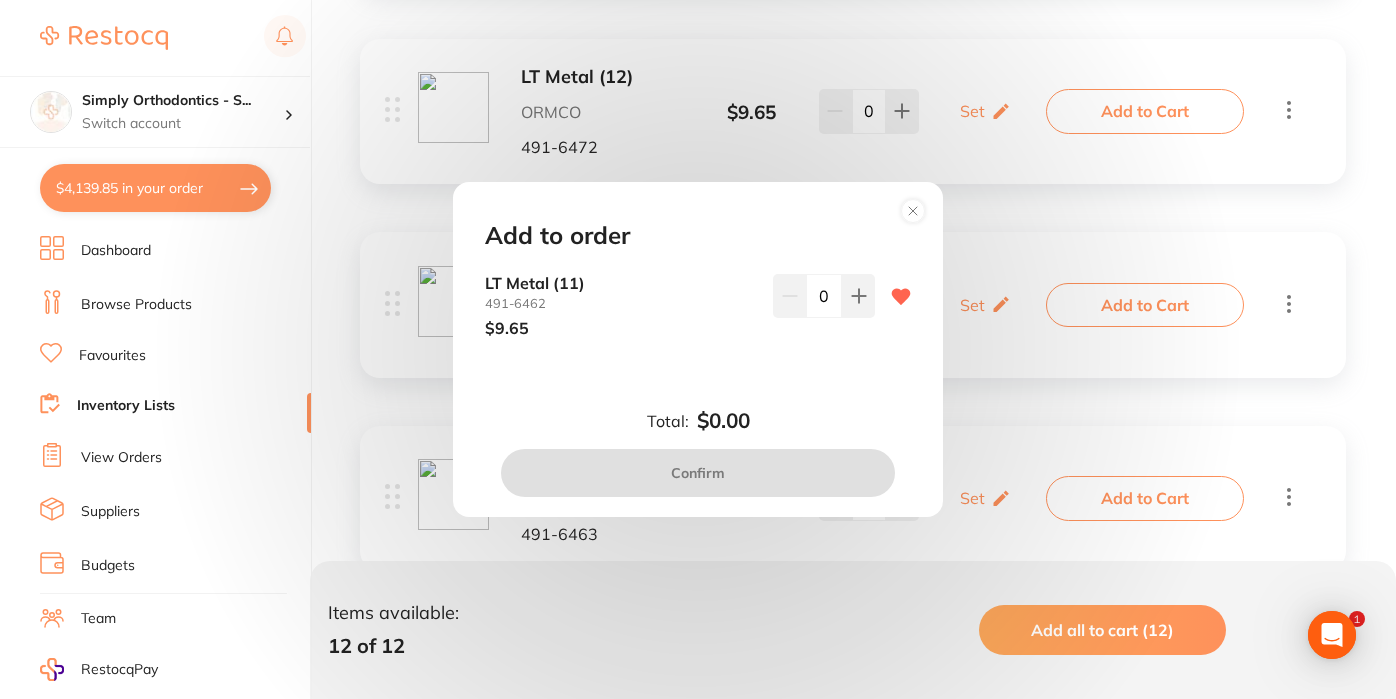 click on "0" at bounding box center [824, 296] 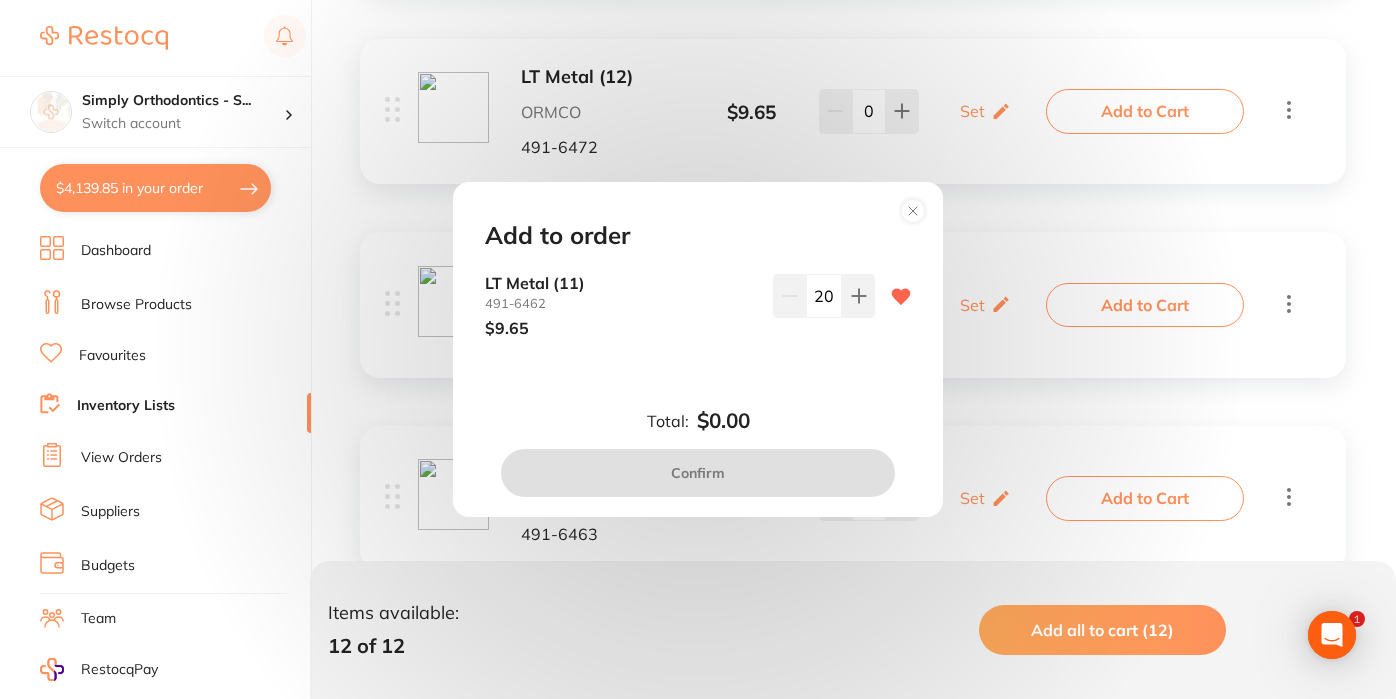 type on "20" 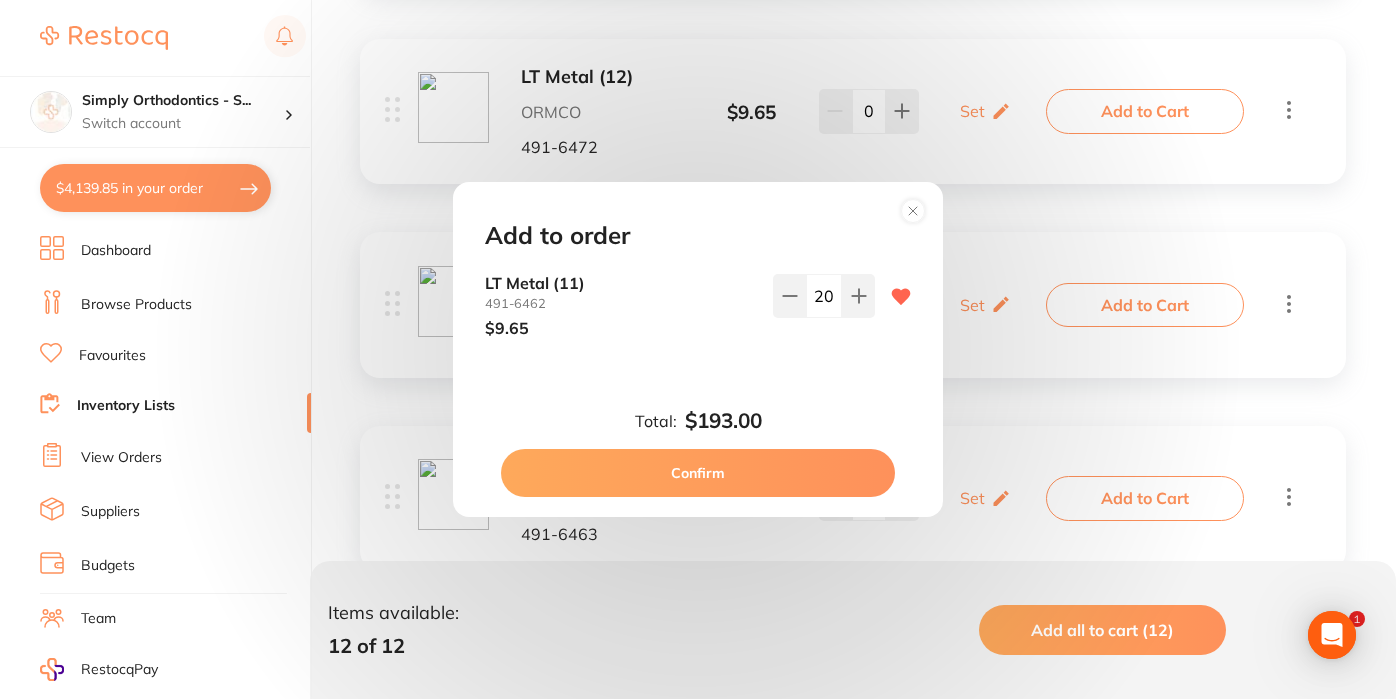 click on "Confirm" at bounding box center [698, 473] 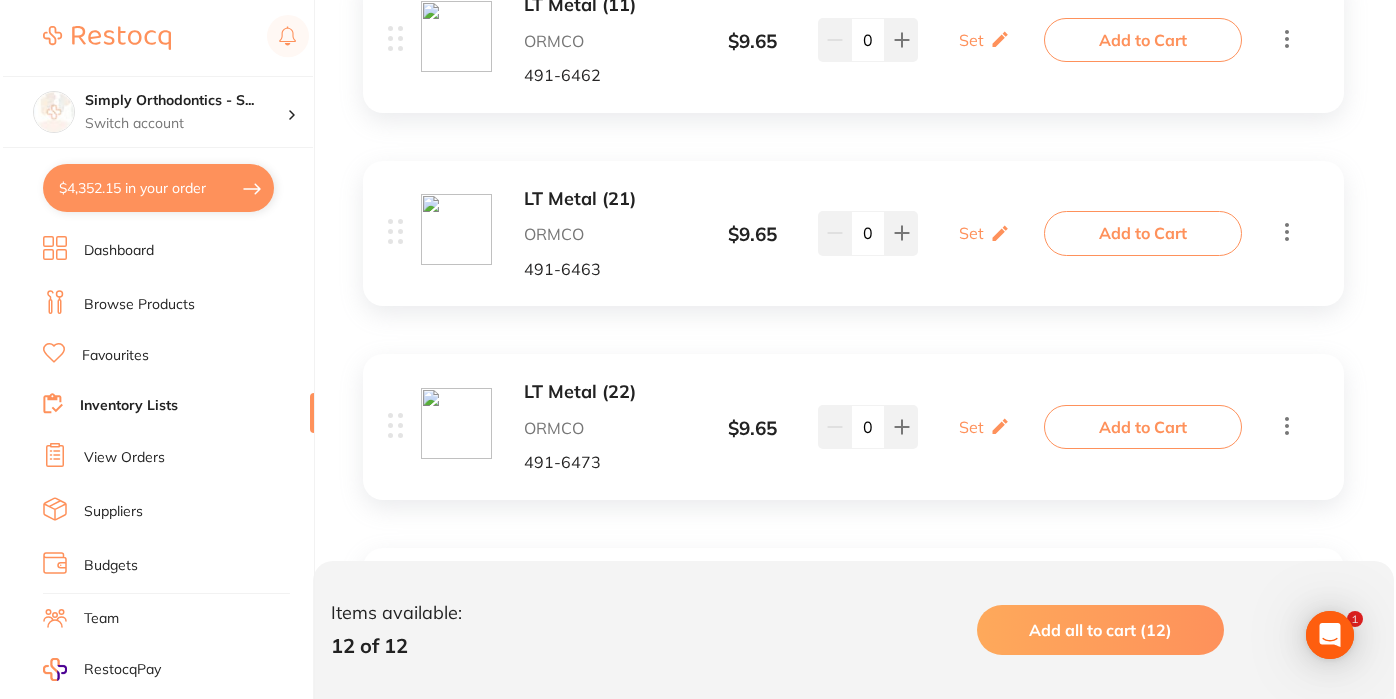 scroll, scrollTop: 940, scrollLeft: 0, axis: vertical 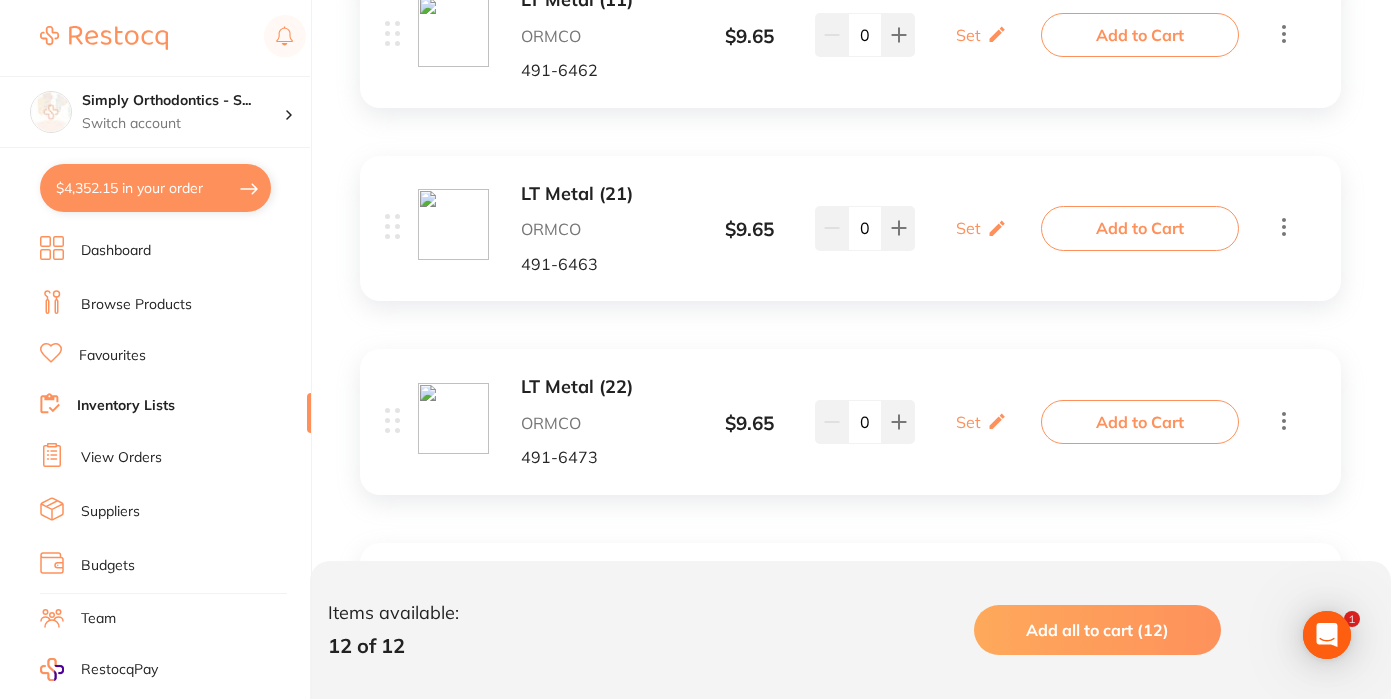 click on "Add to Cart" at bounding box center [1140, 228] 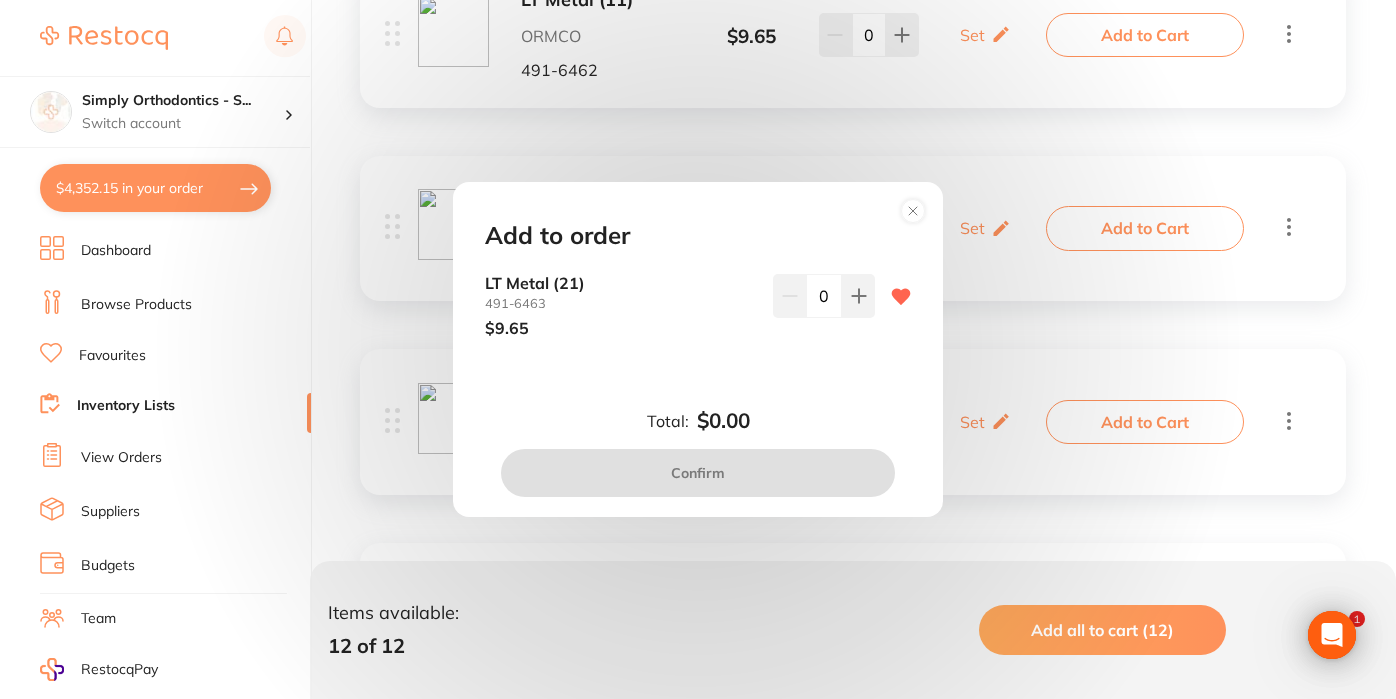 click on "0" at bounding box center (824, 296) 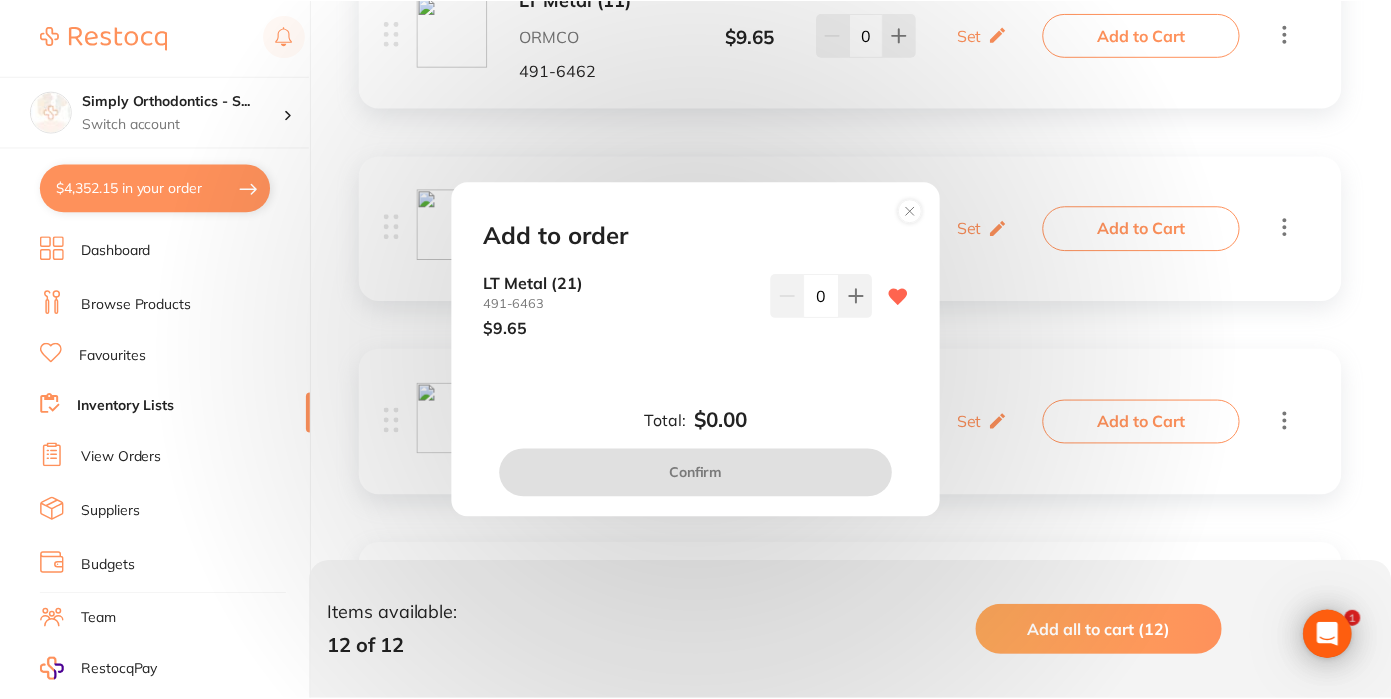 scroll, scrollTop: 0, scrollLeft: 0, axis: both 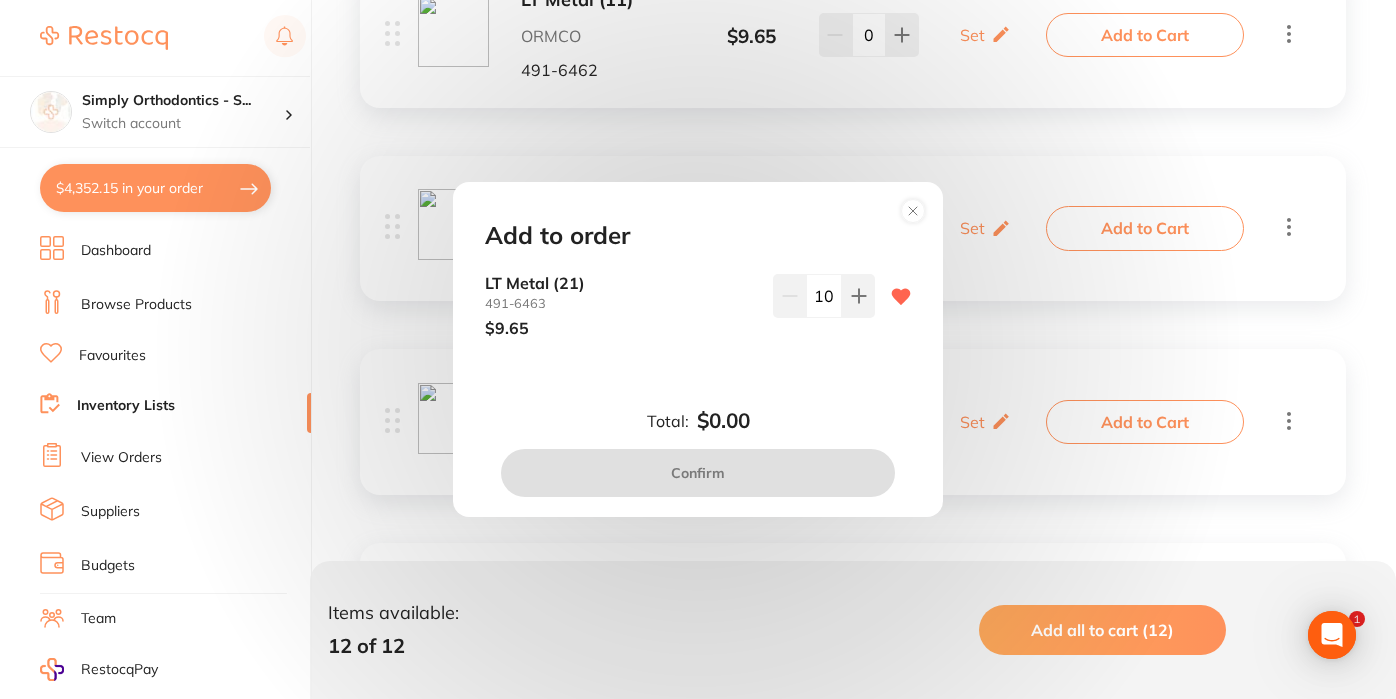 type on "10" 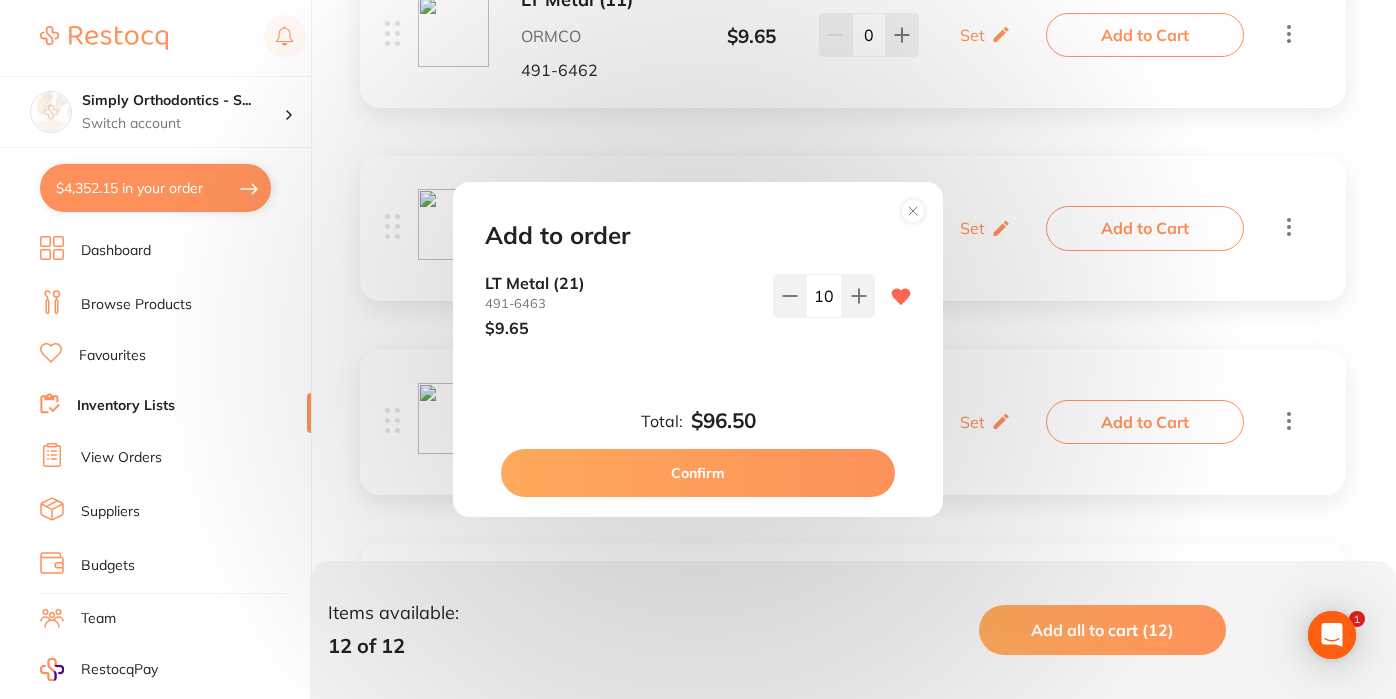 click on "Confirm" at bounding box center [698, 473] 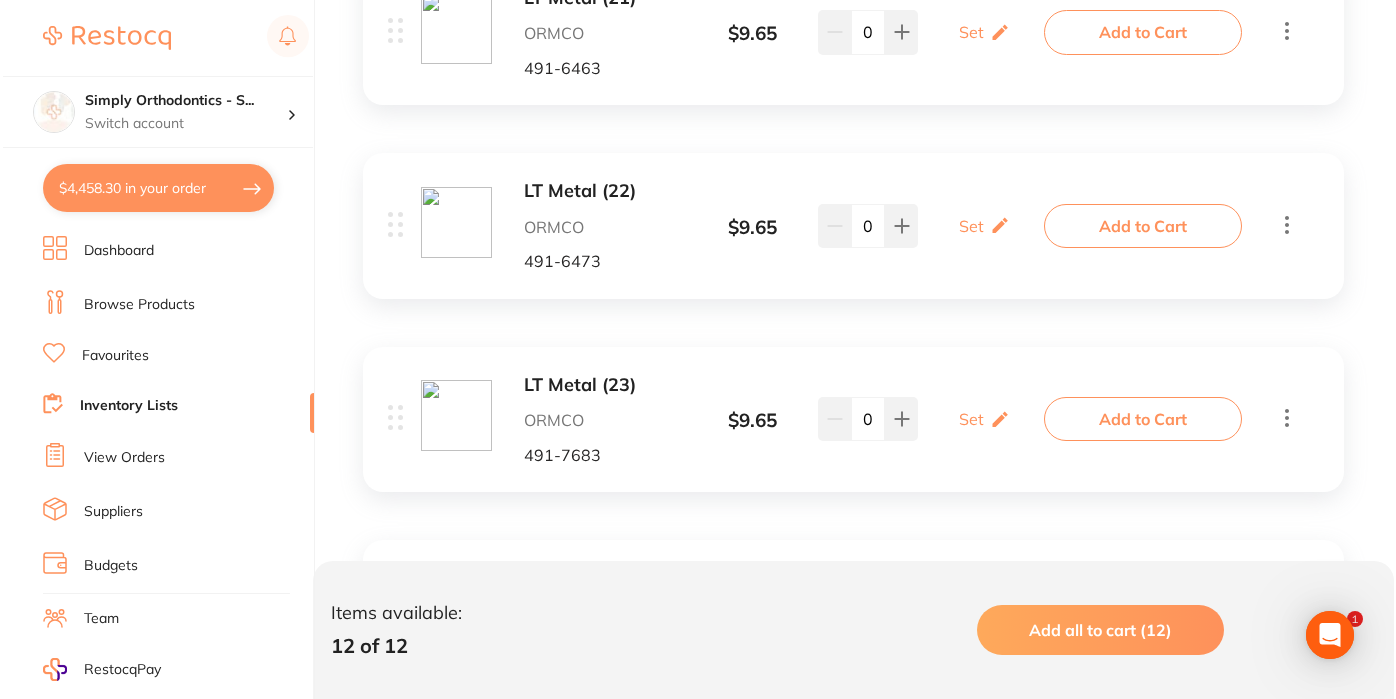 scroll, scrollTop: 1138, scrollLeft: 0, axis: vertical 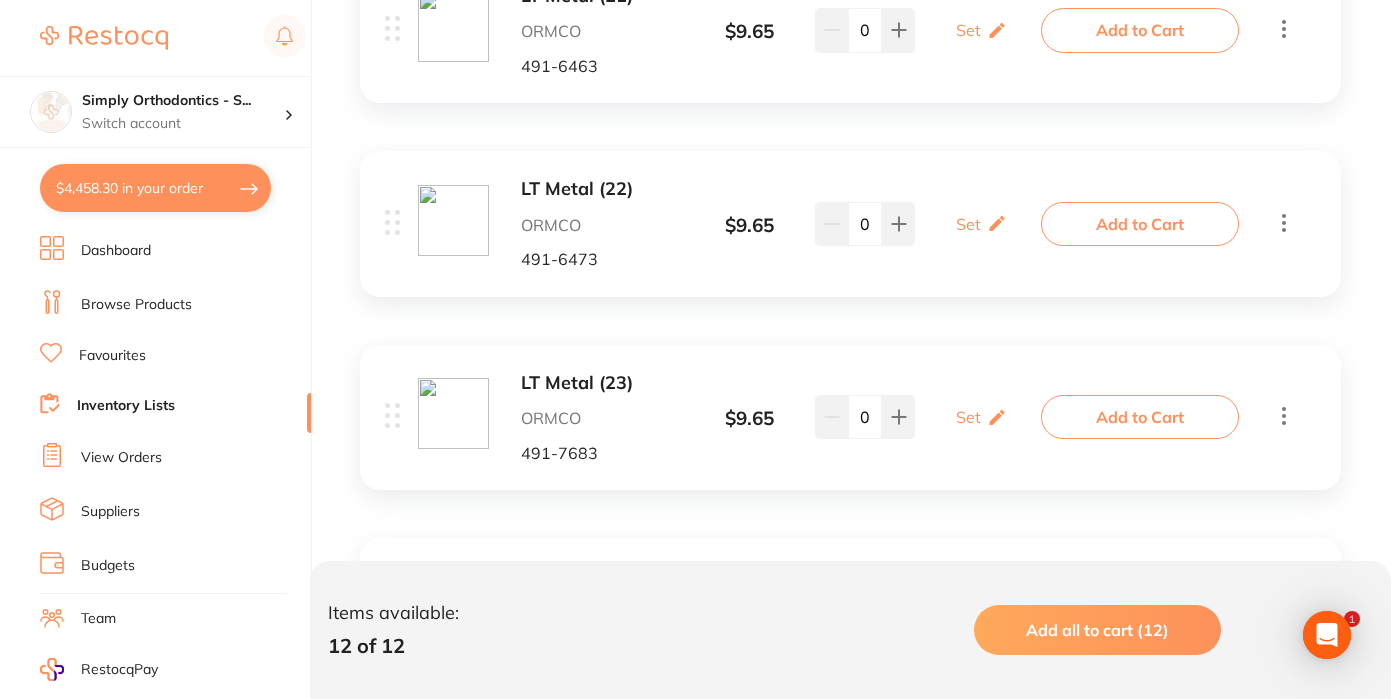 click on "Add to Cart" at bounding box center [1140, 224] 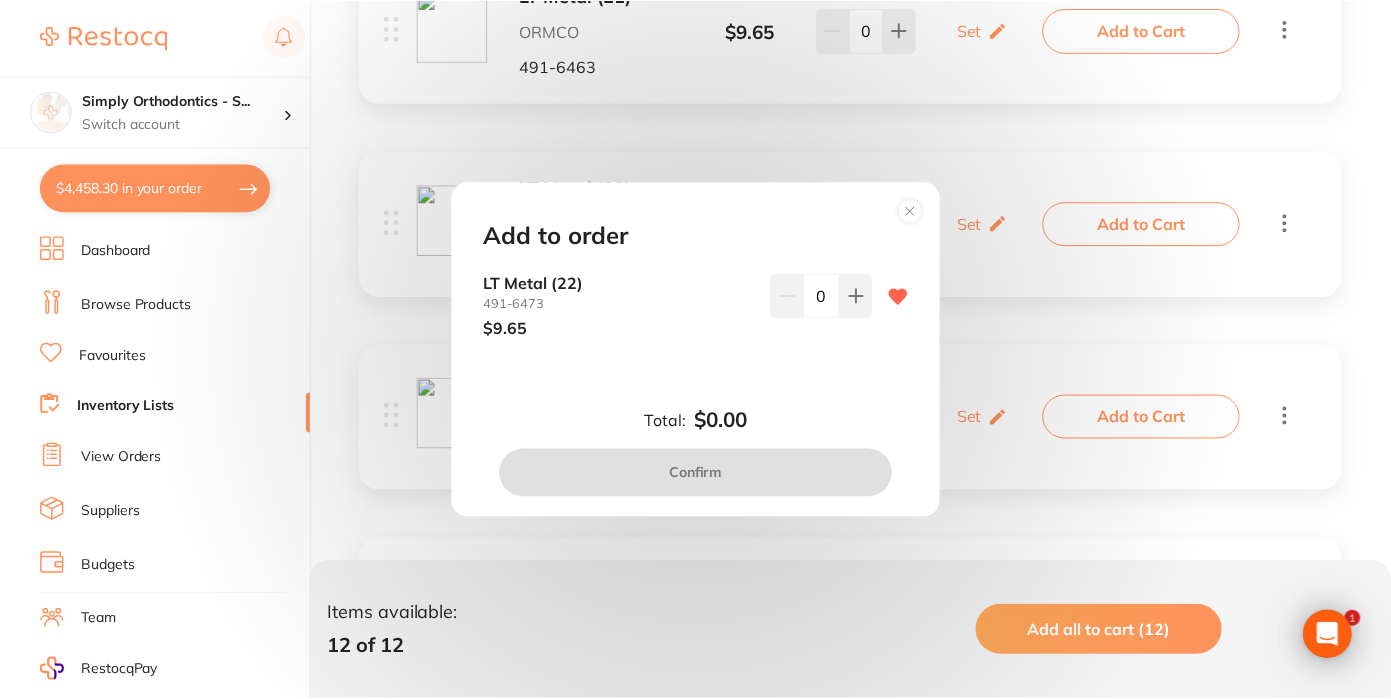 scroll, scrollTop: 0, scrollLeft: 0, axis: both 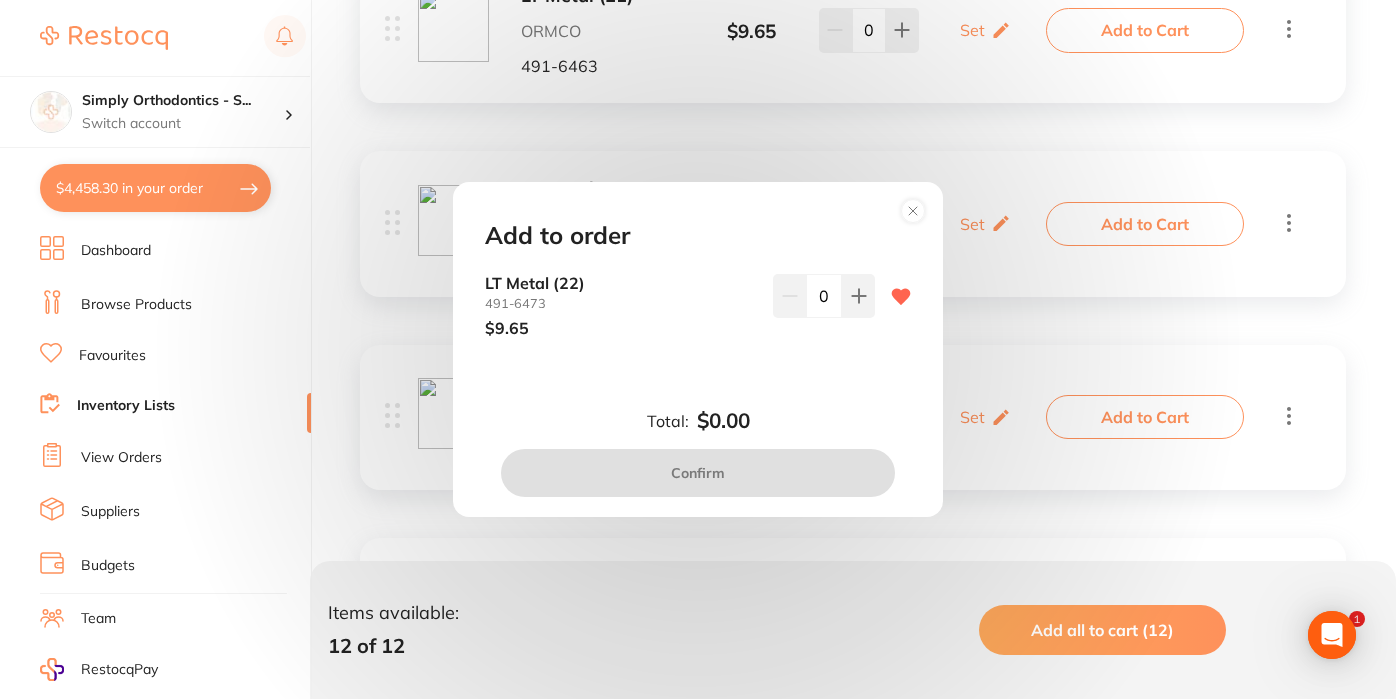 click on "0" at bounding box center [824, 296] 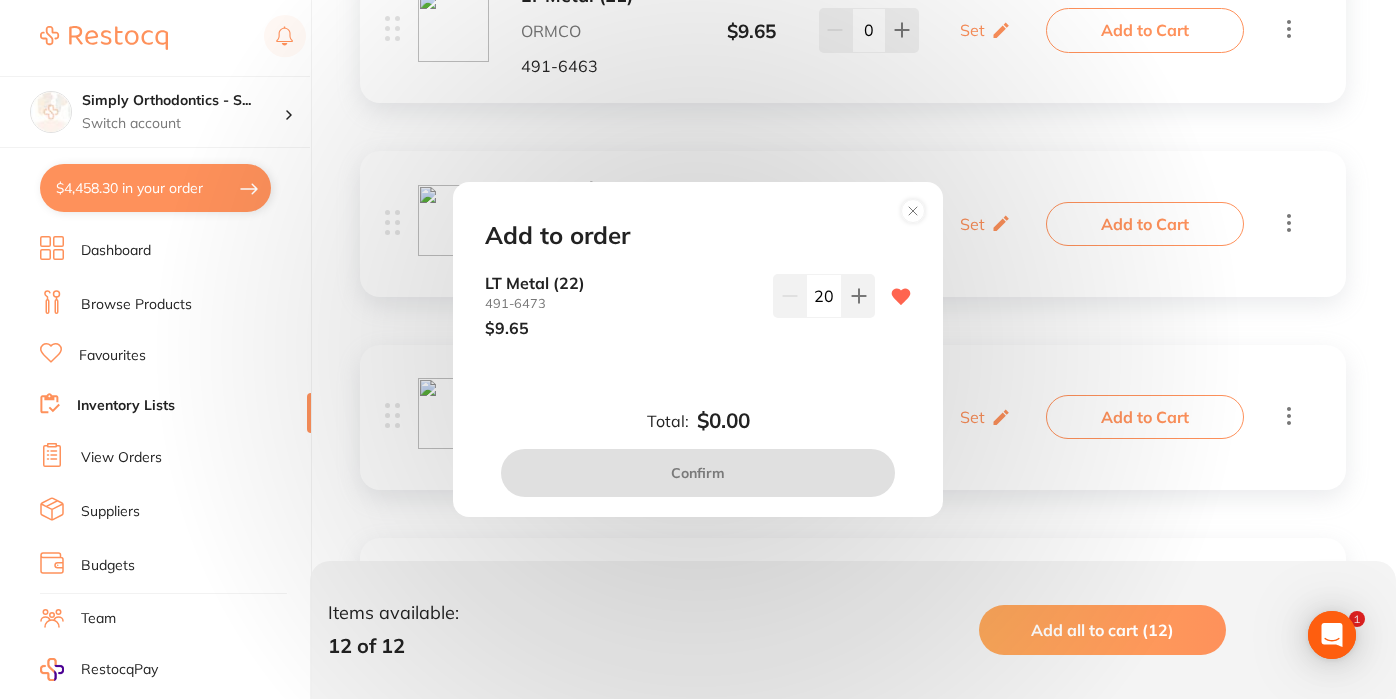 type on "20" 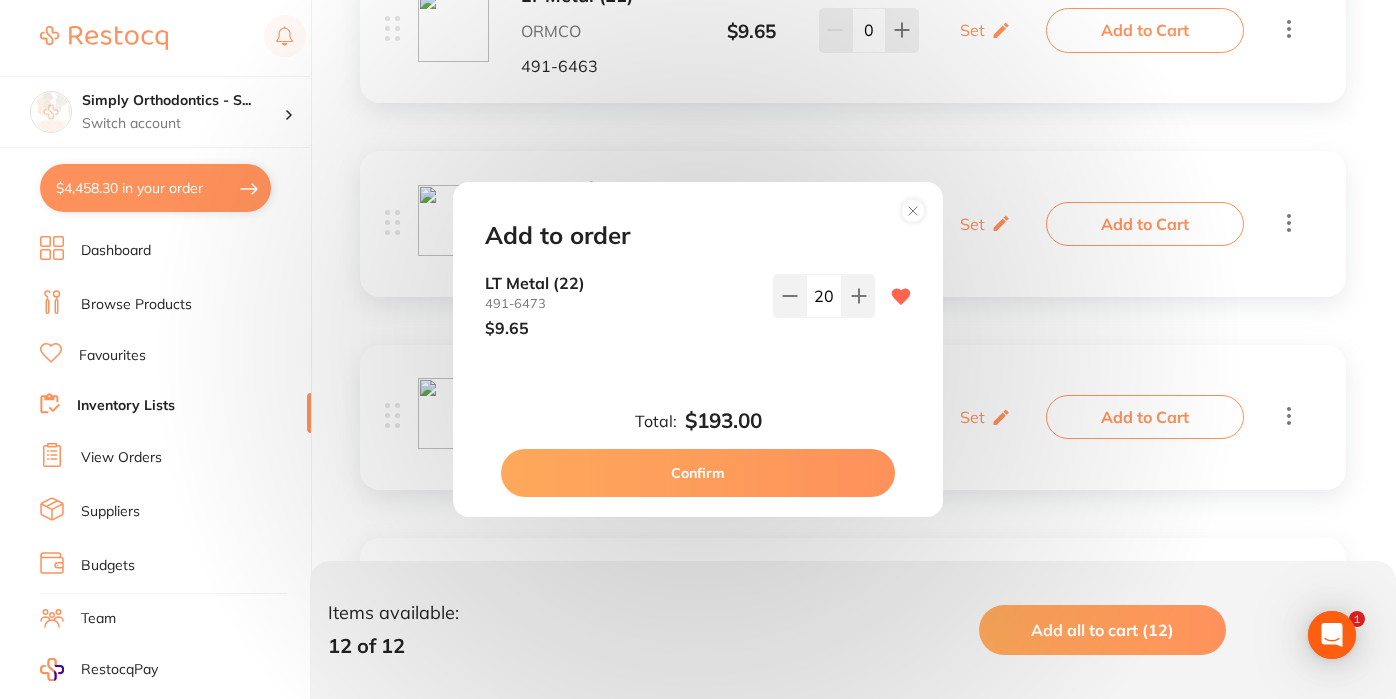 click on "Add to order LT Metal (22) [PHONE] $9.65     20         Total:    $193.00 Confirm" at bounding box center [698, 349] 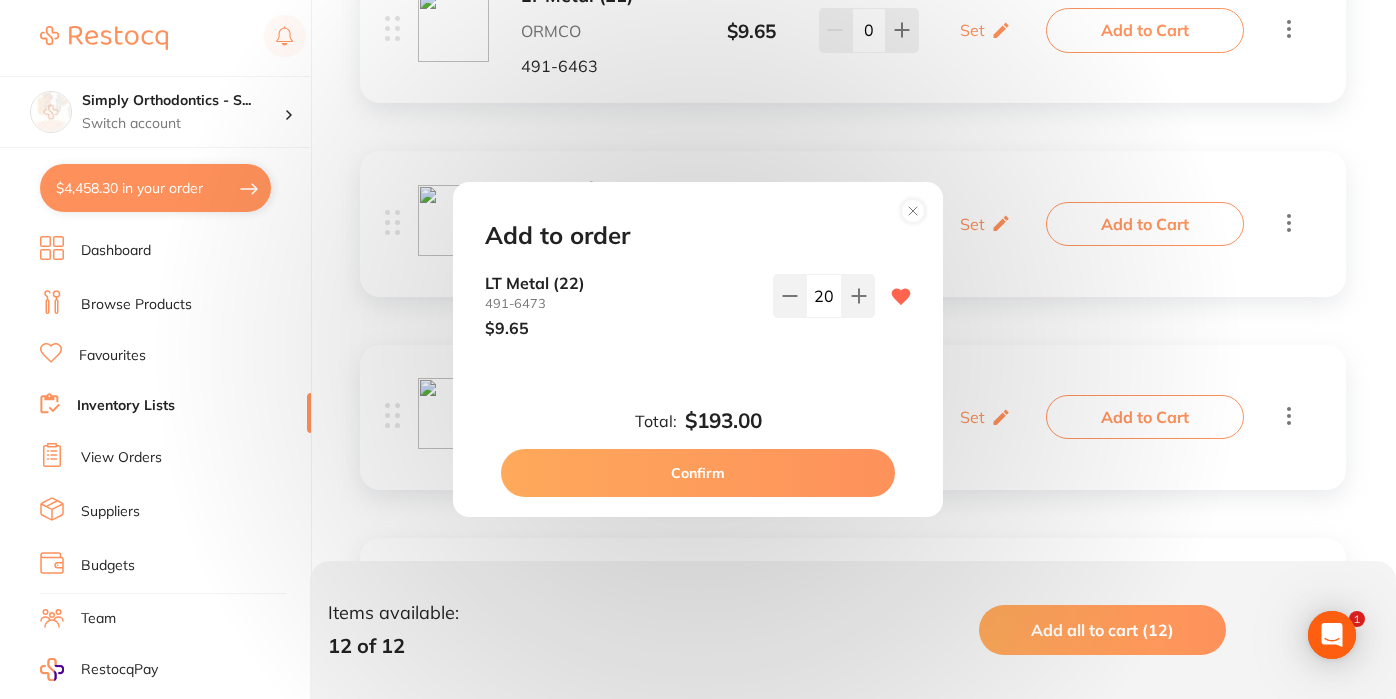 click on "Confirm" at bounding box center (698, 473) 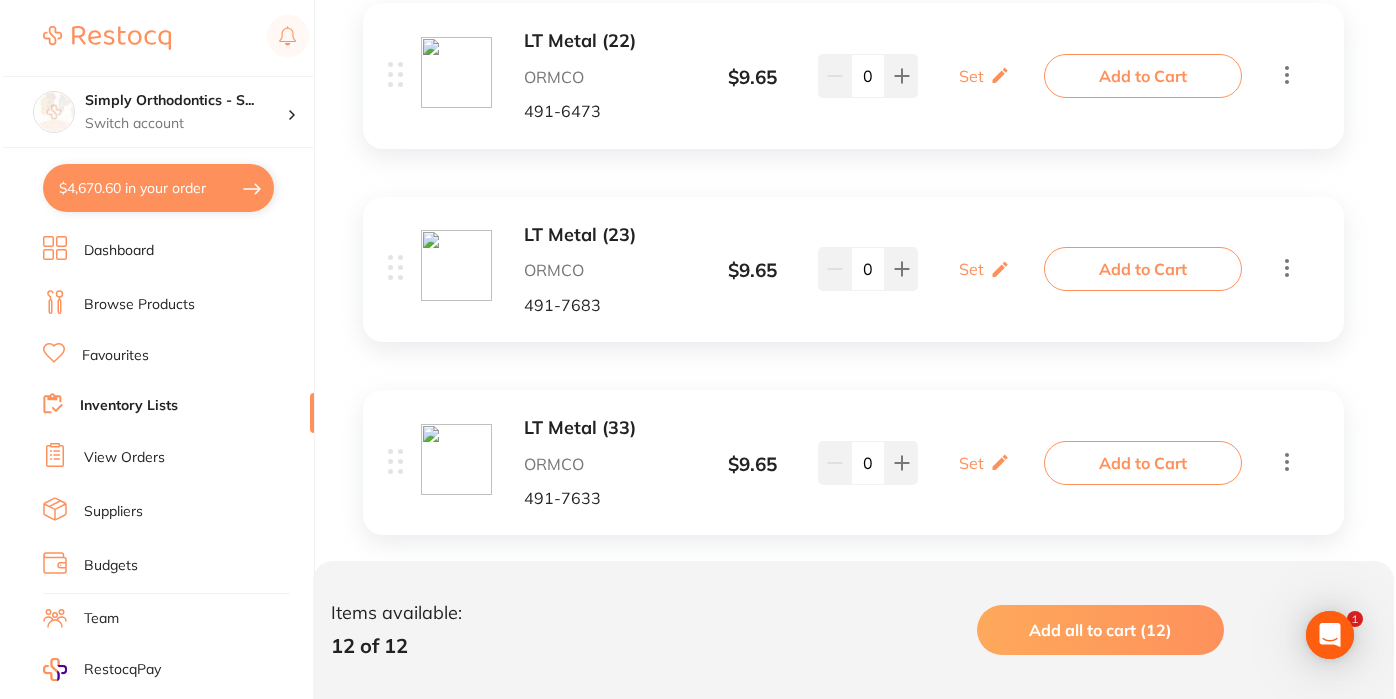 scroll, scrollTop: 1300, scrollLeft: 0, axis: vertical 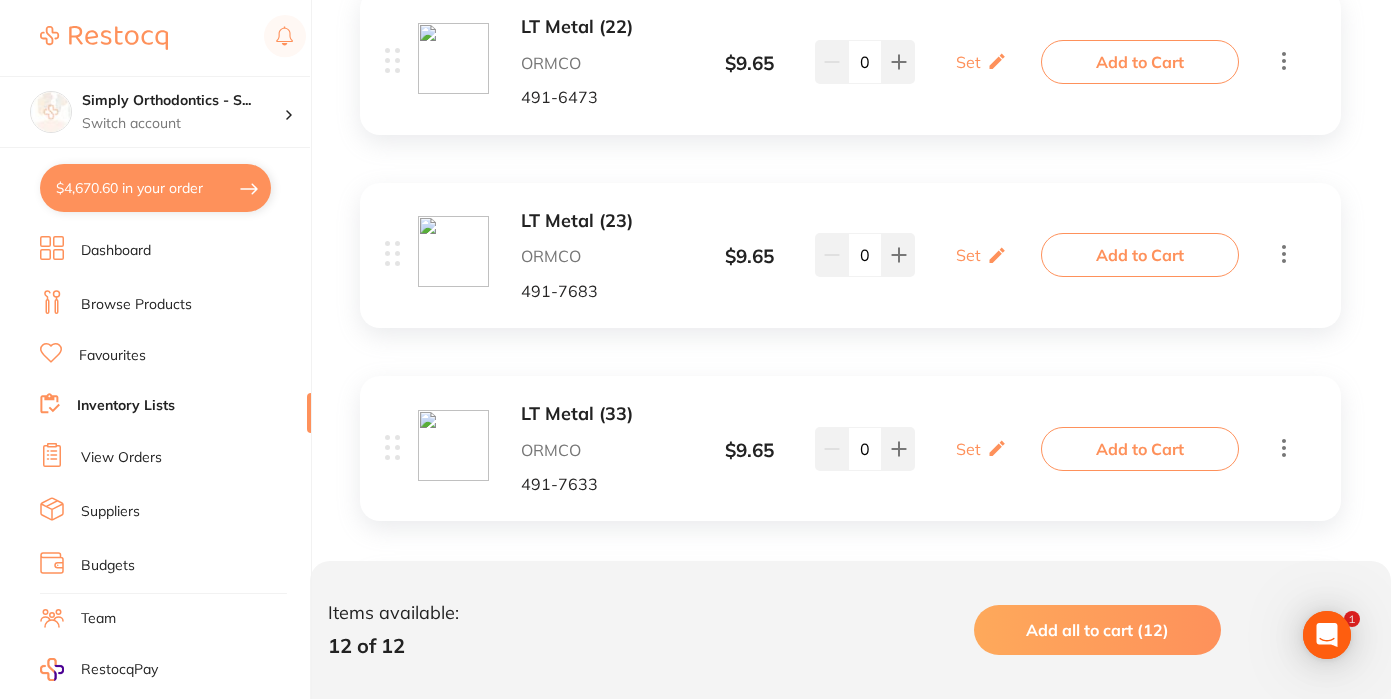 click on "Add to Cart" at bounding box center (1140, 255) 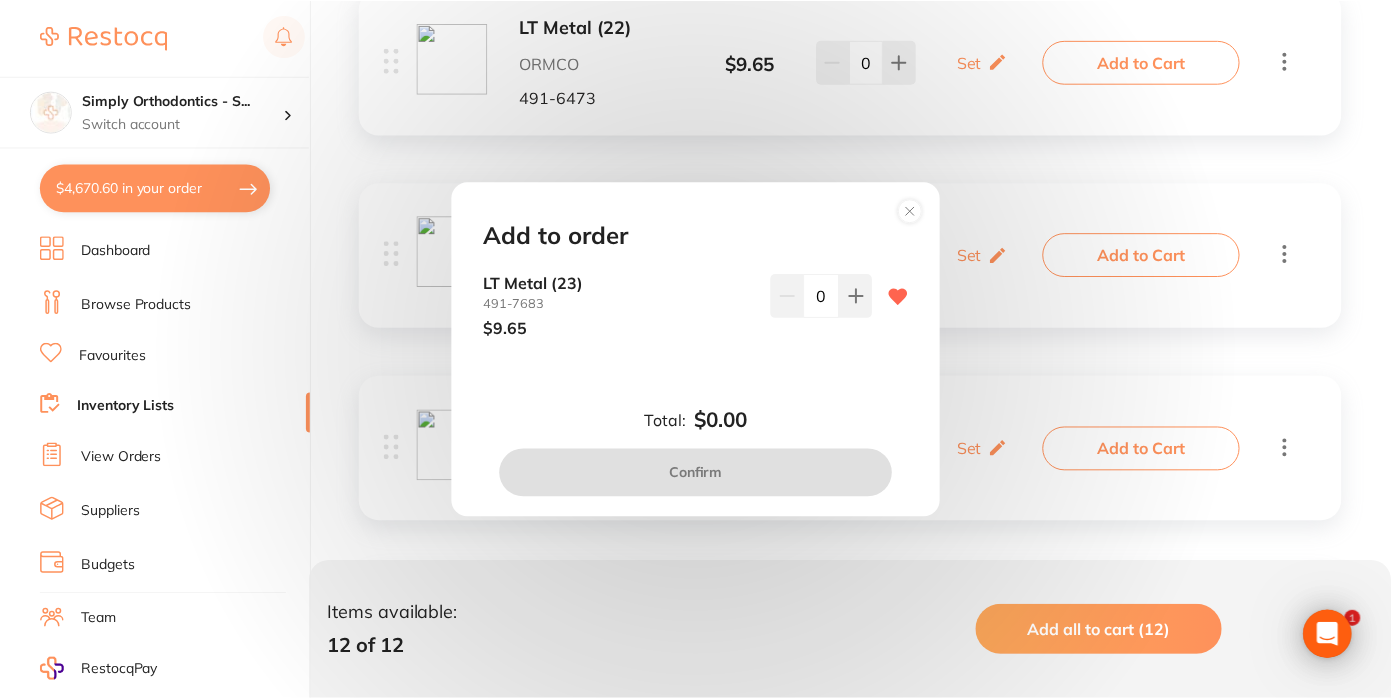 scroll, scrollTop: 0, scrollLeft: 0, axis: both 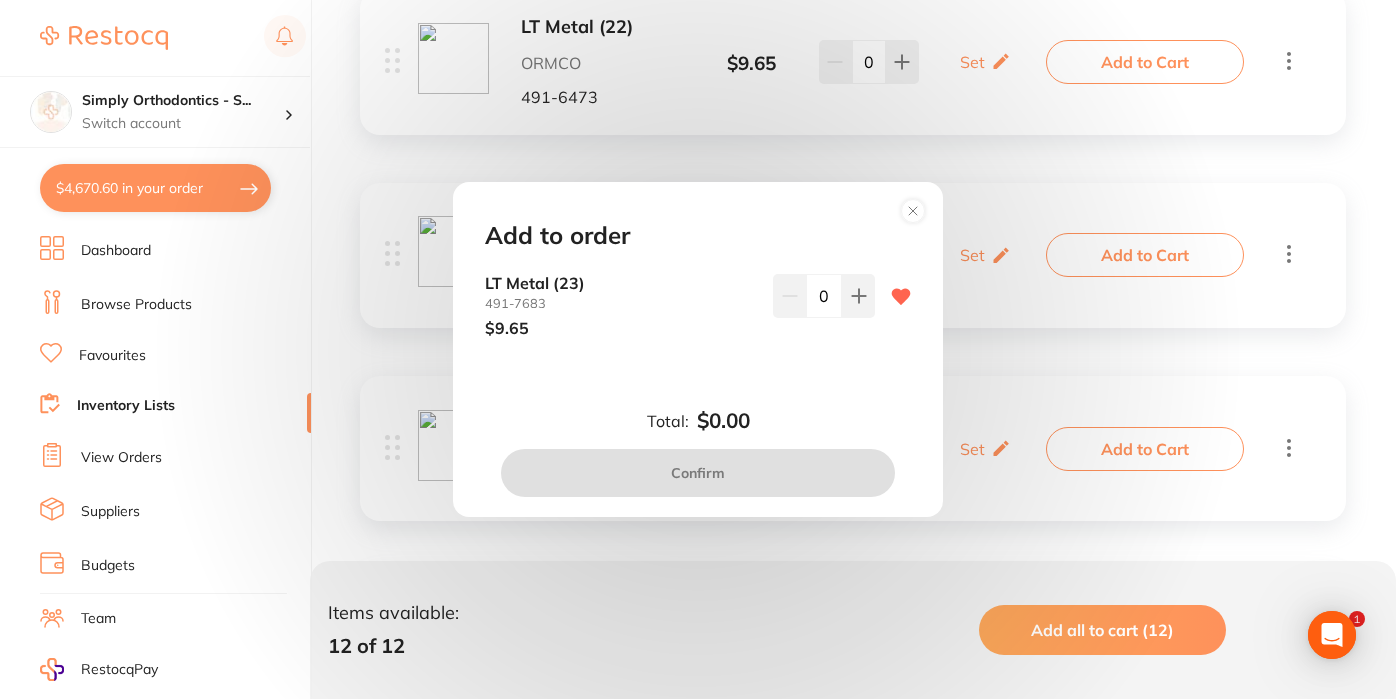 click on "0" at bounding box center [824, 296] 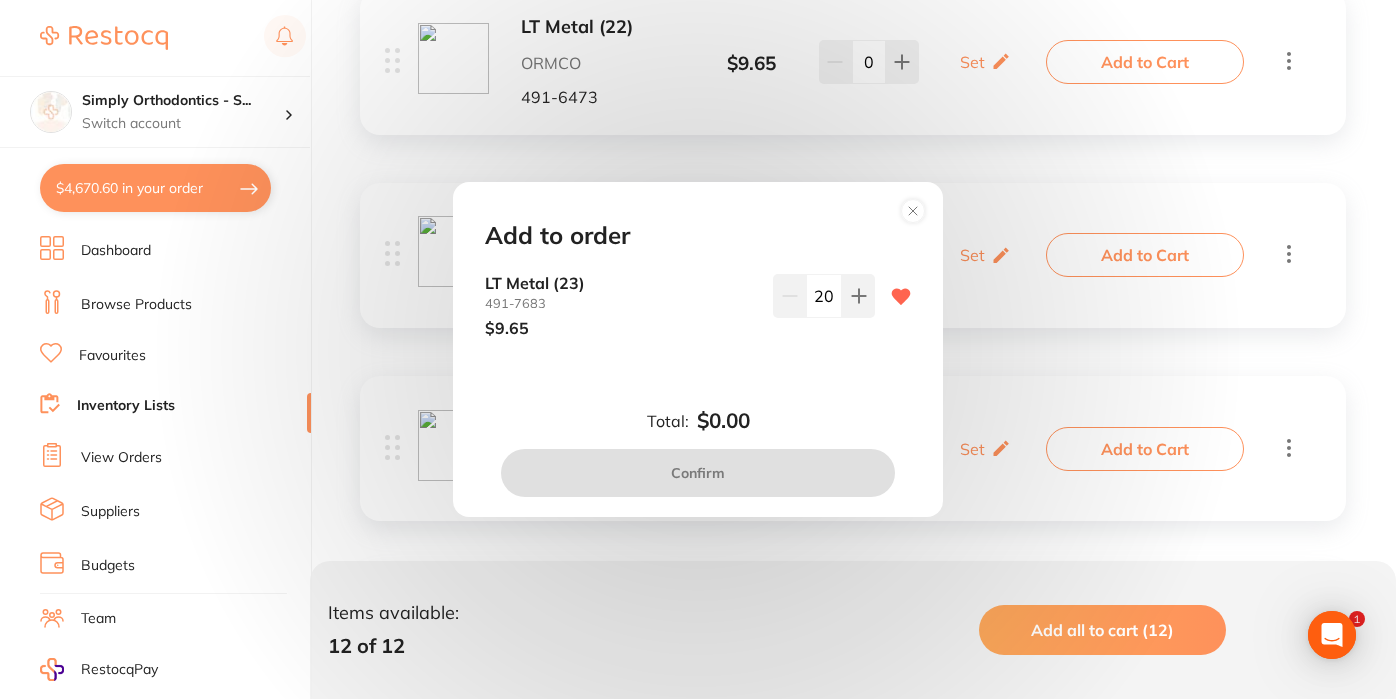 type on "20" 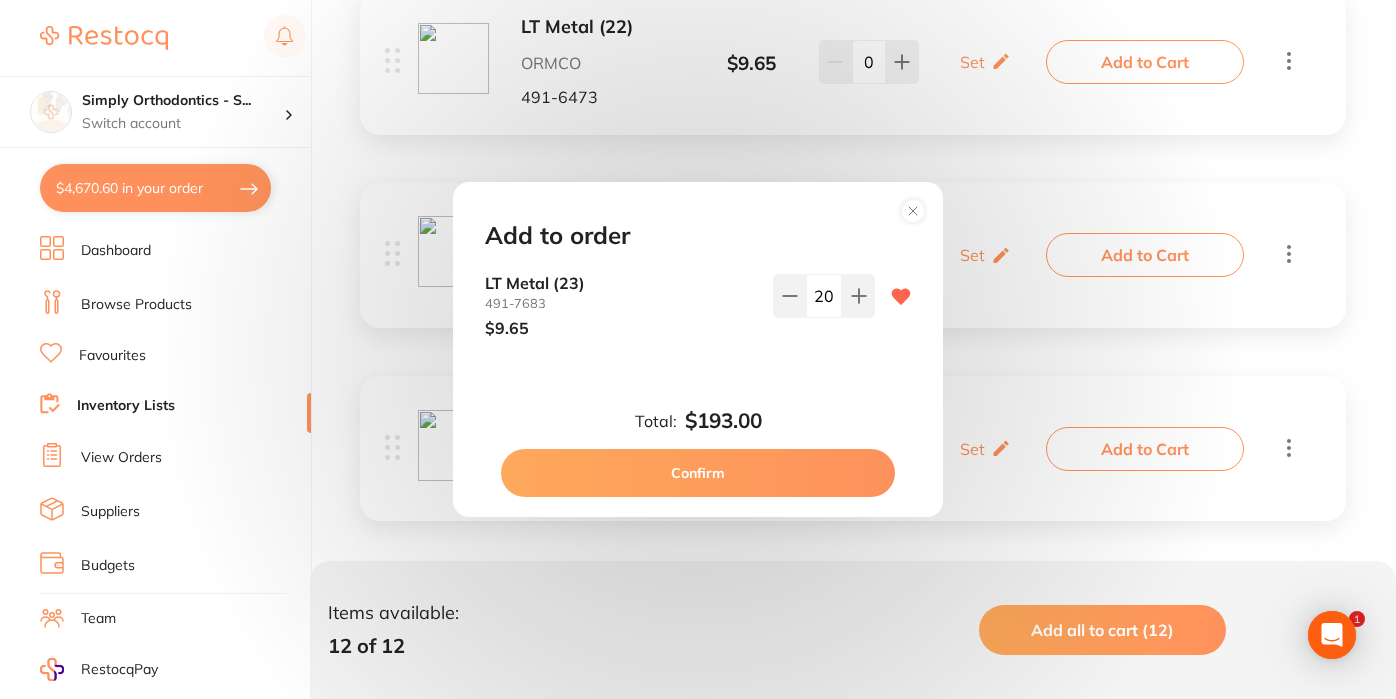 click on "Confirm" at bounding box center (698, 473) 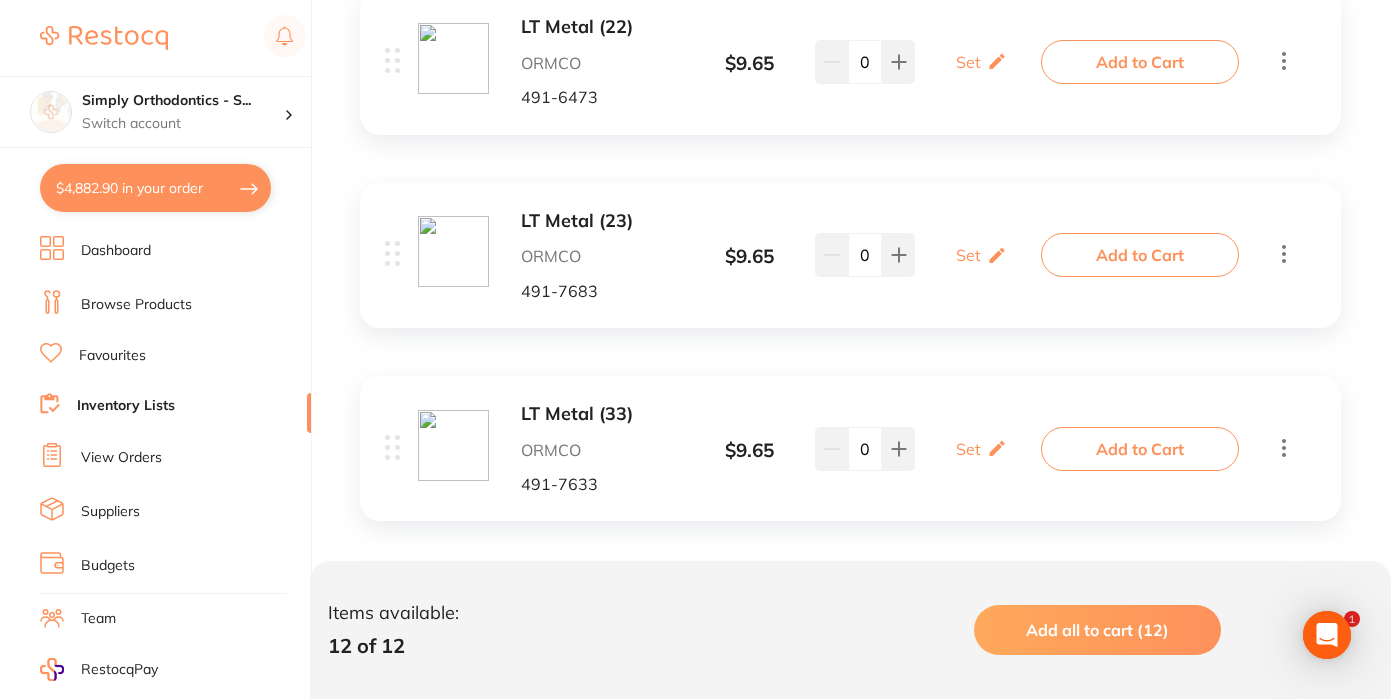 click on "$4,882.90   in your order" at bounding box center (155, 188) 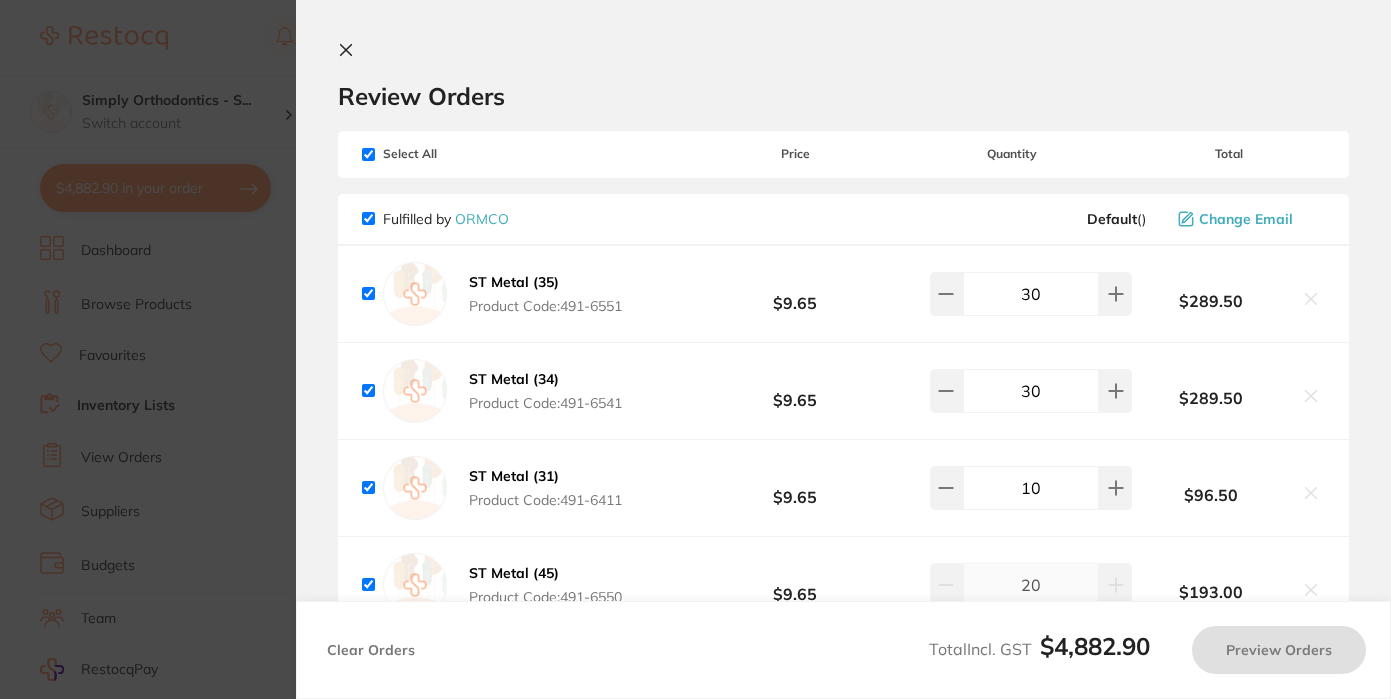 checkbox on "true" 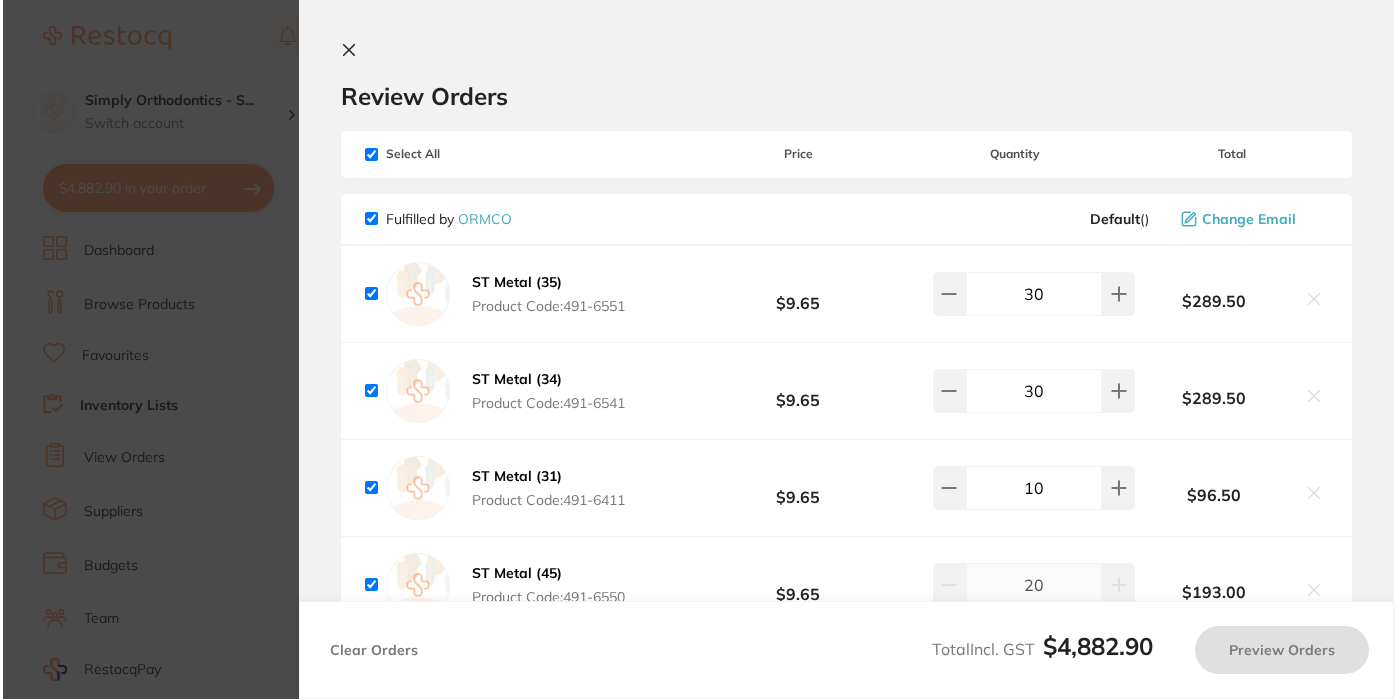 scroll, scrollTop: 0, scrollLeft: 0, axis: both 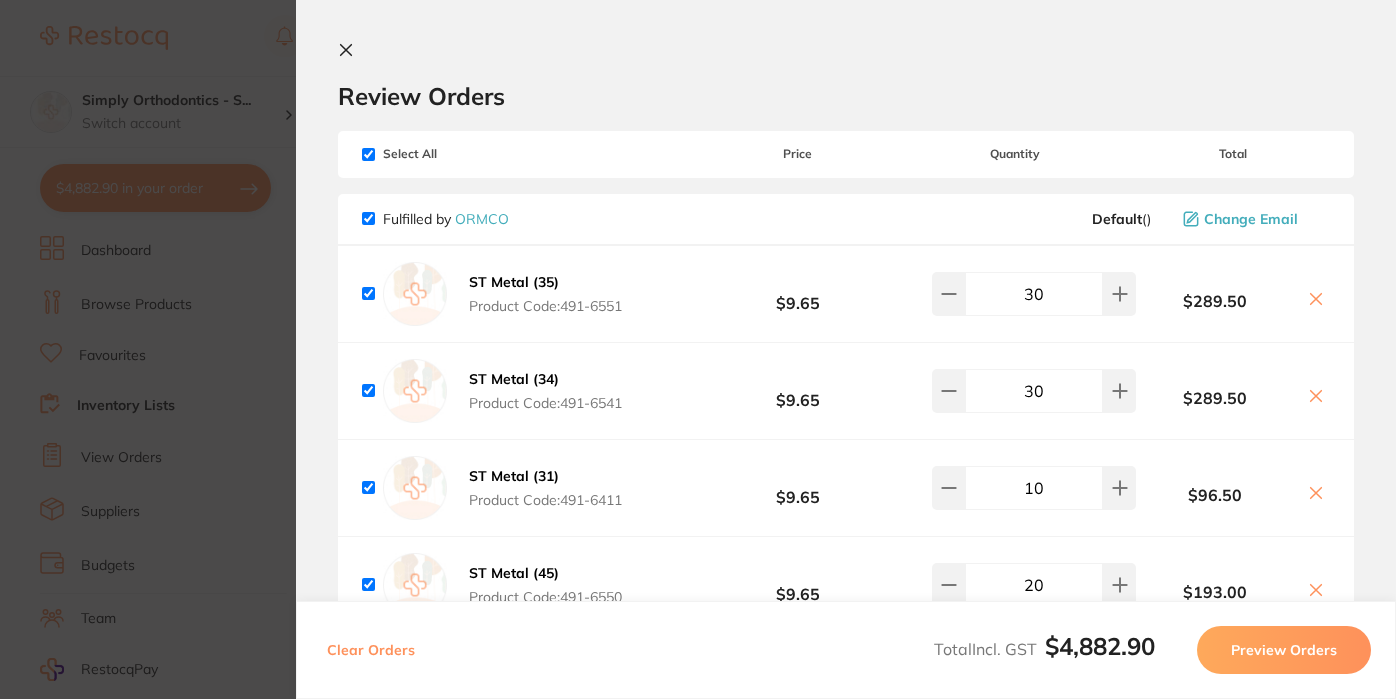 click 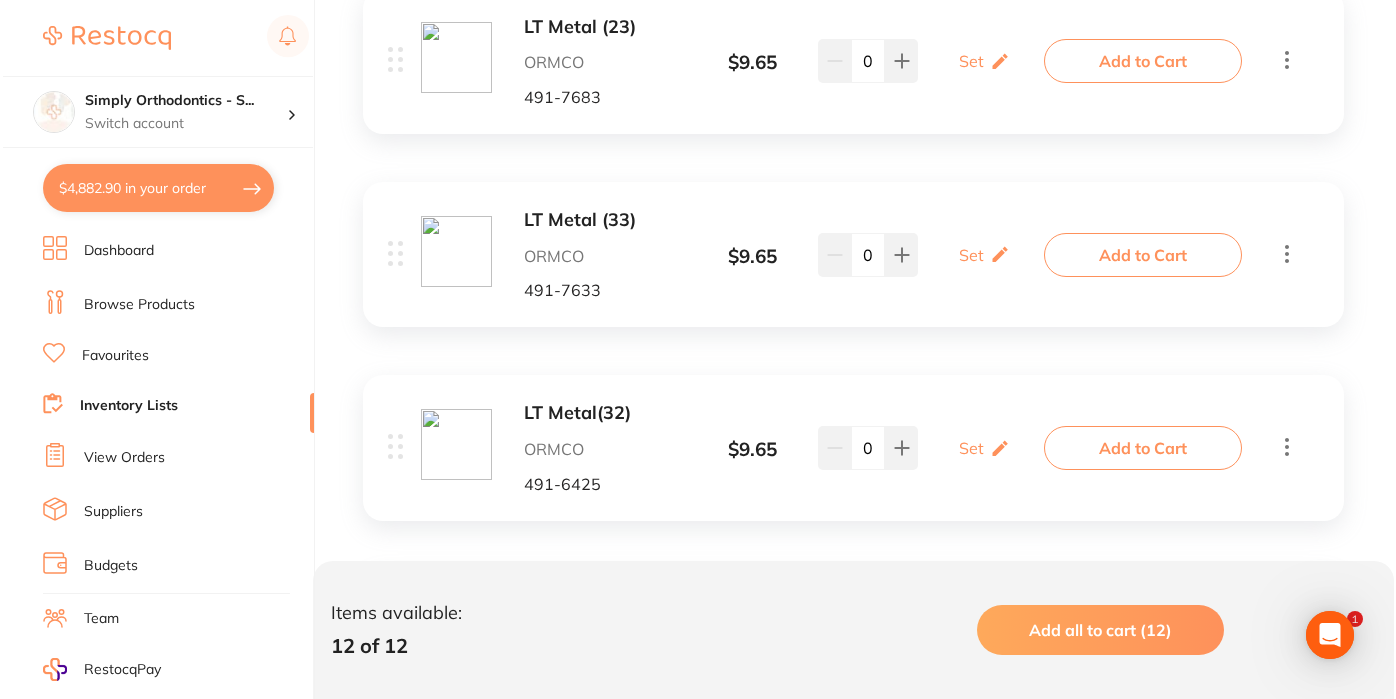 scroll, scrollTop: 1511, scrollLeft: 0, axis: vertical 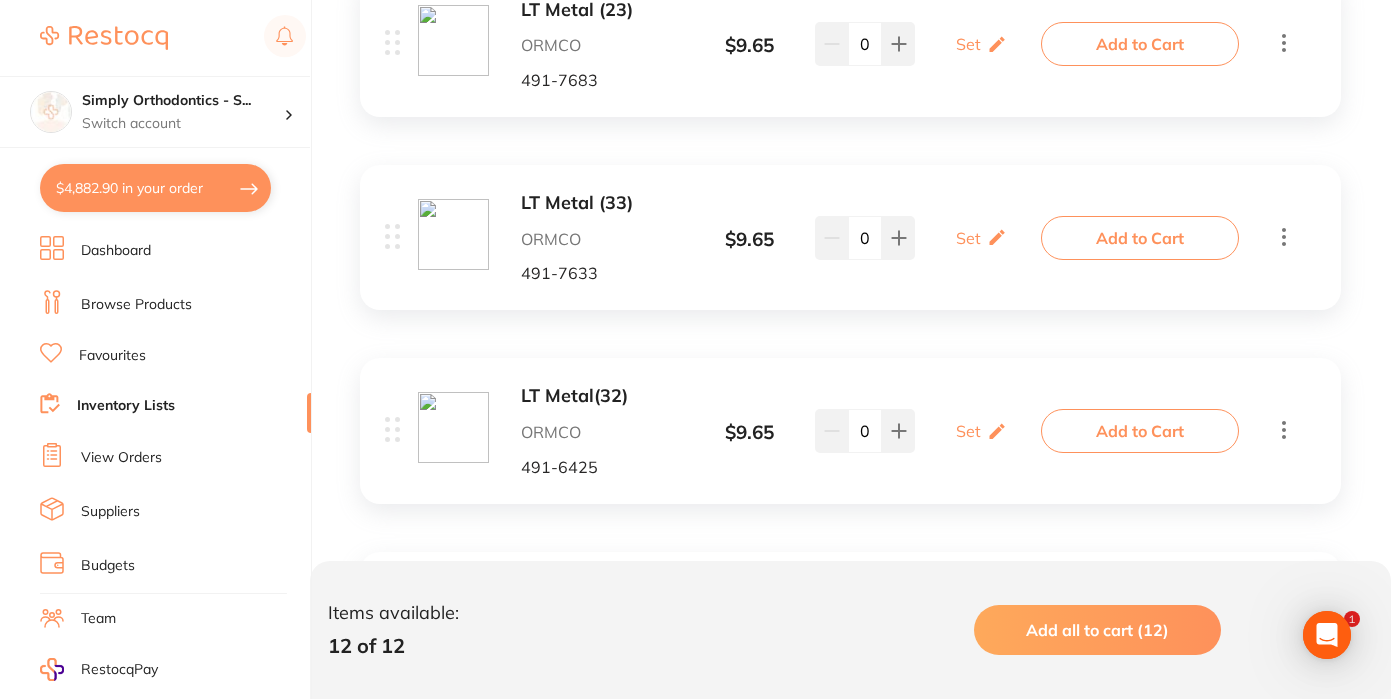 click on "Add to Cart" at bounding box center (1140, 238) 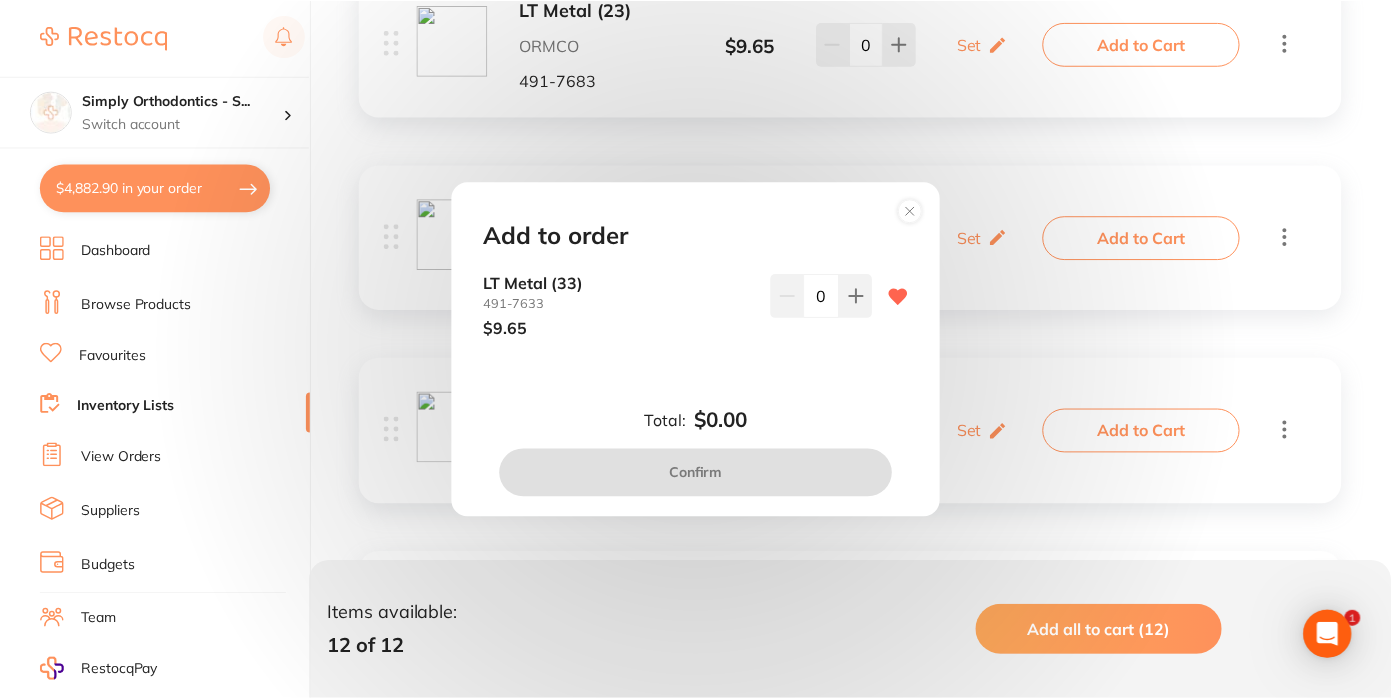 scroll, scrollTop: 0, scrollLeft: 0, axis: both 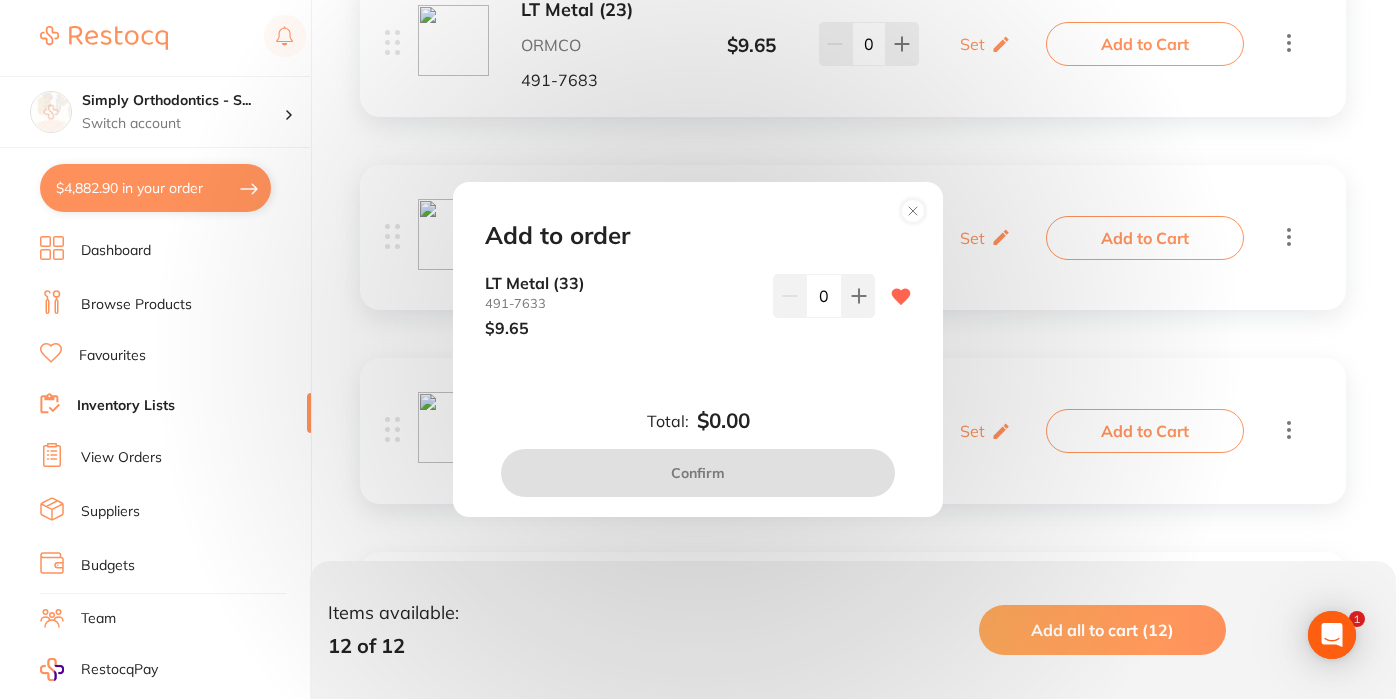 click on "0" at bounding box center (824, 296) 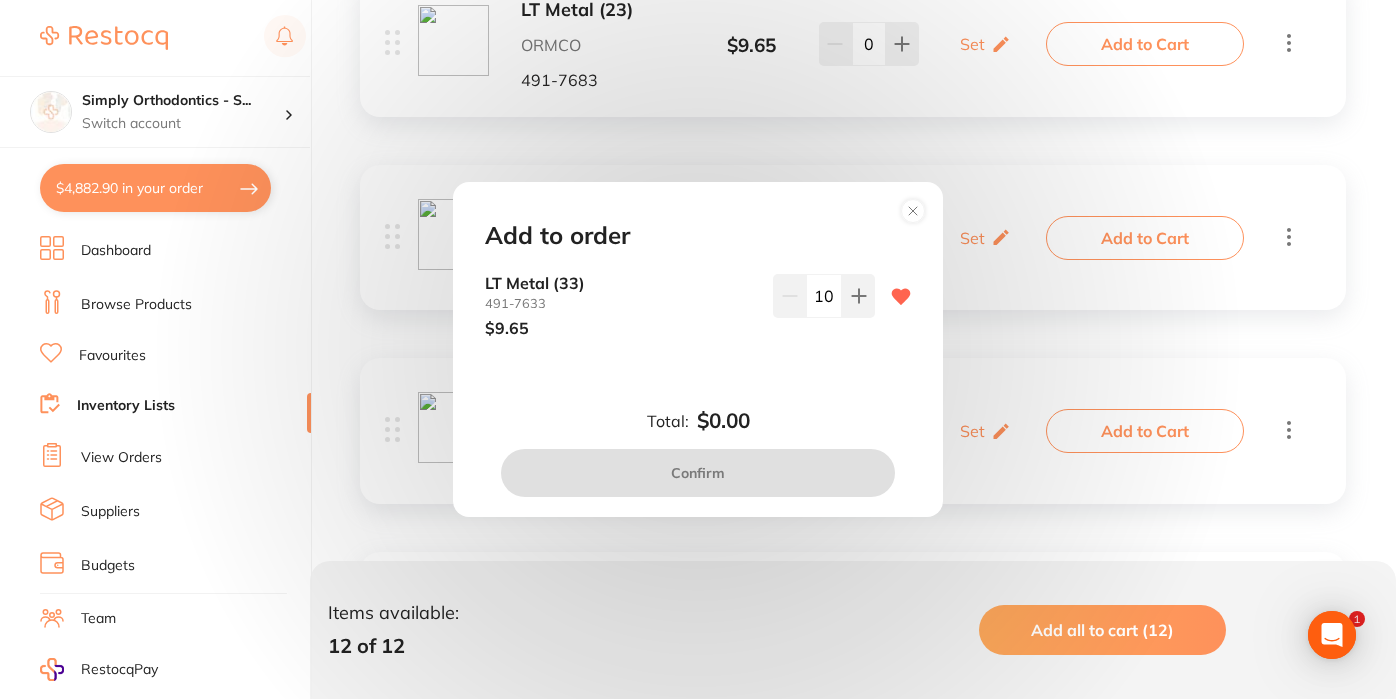 type on "10" 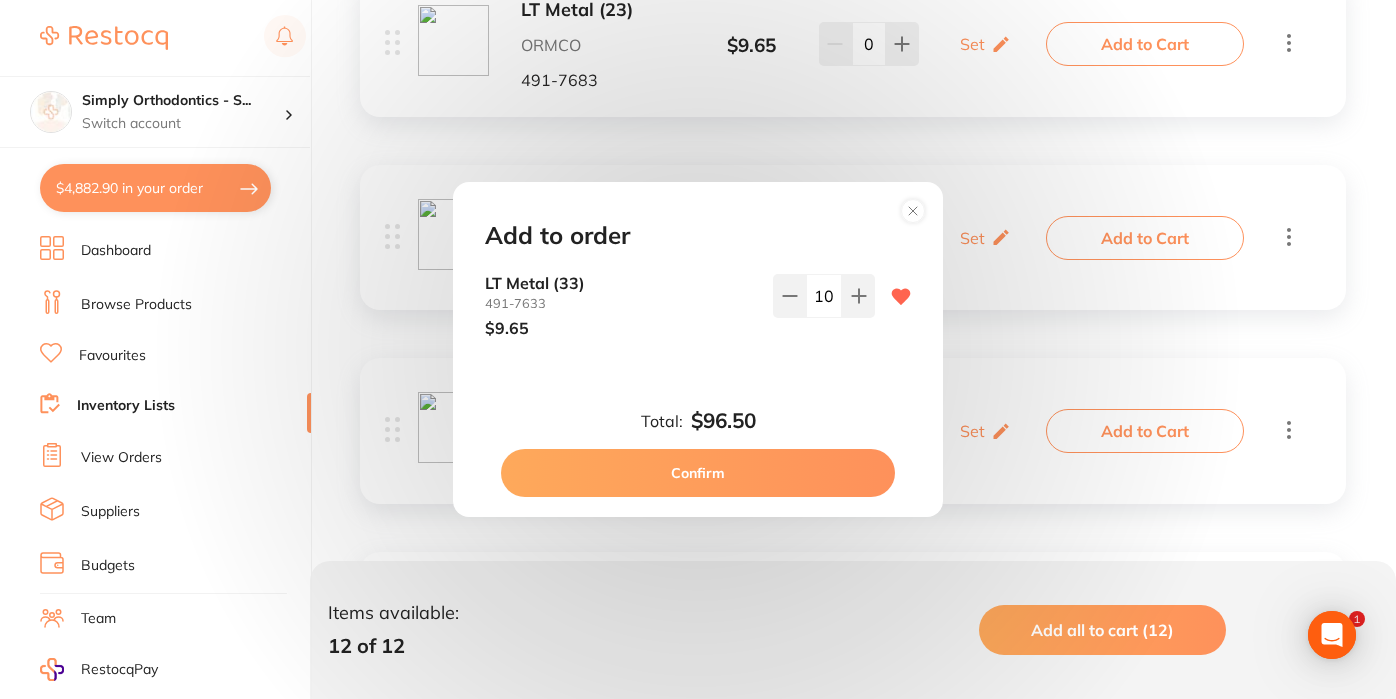 click on "LT Metal (33) [PHONE] $9.65     10" at bounding box center [698, 321] 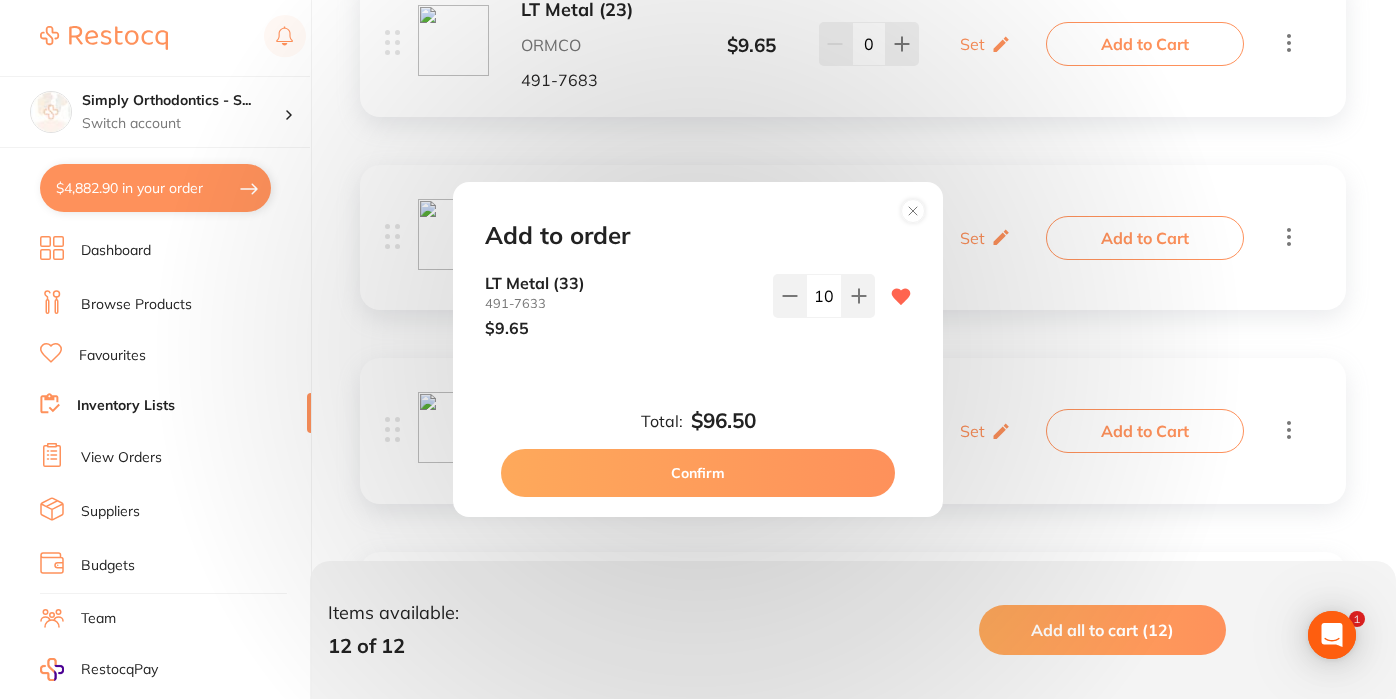 click on "Confirm" at bounding box center [698, 473] 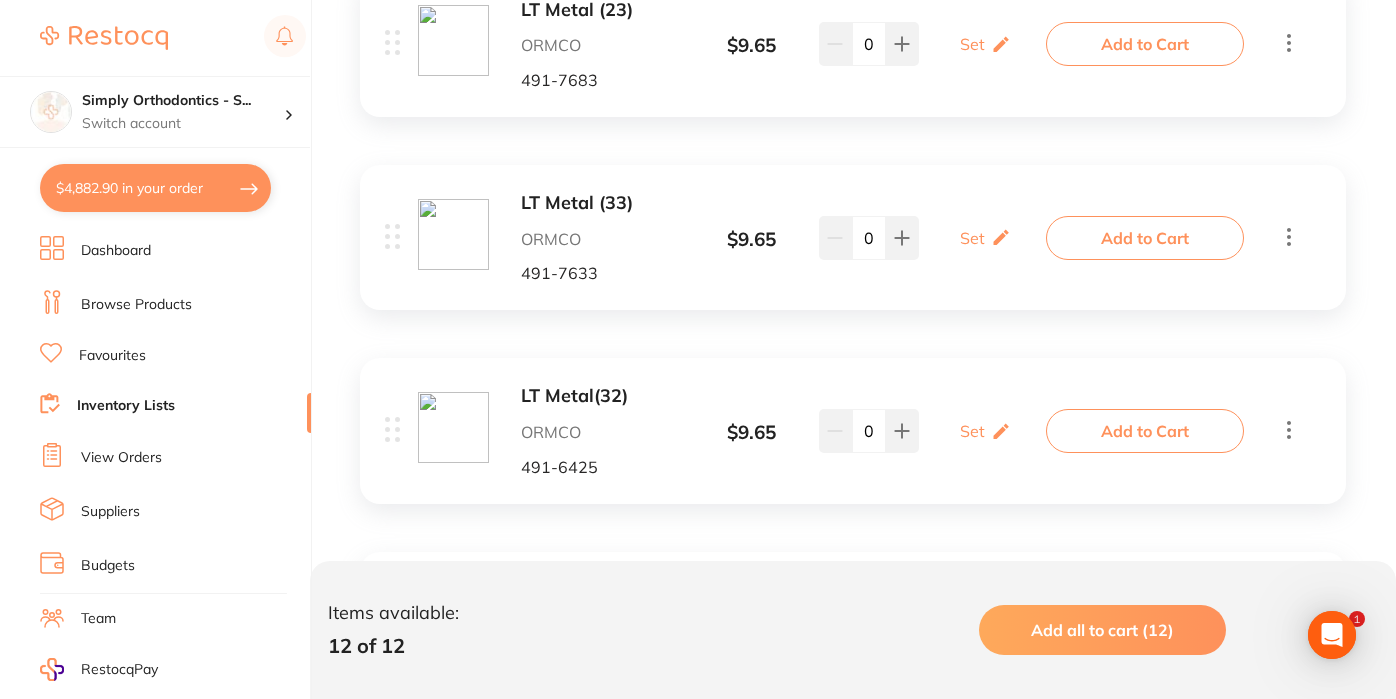 checkbox on "false" 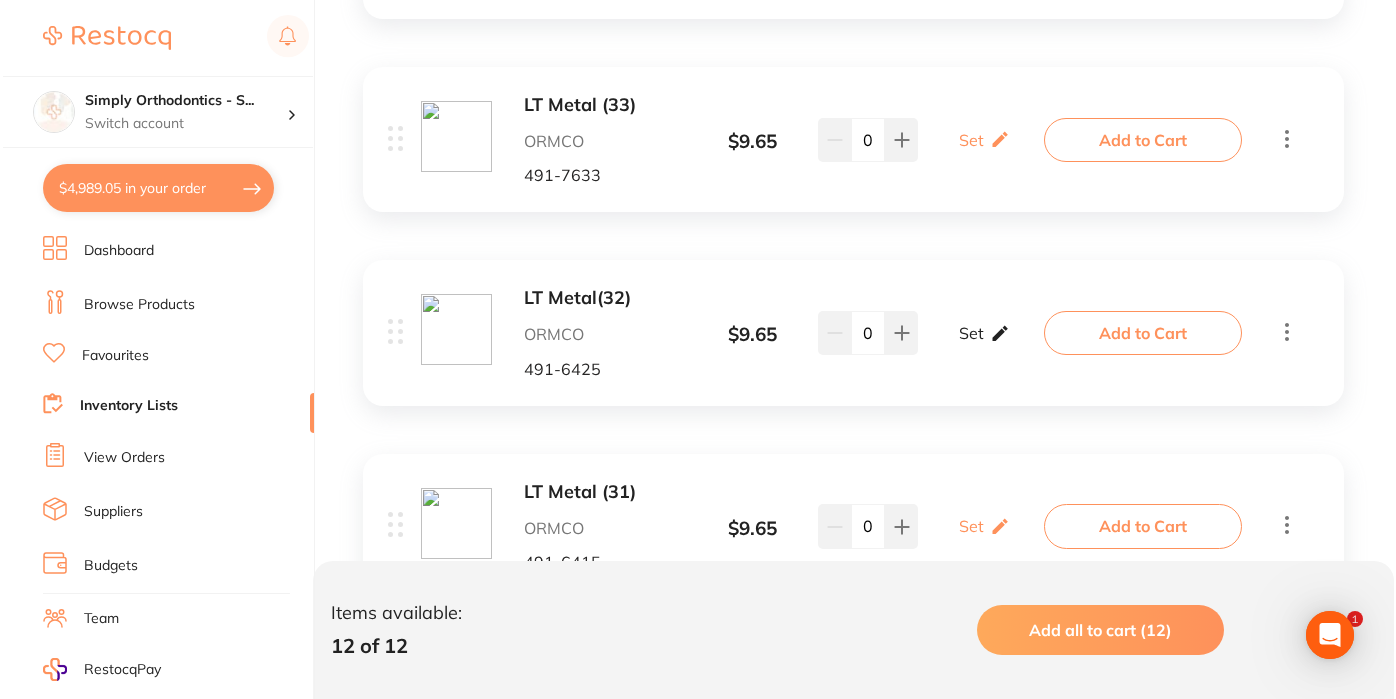 scroll, scrollTop: 1612, scrollLeft: 0, axis: vertical 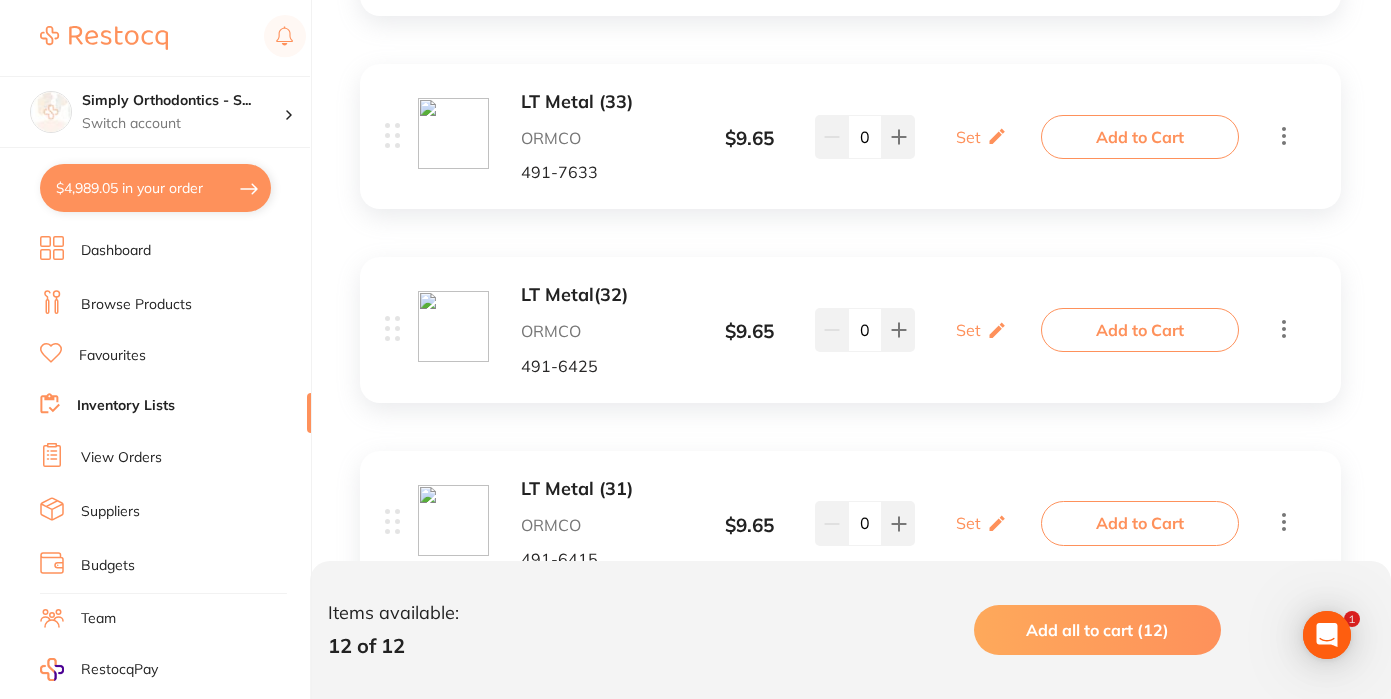 click on "Add to Cart" at bounding box center [1140, 330] 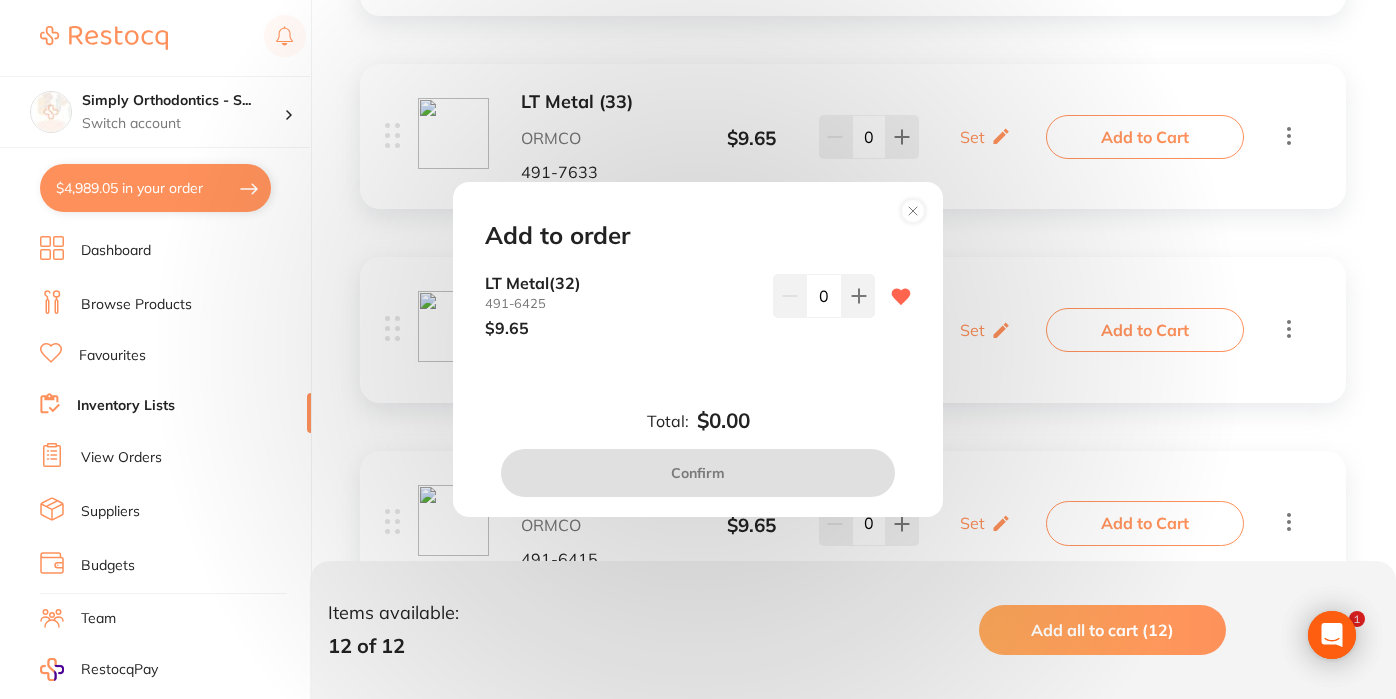 click on "0" at bounding box center (824, 296) 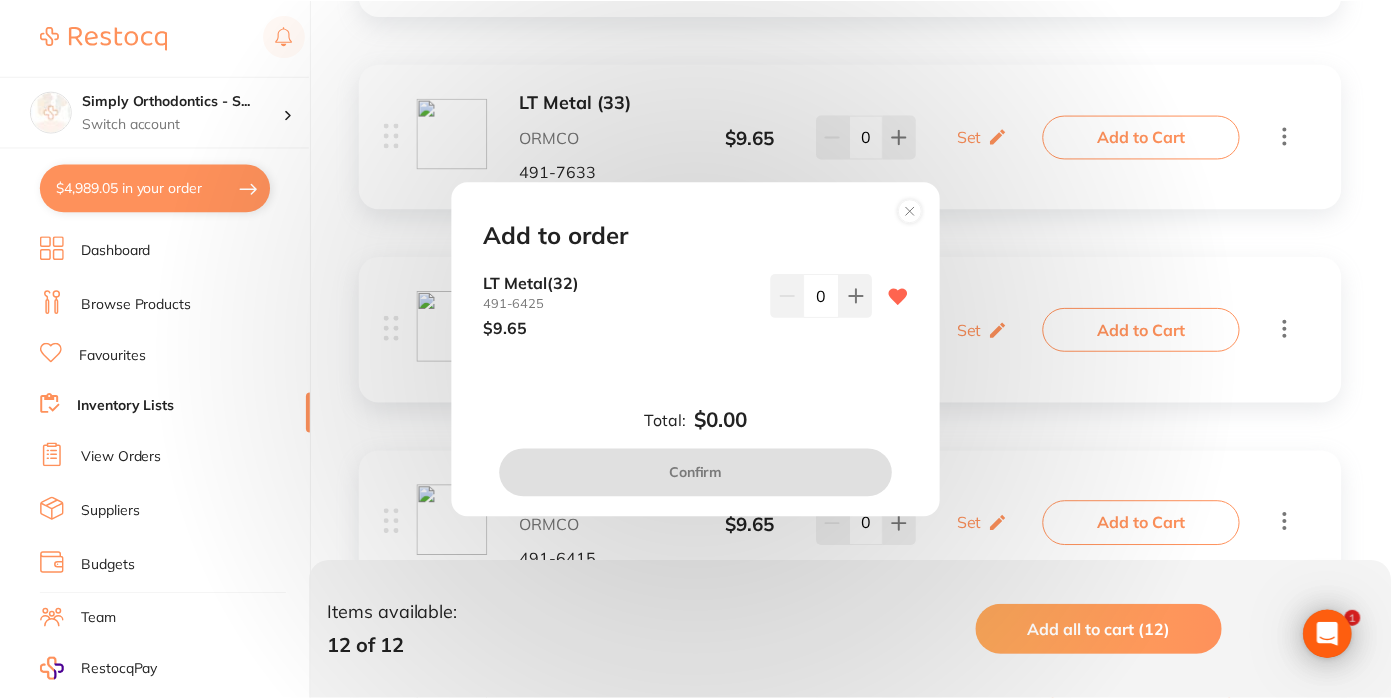scroll, scrollTop: 0, scrollLeft: 0, axis: both 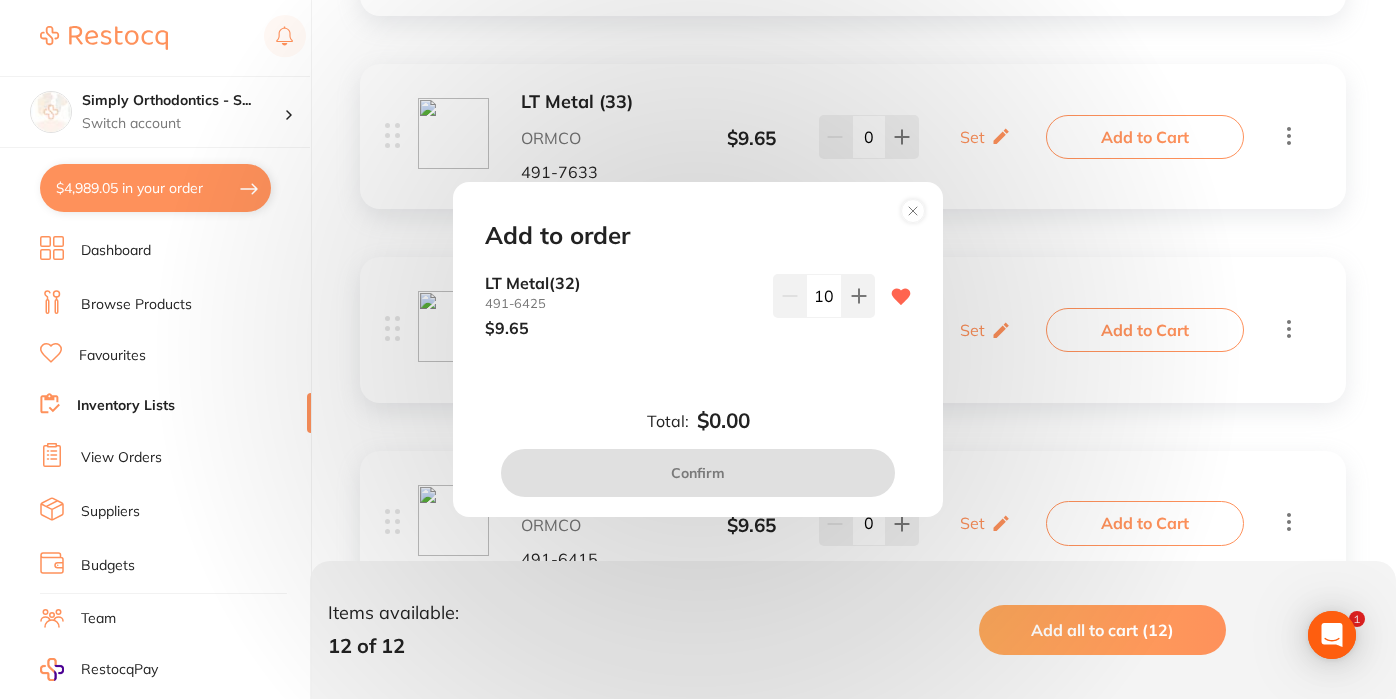 type on "10" 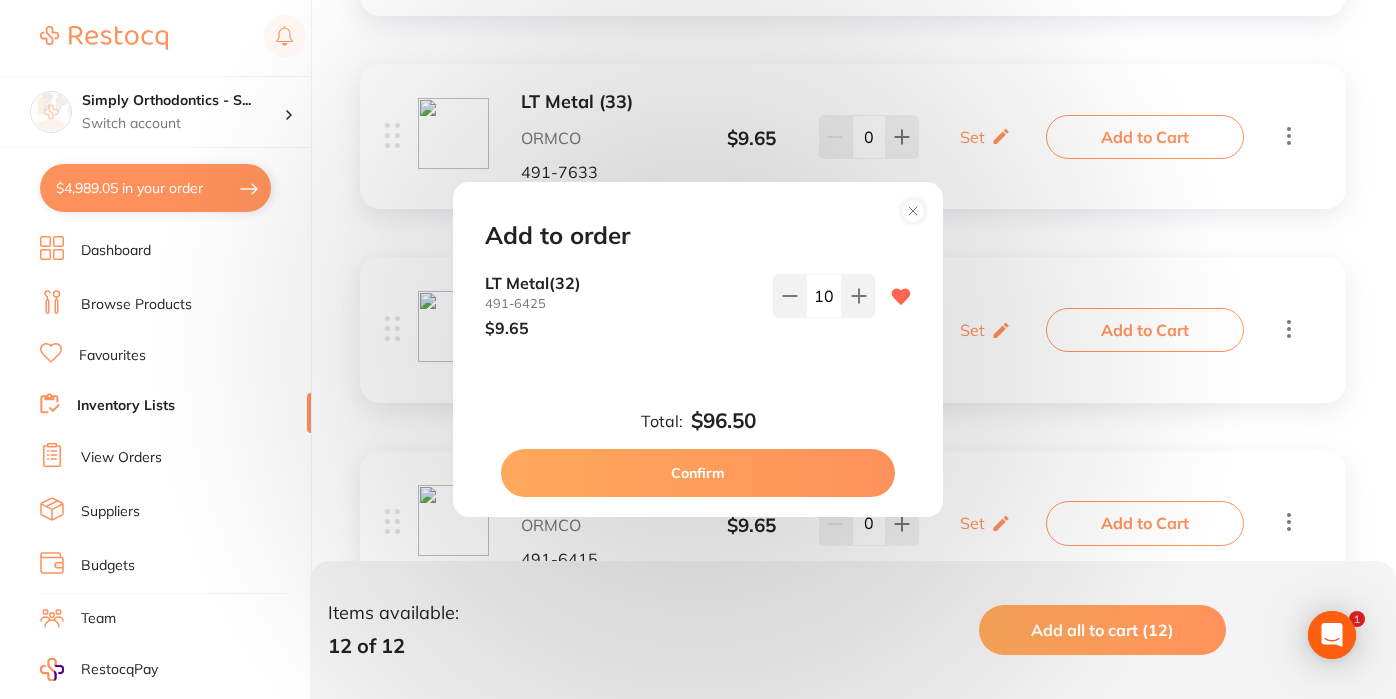 click on "Confirm" at bounding box center [698, 473] 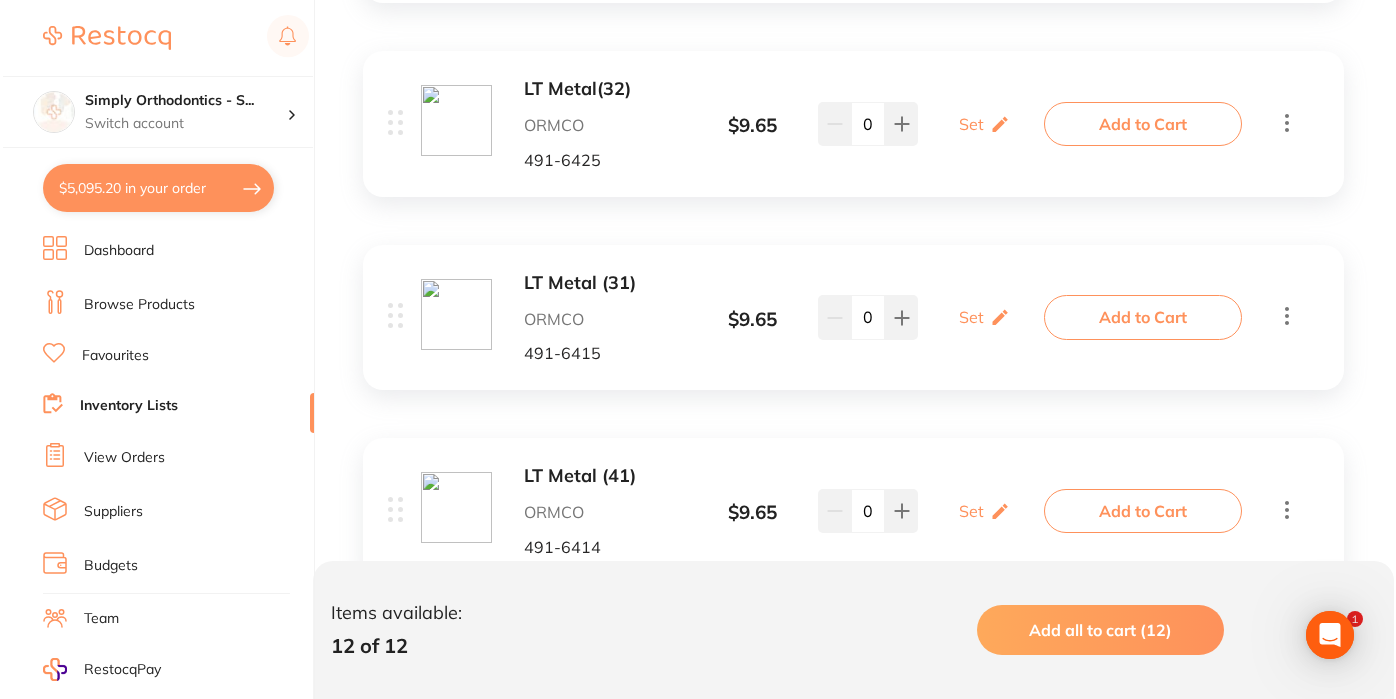 scroll, scrollTop: 1820, scrollLeft: 0, axis: vertical 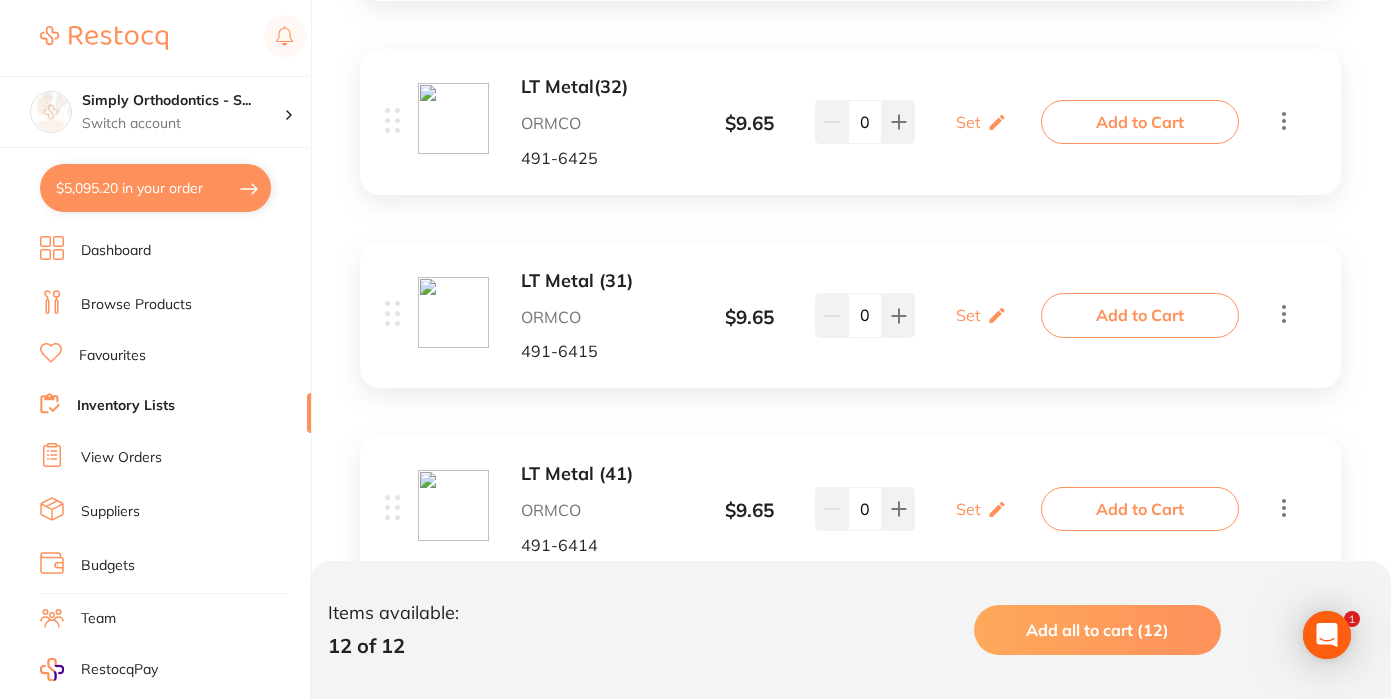click on "Add to Cart" at bounding box center [1140, 315] 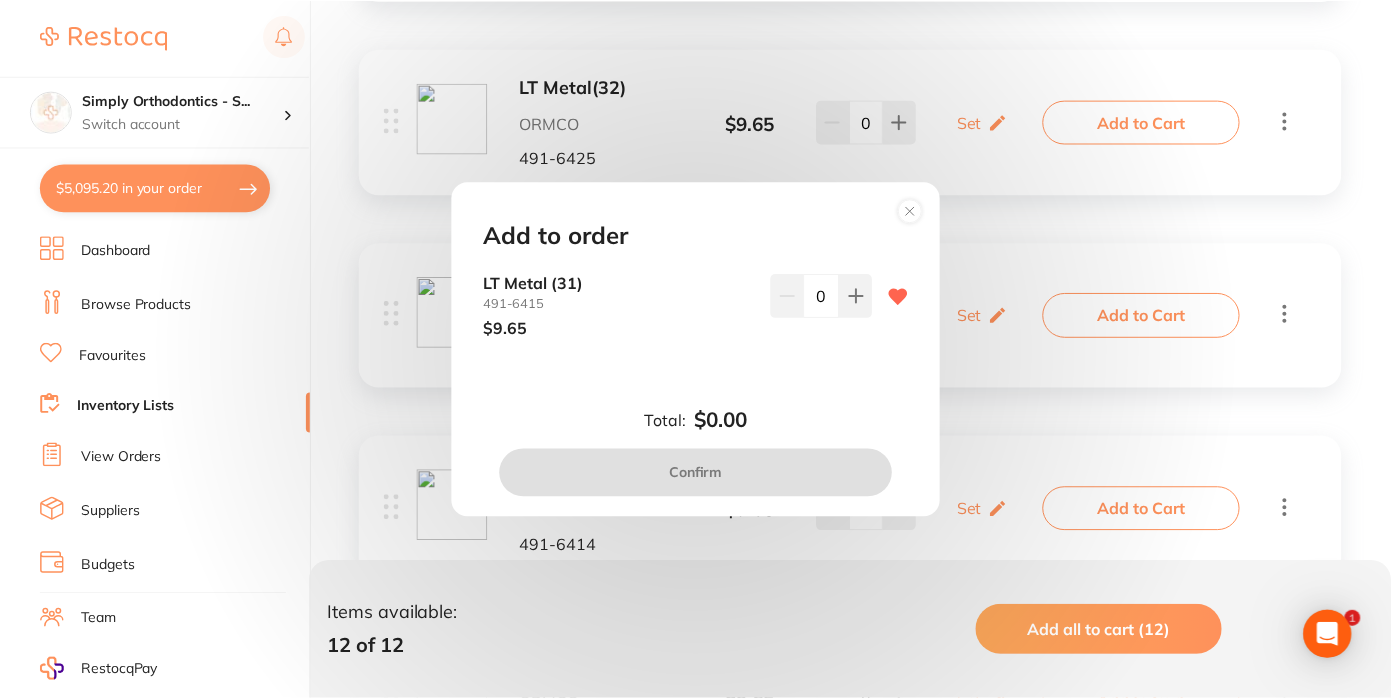scroll, scrollTop: 0, scrollLeft: 0, axis: both 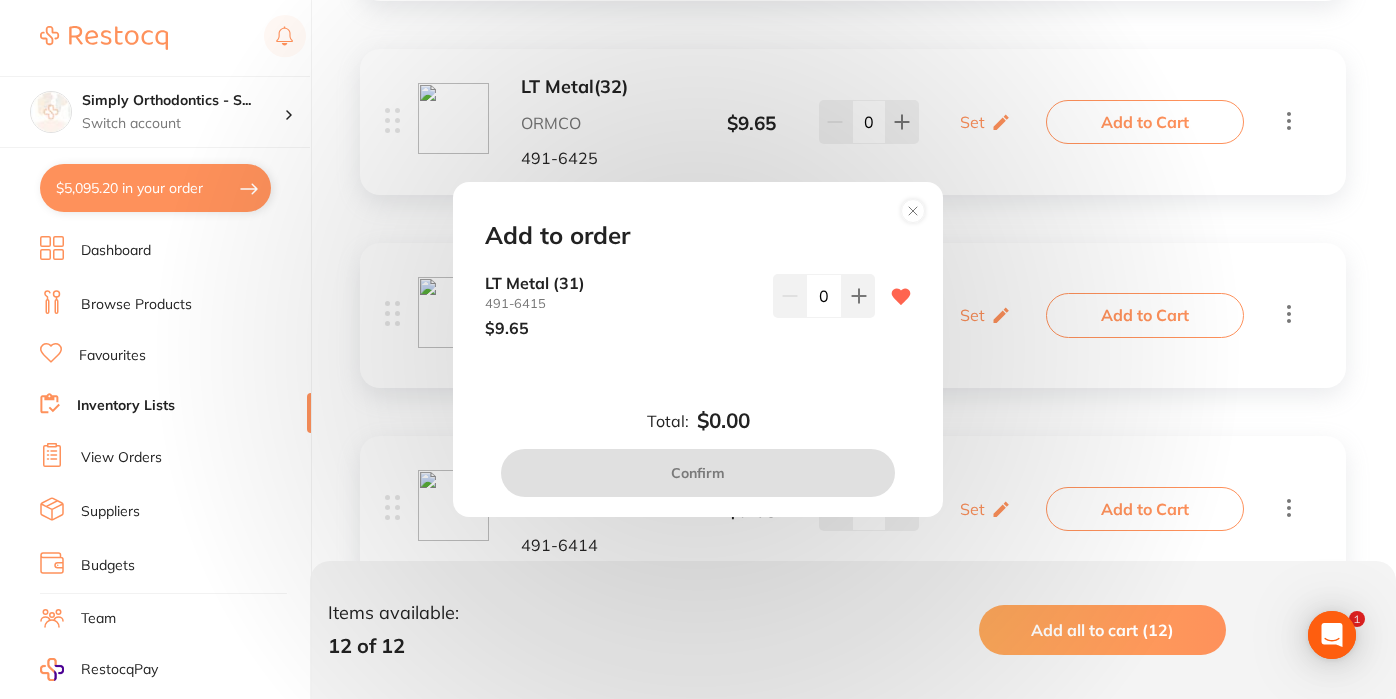 click on "0" at bounding box center (824, 296) 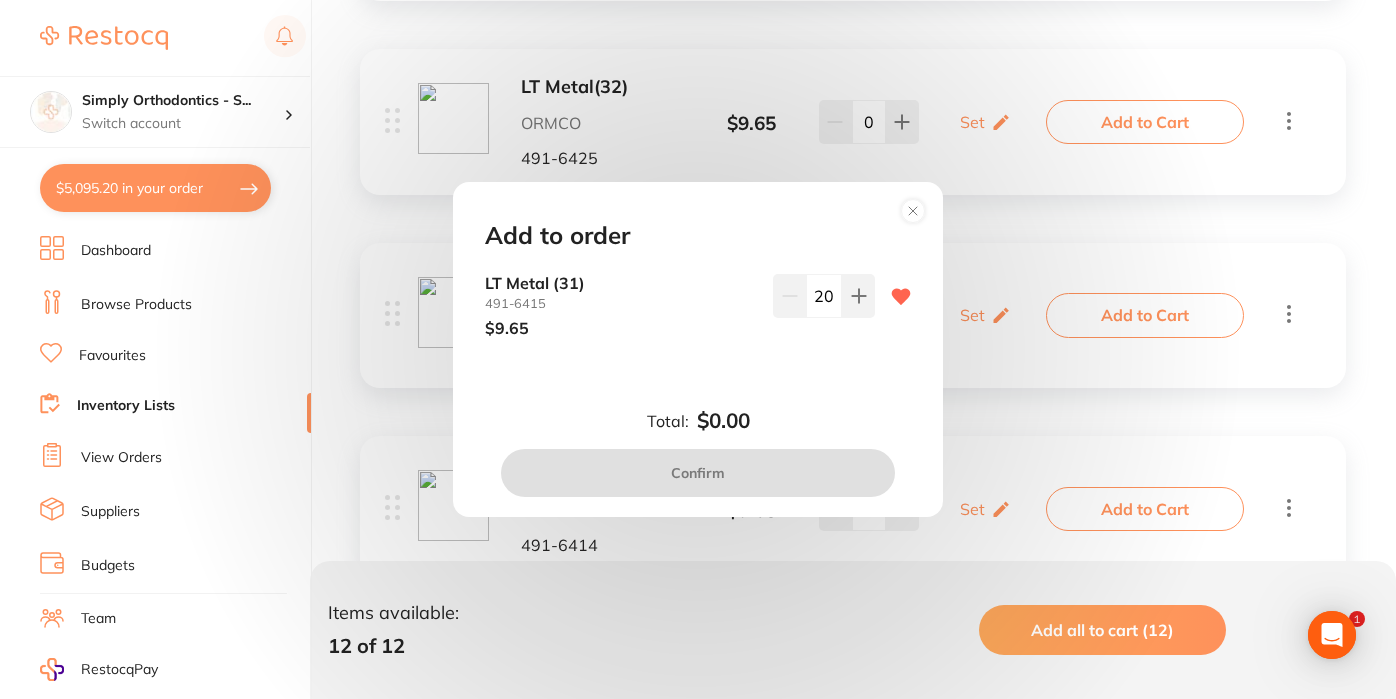 type on "20" 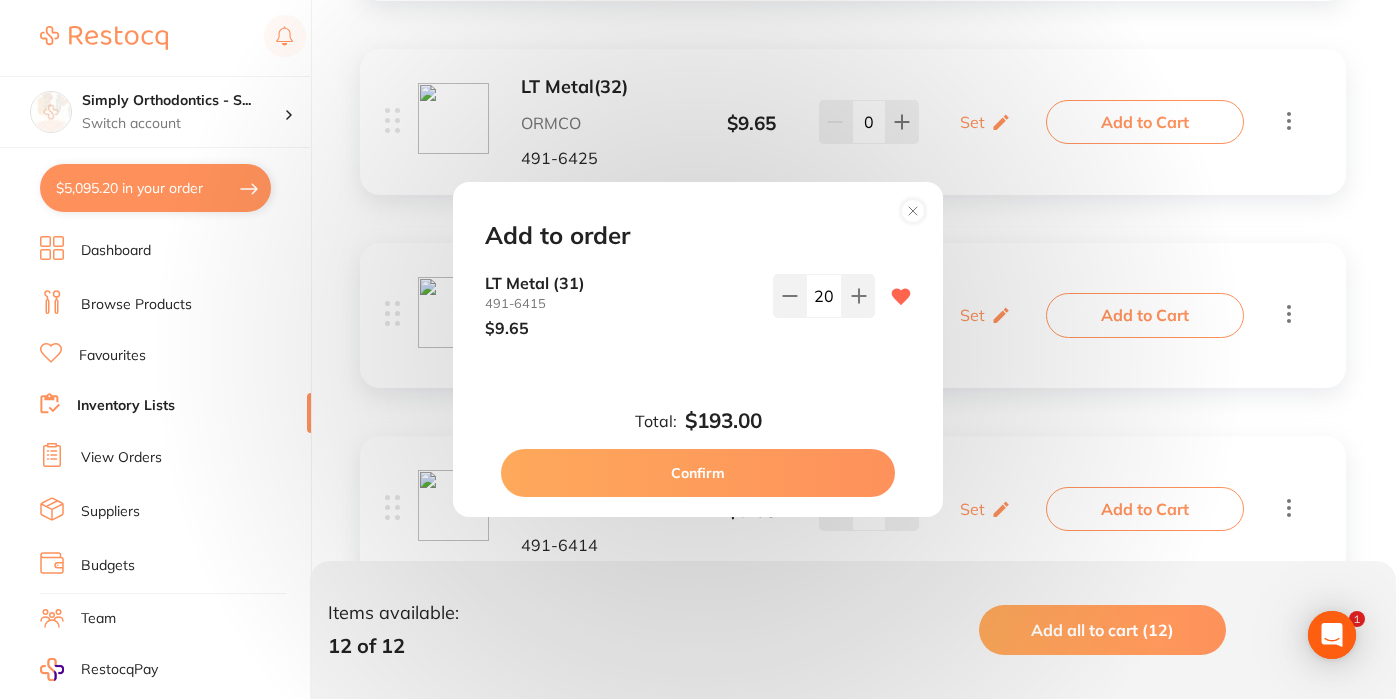 click on "Confirm" at bounding box center (698, 473) 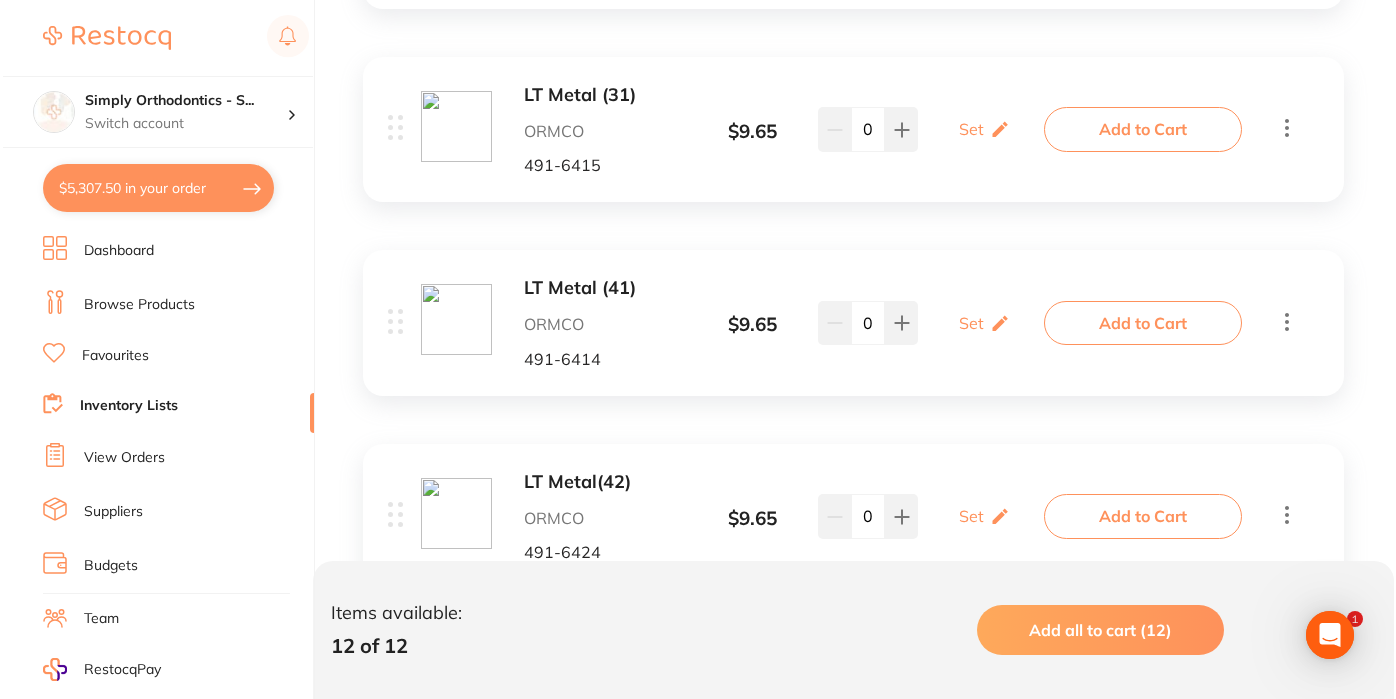 scroll, scrollTop: 2008, scrollLeft: 0, axis: vertical 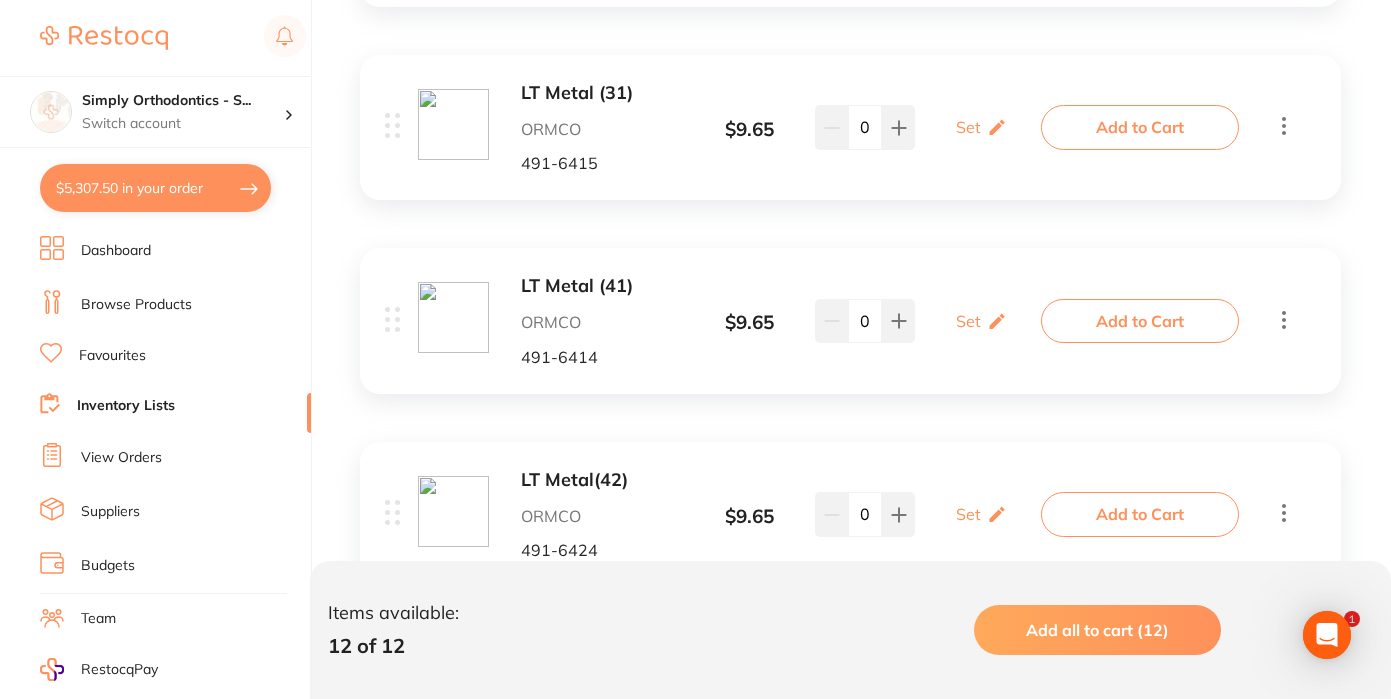 click on "Add to Cart" at bounding box center [1140, 321] 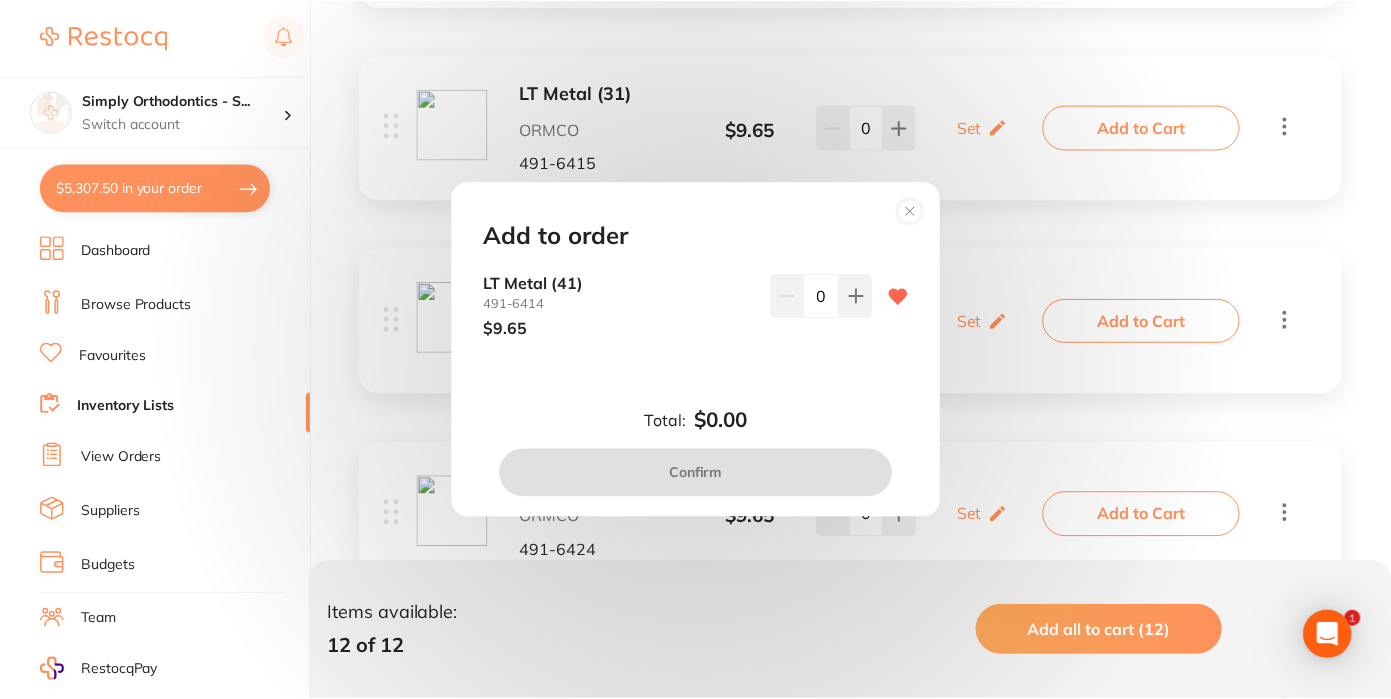 scroll, scrollTop: 0, scrollLeft: 0, axis: both 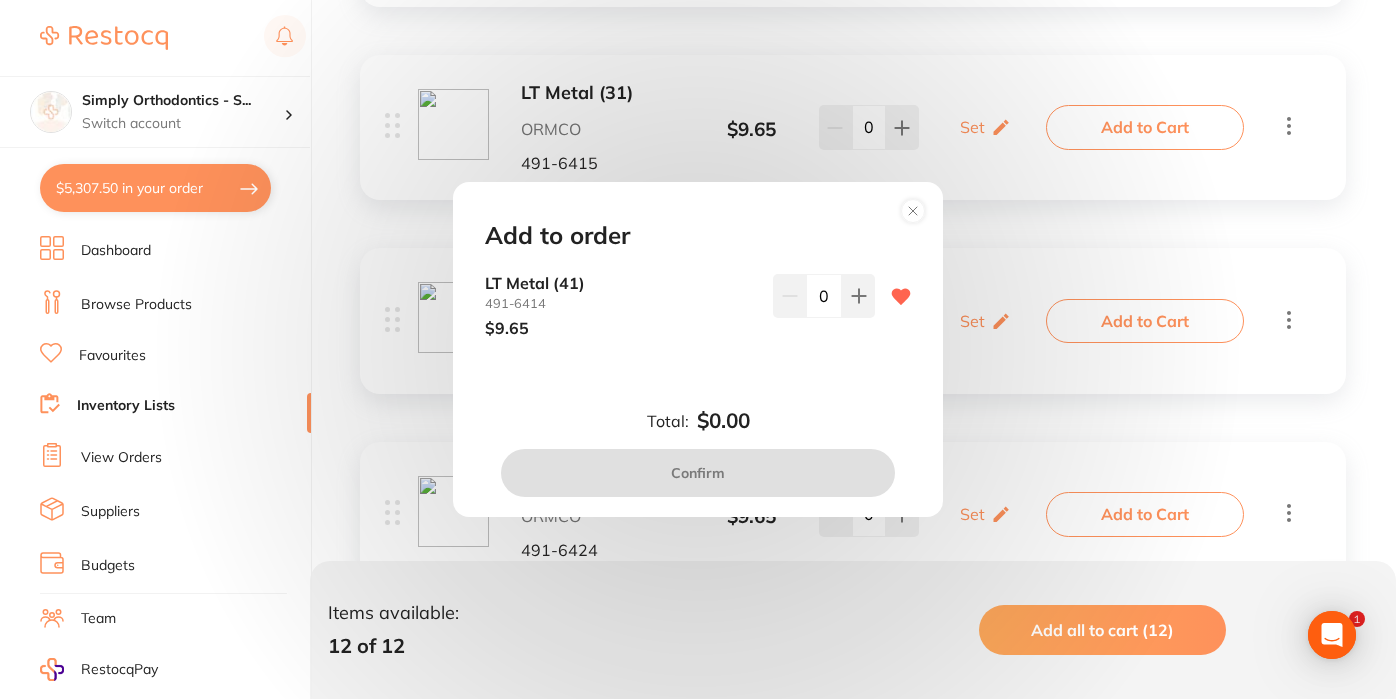 click on "0" at bounding box center [824, 296] 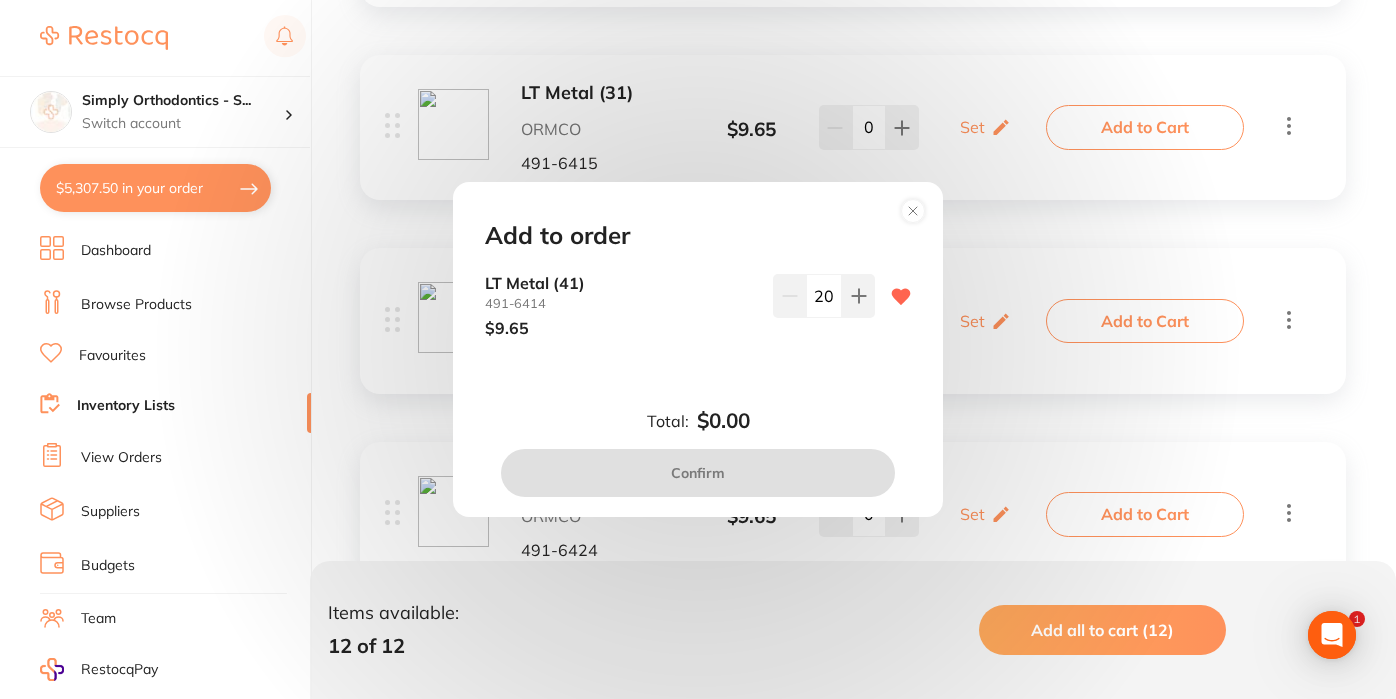 type on "20" 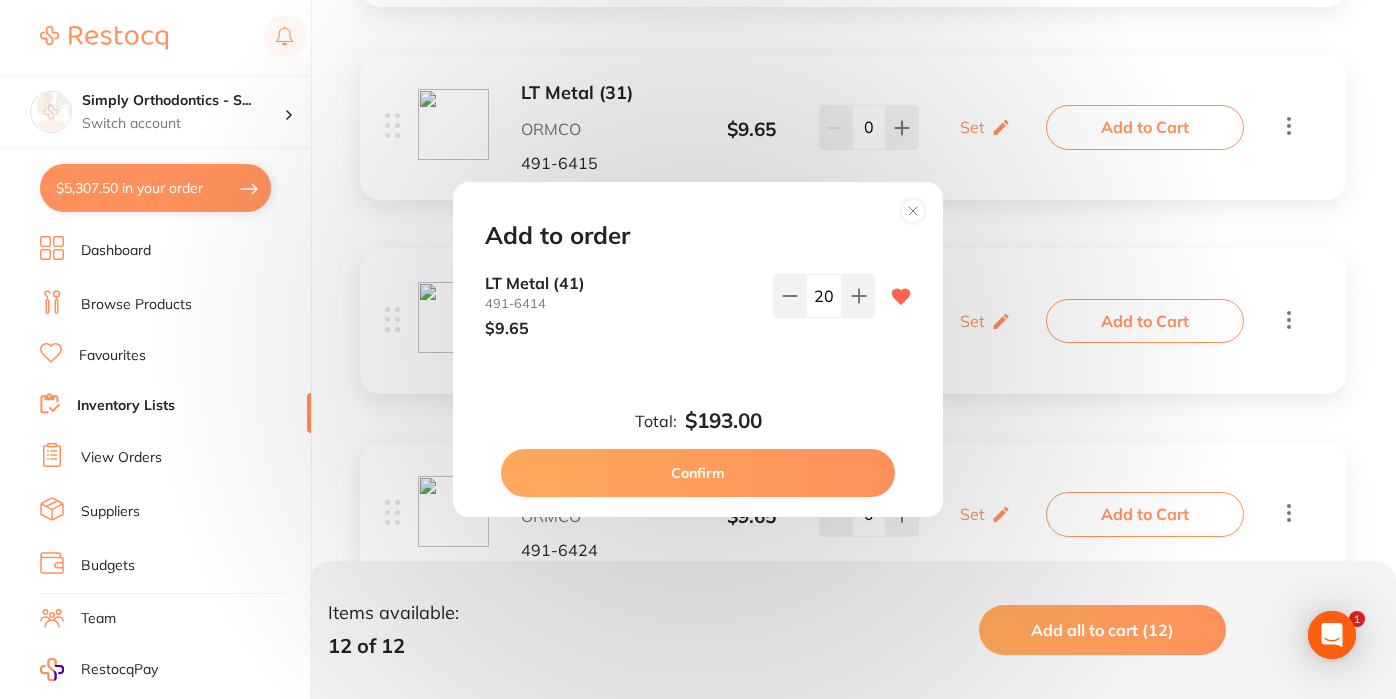 click on "LT Metal (41) 491-6414 $9.65     20" at bounding box center (698, 321) 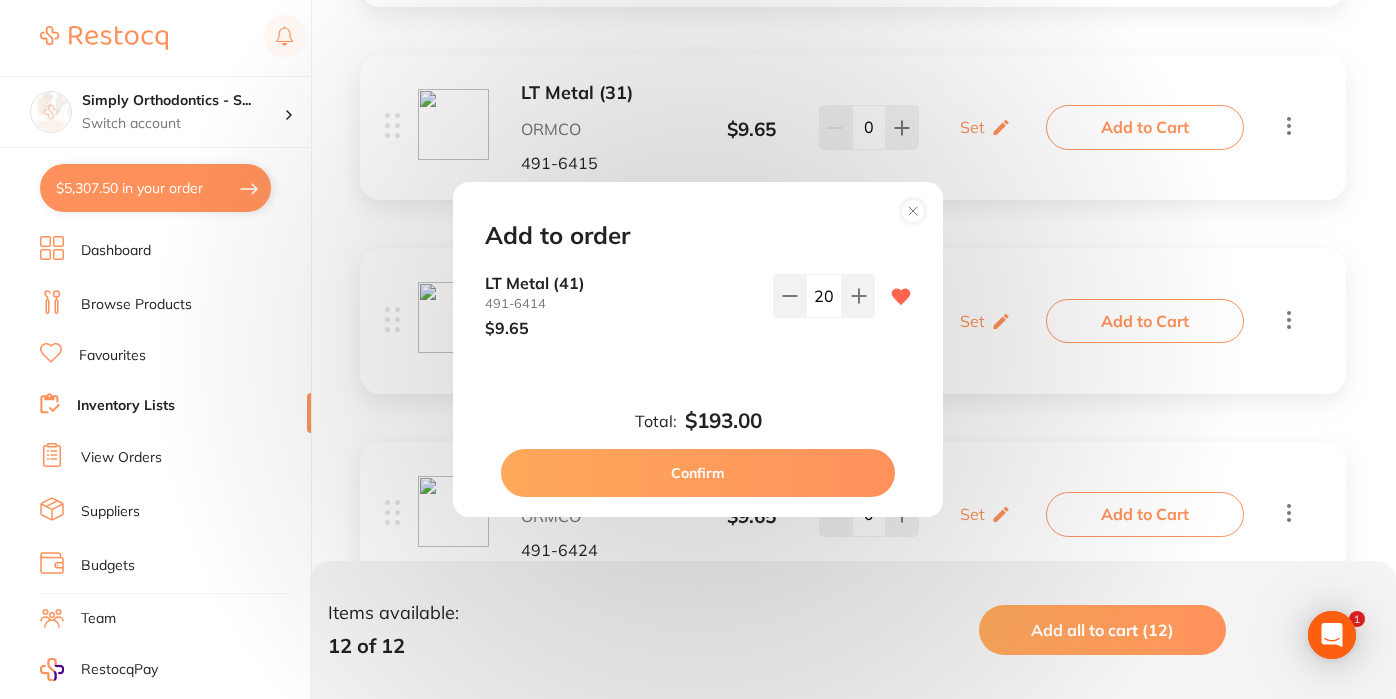 click on "Confirm" at bounding box center [698, 473] 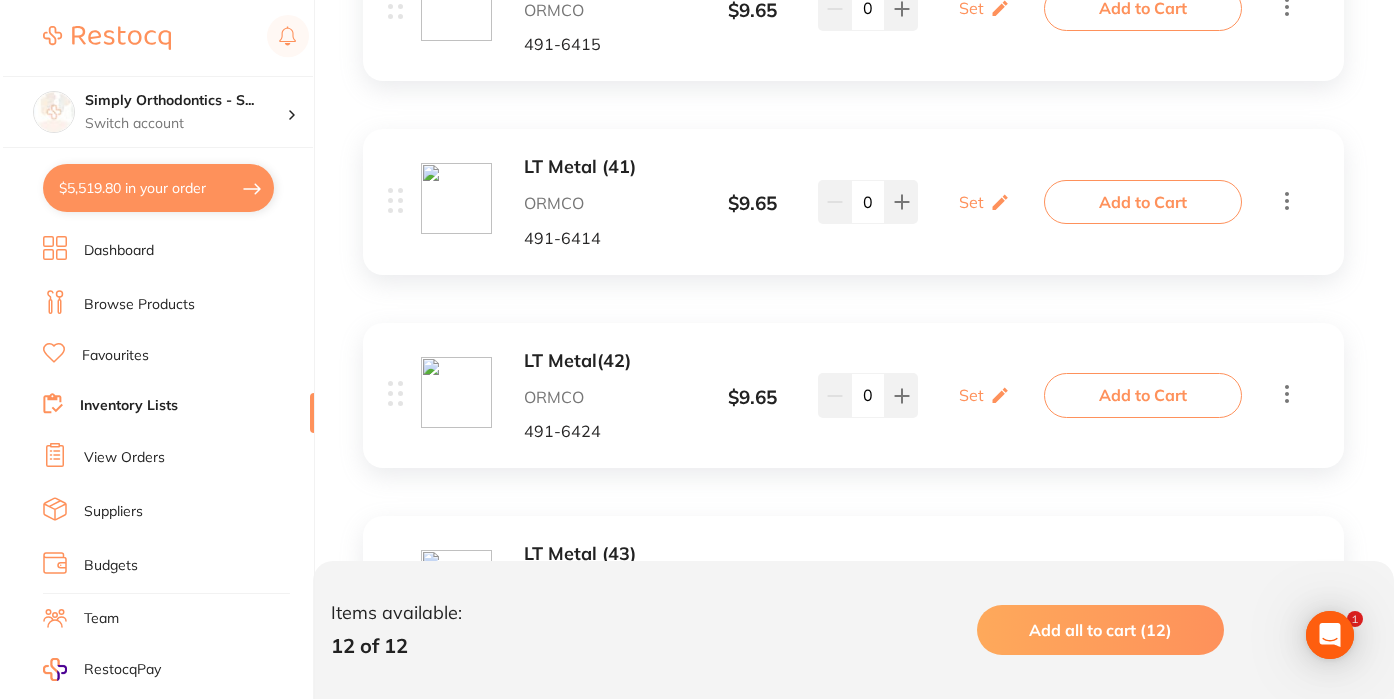 scroll, scrollTop: 2208, scrollLeft: 0, axis: vertical 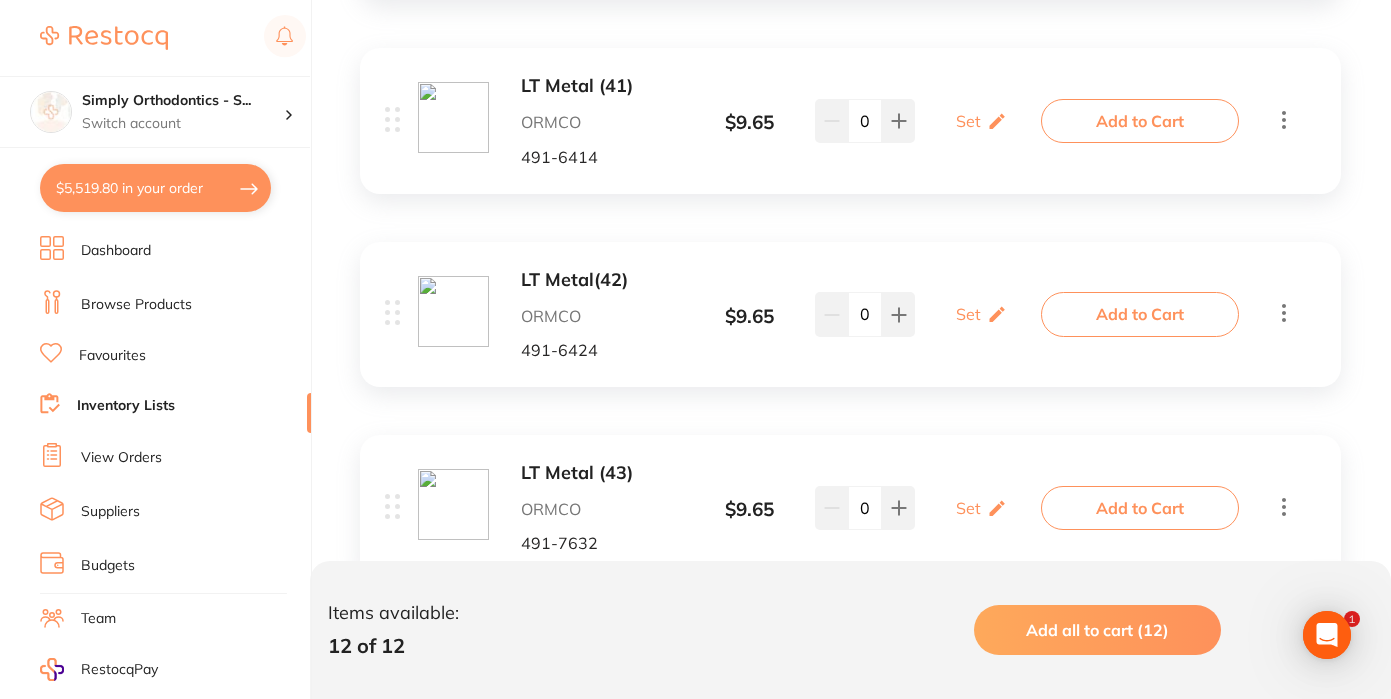 click on "Add to Cart" at bounding box center (1140, 314) 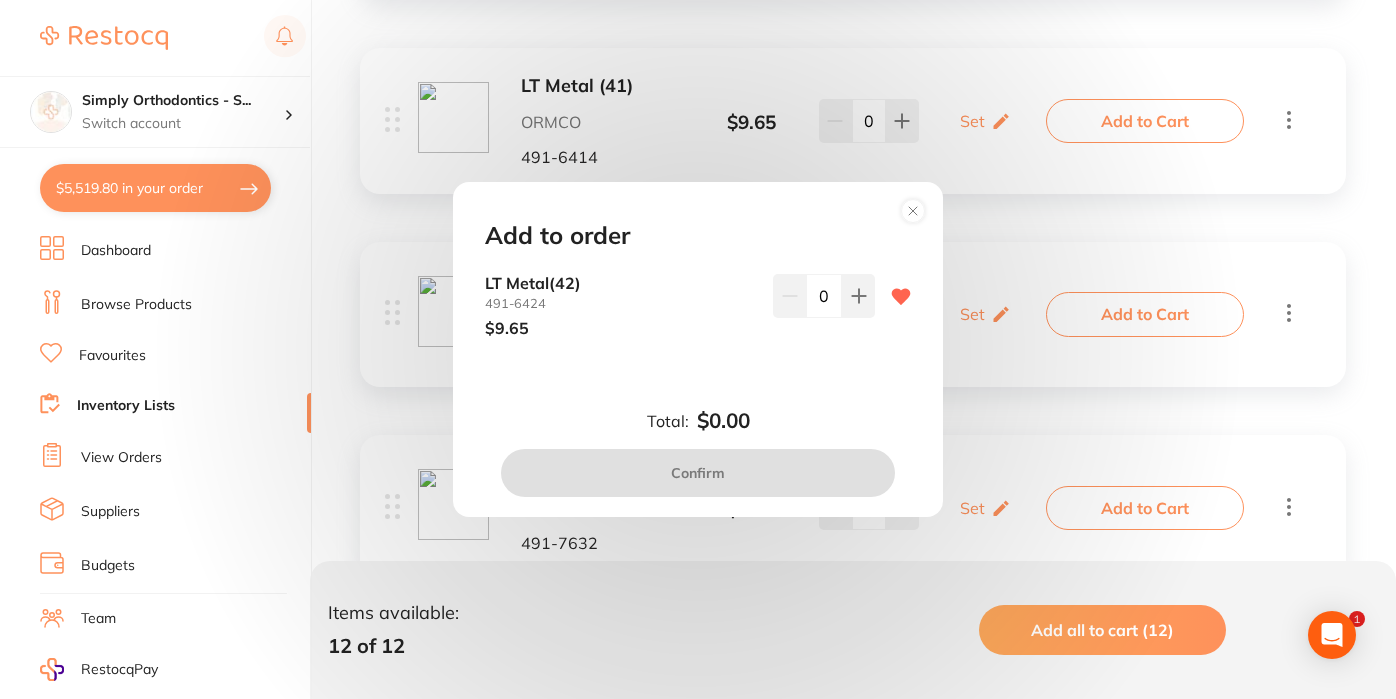 click on "0" at bounding box center (824, 296) 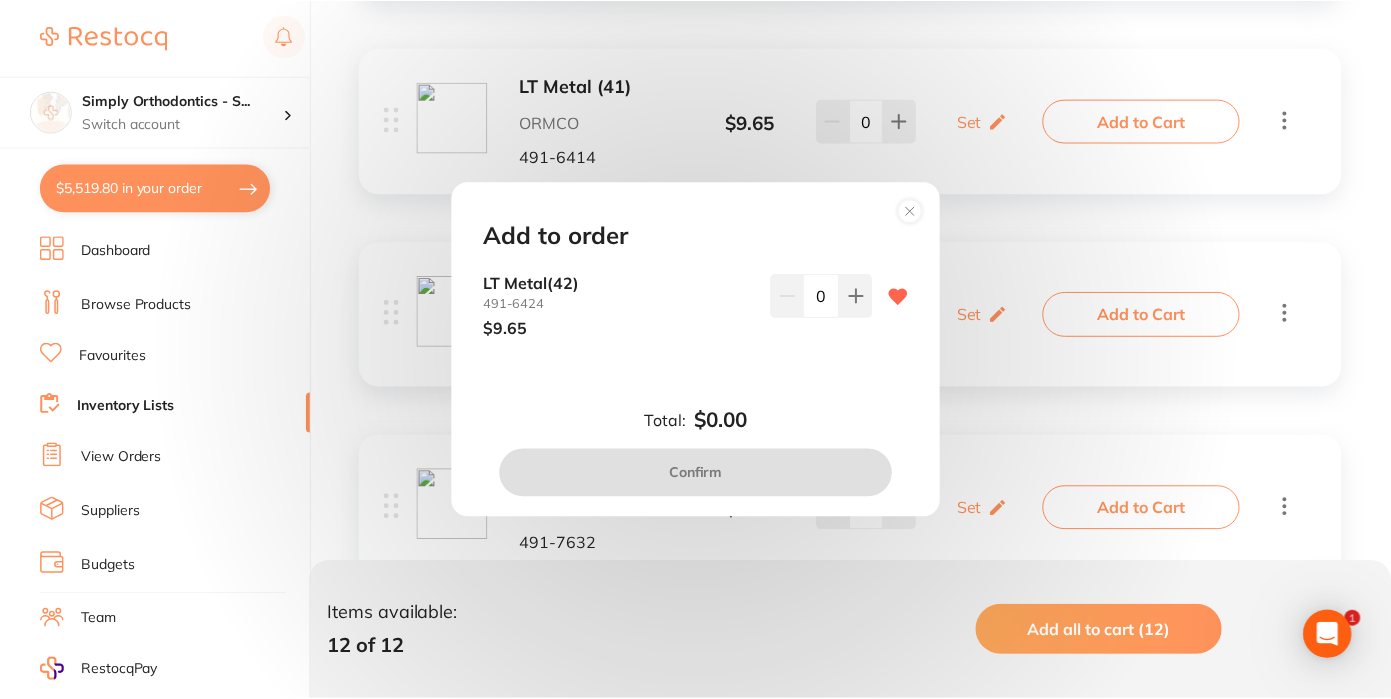 scroll, scrollTop: 0, scrollLeft: 0, axis: both 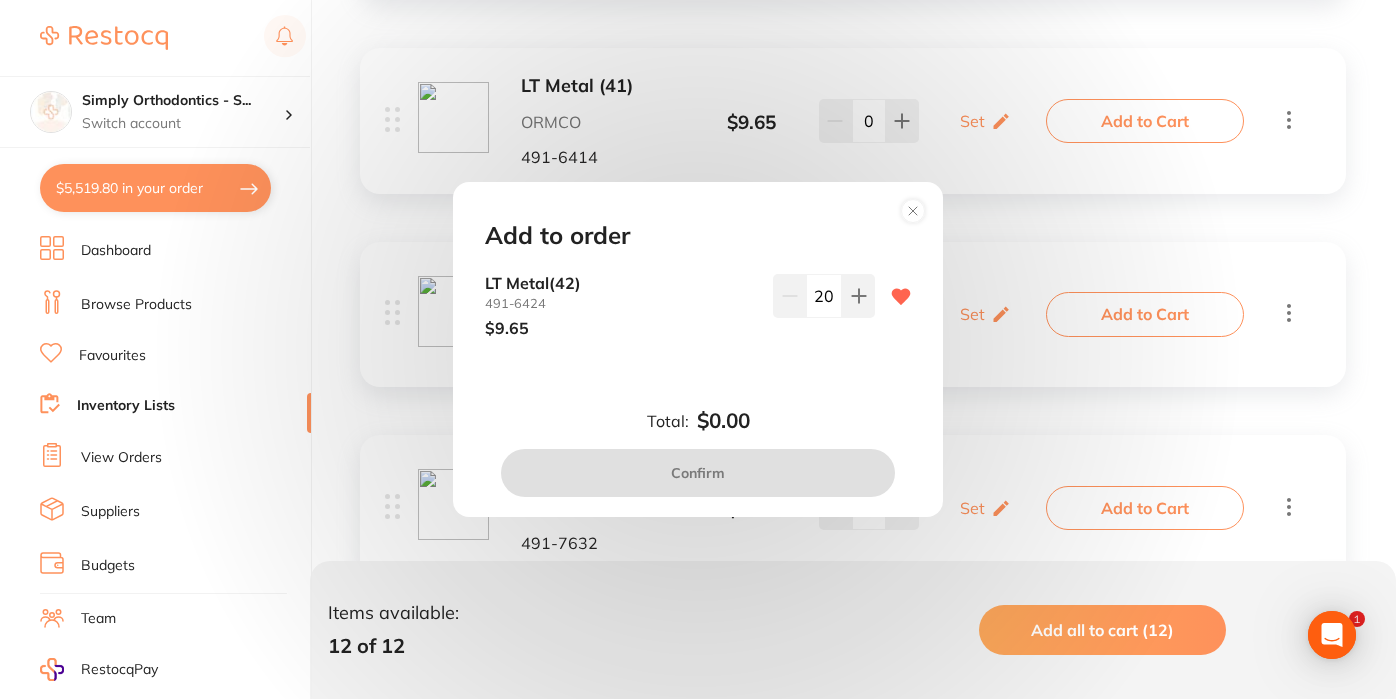 type on "20" 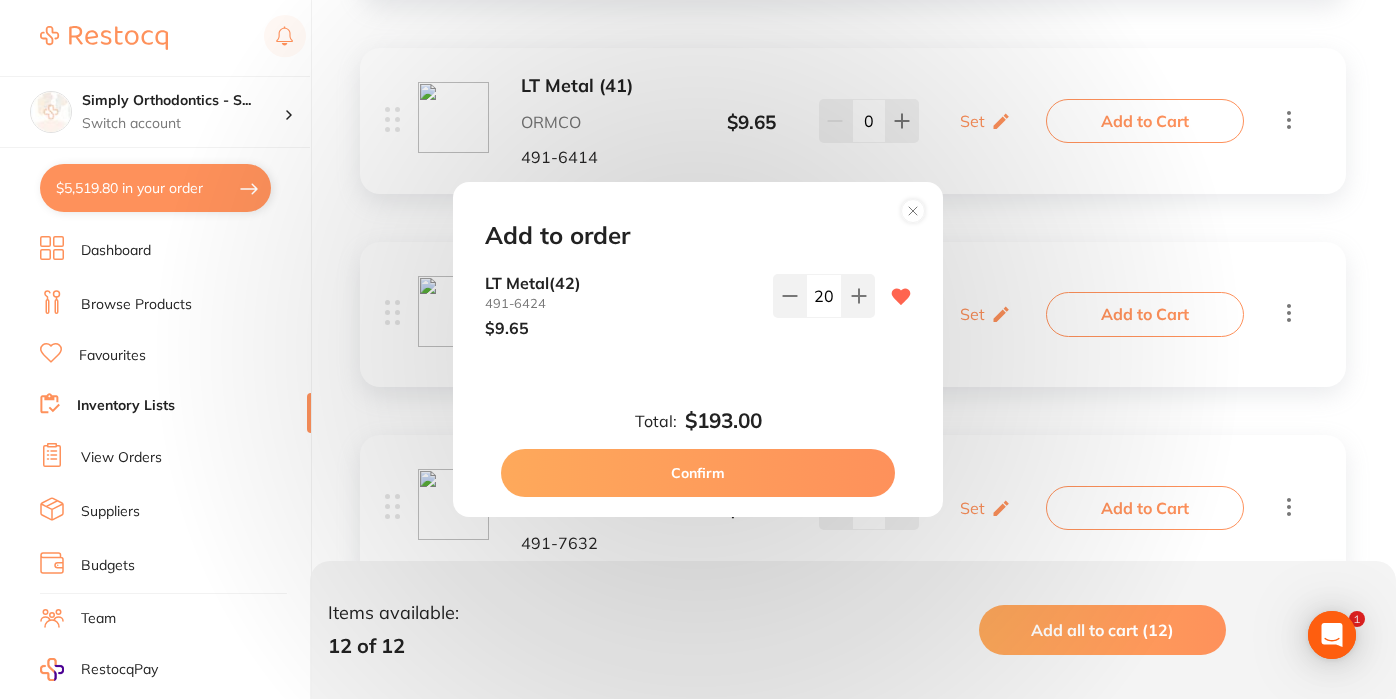 click on "Confirm" at bounding box center (698, 473) 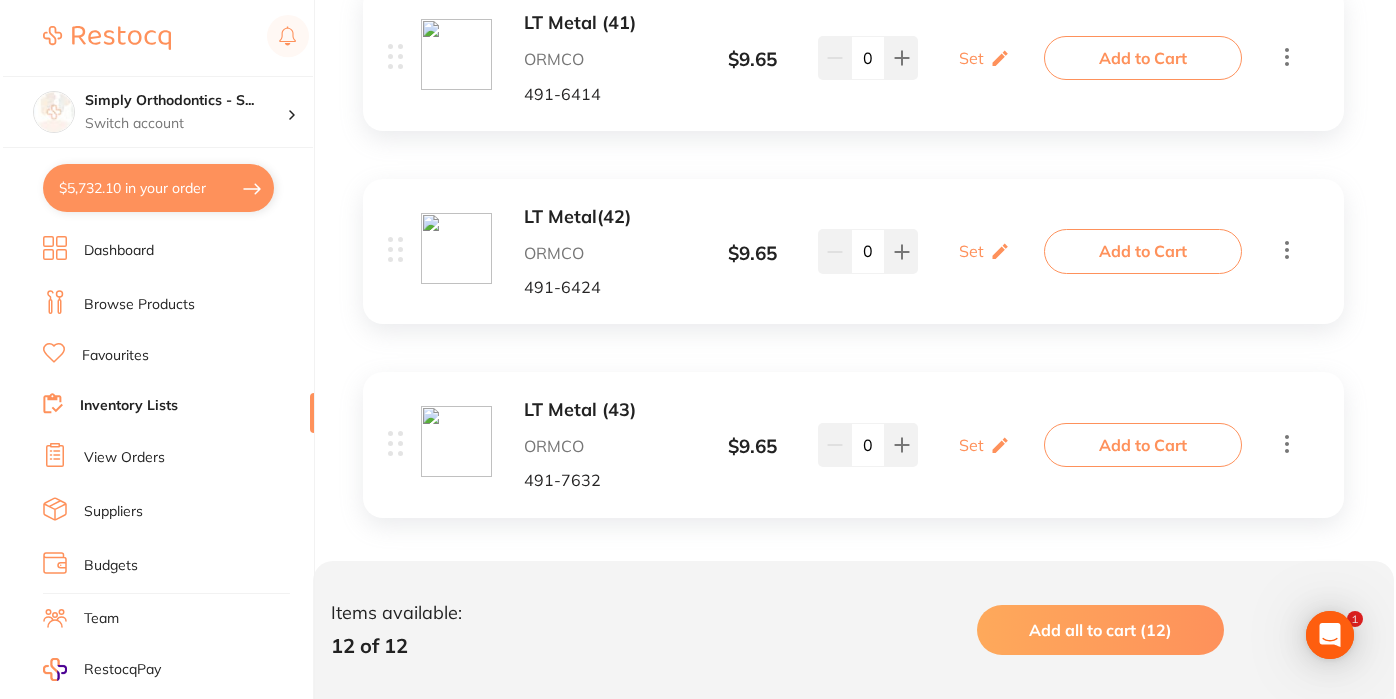 scroll, scrollTop: 2270, scrollLeft: 0, axis: vertical 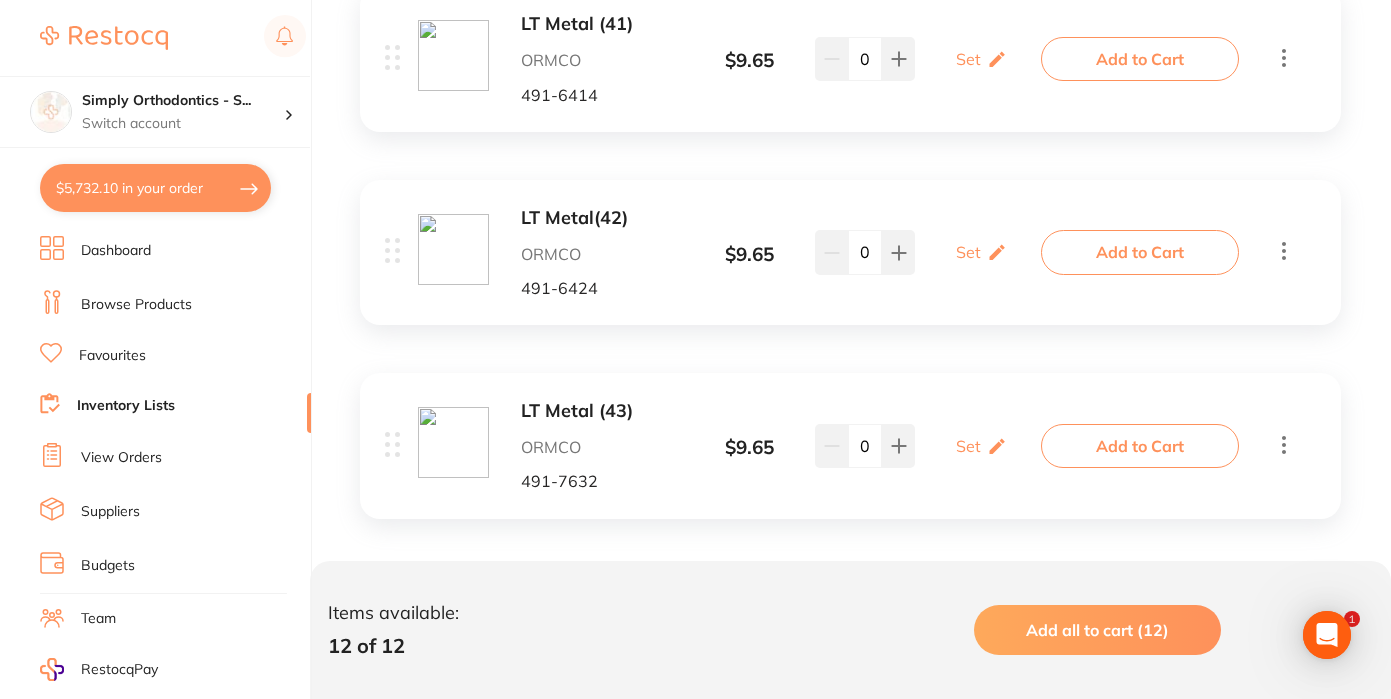 click on "Add to Cart" at bounding box center (1140, 446) 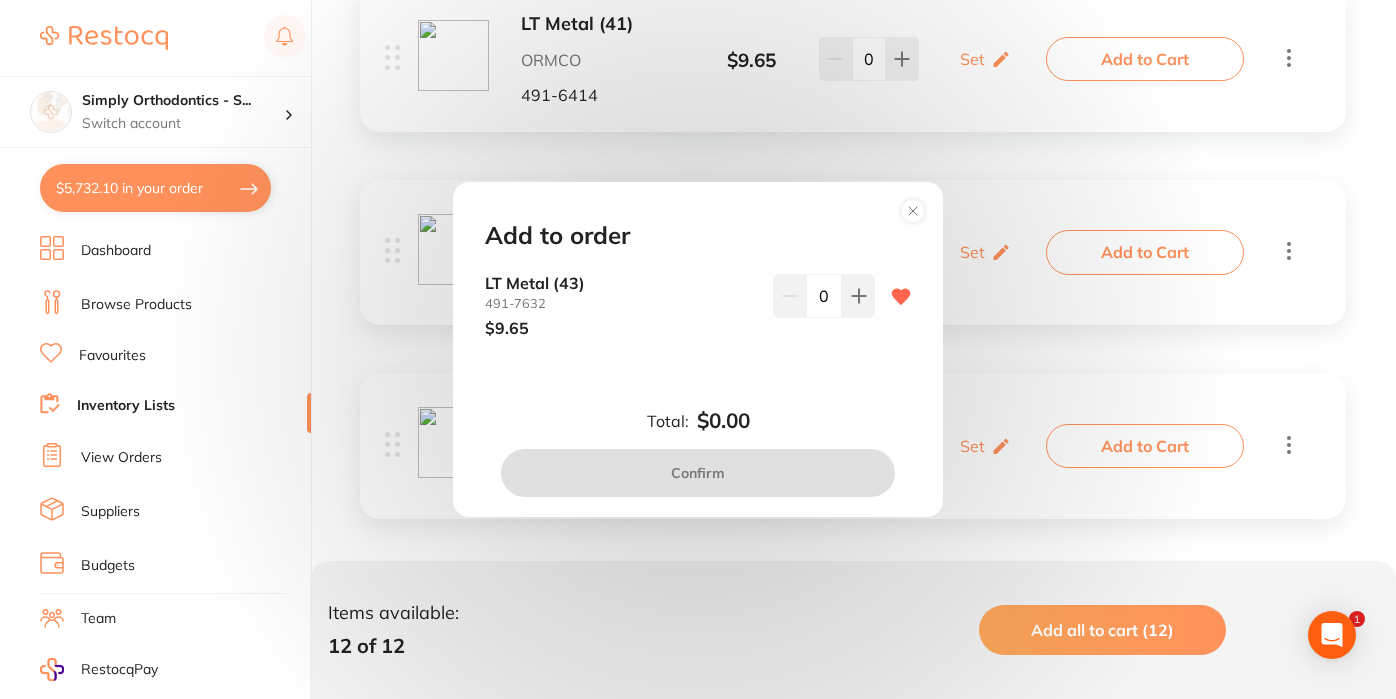 click on "0" at bounding box center [824, 296] 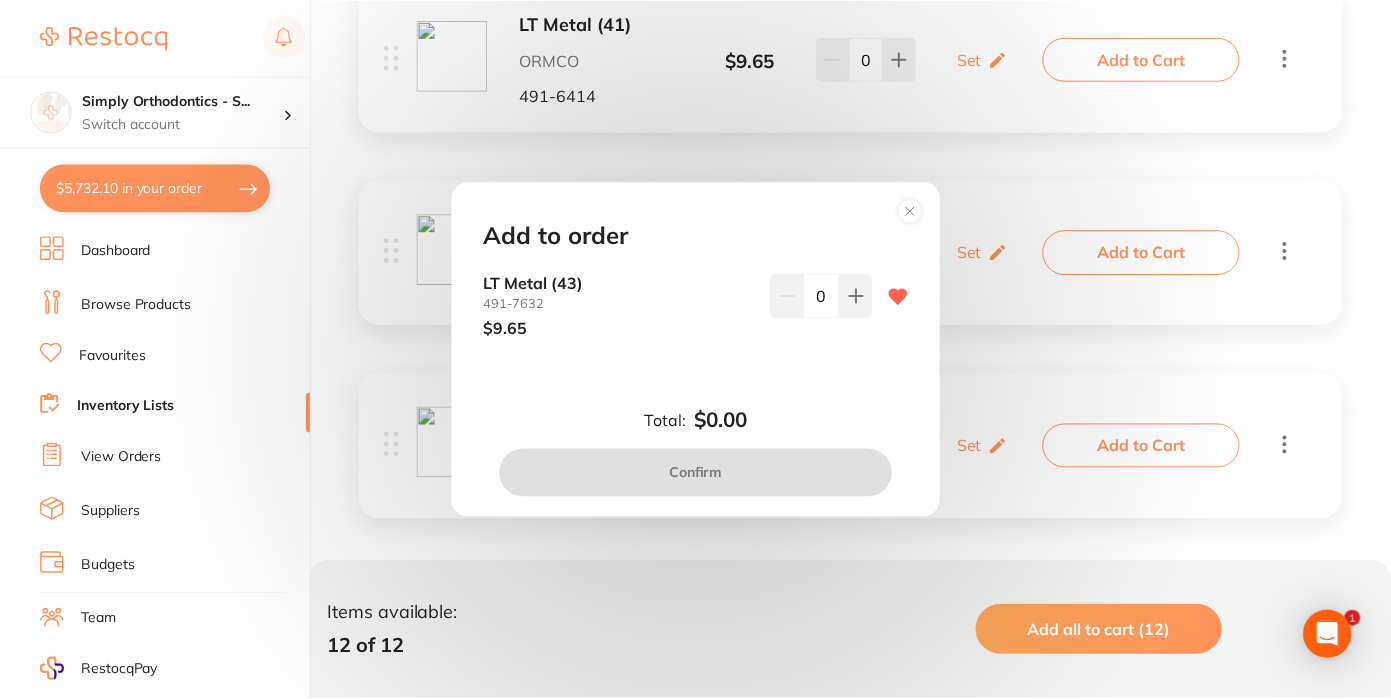 scroll, scrollTop: 0, scrollLeft: 0, axis: both 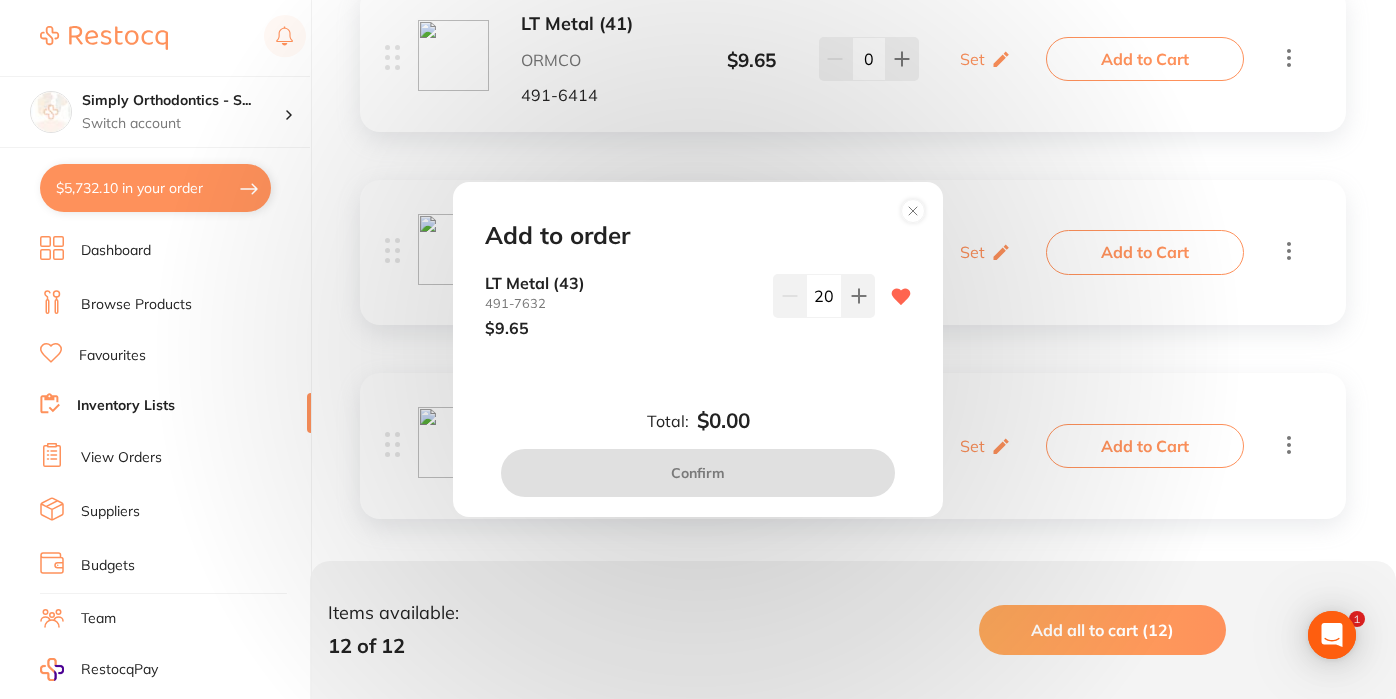 type on "20" 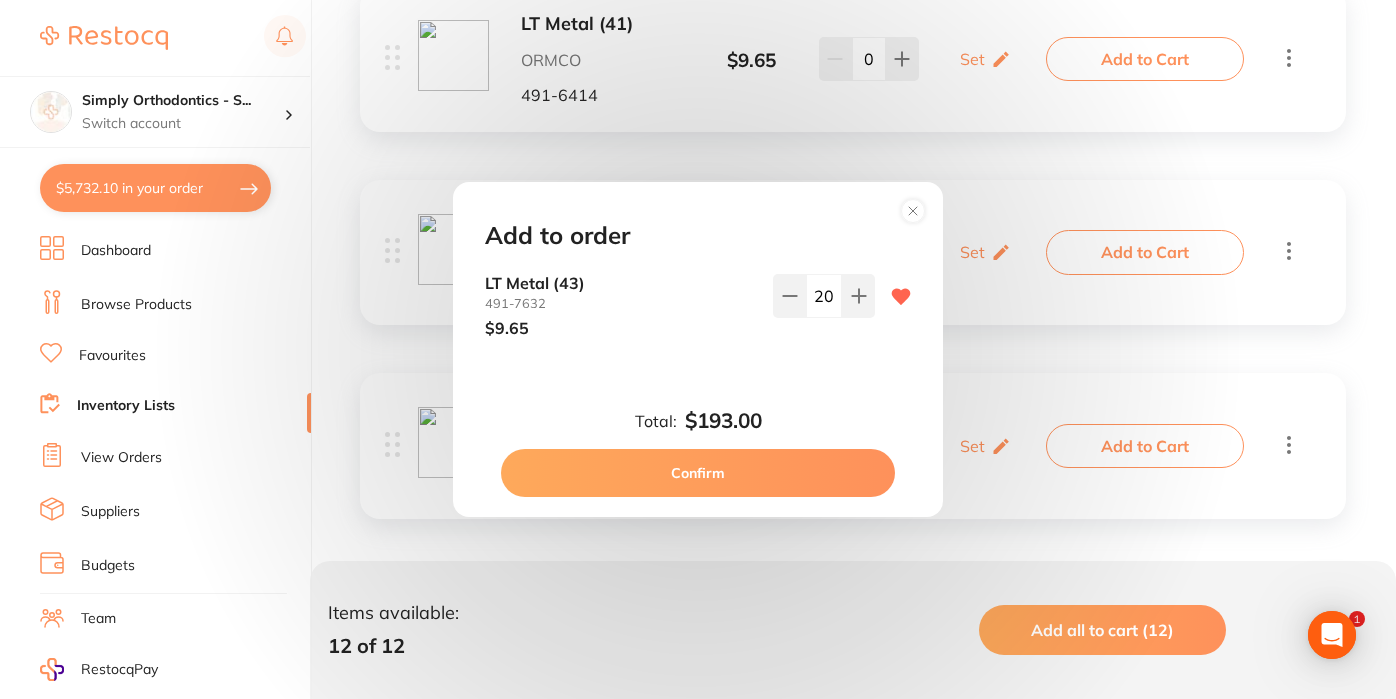 click on "Add to order LT Metal (43) [PHONE] $9.65     20         Total:    $193.00 Confirm" at bounding box center [698, 349] 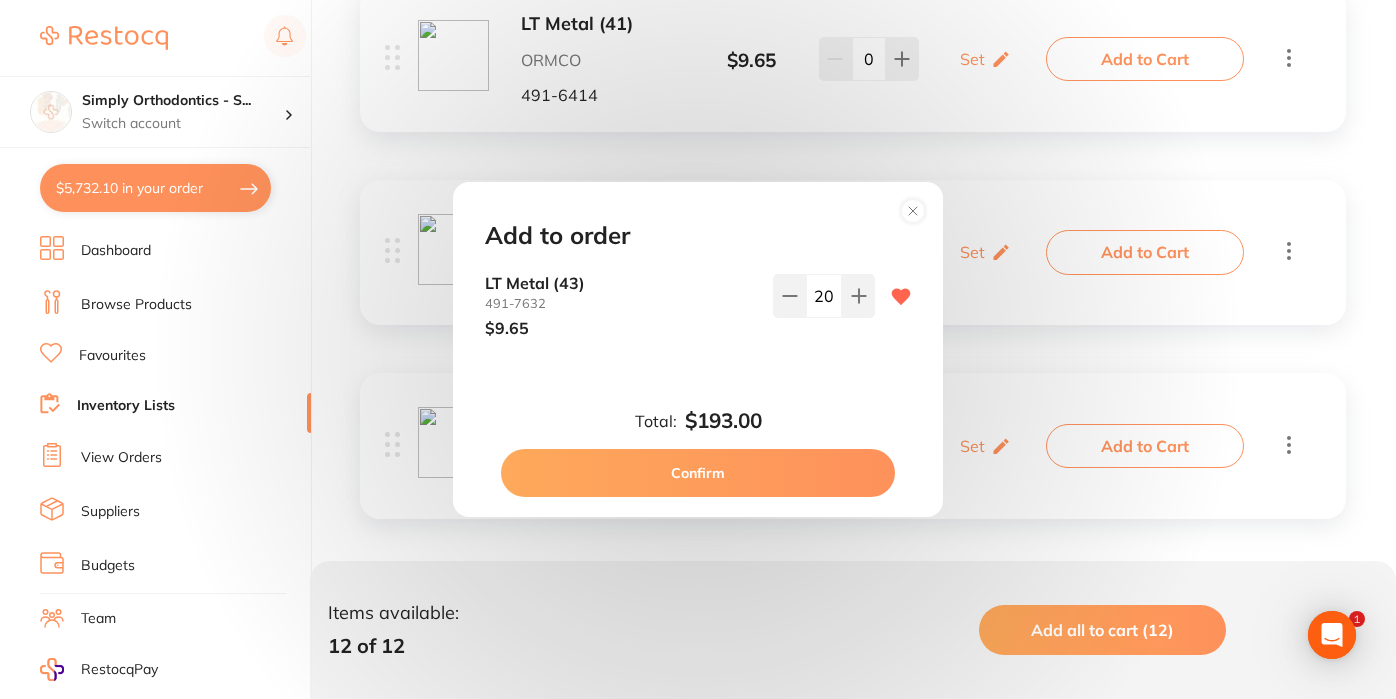 click on "Confirm" at bounding box center (698, 473) 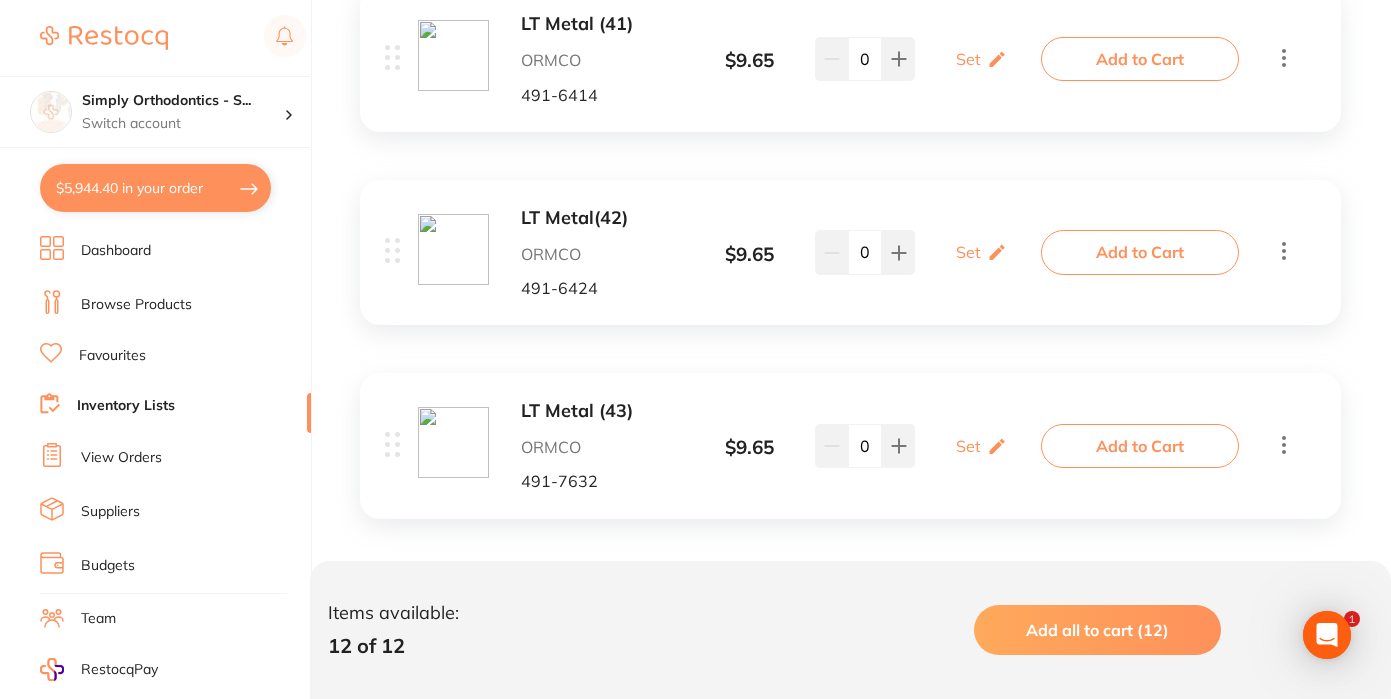 click on "Inventory Lists" at bounding box center (175, 406) 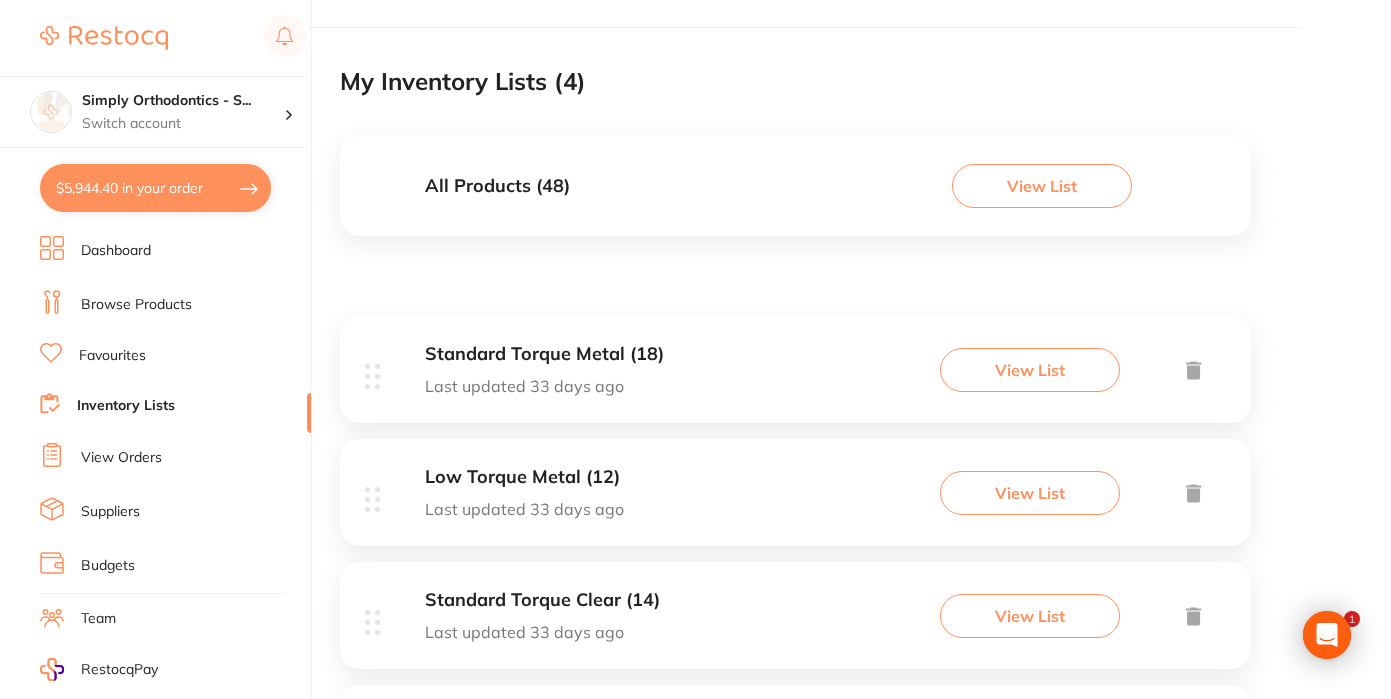 scroll, scrollTop: 252, scrollLeft: 0, axis: vertical 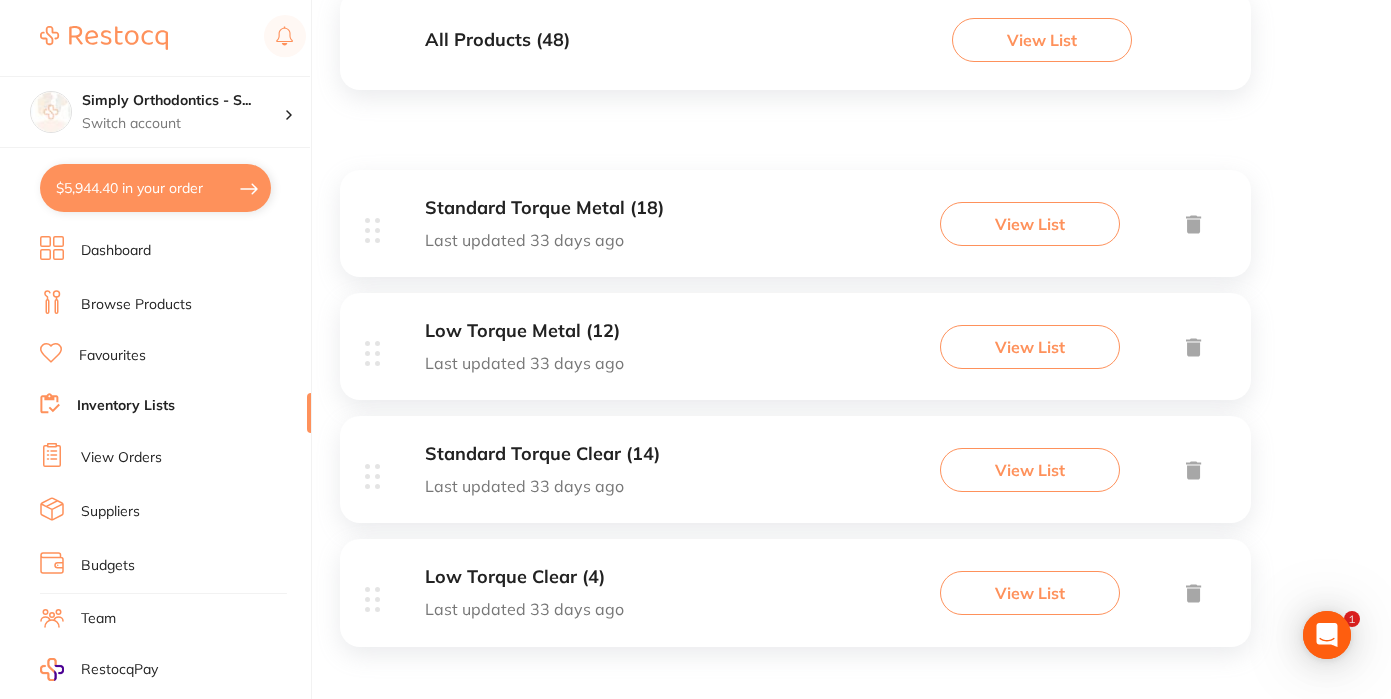 click on "Low Torque Clear (4) Last updated 33 days ago View List" at bounding box center [795, 592] 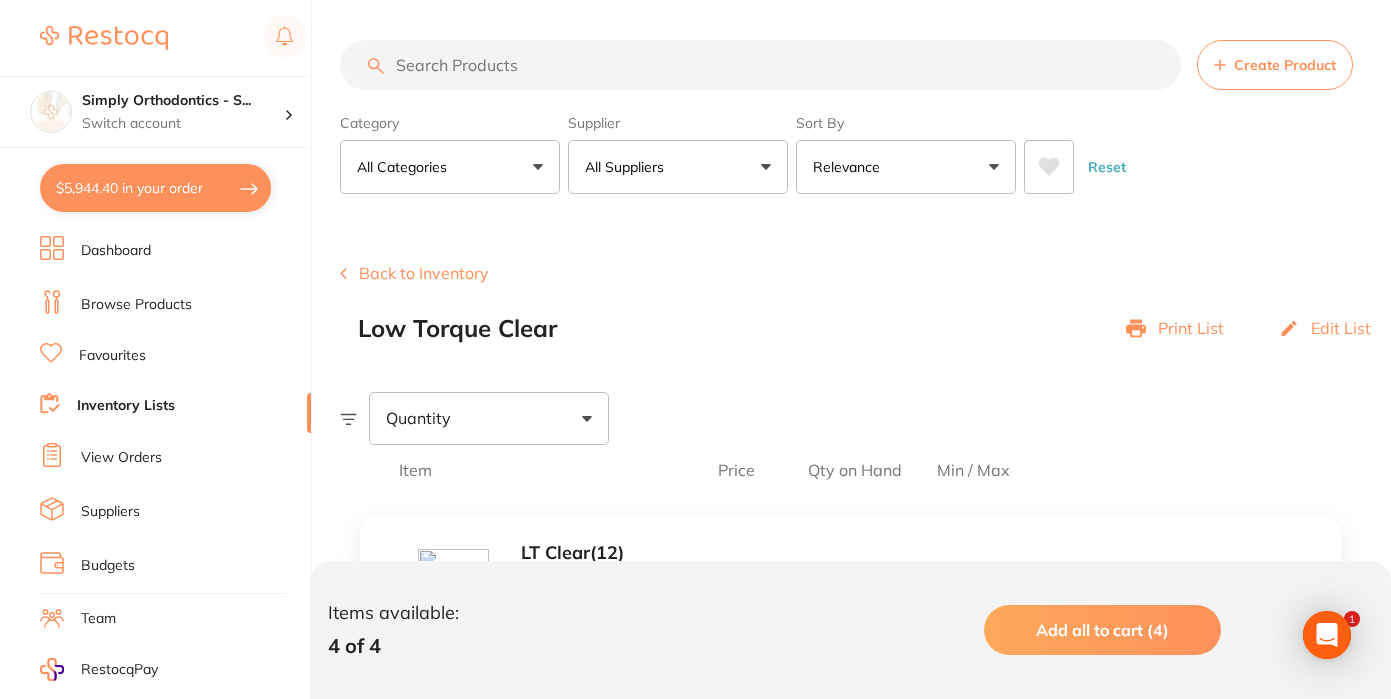 scroll, scrollTop: 0, scrollLeft: 0, axis: both 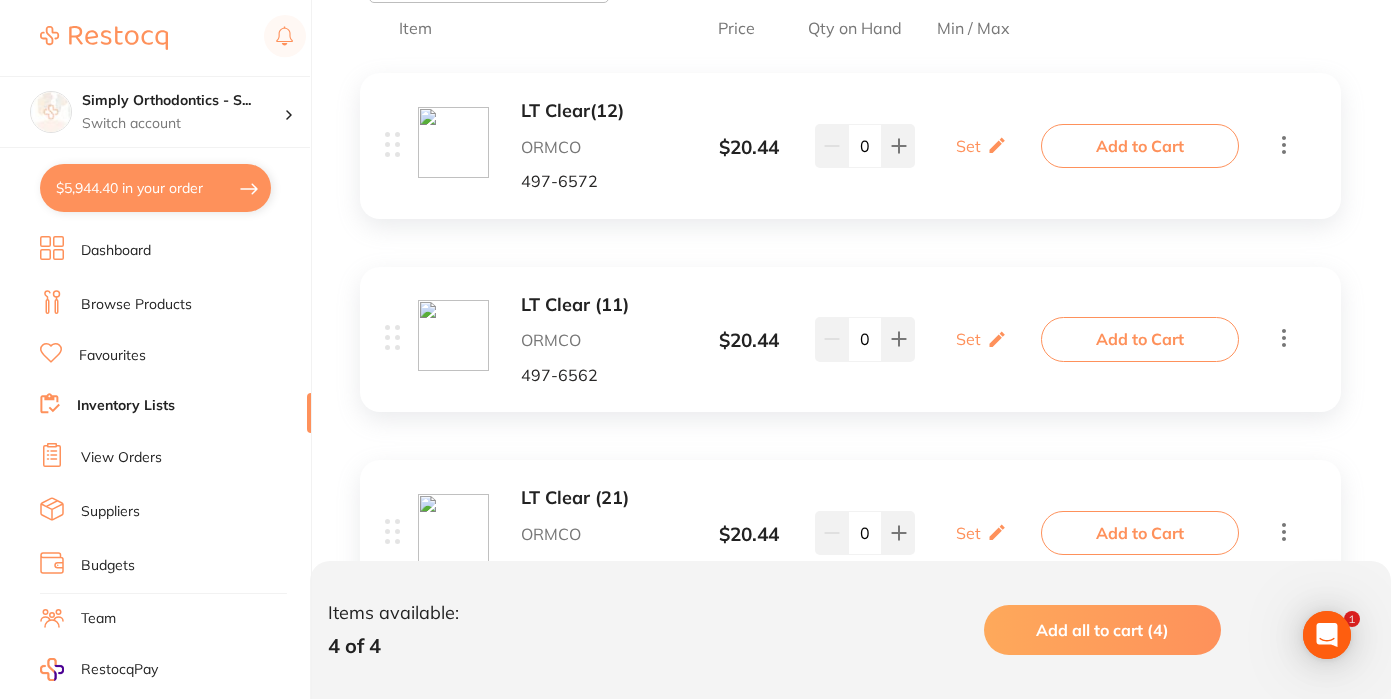 click on "Add to Cart" at bounding box center [1140, 339] 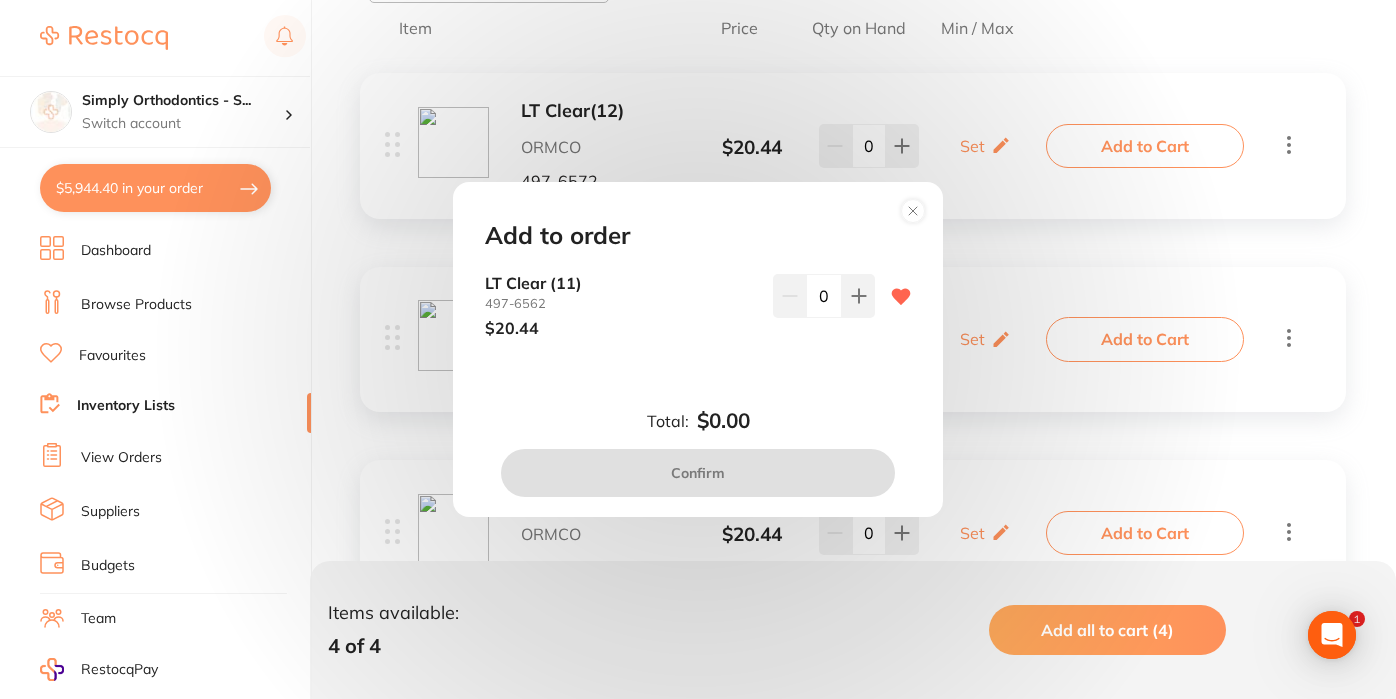 scroll, scrollTop: 0, scrollLeft: 0, axis: both 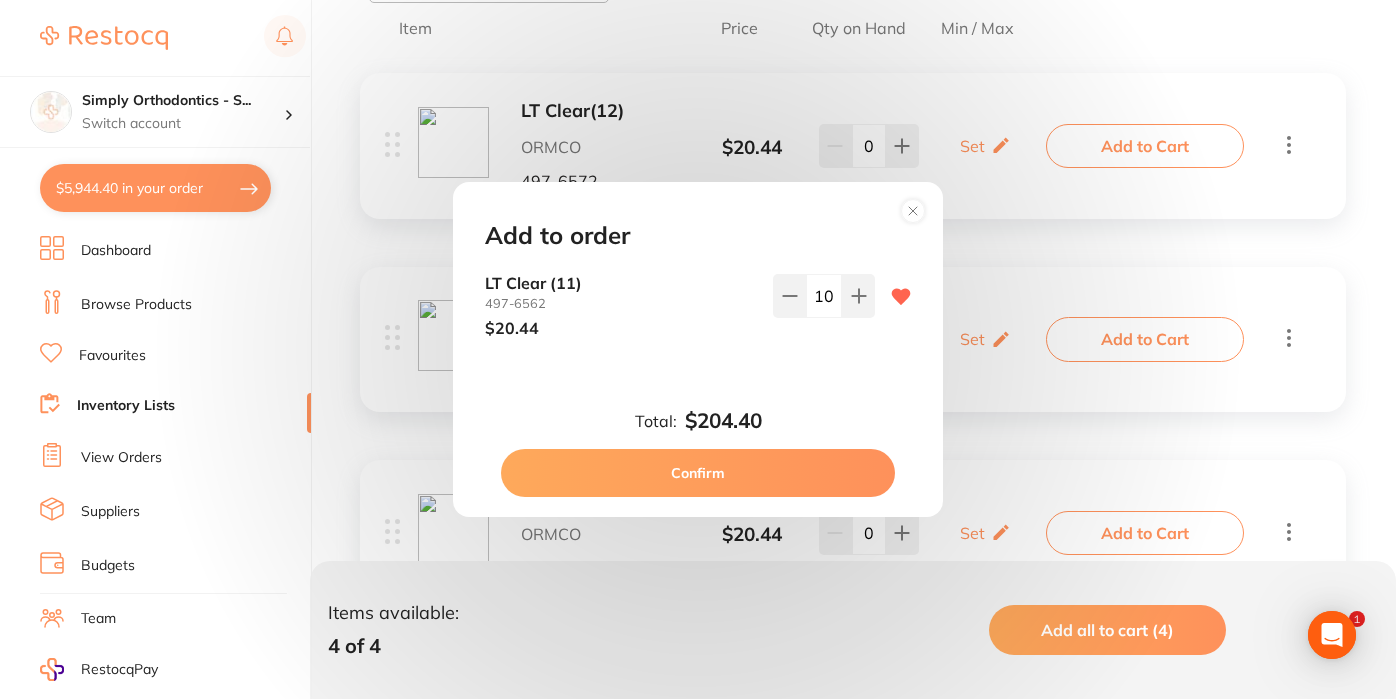 click on "Confirm" at bounding box center [698, 473] 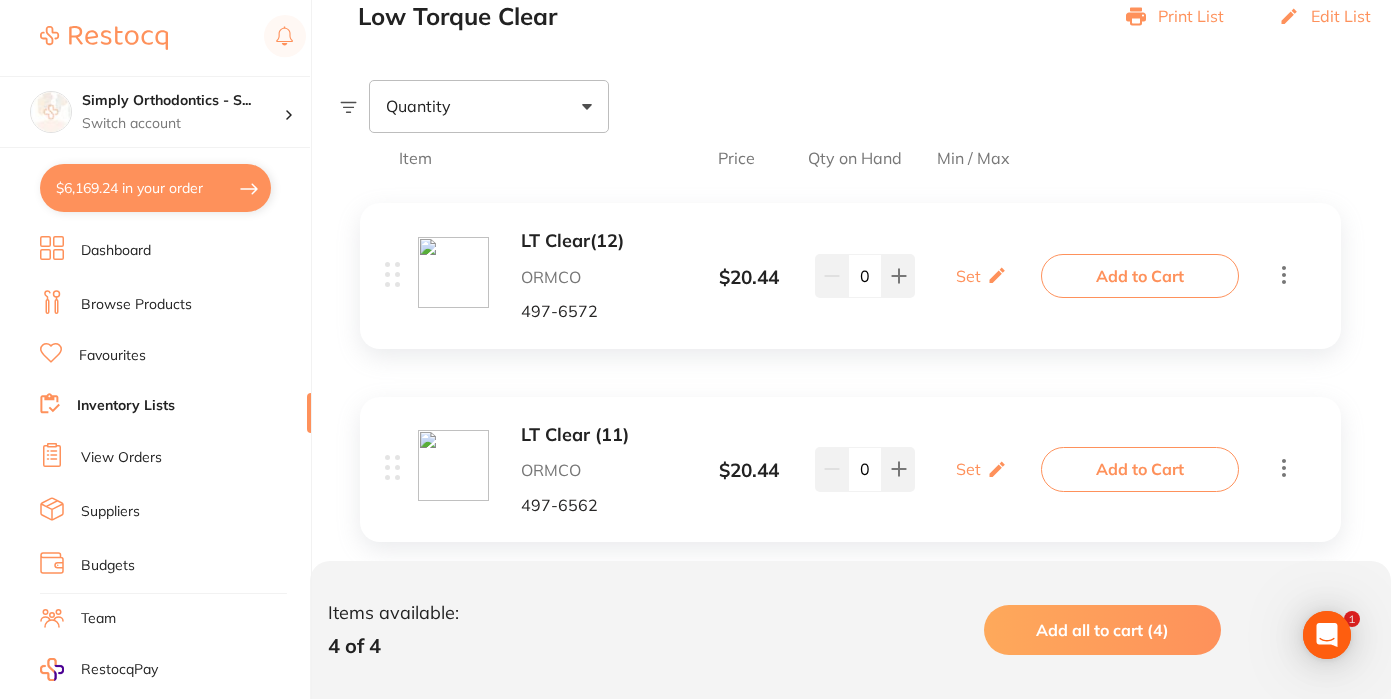 scroll, scrollTop: 310, scrollLeft: 0, axis: vertical 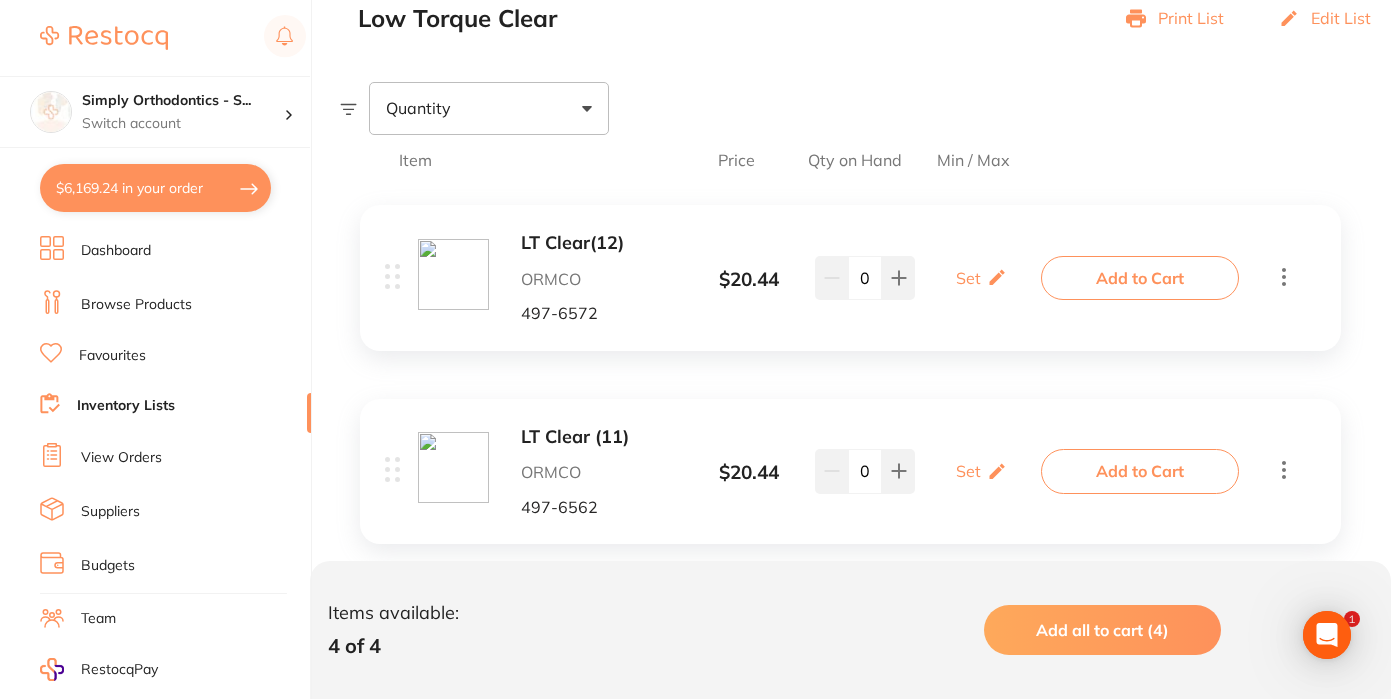 click on "Inventory Lists" at bounding box center (126, 406) 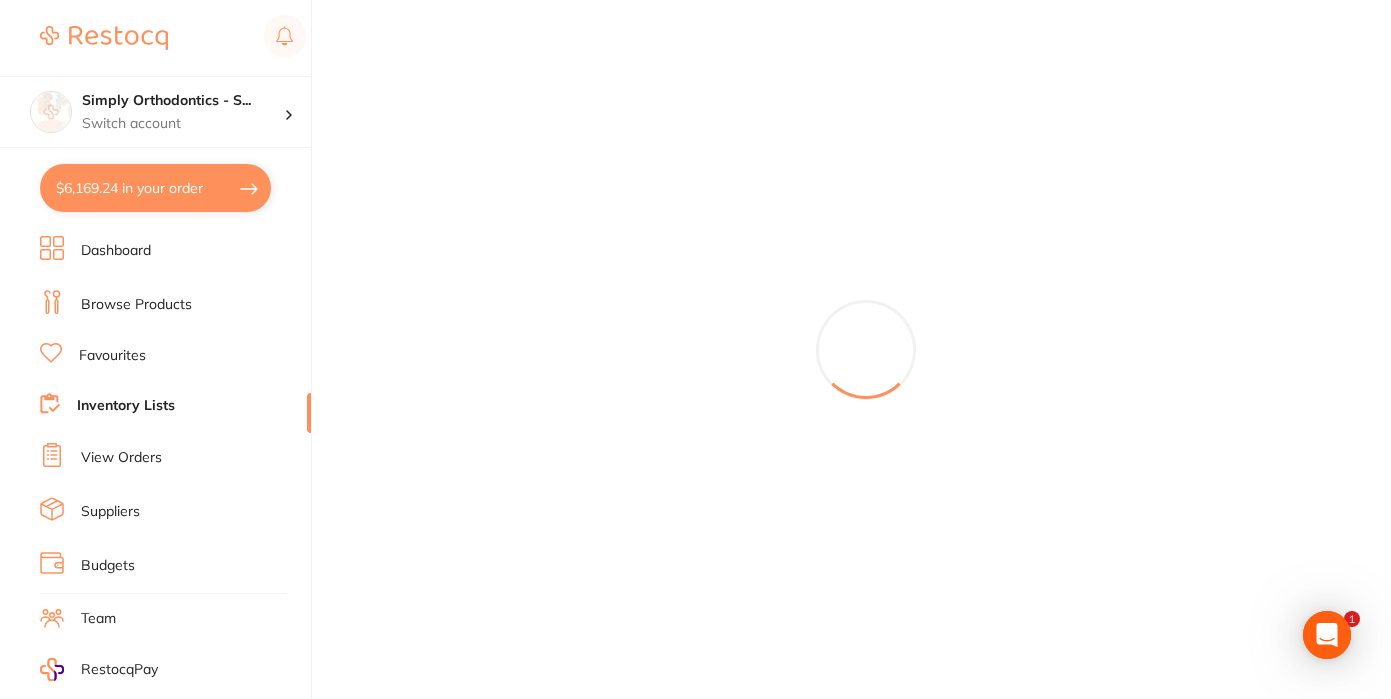 scroll, scrollTop: 0, scrollLeft: 0, axis: both 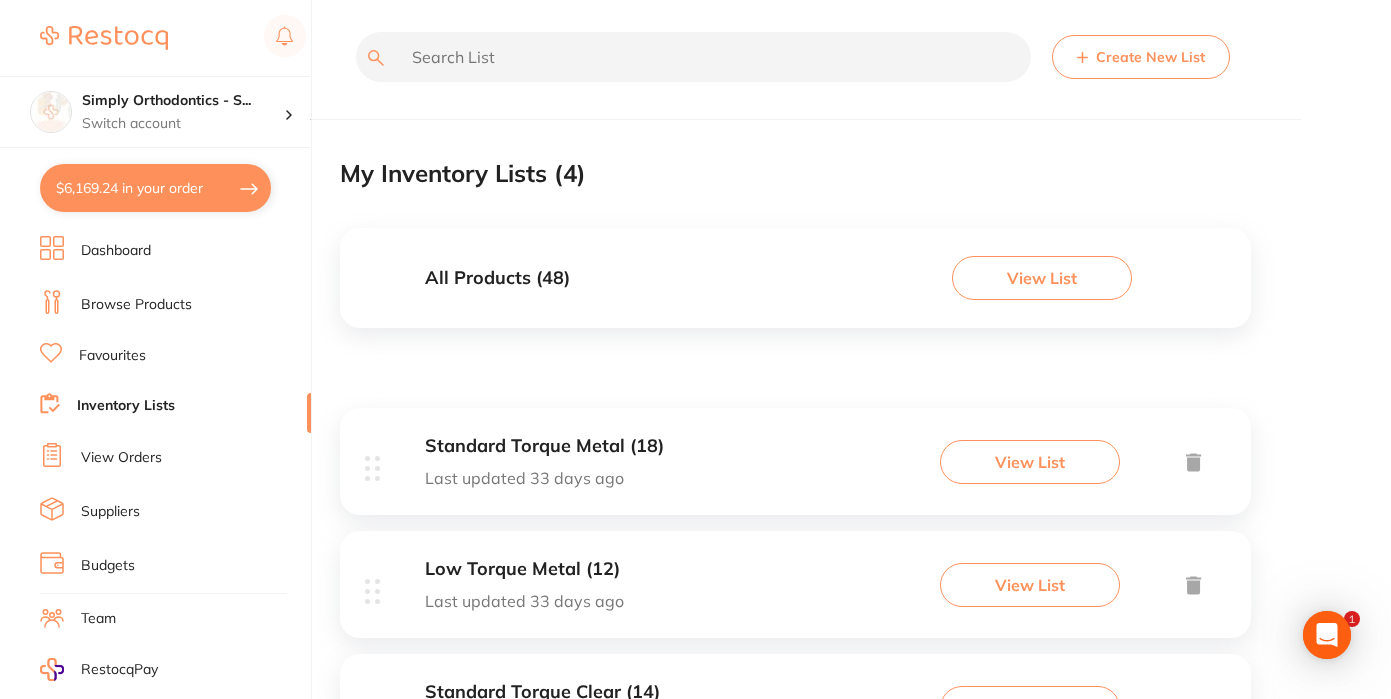 click on "Favourites" at bounding box center [112, 356] 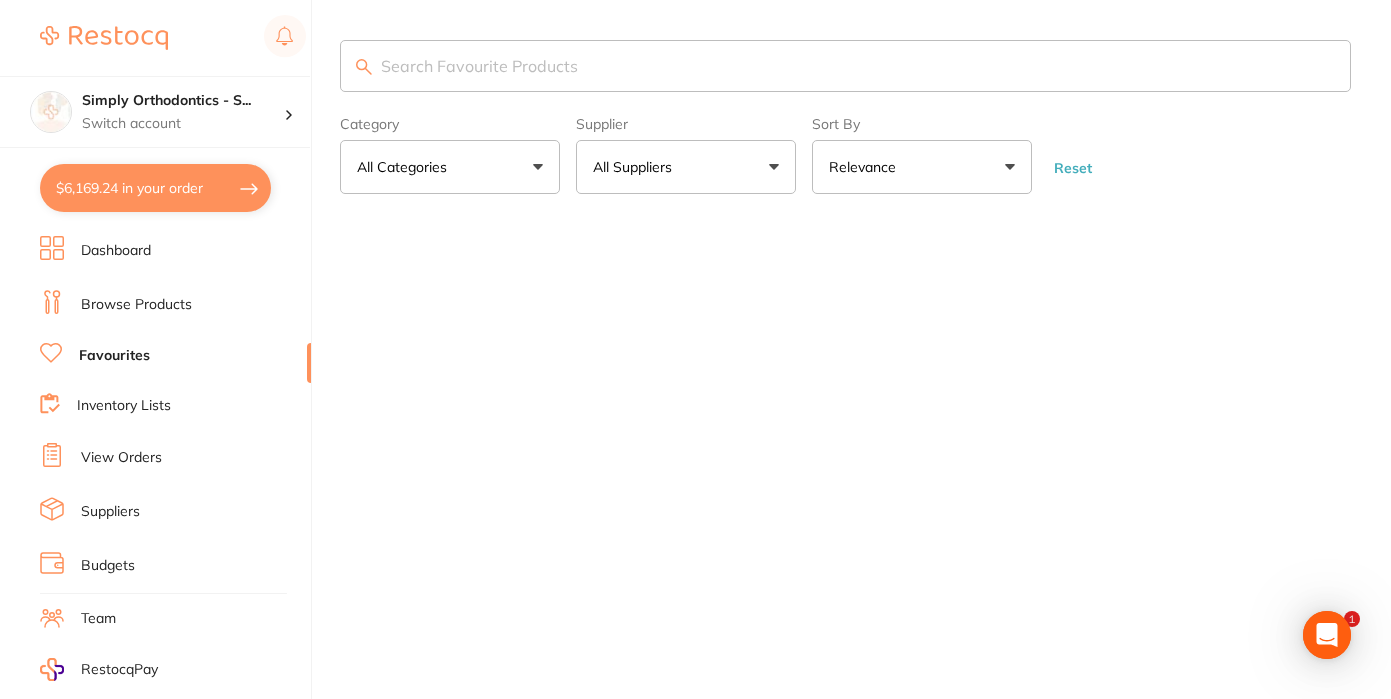 scroll, scrollTop: 0, scrollLeft: 0, axis: both 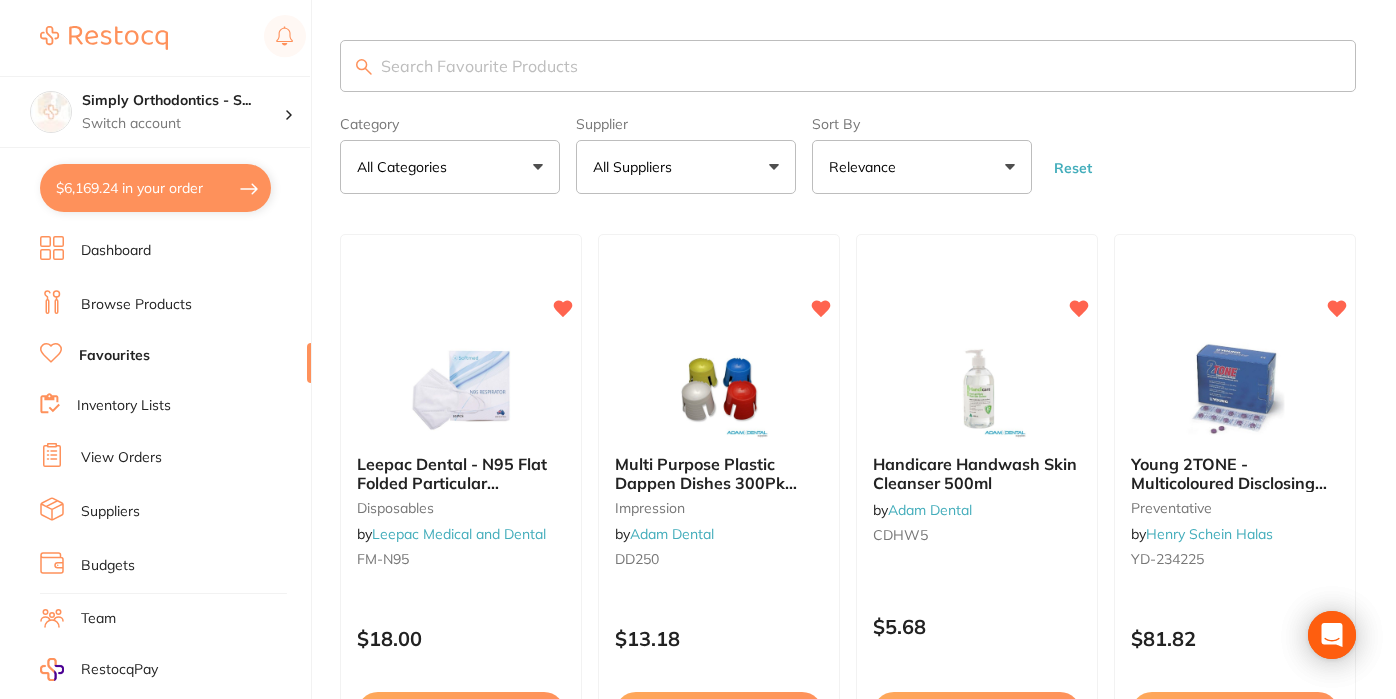 click on "All Suppliers" at bounding box center [686, 167] 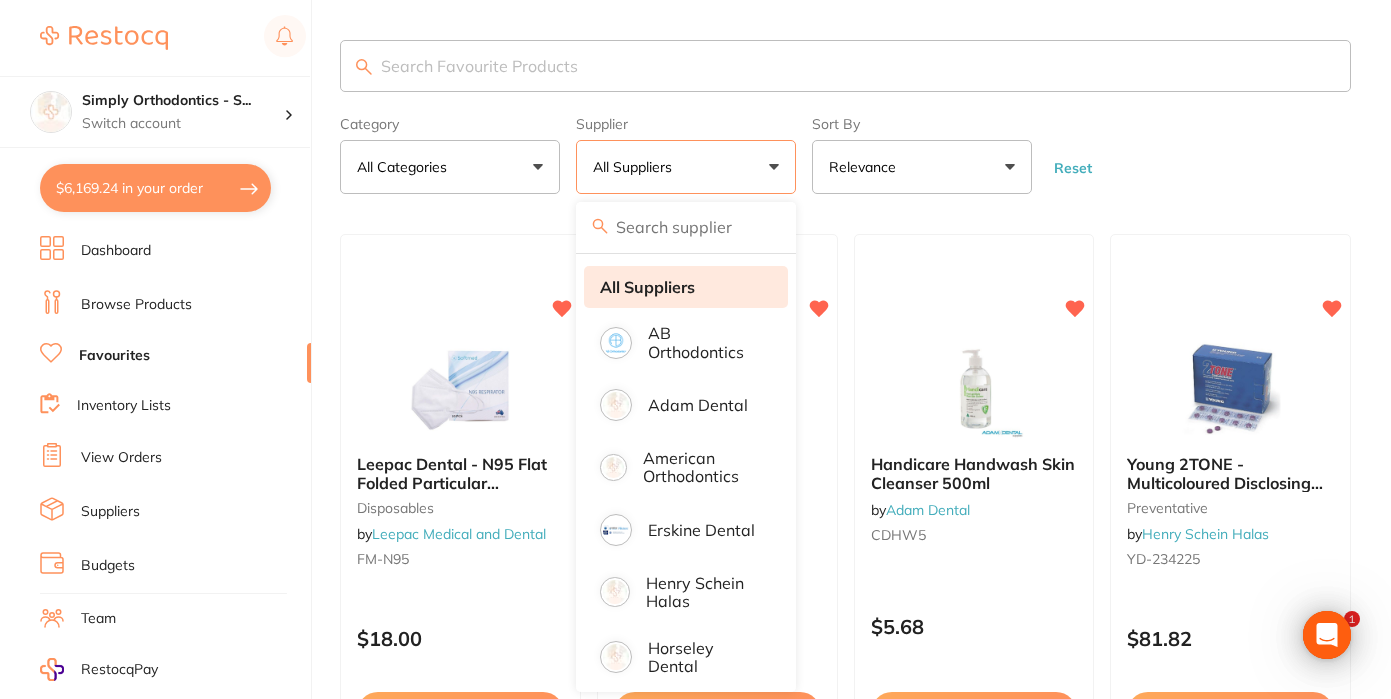 scroll, scrollTop: 0, scrollLeft: 0, axis: both 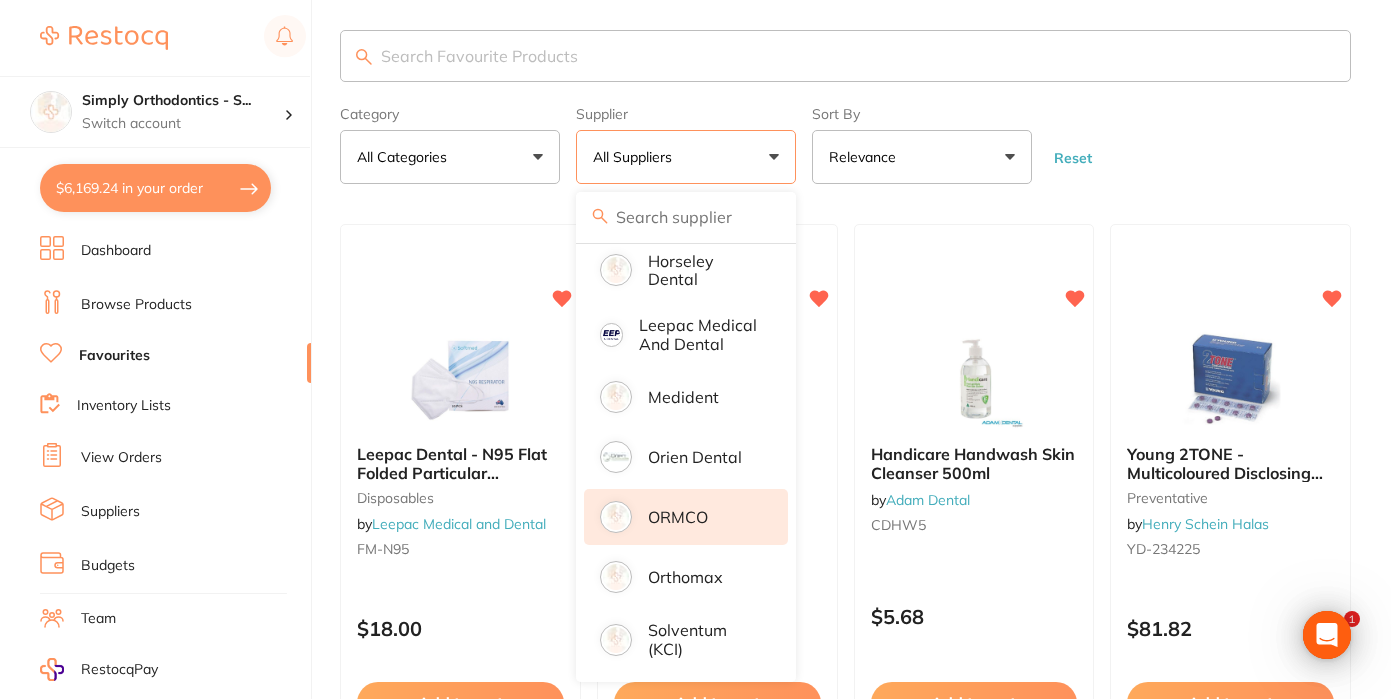click on "ORMCO" at bounding box center [678, 517] 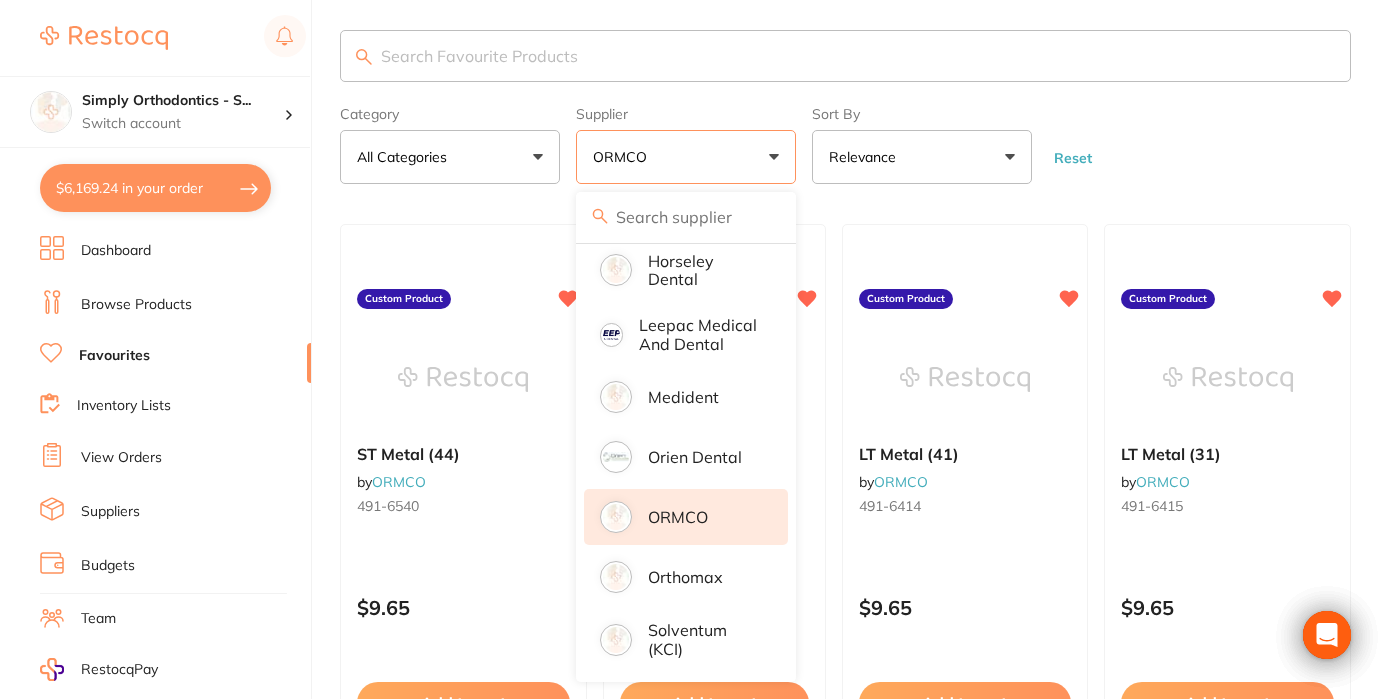 click on "Category All Categories All Categories Clear Category   false    All Categories Category All Categories Supplier ORMCO All Suppliers AB Orthodontics Adam Dental American Orthodontics Erskine Dental Henry Schein Halas Horseley Dental Leepac Medical and Dental Medident Orien dental ORMCO Orthomax Solventum (KCI) Clear Supplier   true    ORMCO Supplier All Suppliers AB Orthodontics Adam Dental American Orthodontics Erskine Dental Henry Schein Halas Horseley Dental Leepac Medical and Dental Medident Orien dental ORMCO Orthomax Solventum (KCI) Sort By Relevance Highest Price Lowest Price On Sale Relevance Clear Sort By   false    Relevance Sort By Highest Price Lowest Price On Sale Relevance Reset" at bounding box center (845, 141) 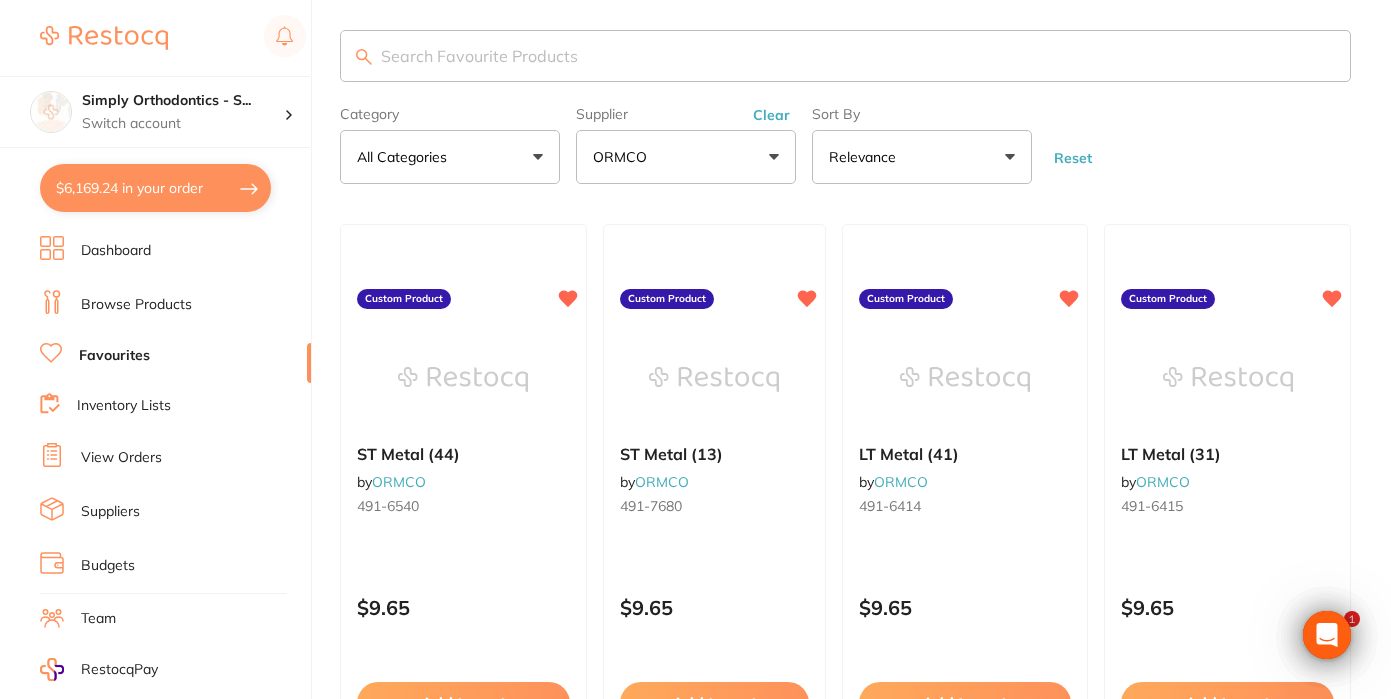 scroll, scrollTop: 0, scrollLeft: 0, axis: both 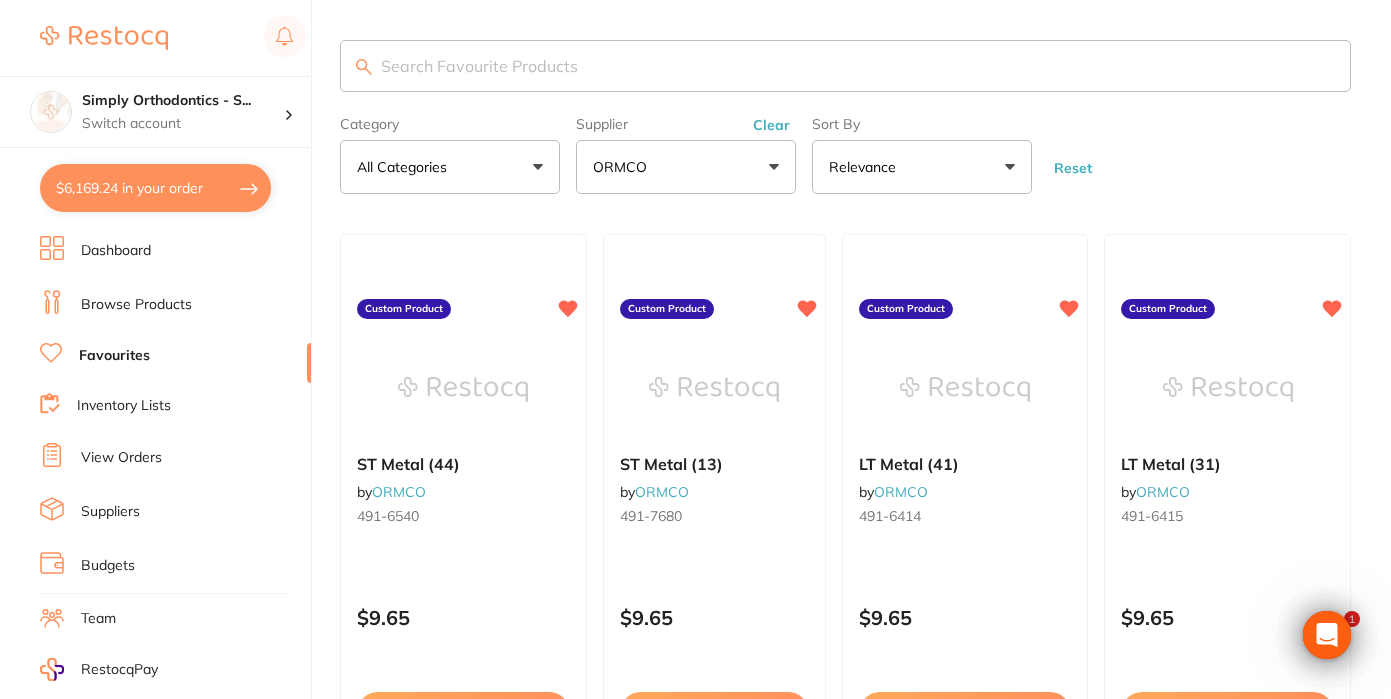 click at bounding box center (845, 66) 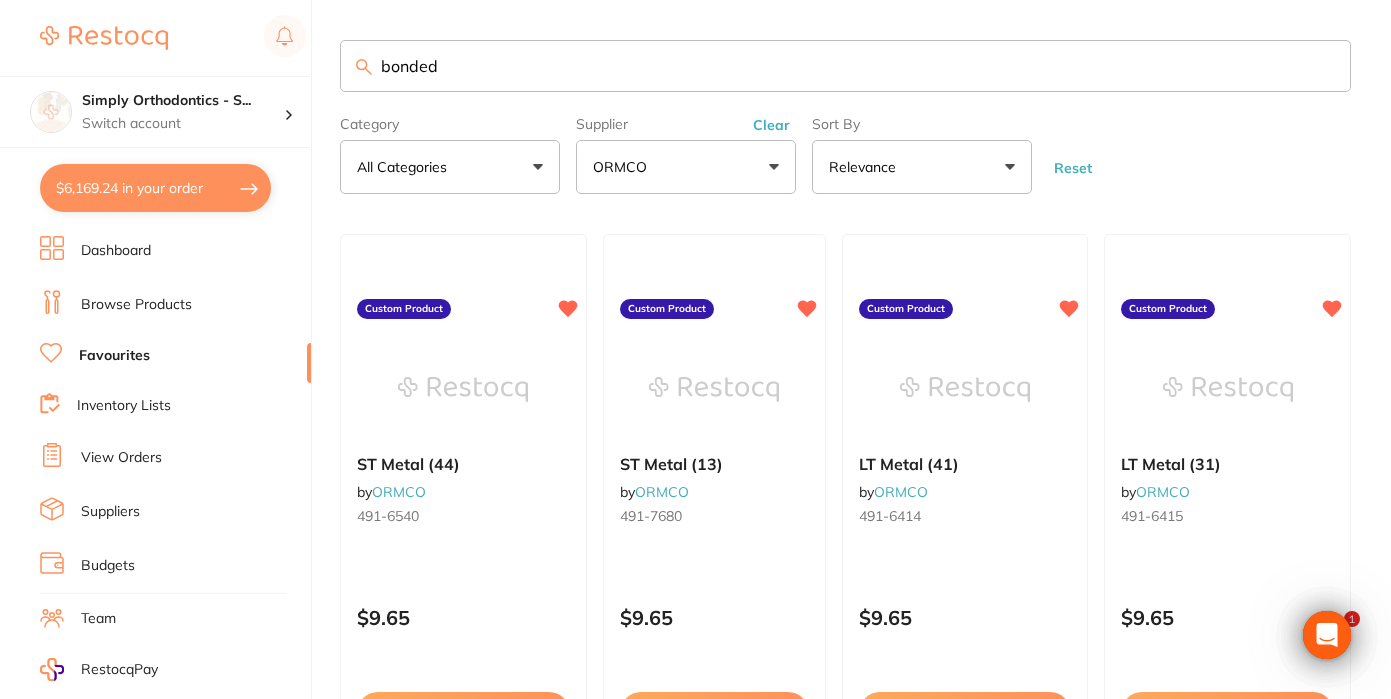 type on "bonded" 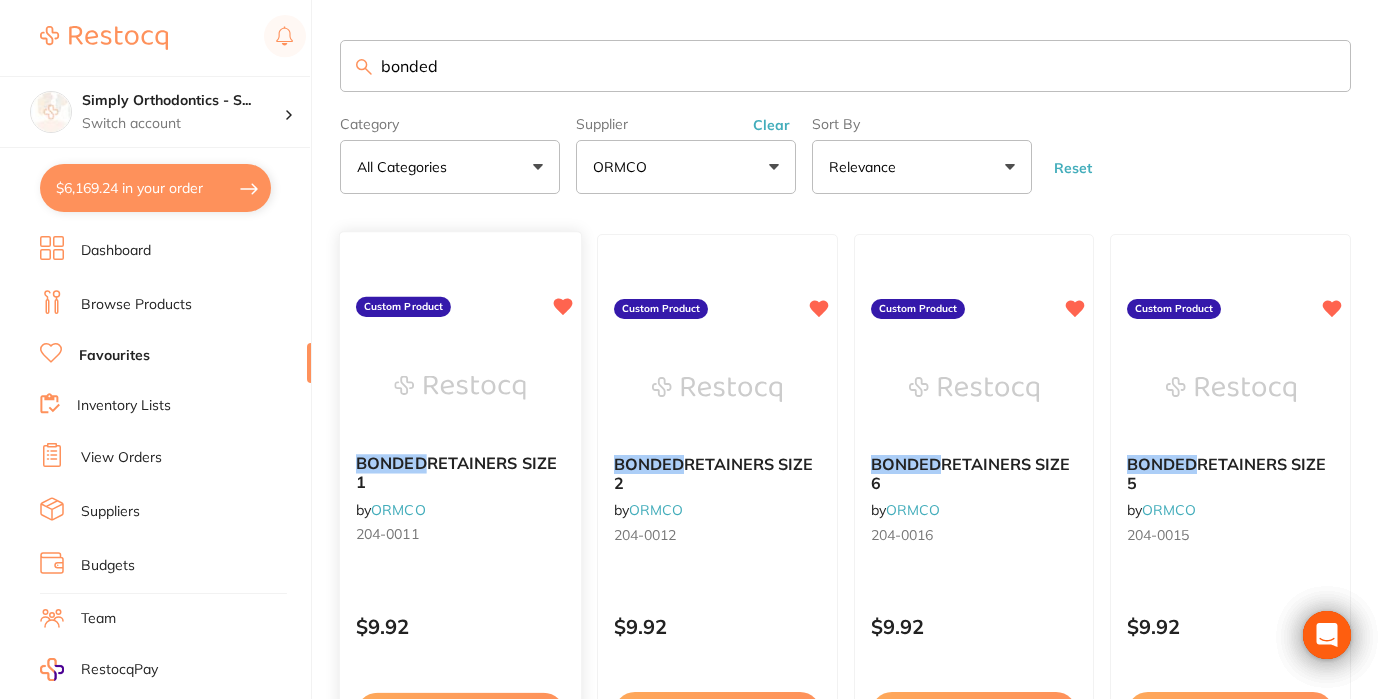 scroll, scrollTop: 0, scrollLeft: 0, axis: both 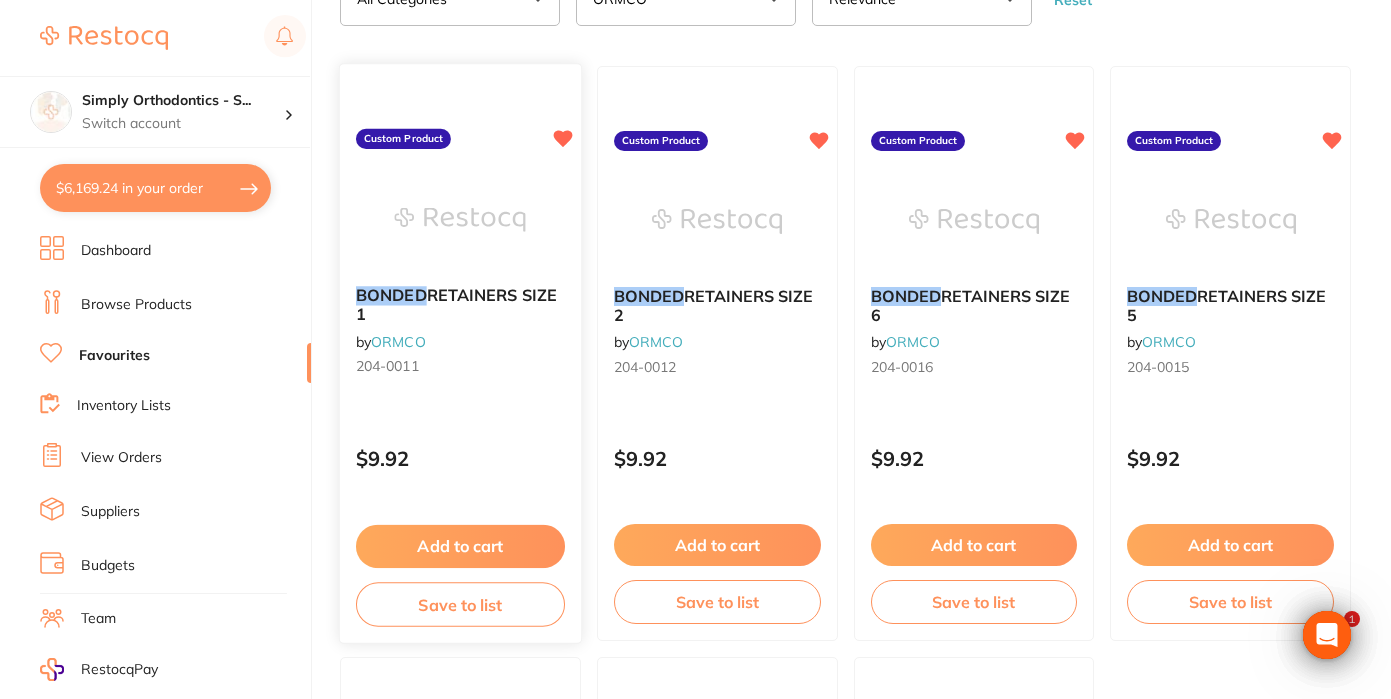 click on "Add to cart" at bounding box center [460, 546] 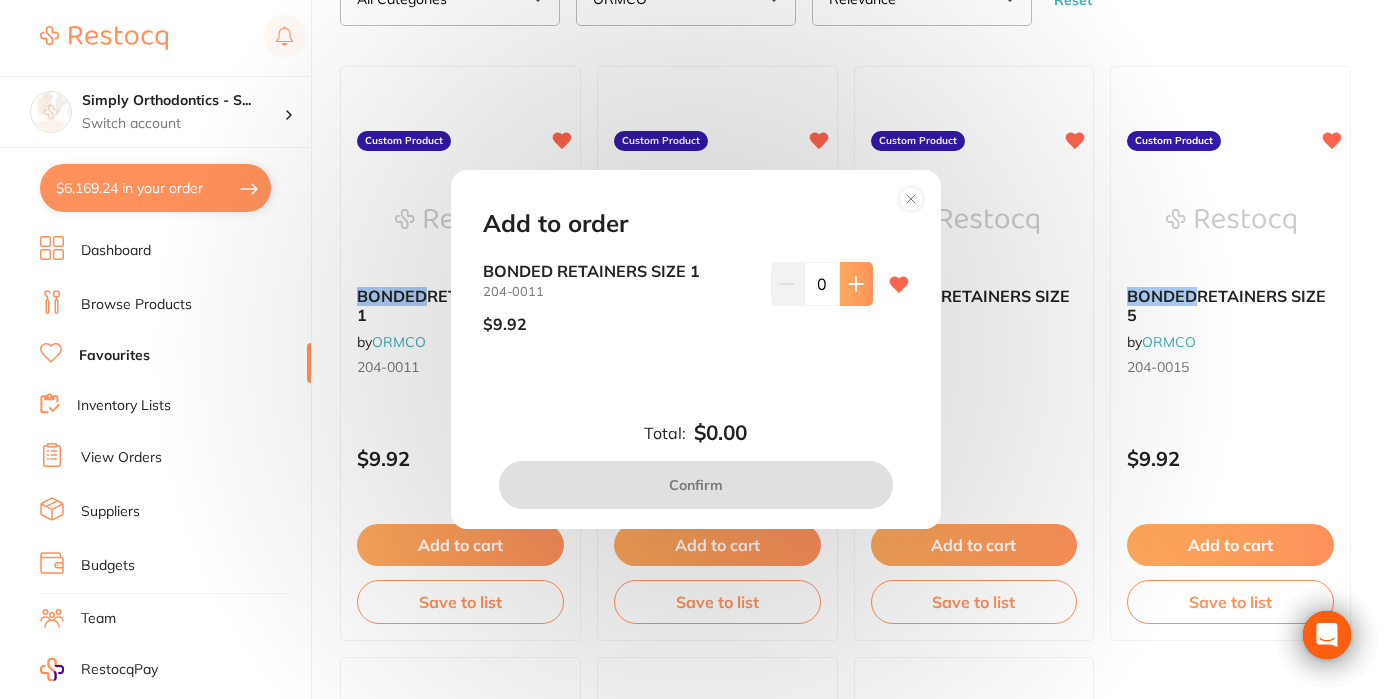 click at bounding box center [856, 284] 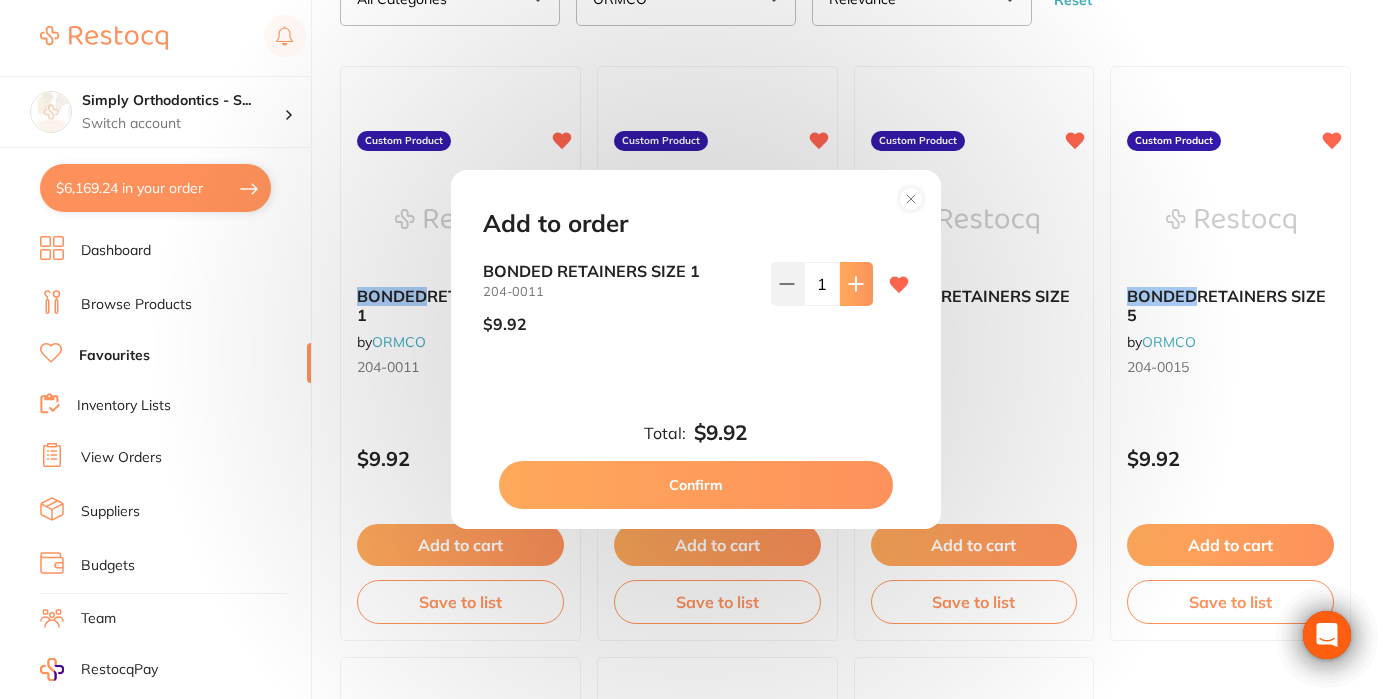 click at bounding box center (856, 284) 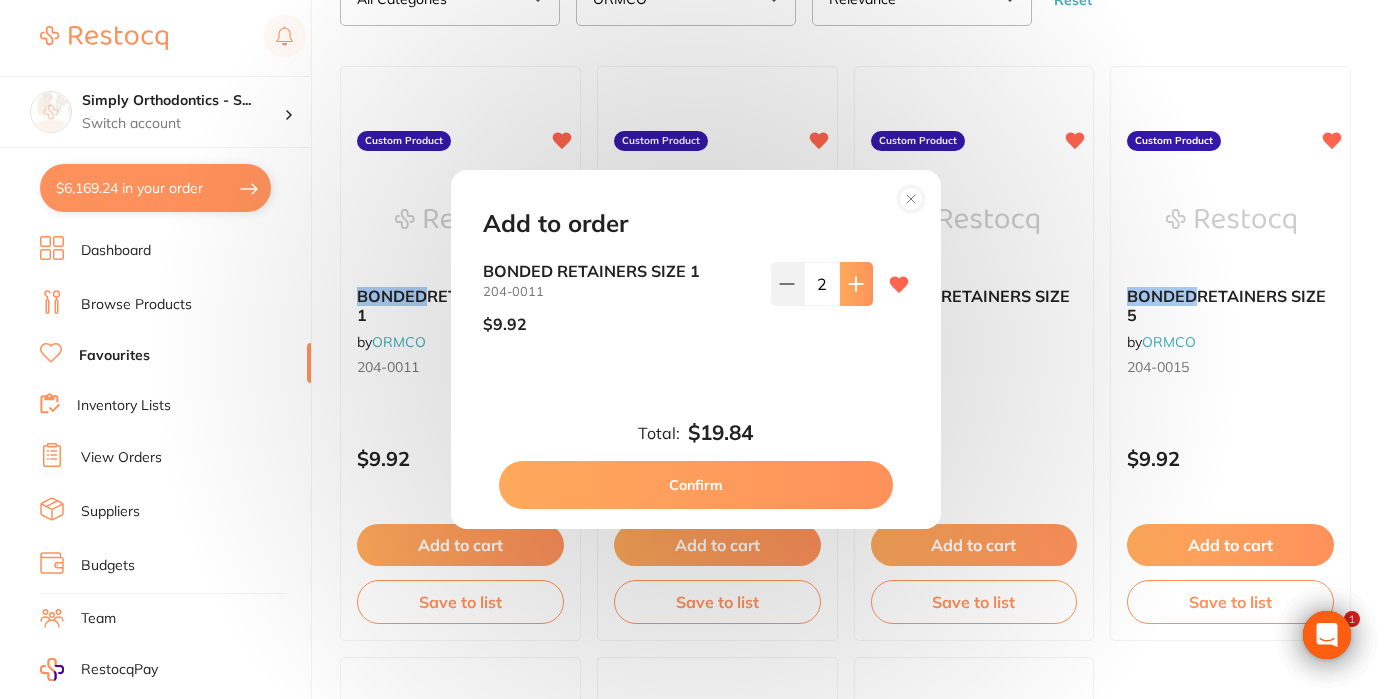 click at bounding box center (856, 284) 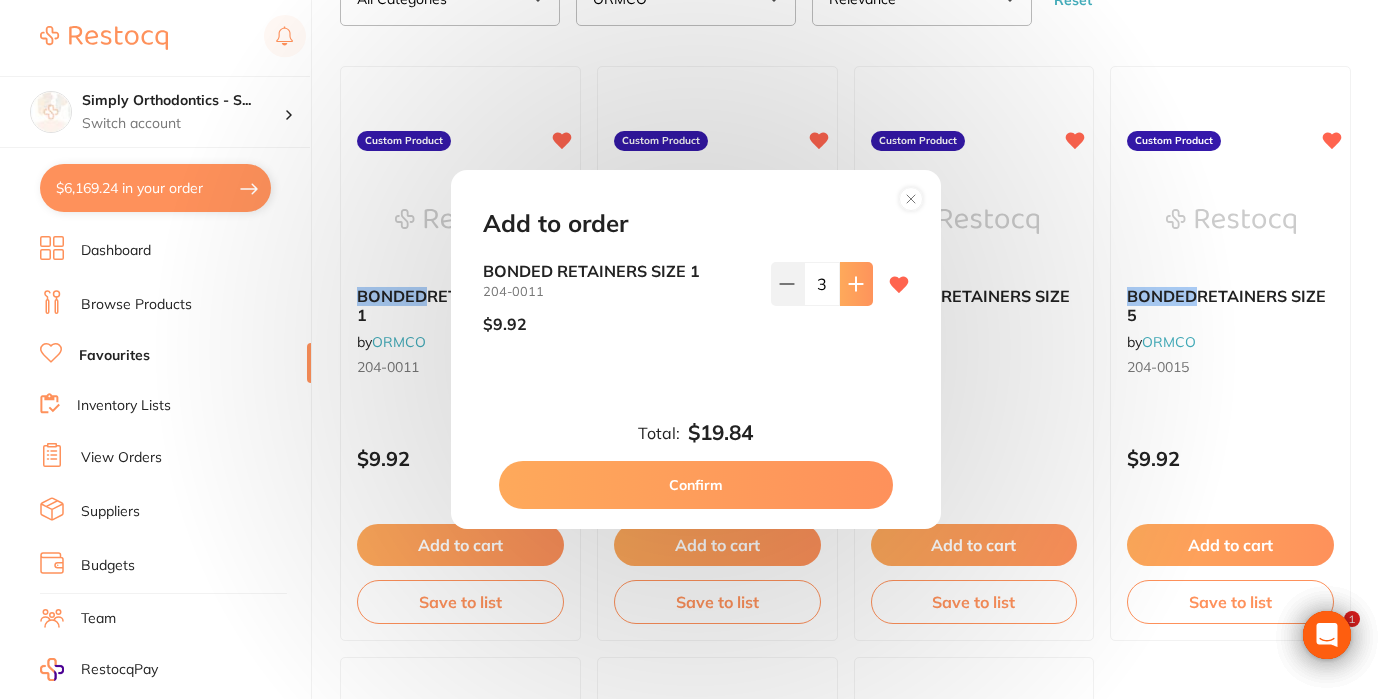 click at bounding box center (856, 284) 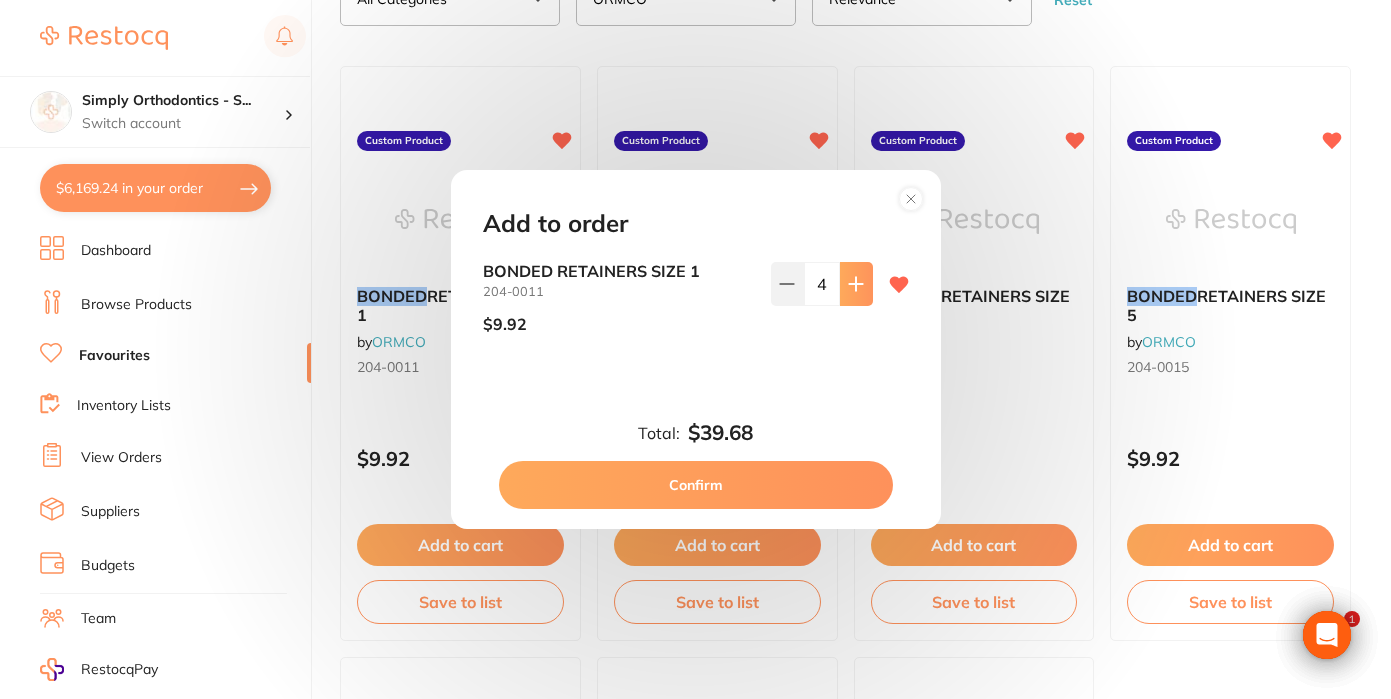 click at bounding box center (856, 284) 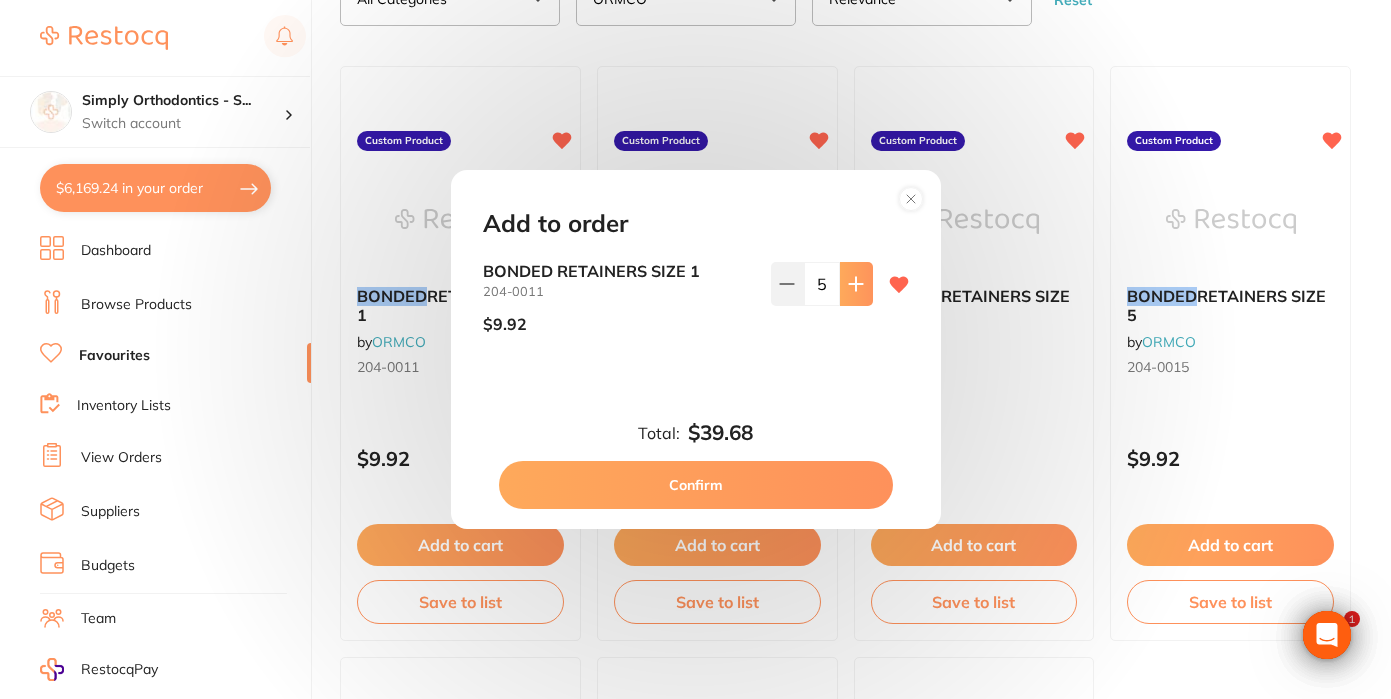scroll, scrollTop: 0, scrollLeft: 0, axis: both 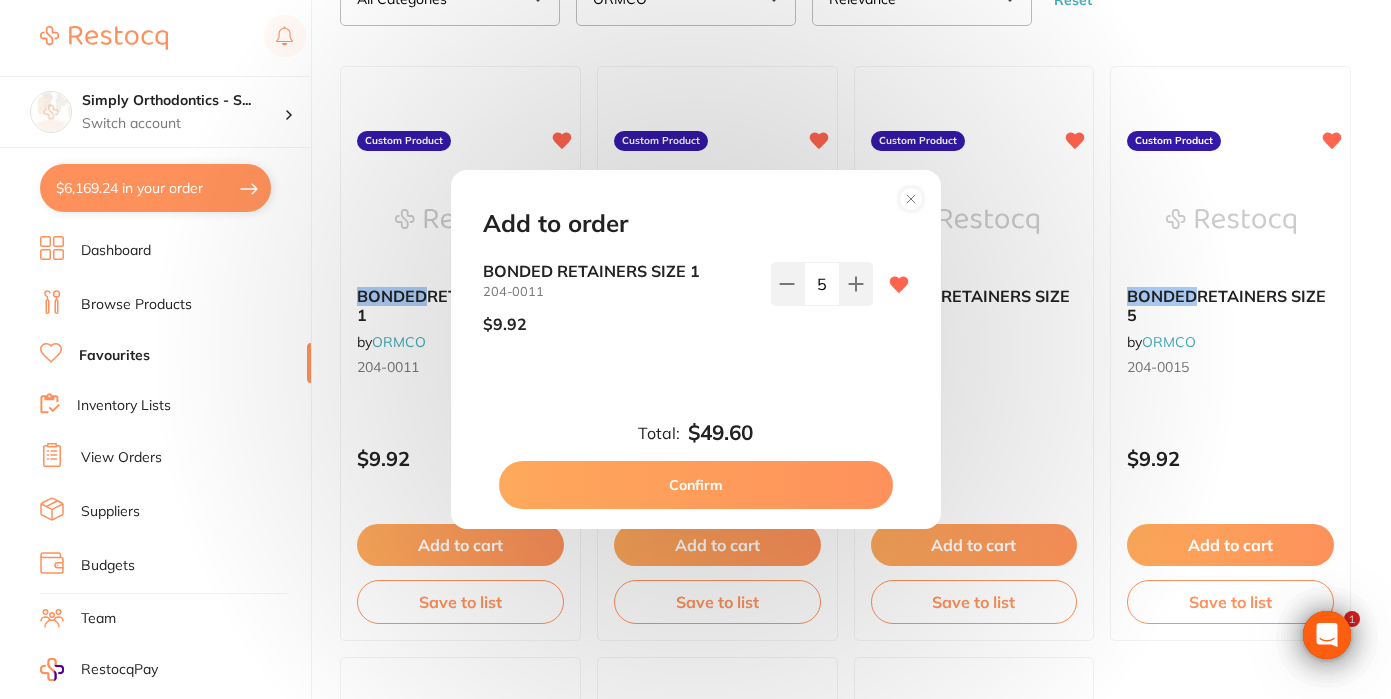 click on "Confirm" at bounding box center (696, 485) 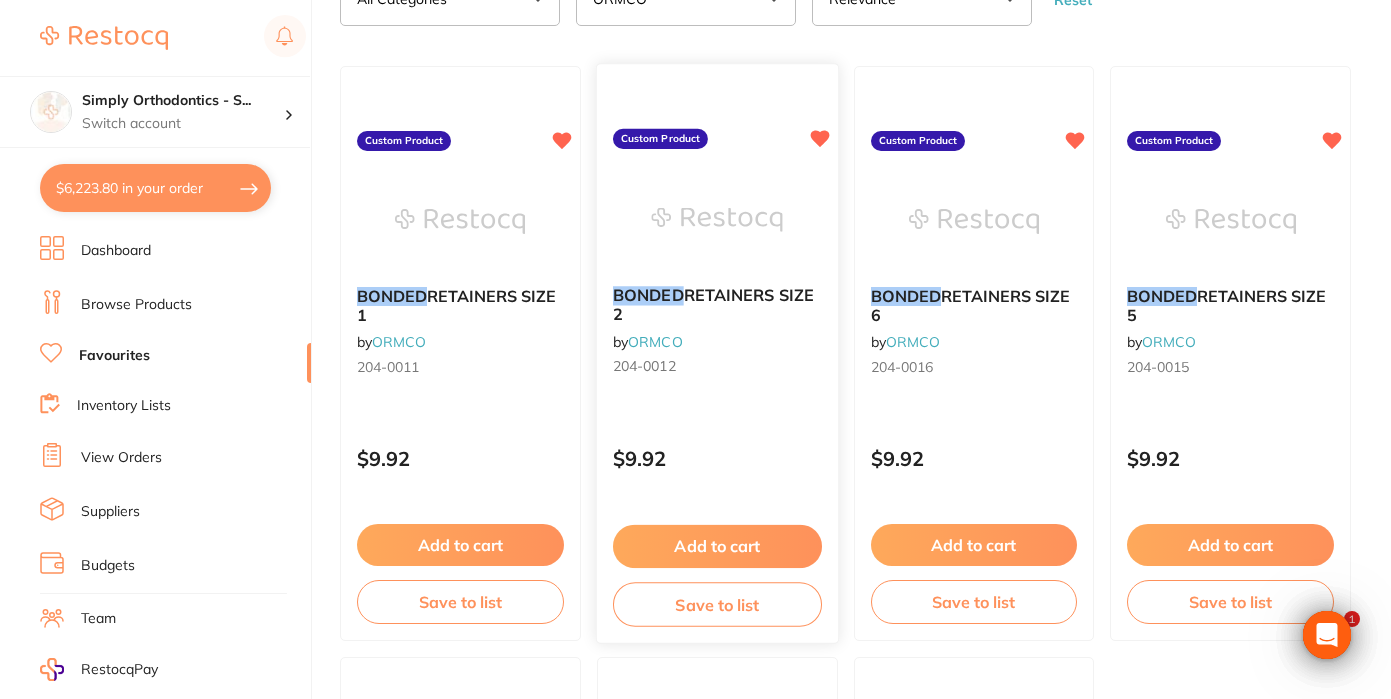 scroll, scrollTop: 0, scrollLeft: 0, axis: both 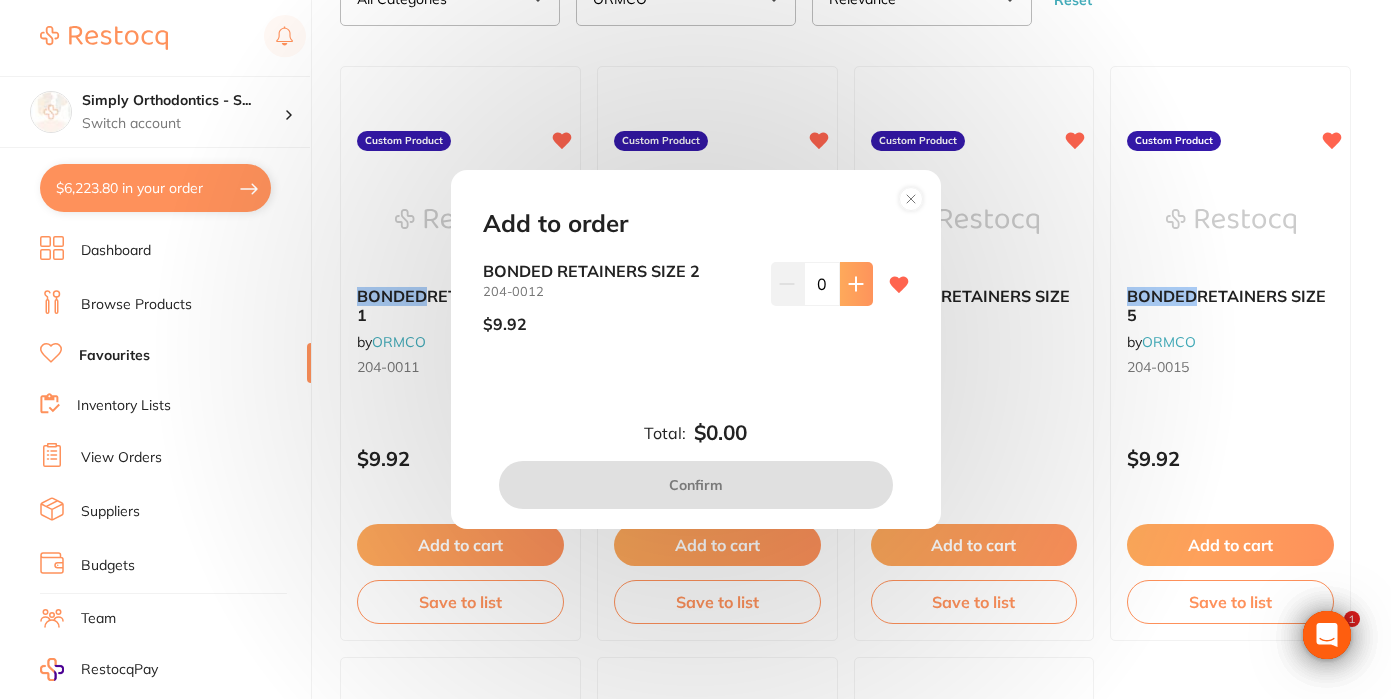 click 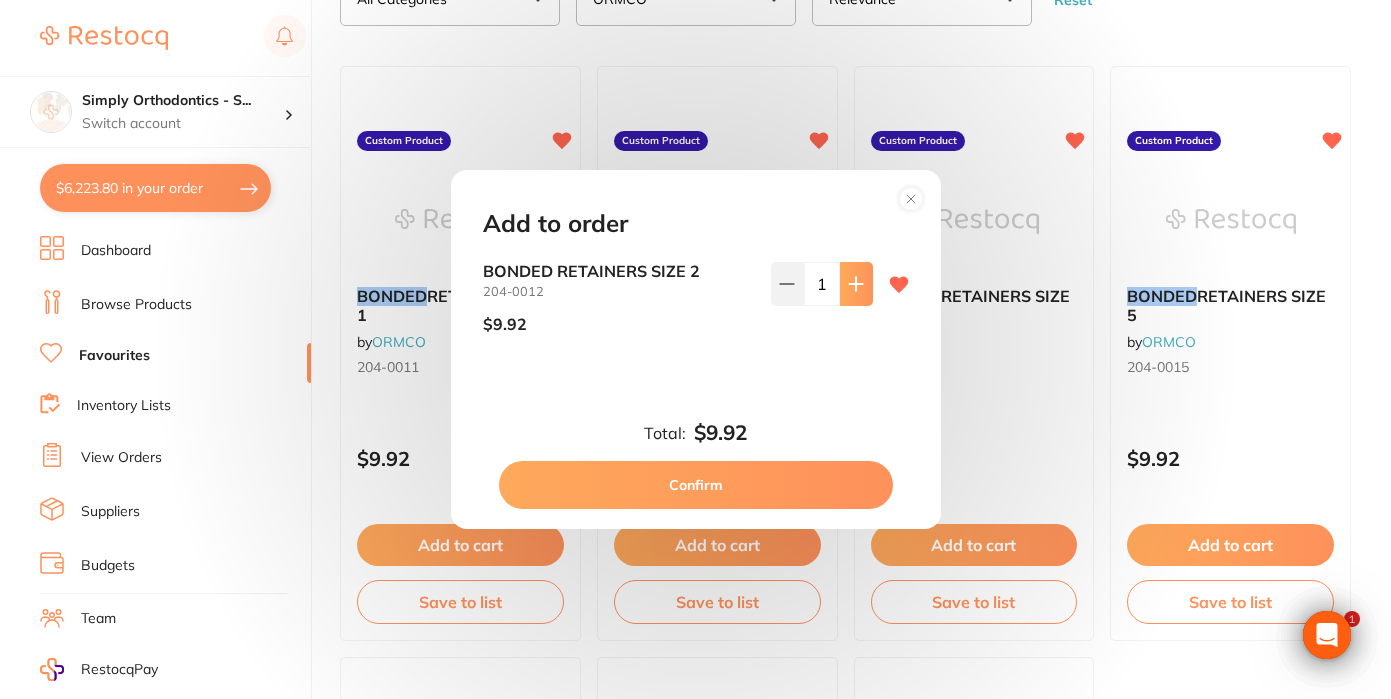 click 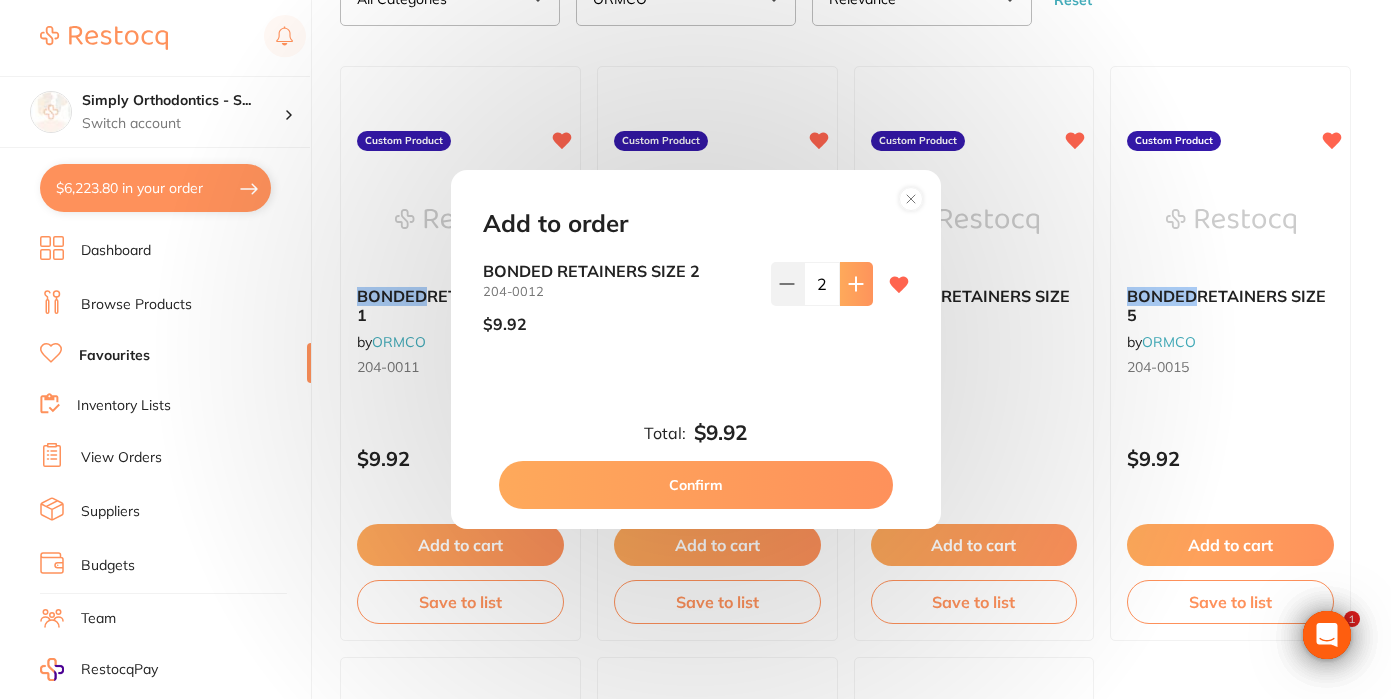 click 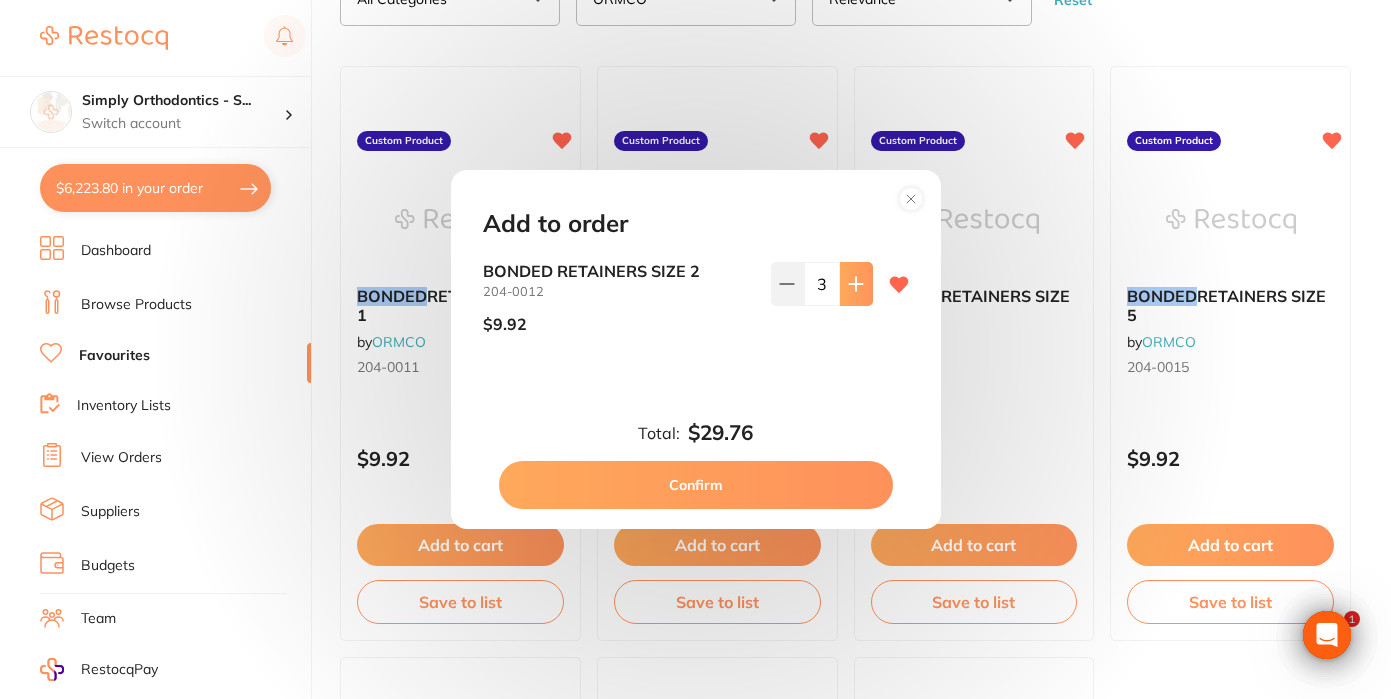click 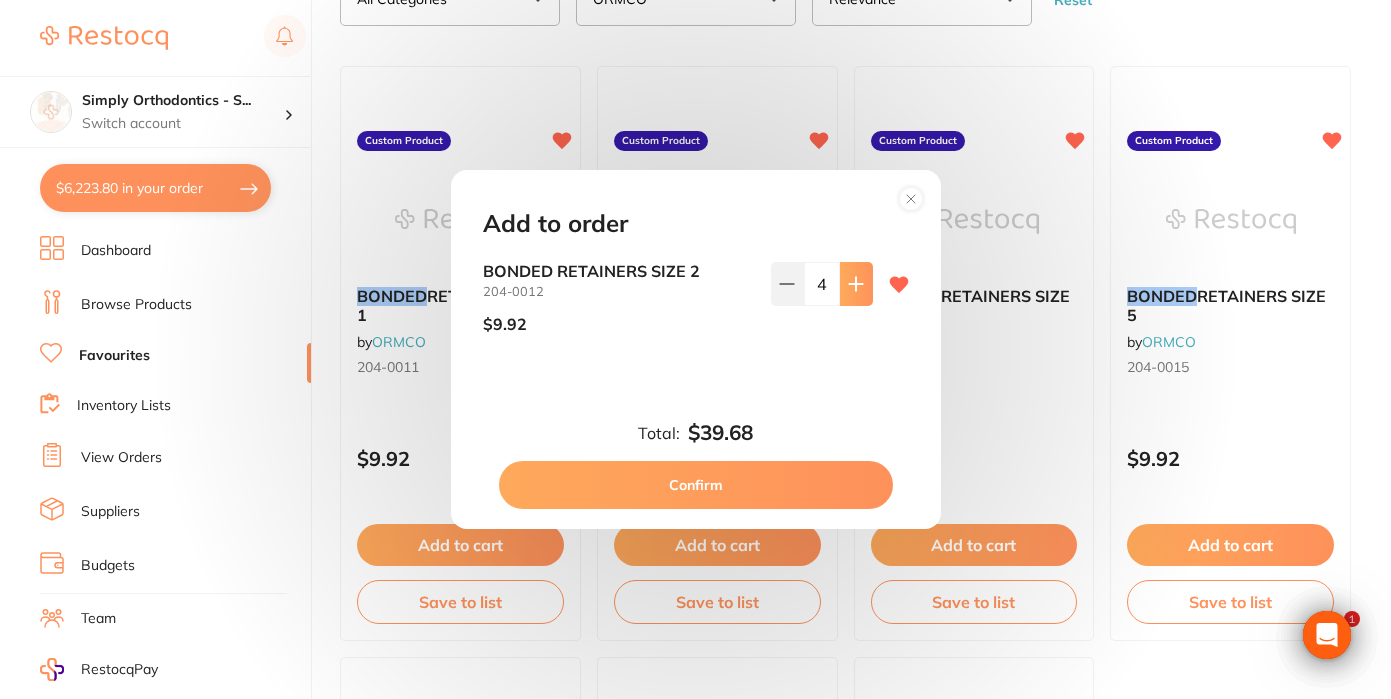 click 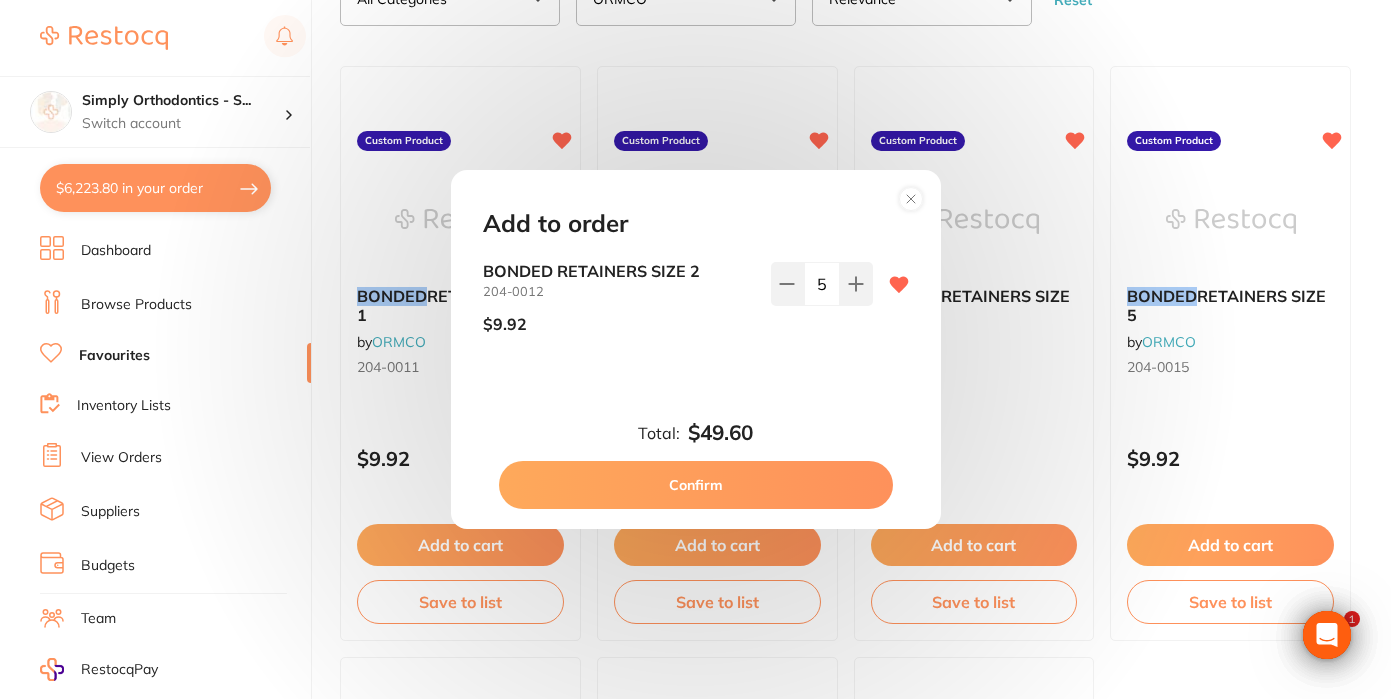 click on "Confirm" at bounding box center [696, 485] 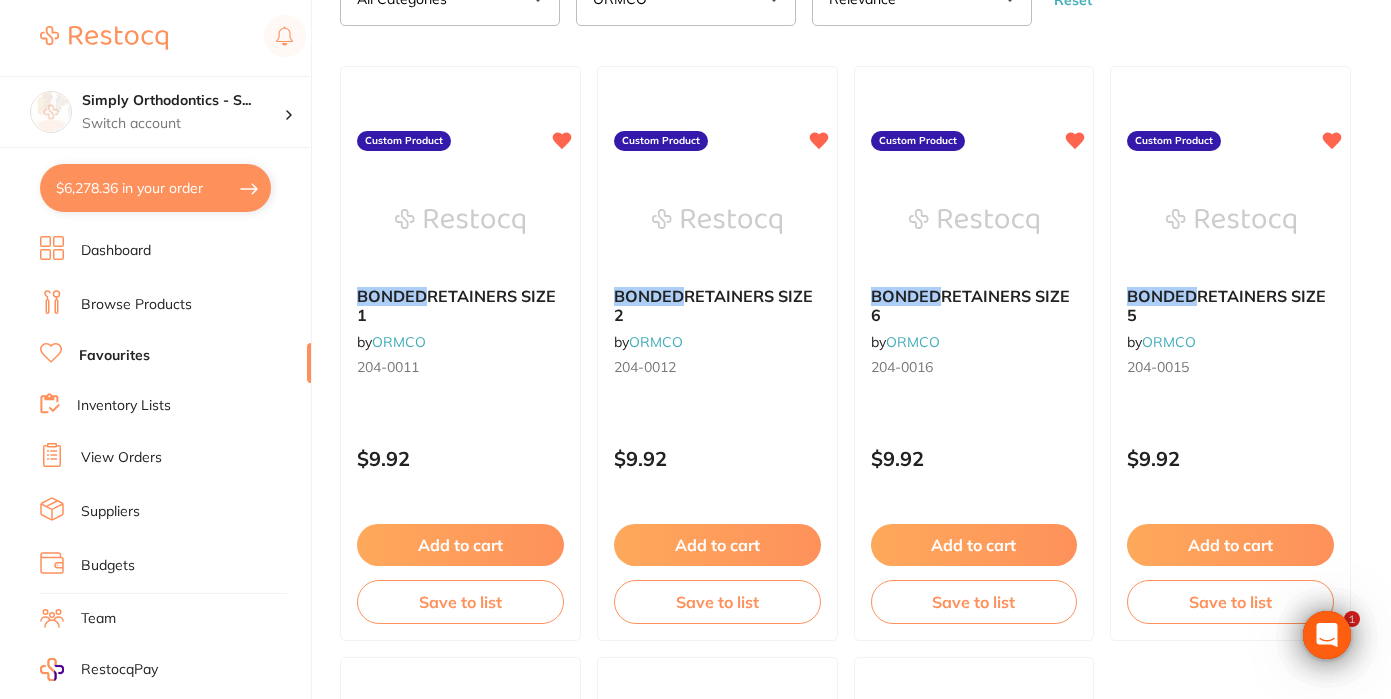 scroll, scrollTop: 0, scrollLeft: 0, axis: both 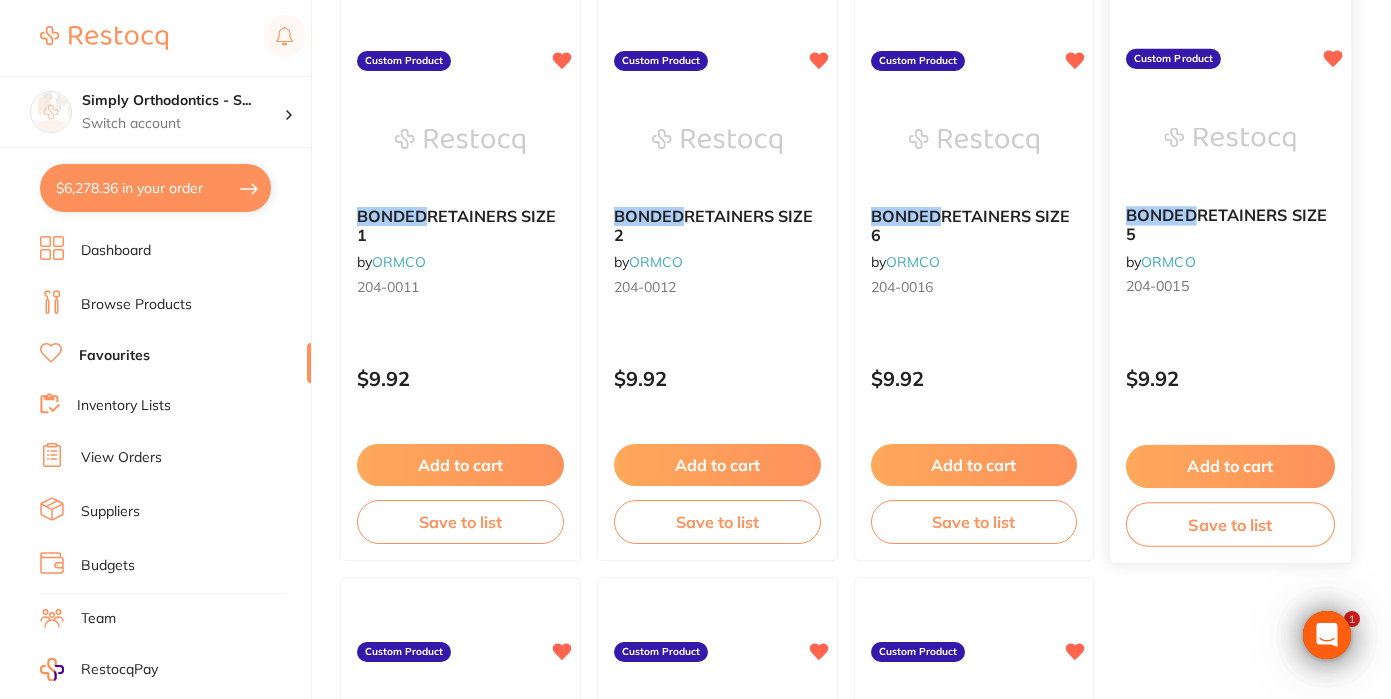 click on "Add to cart" at bounding box center [1230, 466] 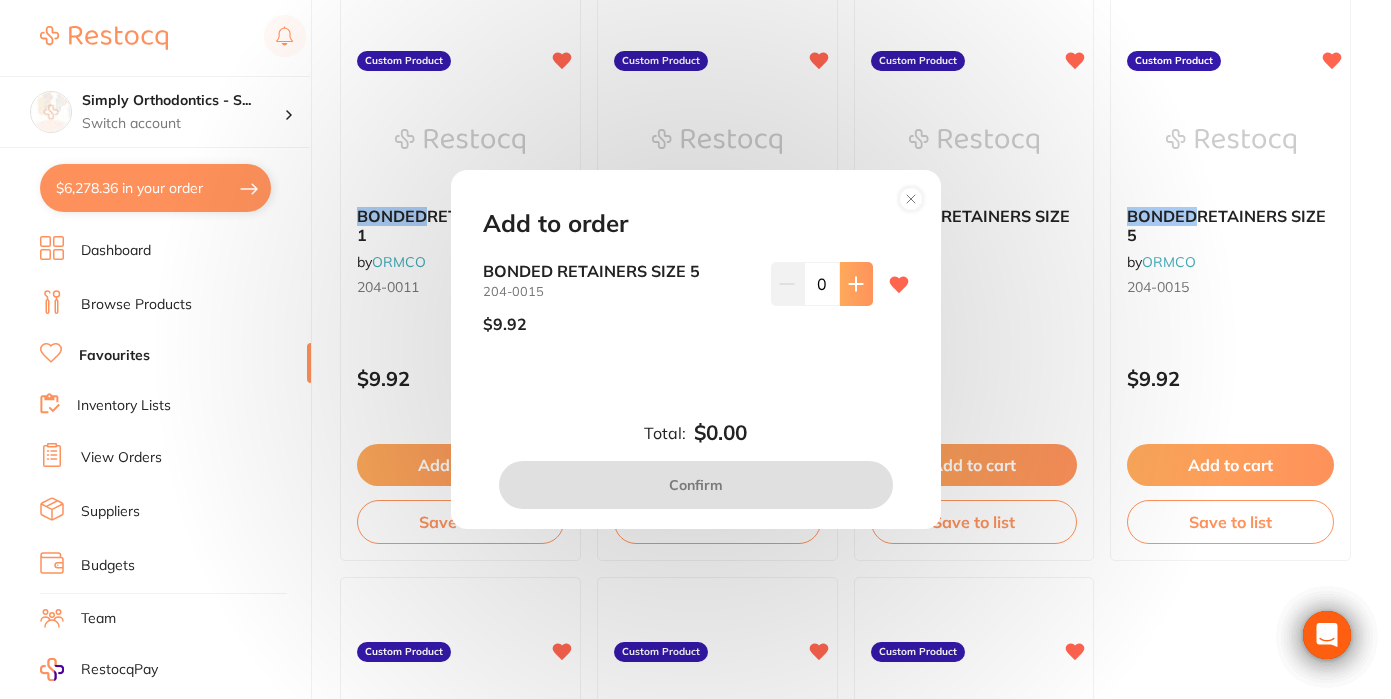 click 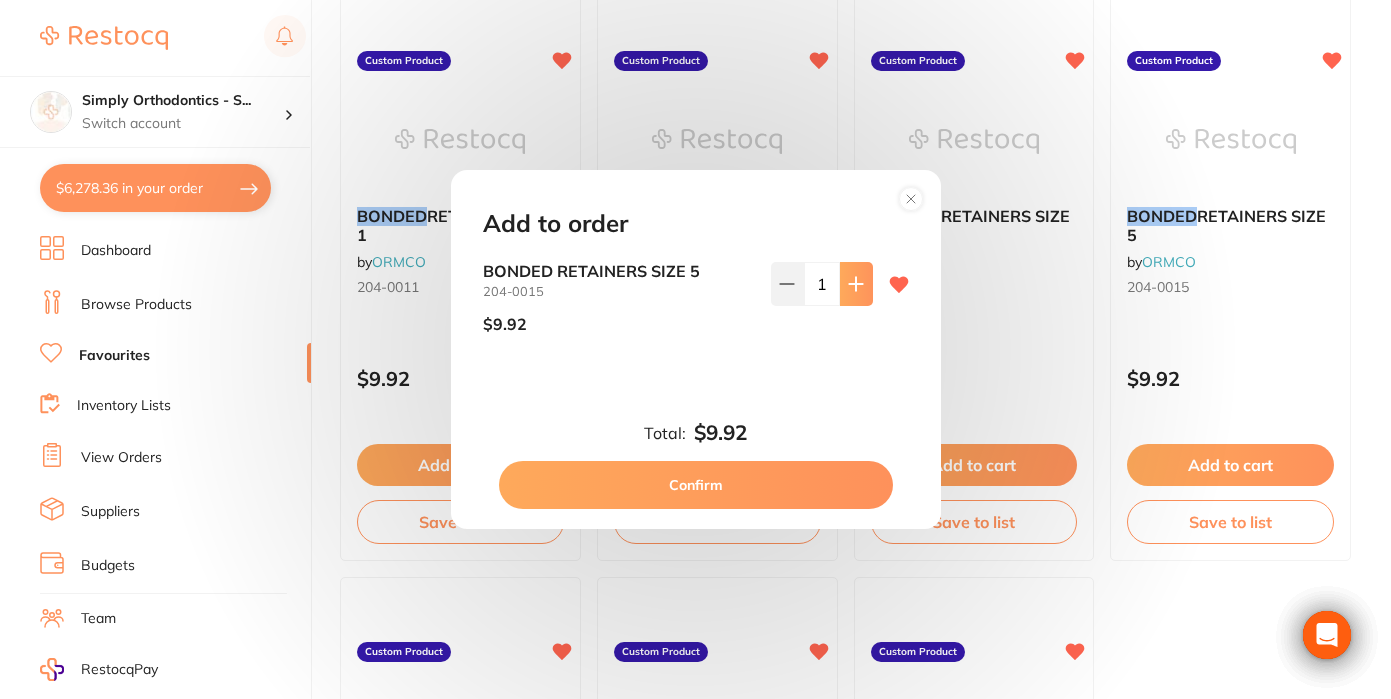 click 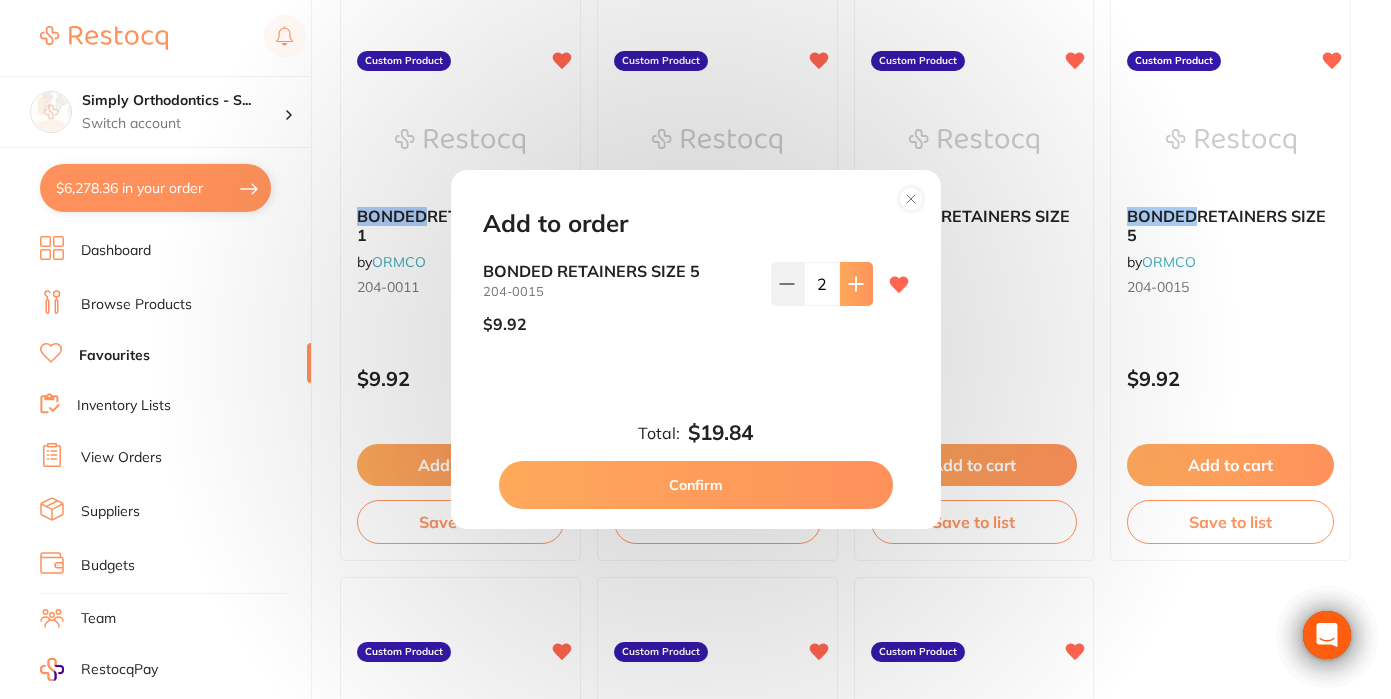click 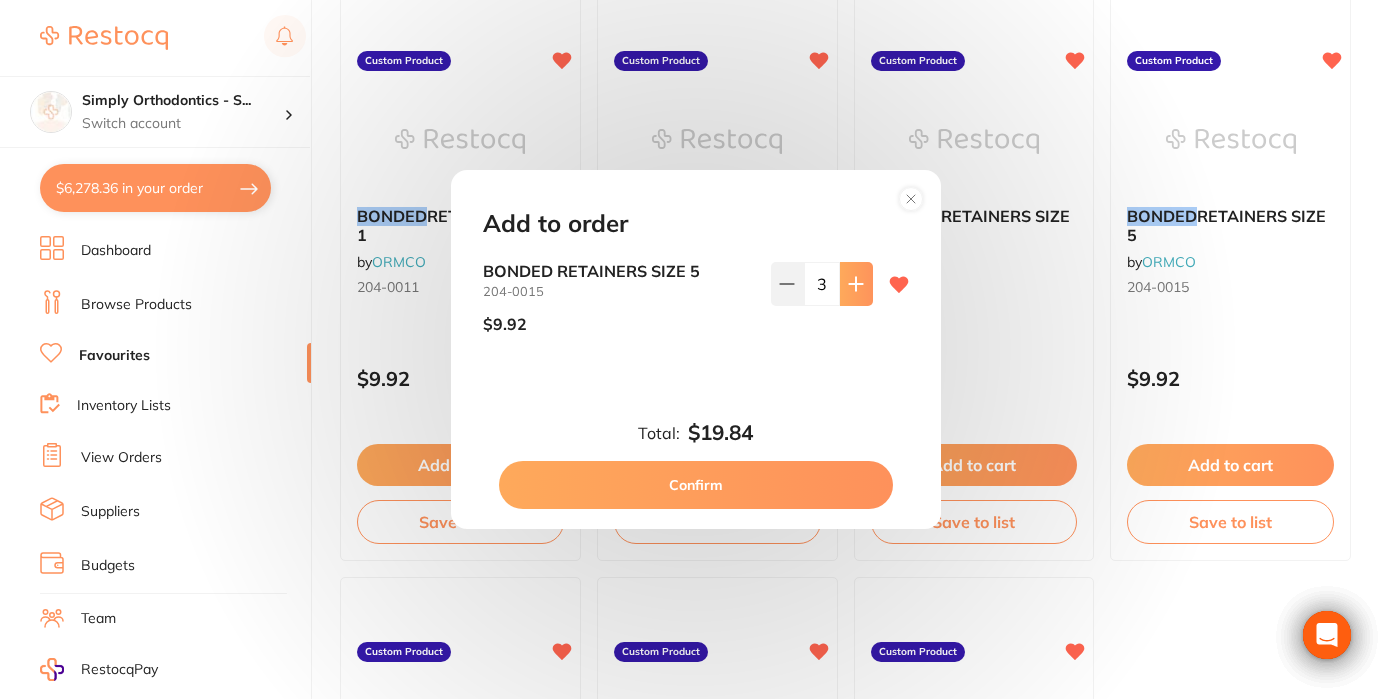 click 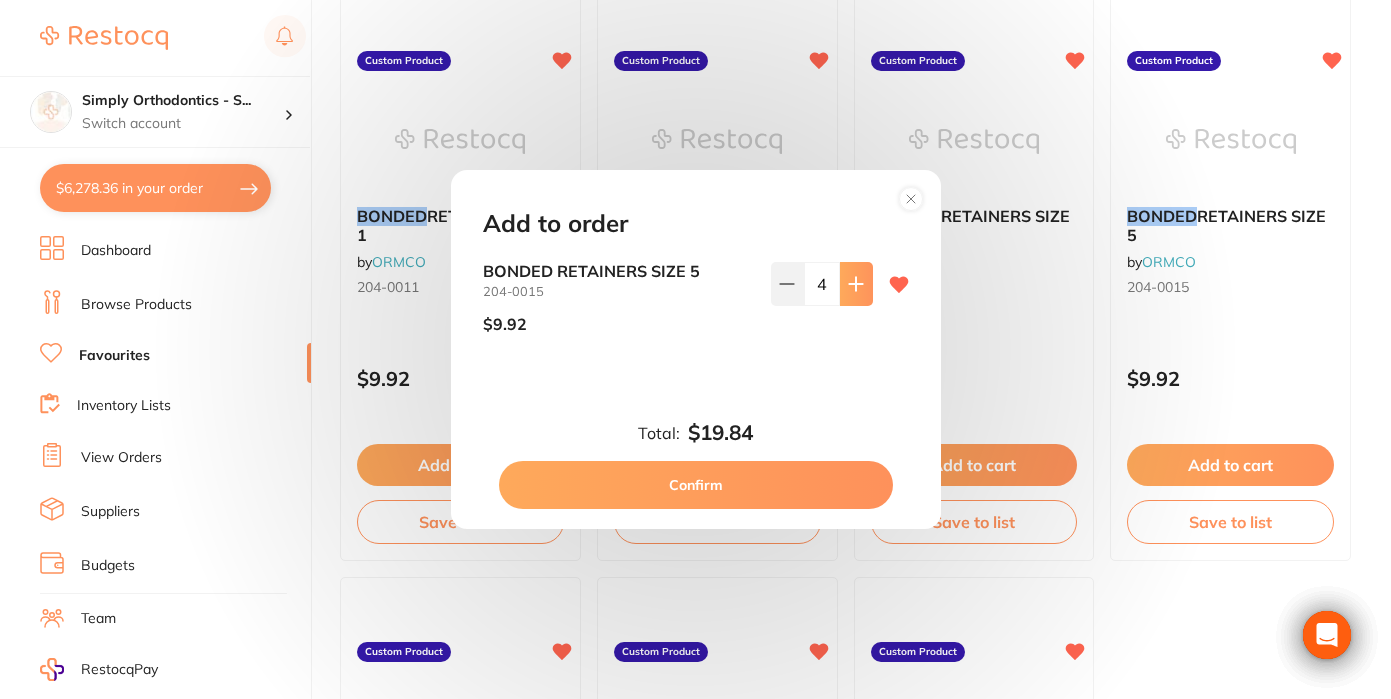 click 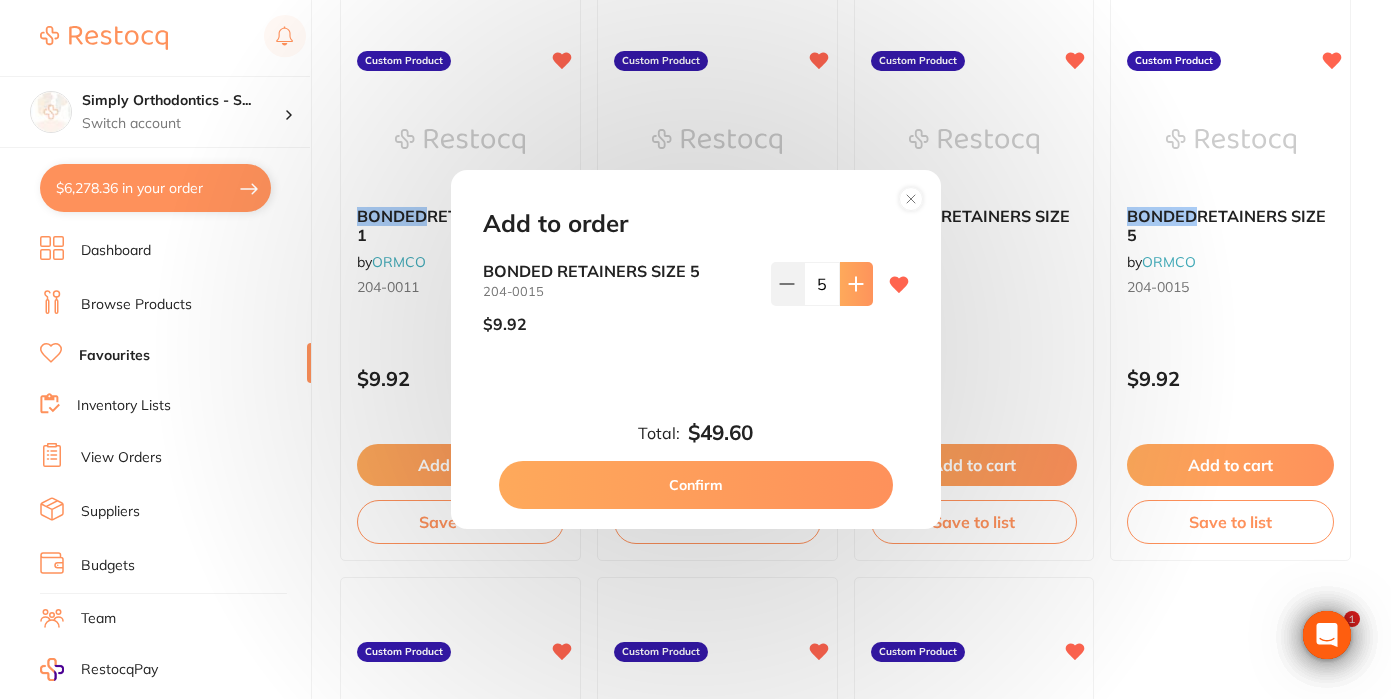 scroll, scrollTop: 0, scrollLeft: 0, axis: both 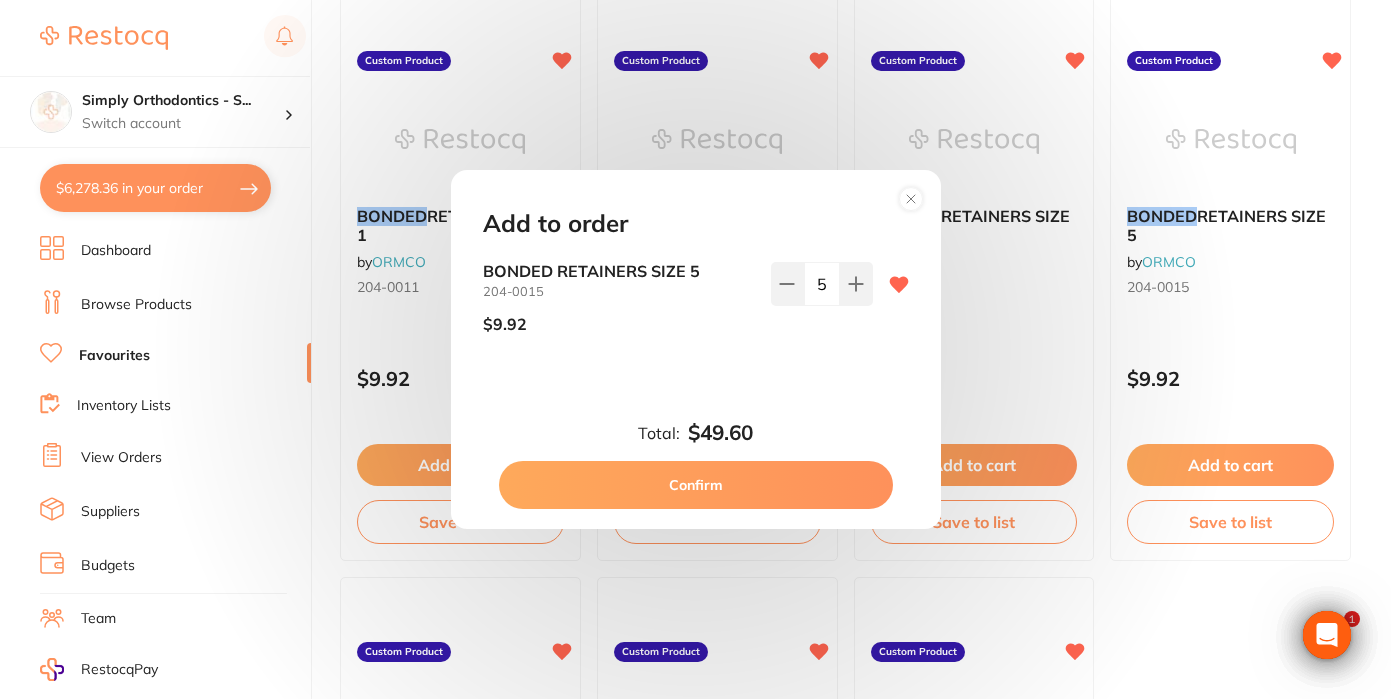 click on "Confirm" at bounding box center [696, 485] 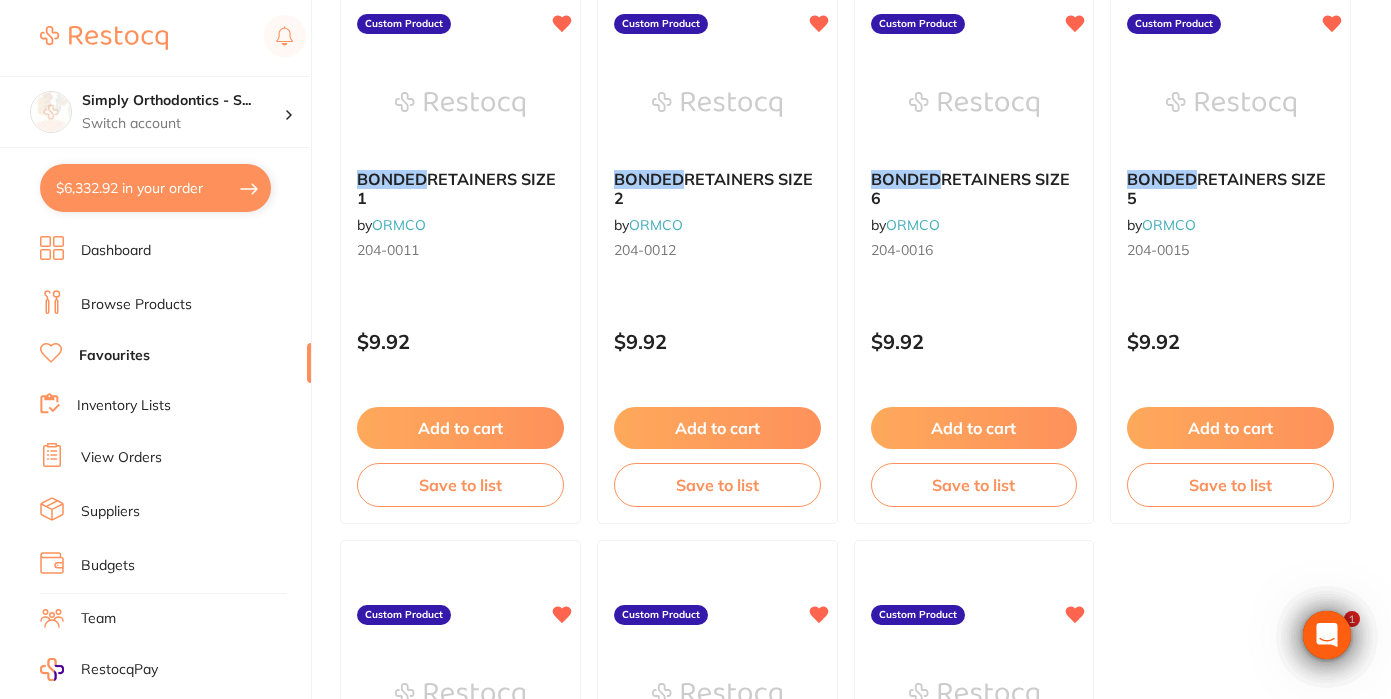 scroll, scrollTop: 0, scrollLeft: 0, axis: both 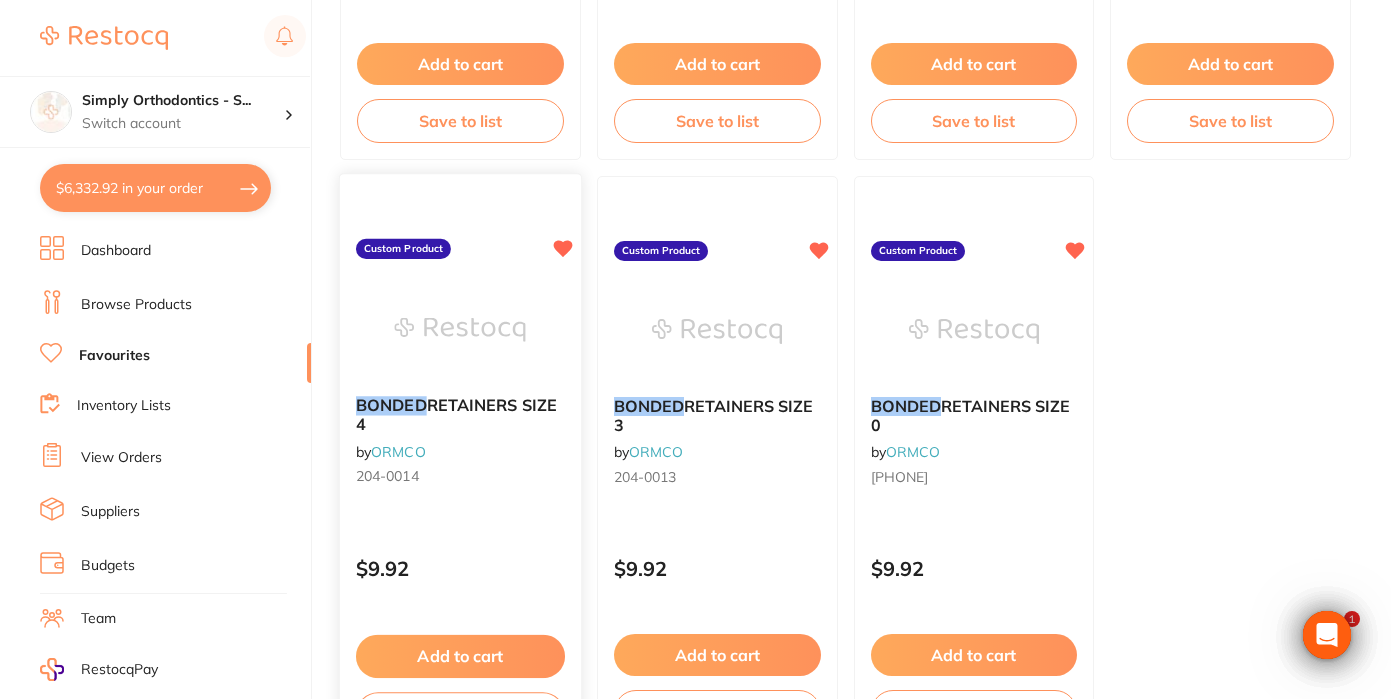click on "Add to cart" at bounding box center [460, 656] 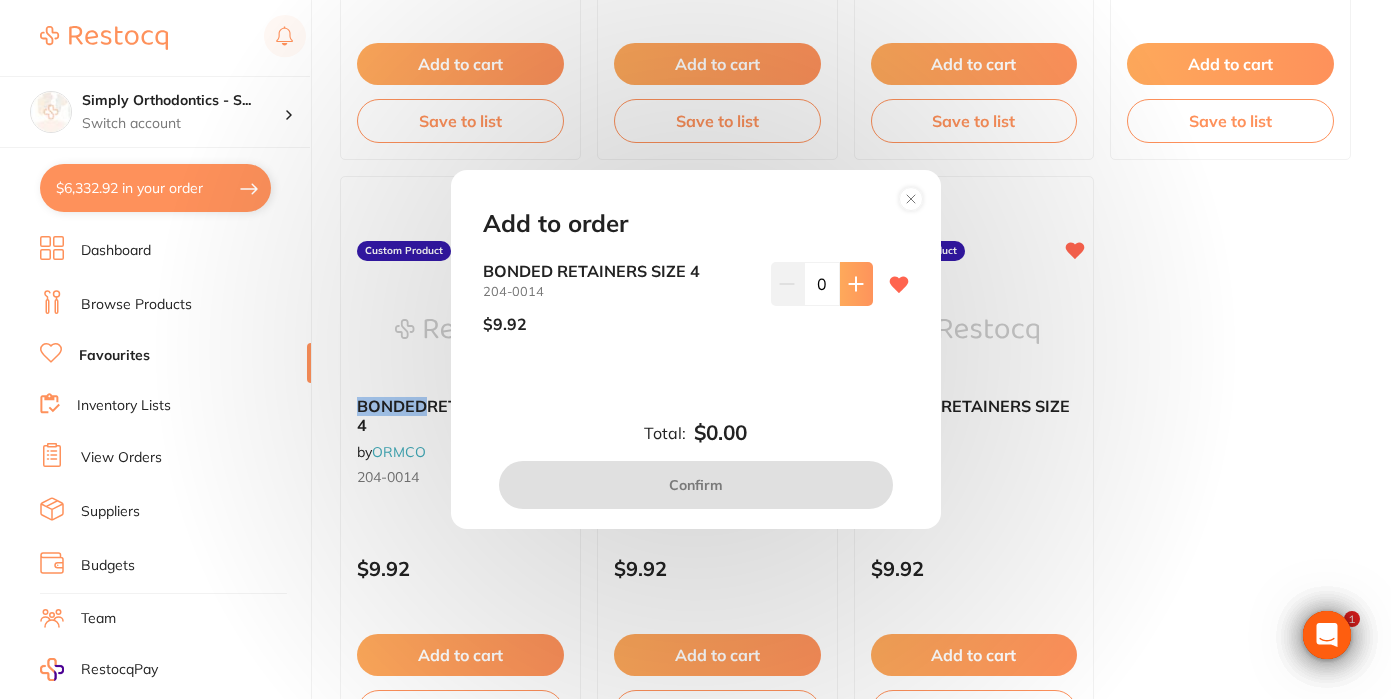 scroll, scrollTop: 0, scrollLeft: 0, axis: both 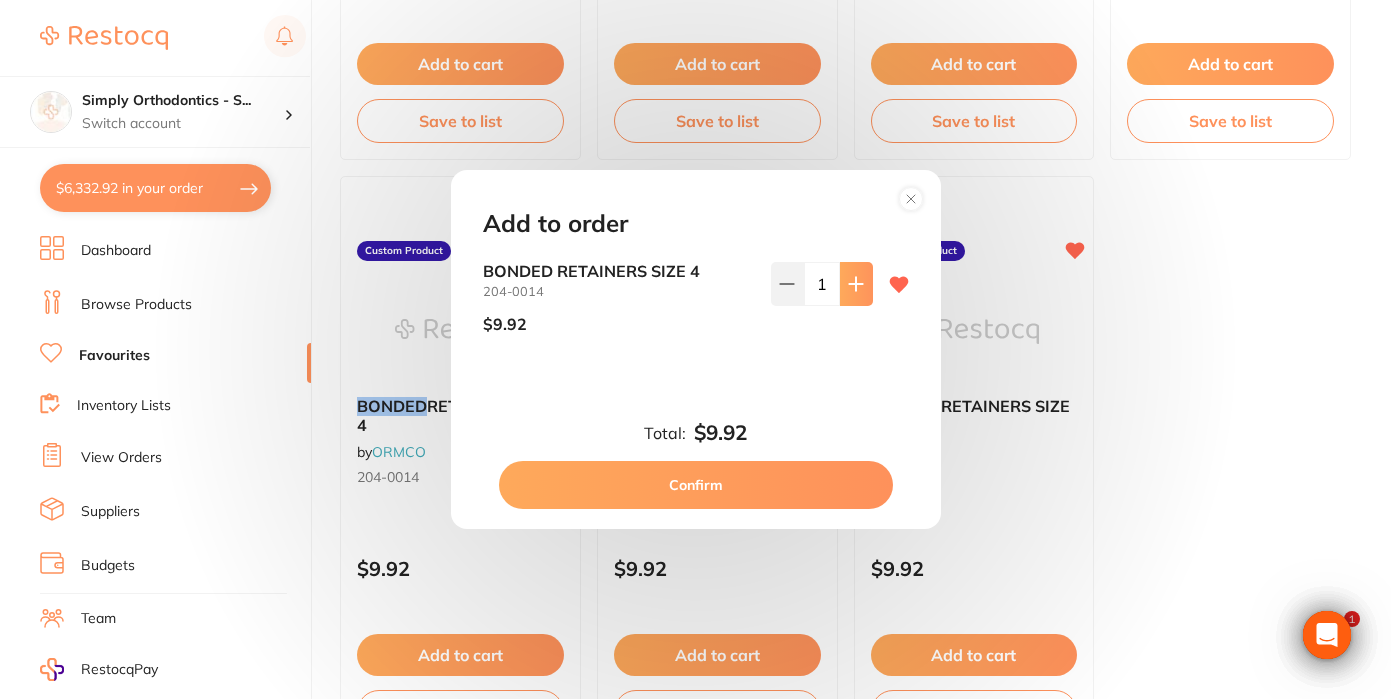 click 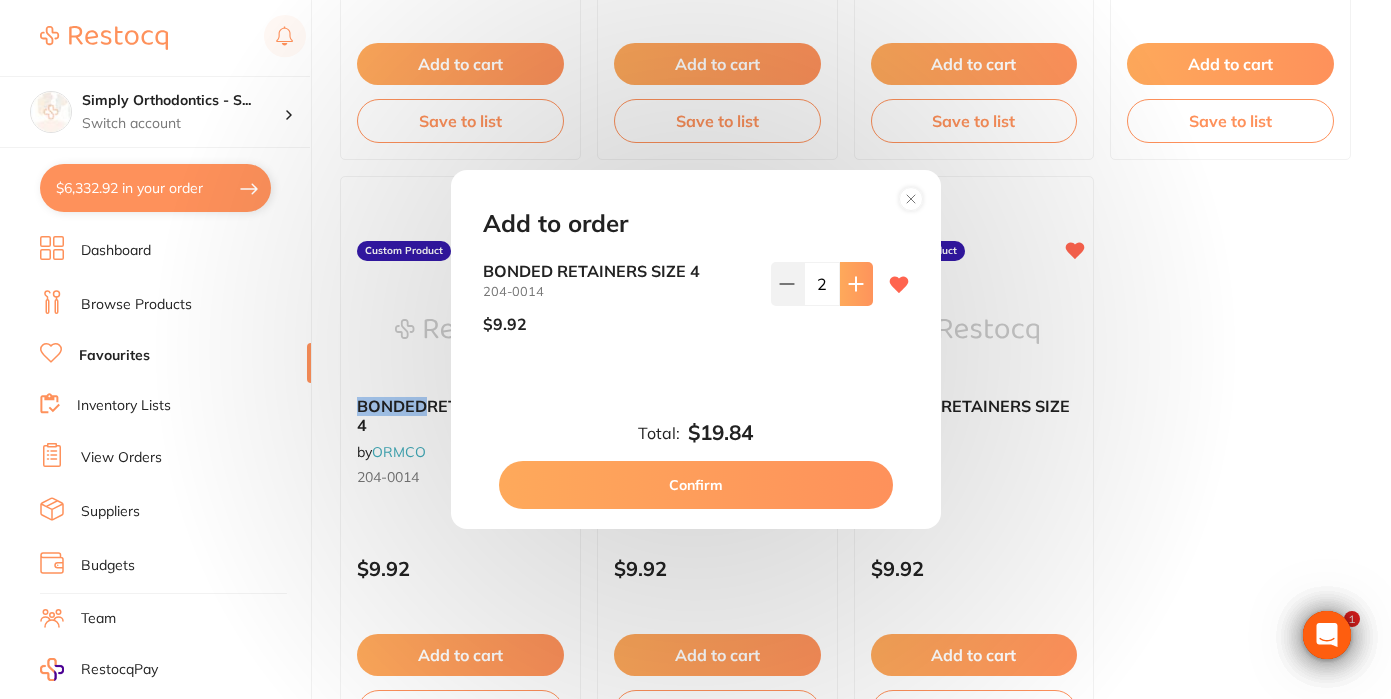 click 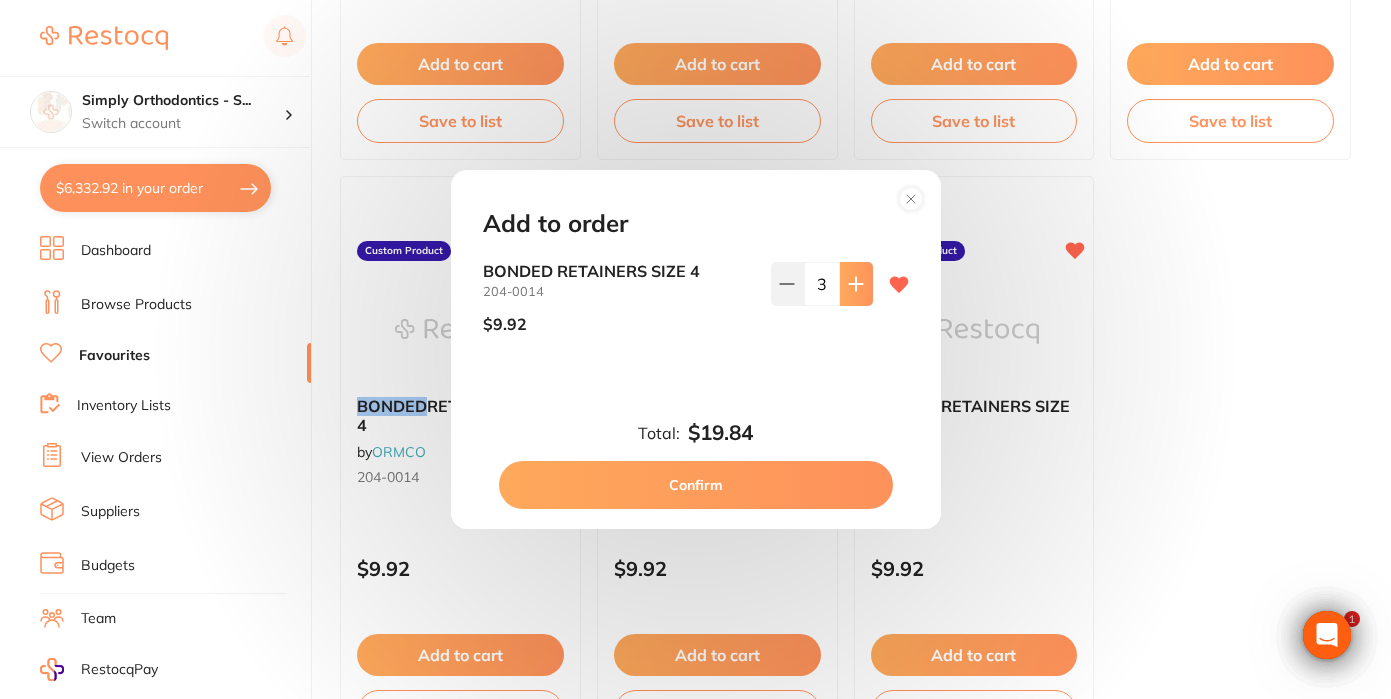 click 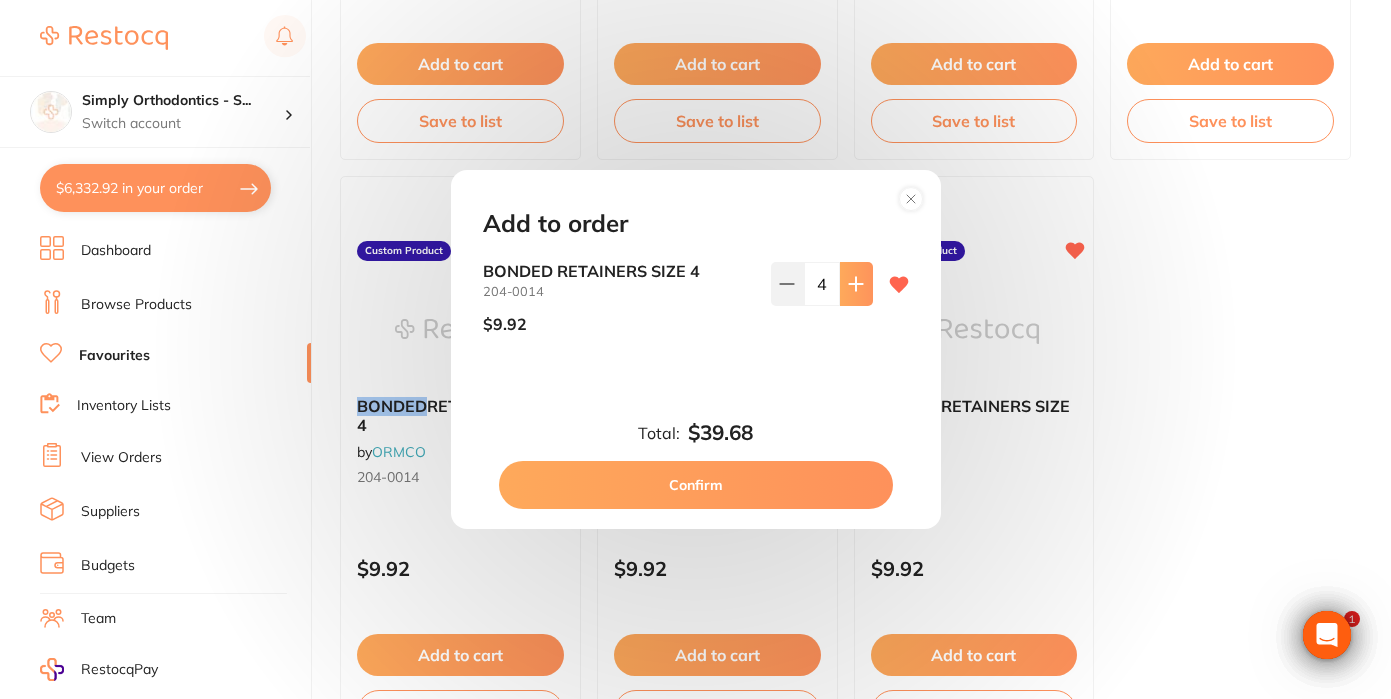click 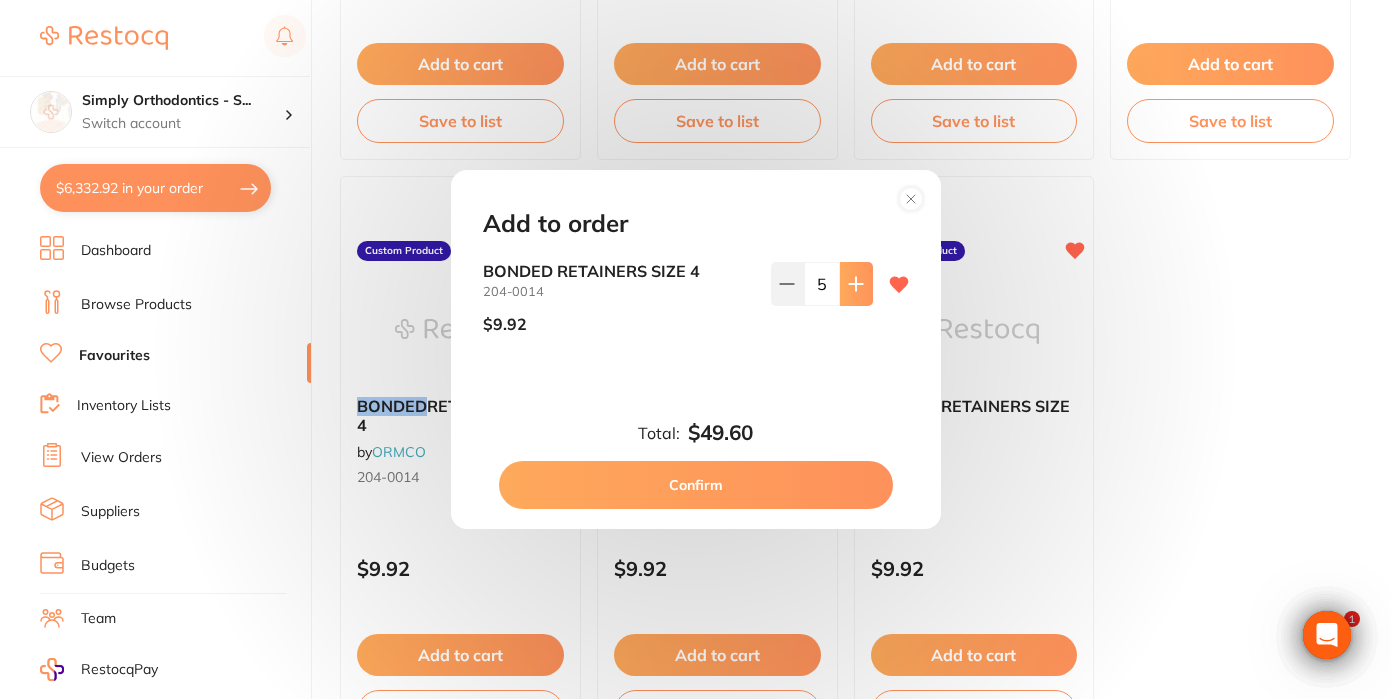 click 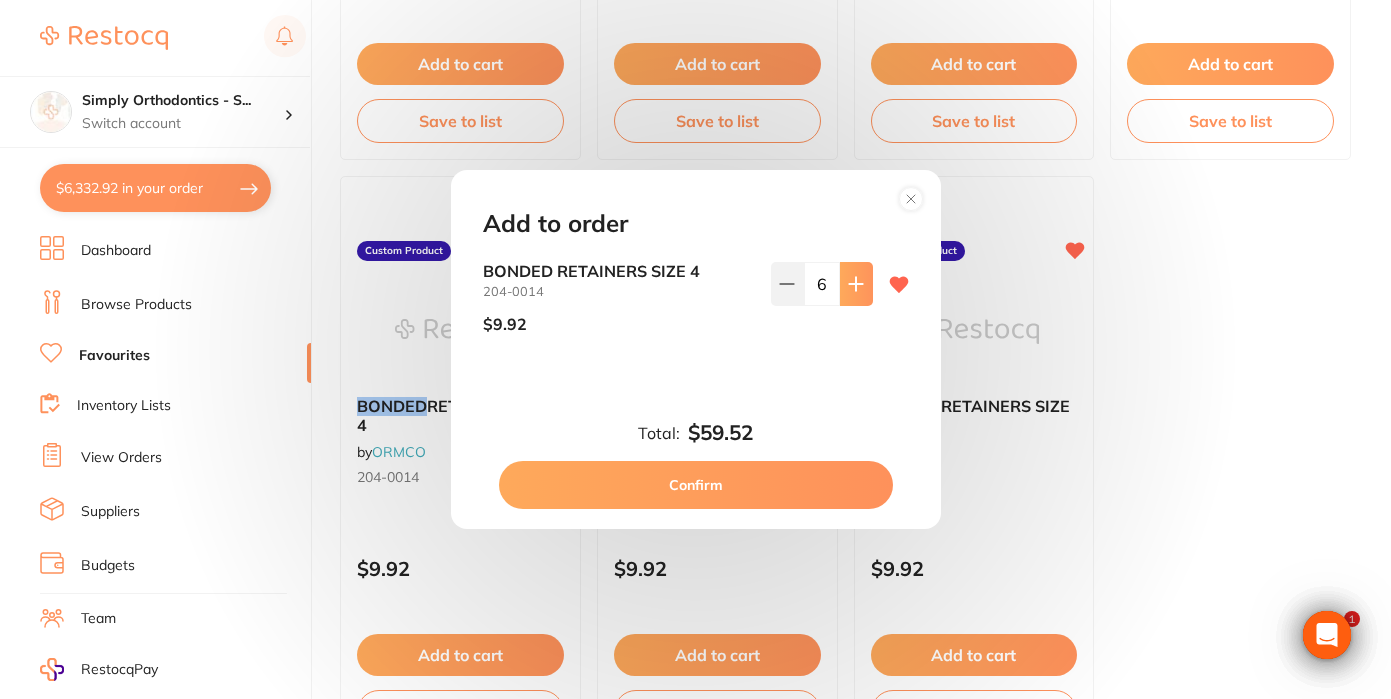 click 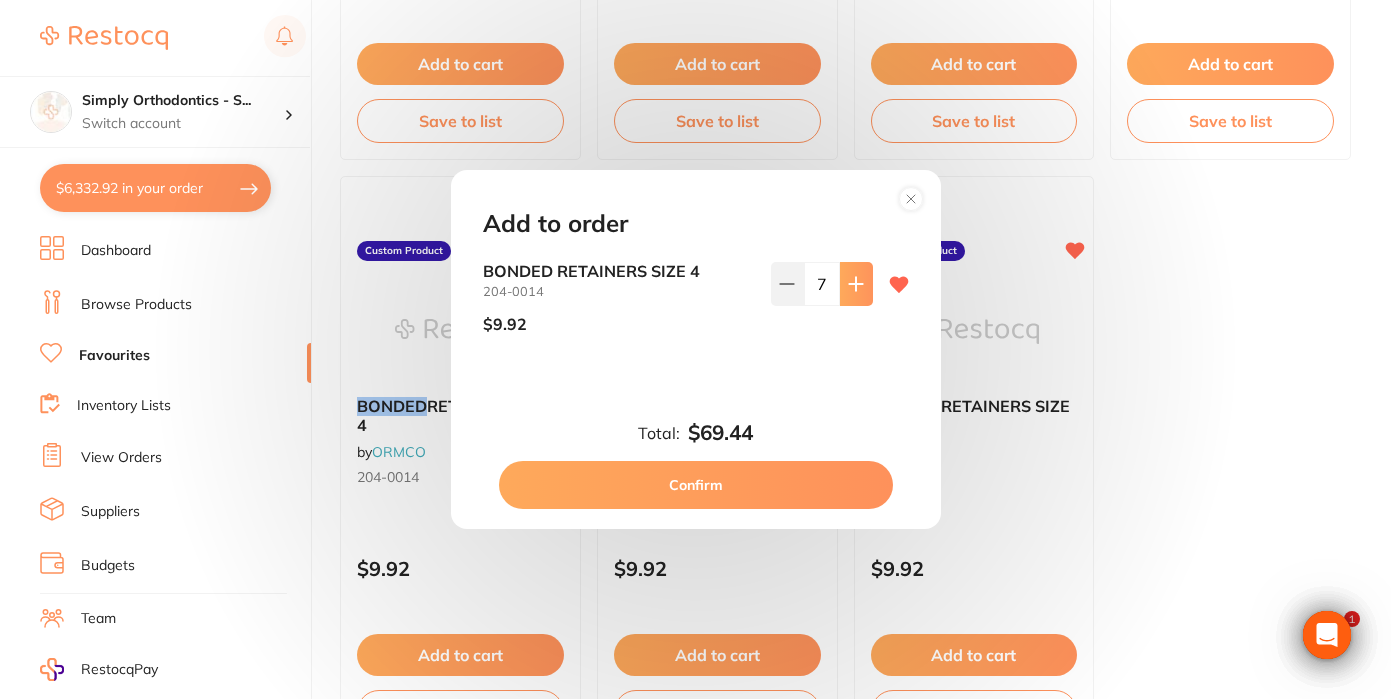click 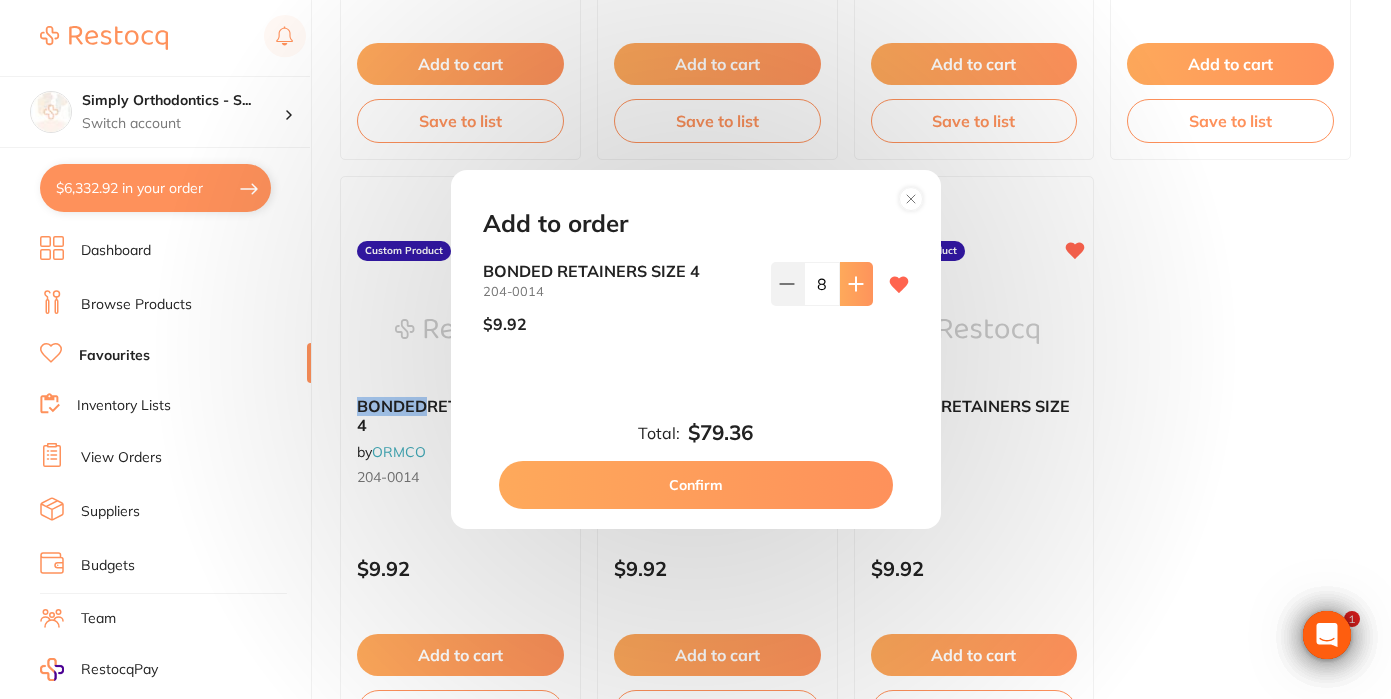 click 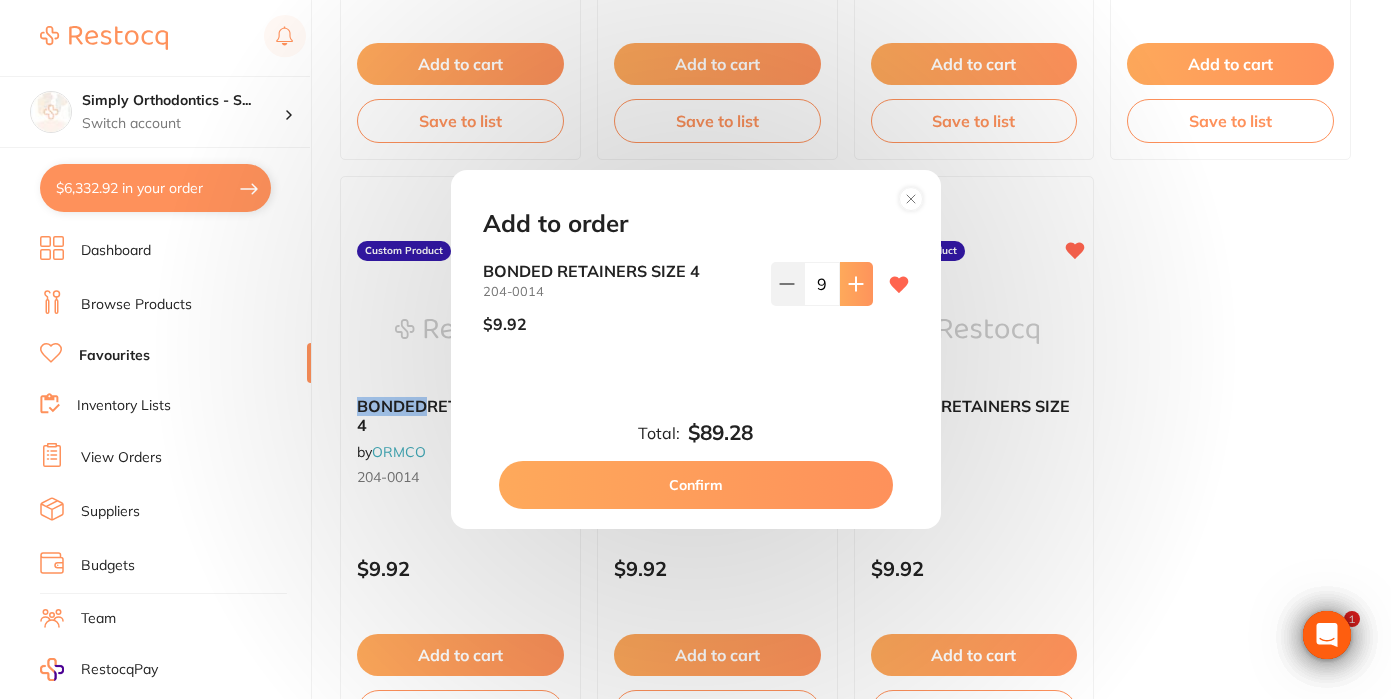 click 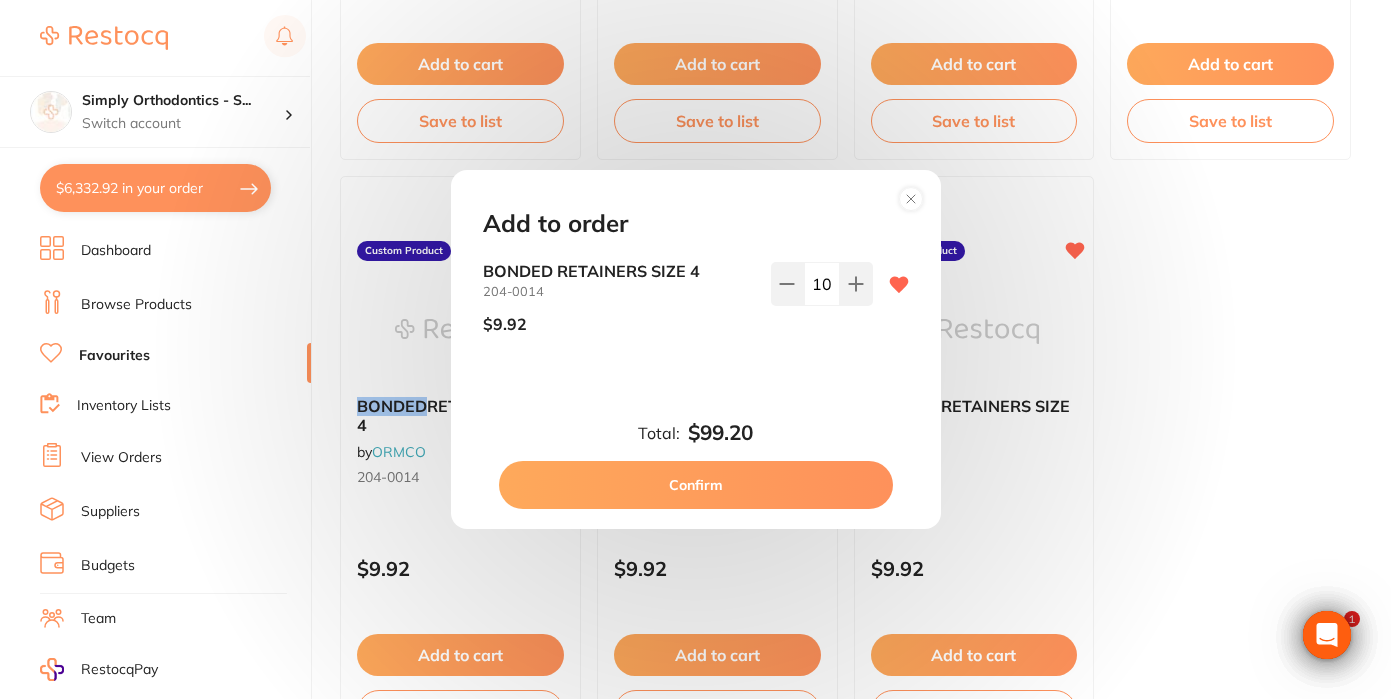 click on "Confirm" at bounding box center [696, 485] 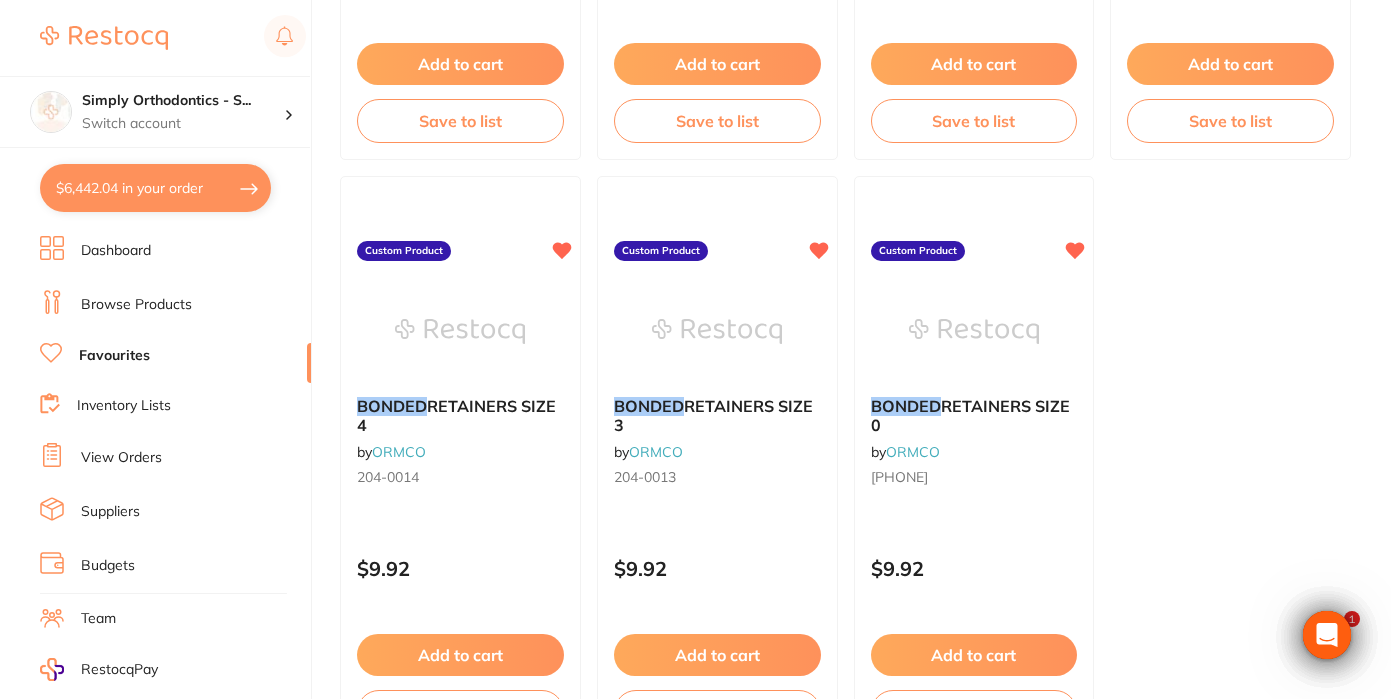 scroll, scrollTop: 0, scrollLeft: 0, axis: both 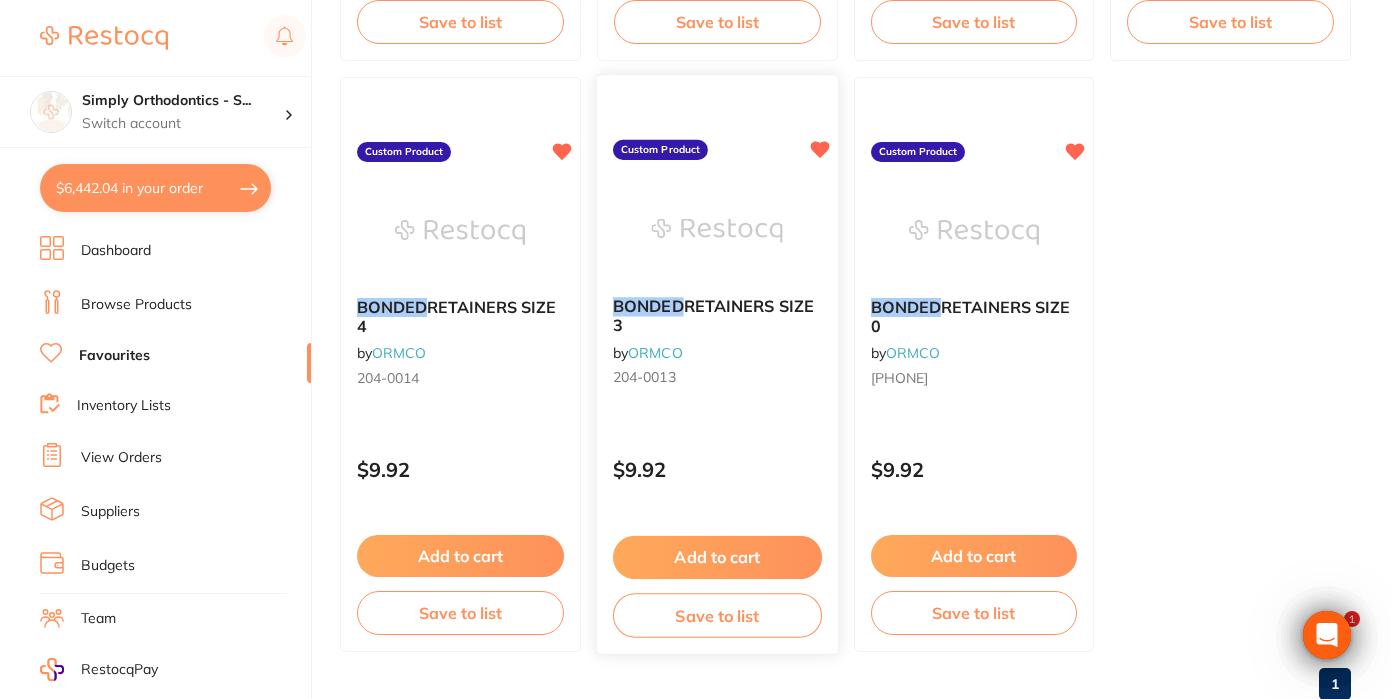 click on "Add to cart" at bounding box center (717, 557) 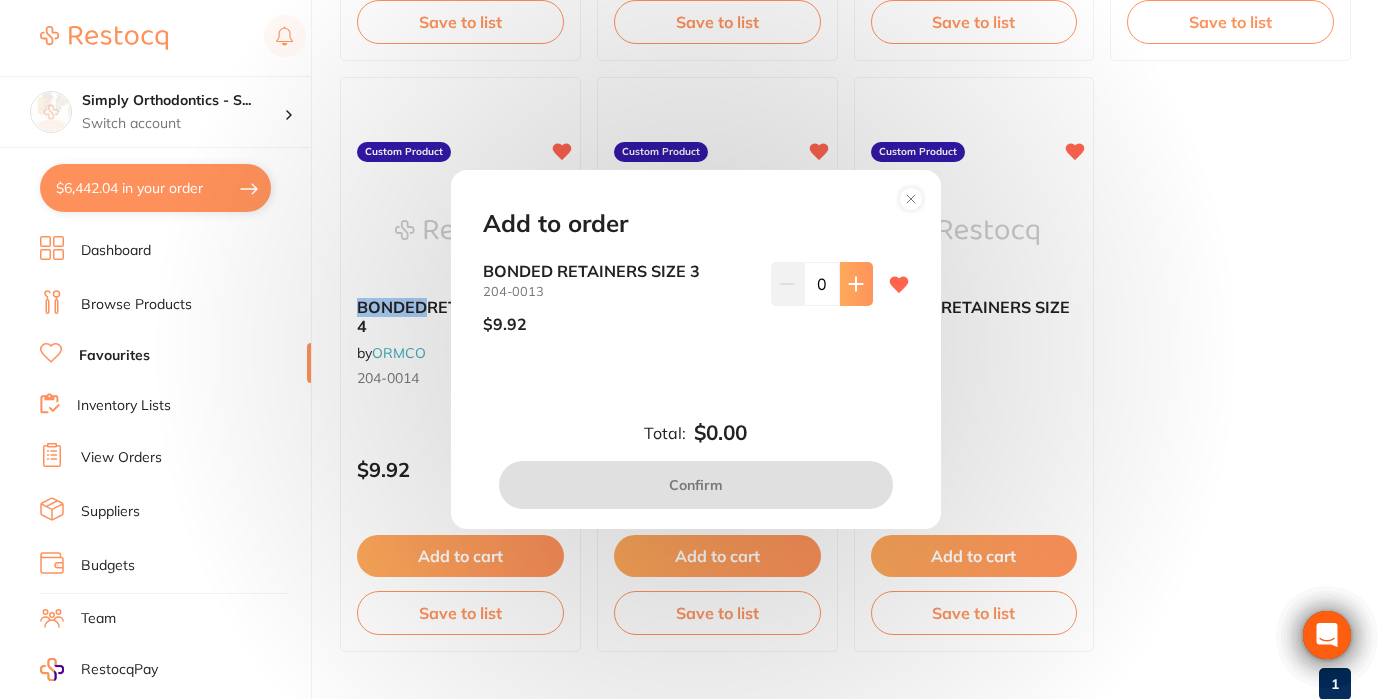 click 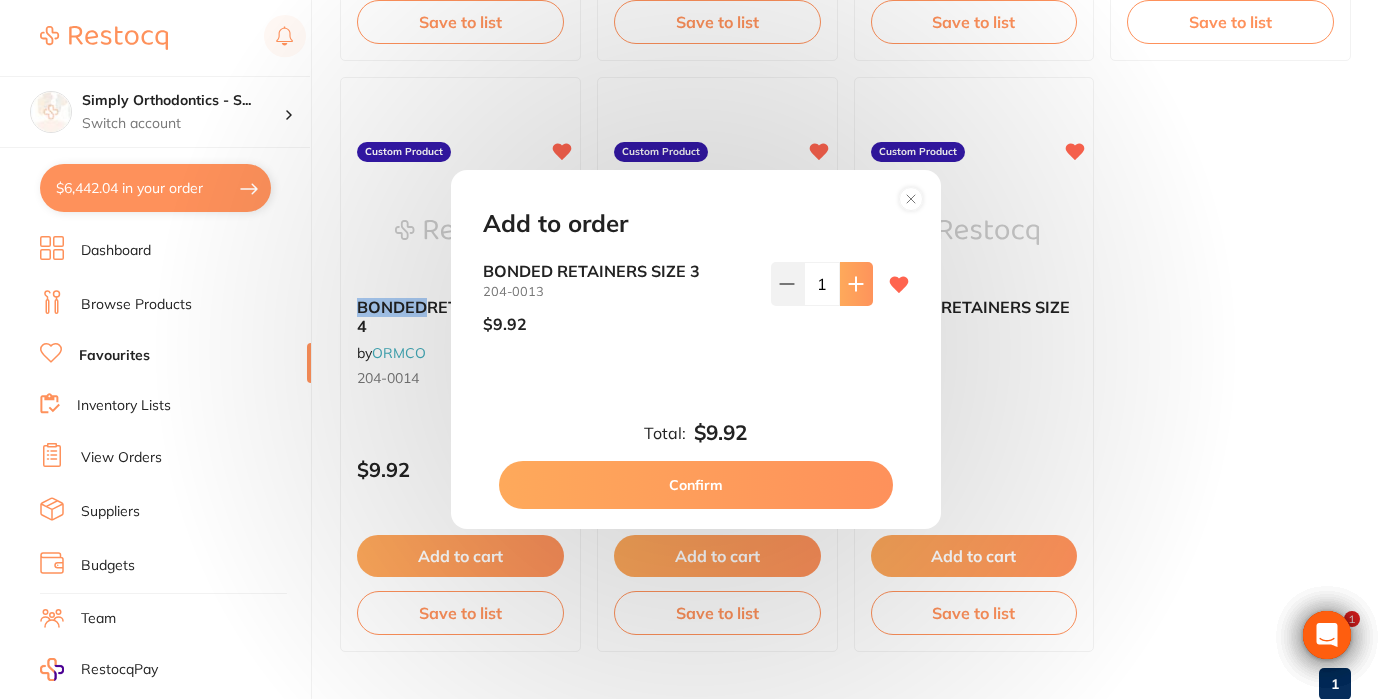 click 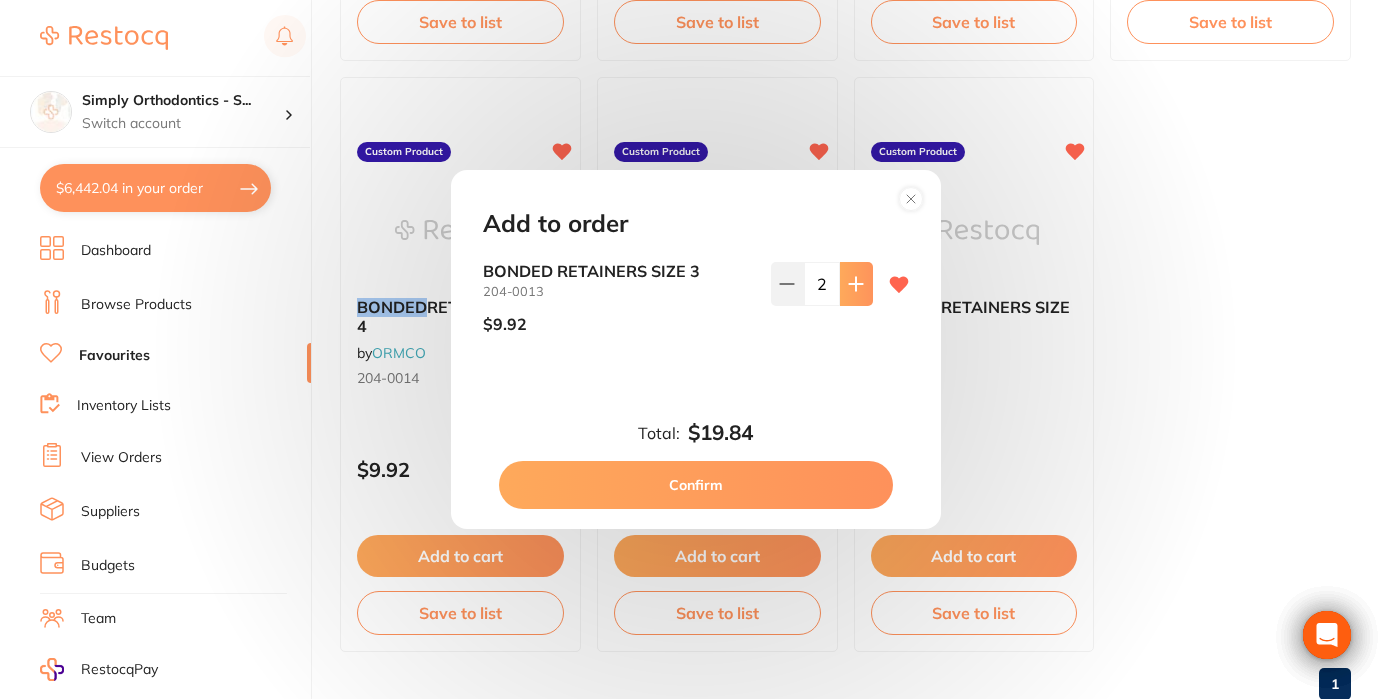 click 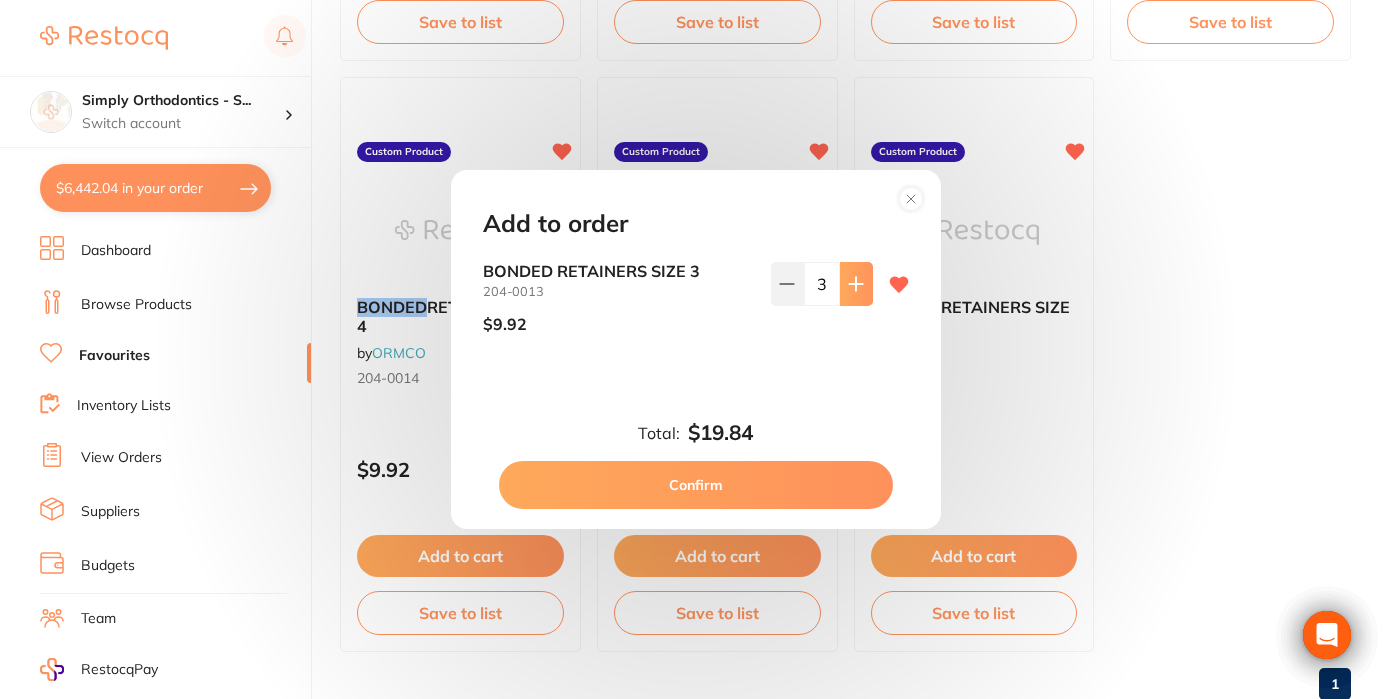 click 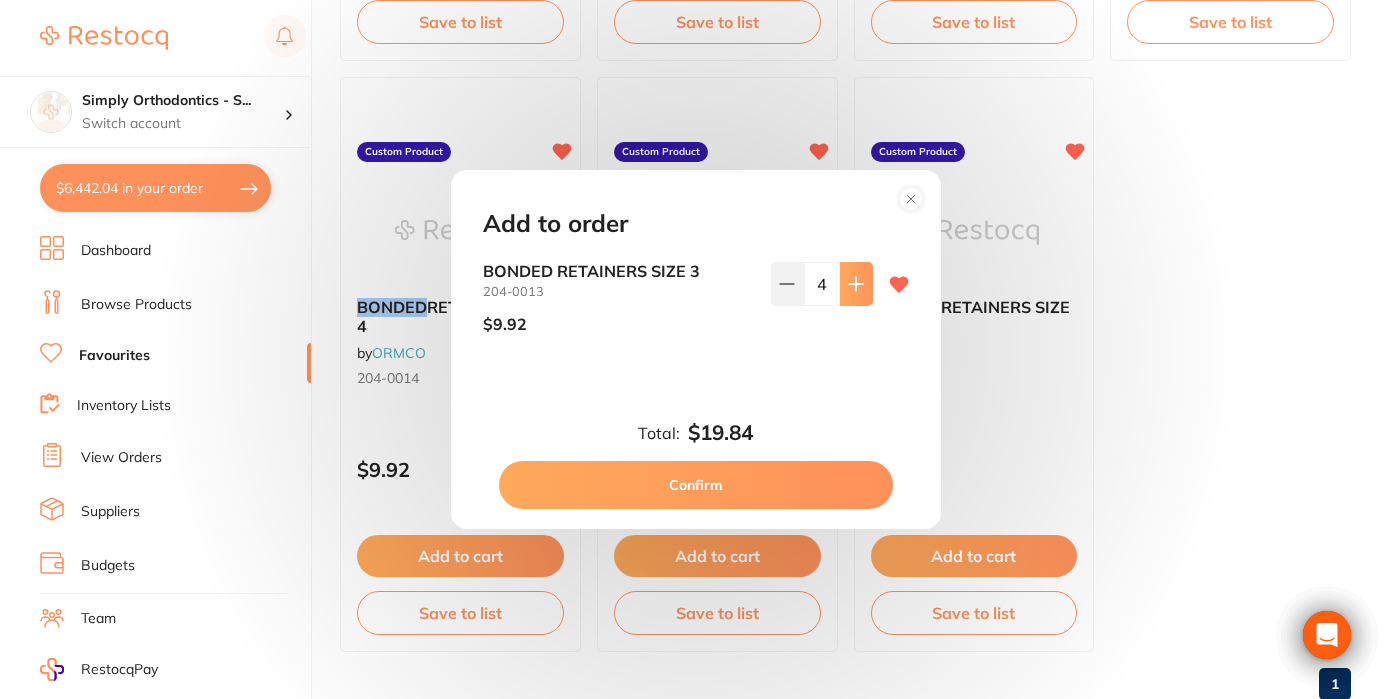 click 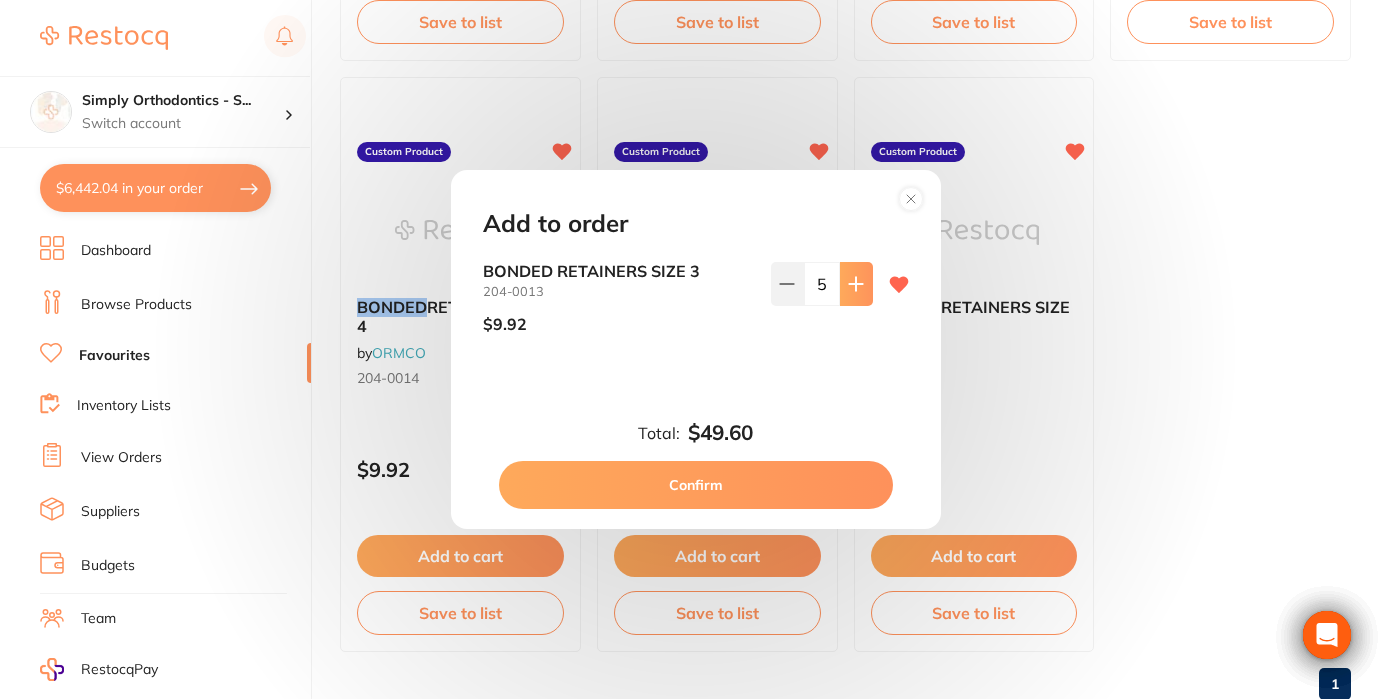 click 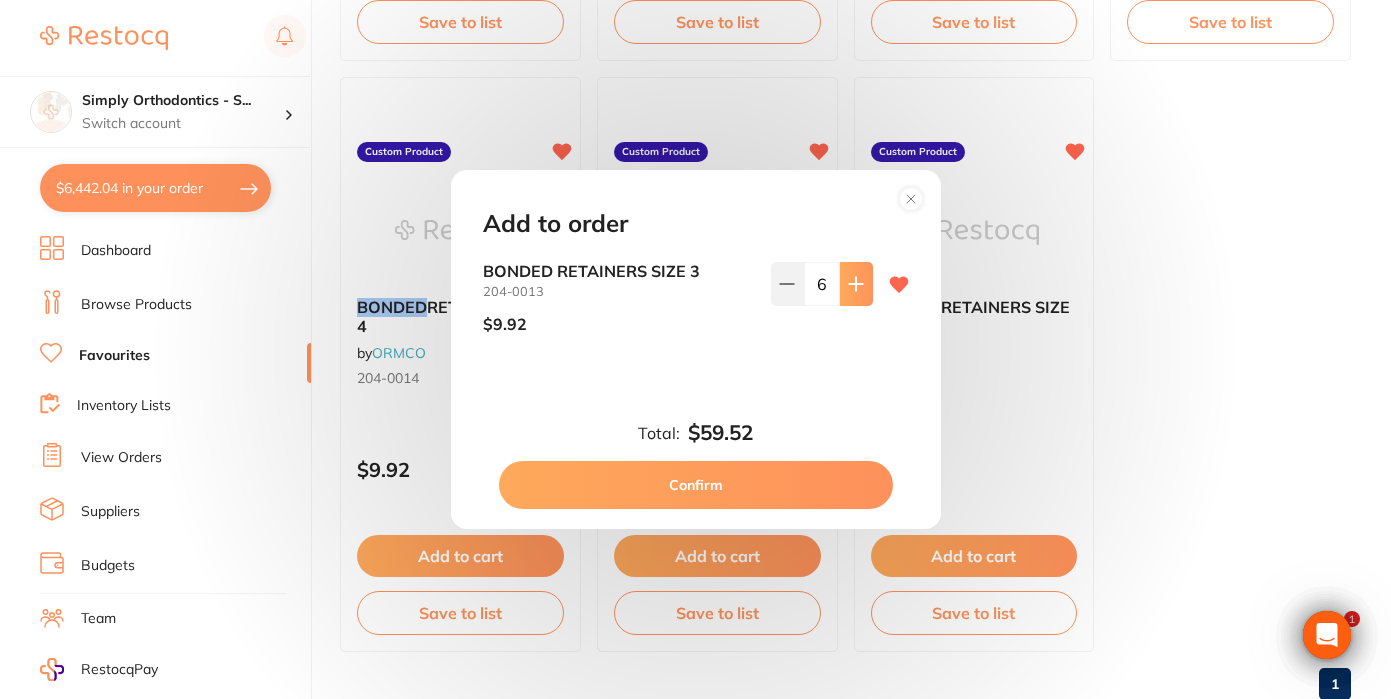 scroll, scrollTop: 0, scrollLeft: 0, axis: both 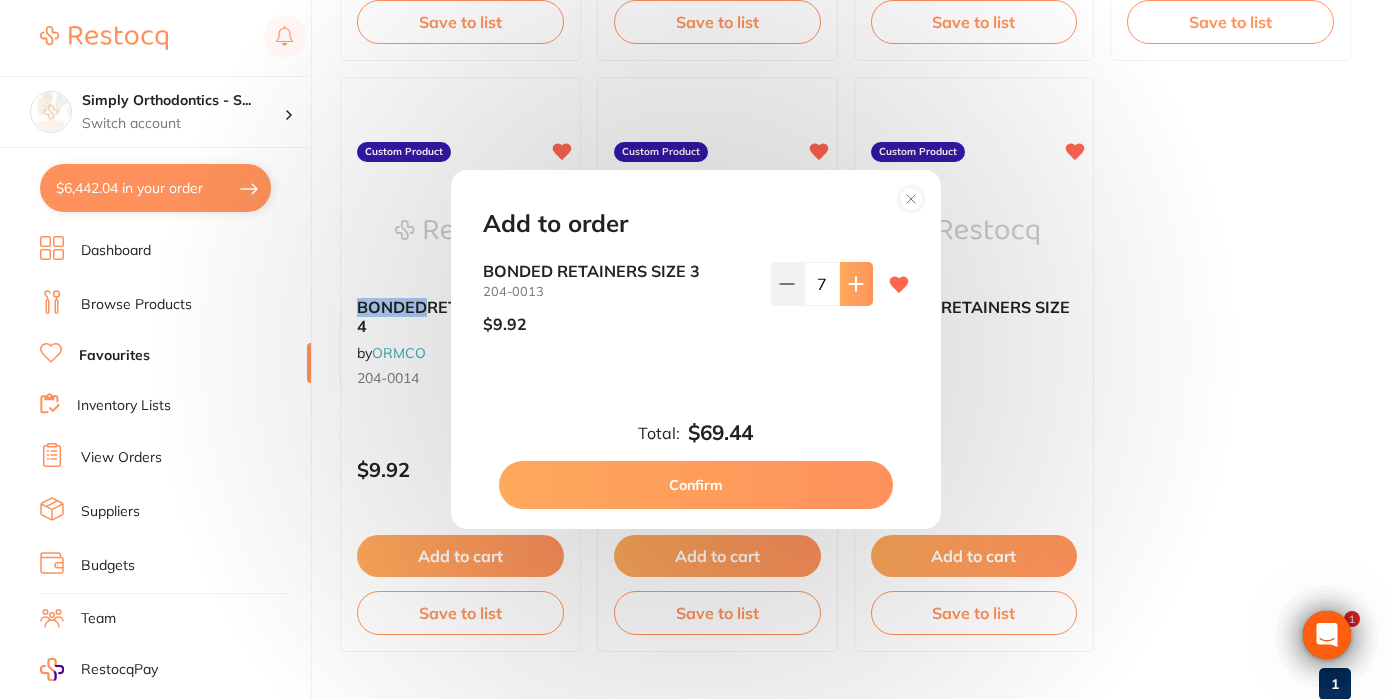 click 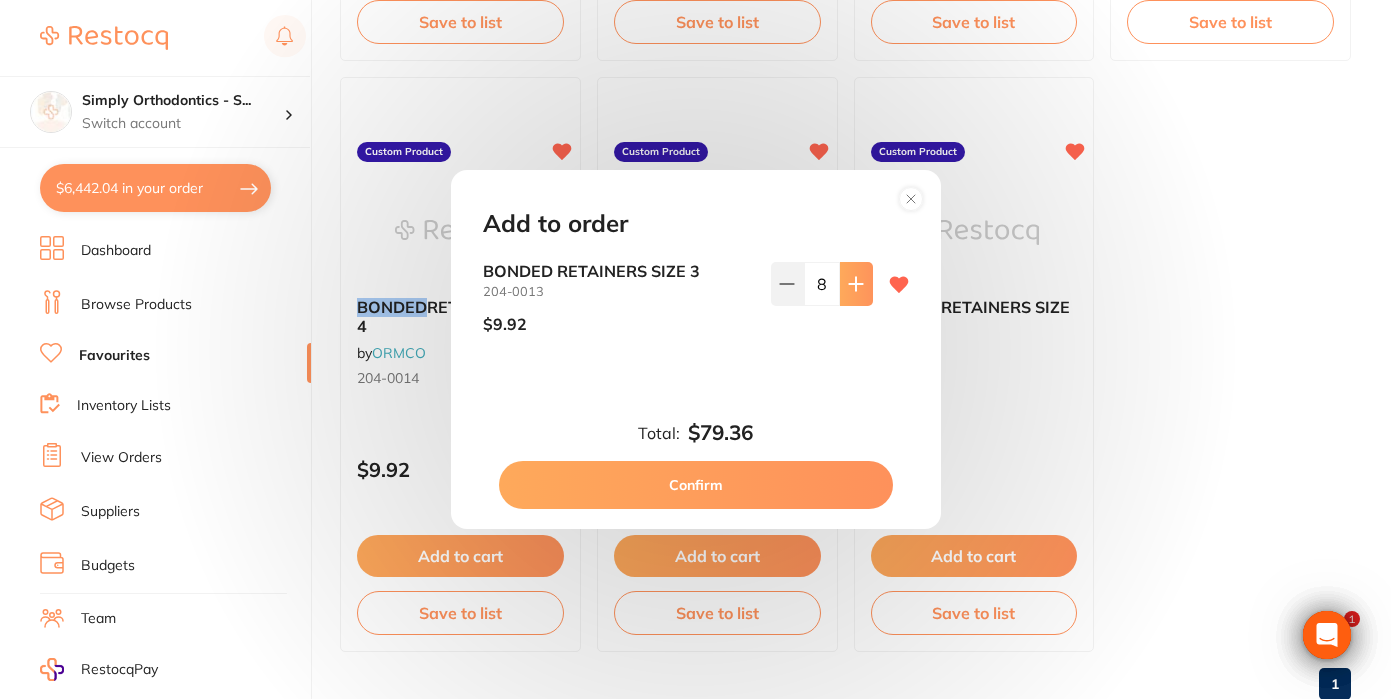click 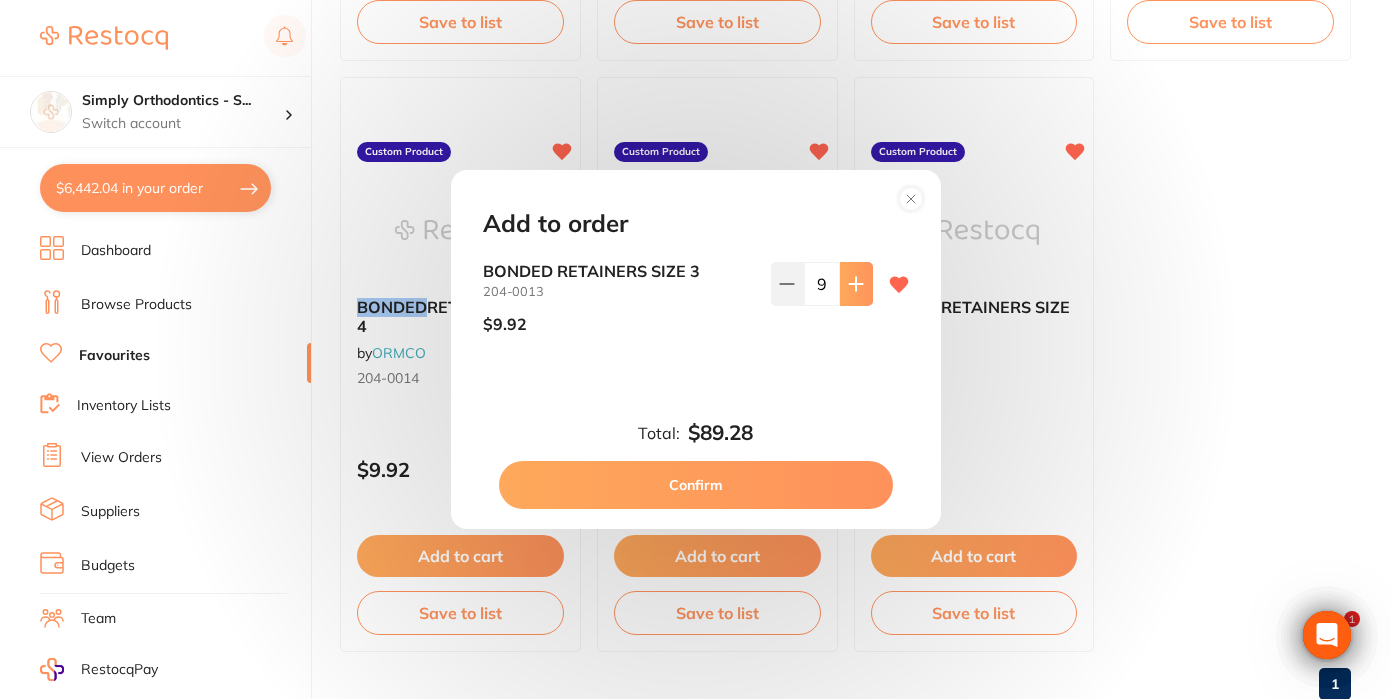 click 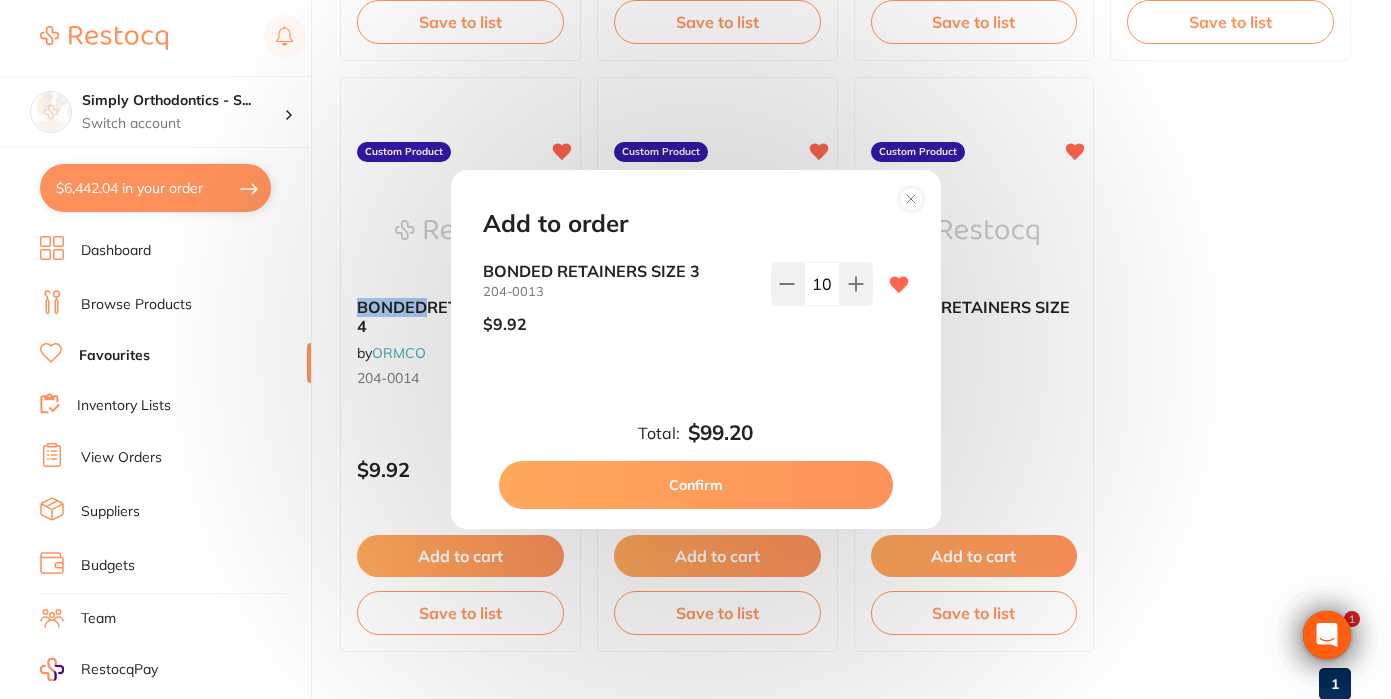 click on "Confirm" at bounding box center (696, 485) 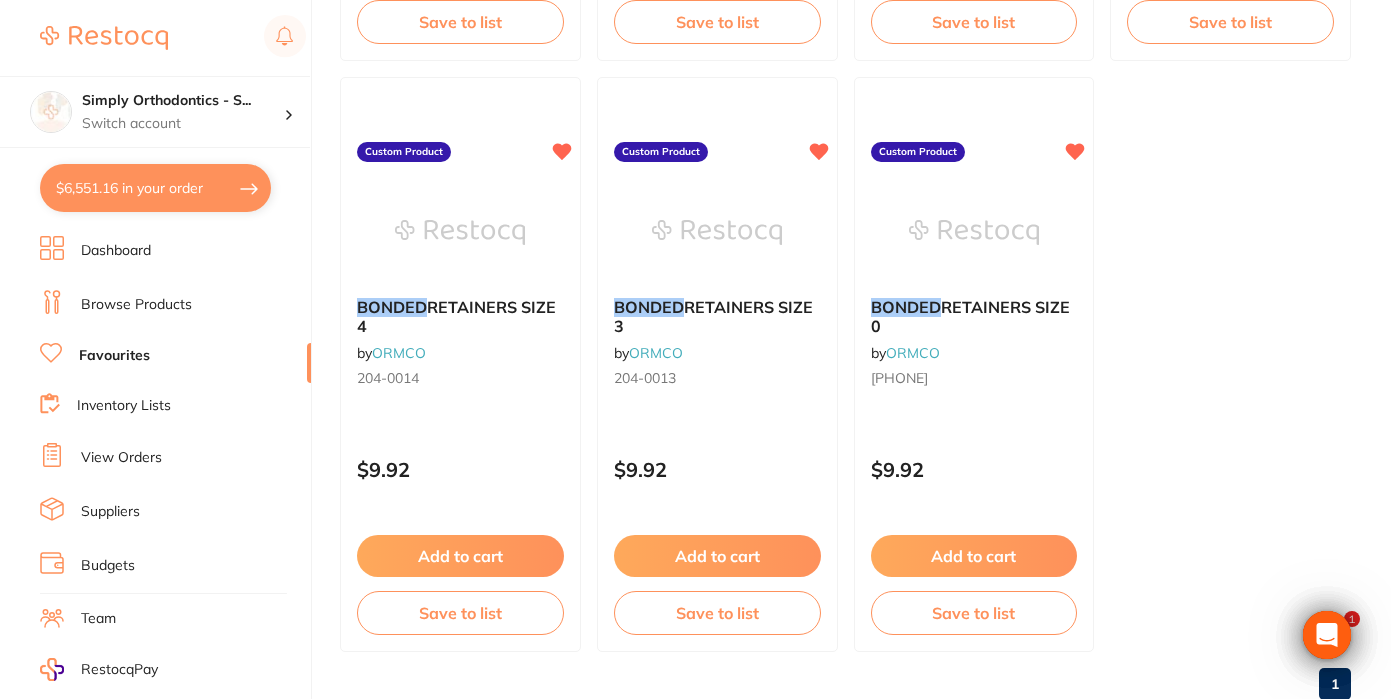 scroll, scrollTop: 0, scrollLeft: 0, axis: both 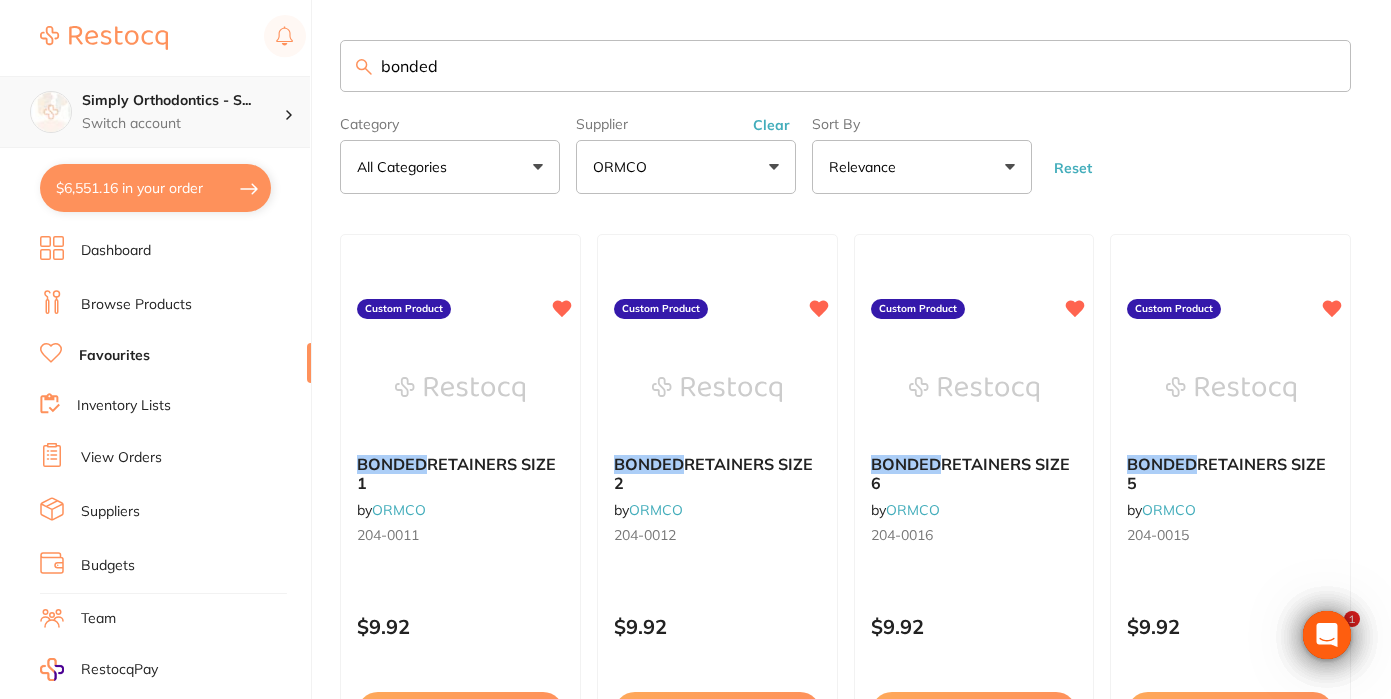 click on "Switch account" at bounding box center [183, 124] 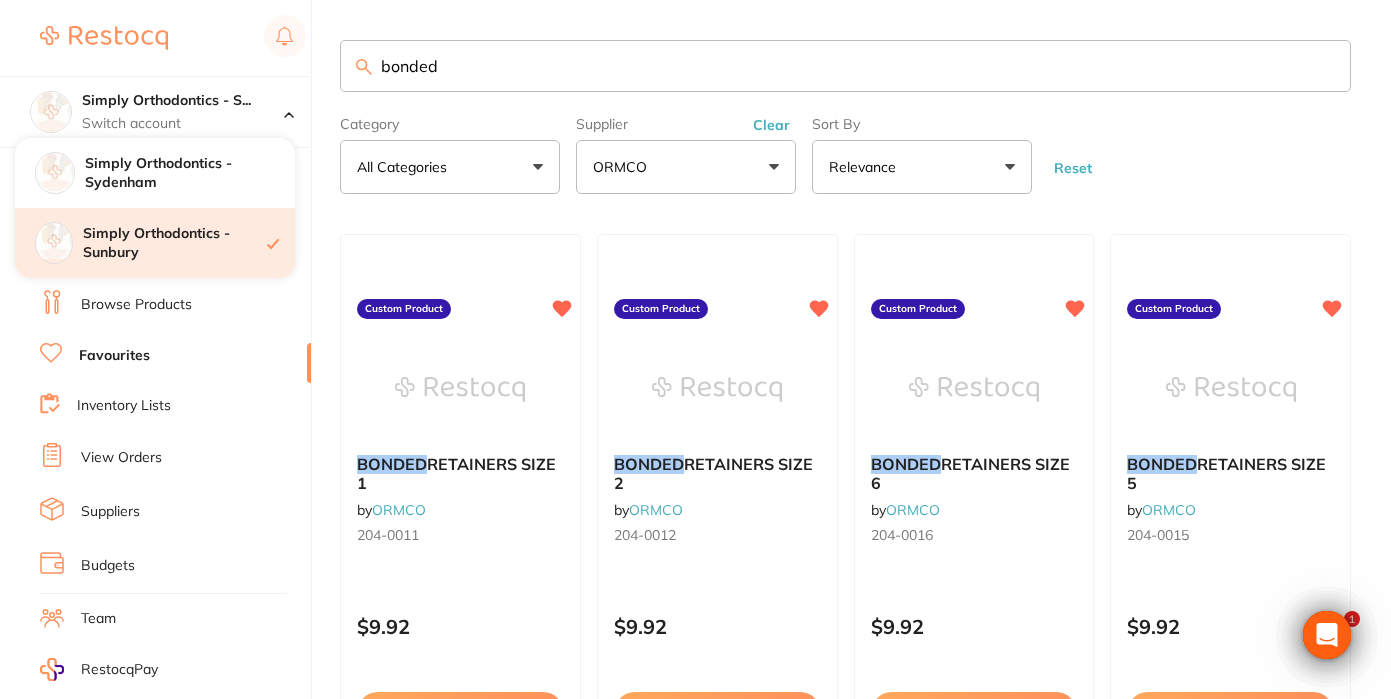 click on "Simply Orthodontics - Sunbury" at bounding box center (175, 243) 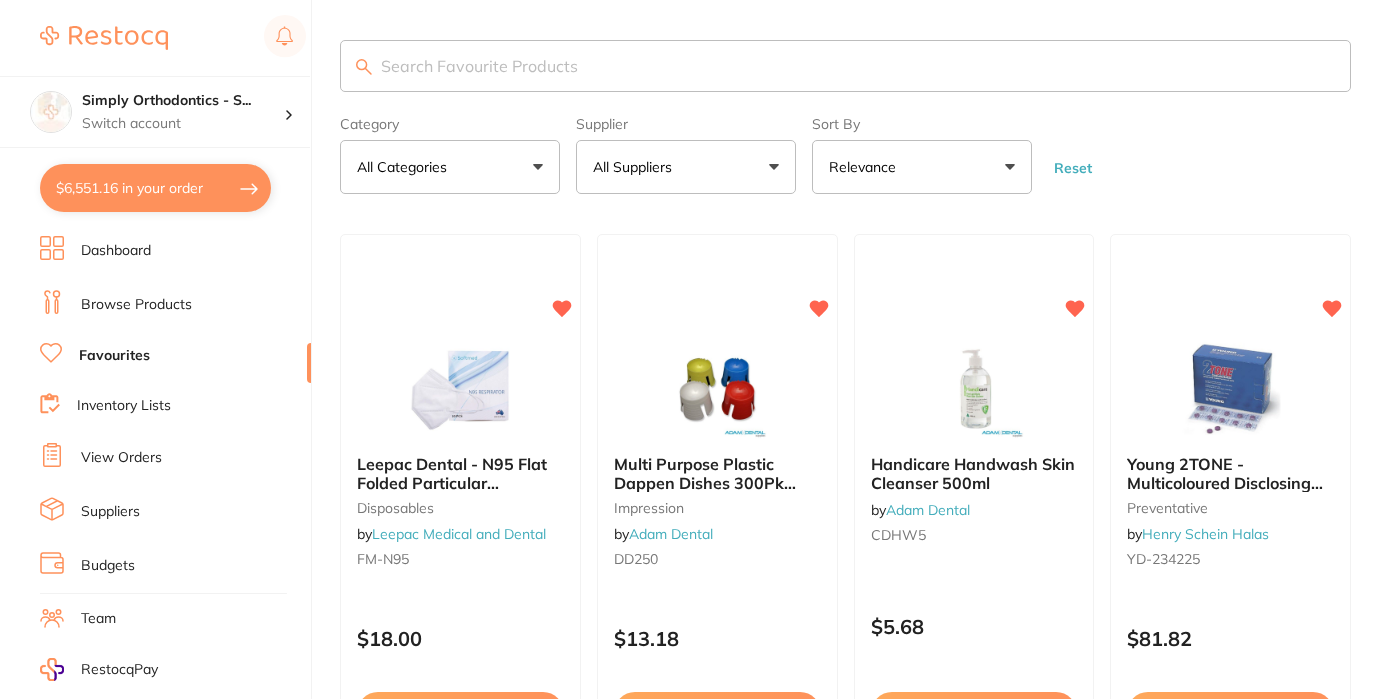 scroll, scrollTop: 0, scrollLeft: 0, axis: both 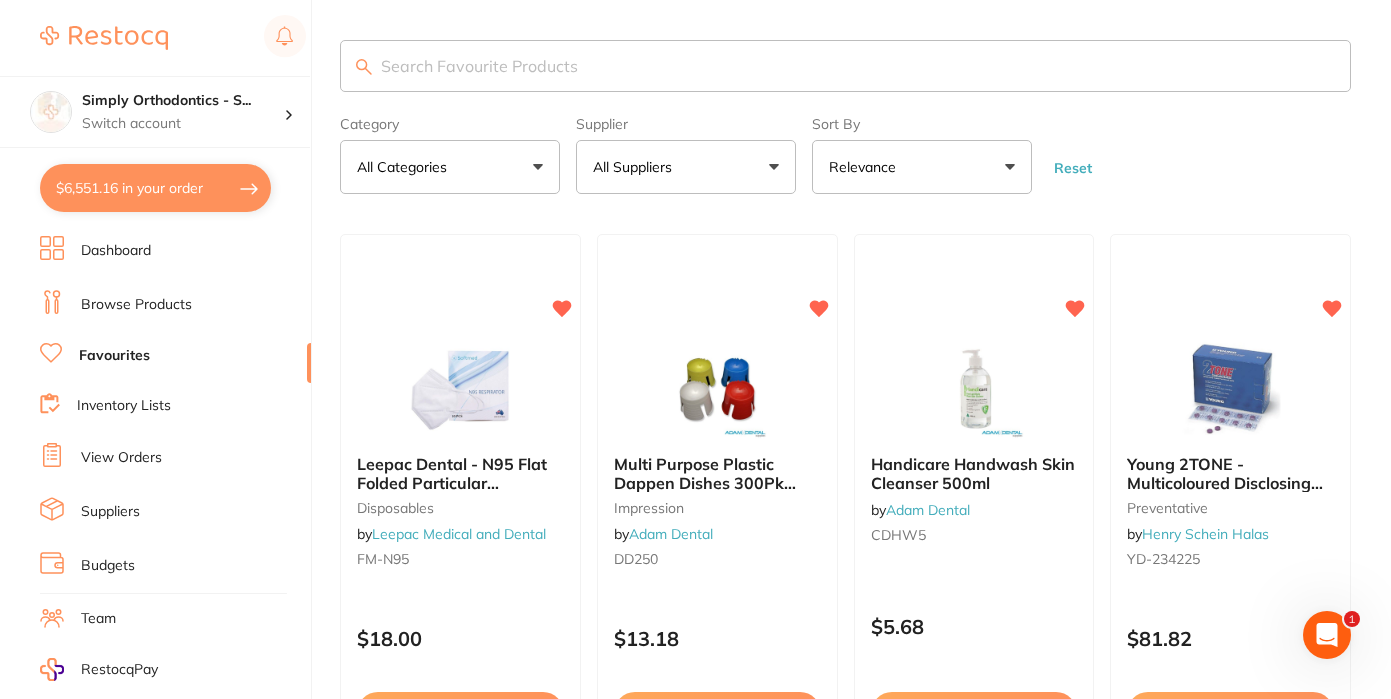 click on "All Suppliers" at bounding box center [686, 167] 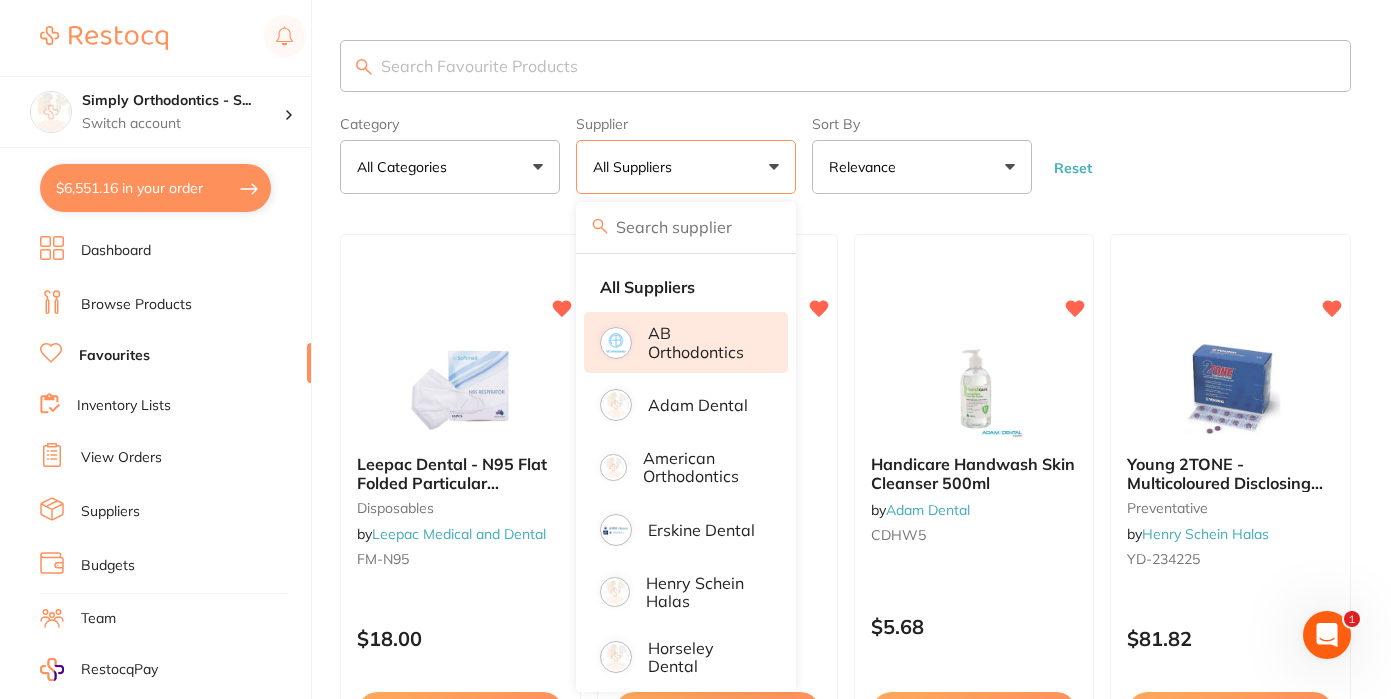 scroll, scrollTop: 382, scrollLeft: 0, axis: vertical 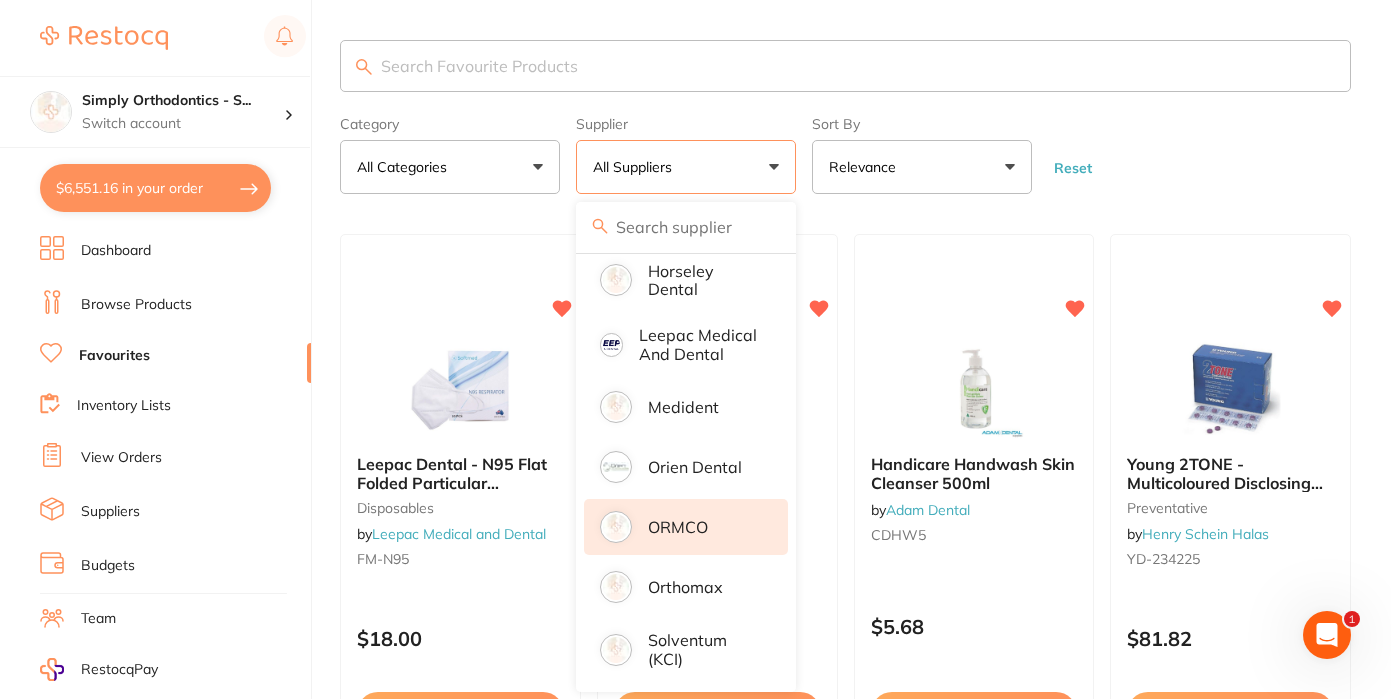 click on "ORMCO" at bounding box center (678, 527) 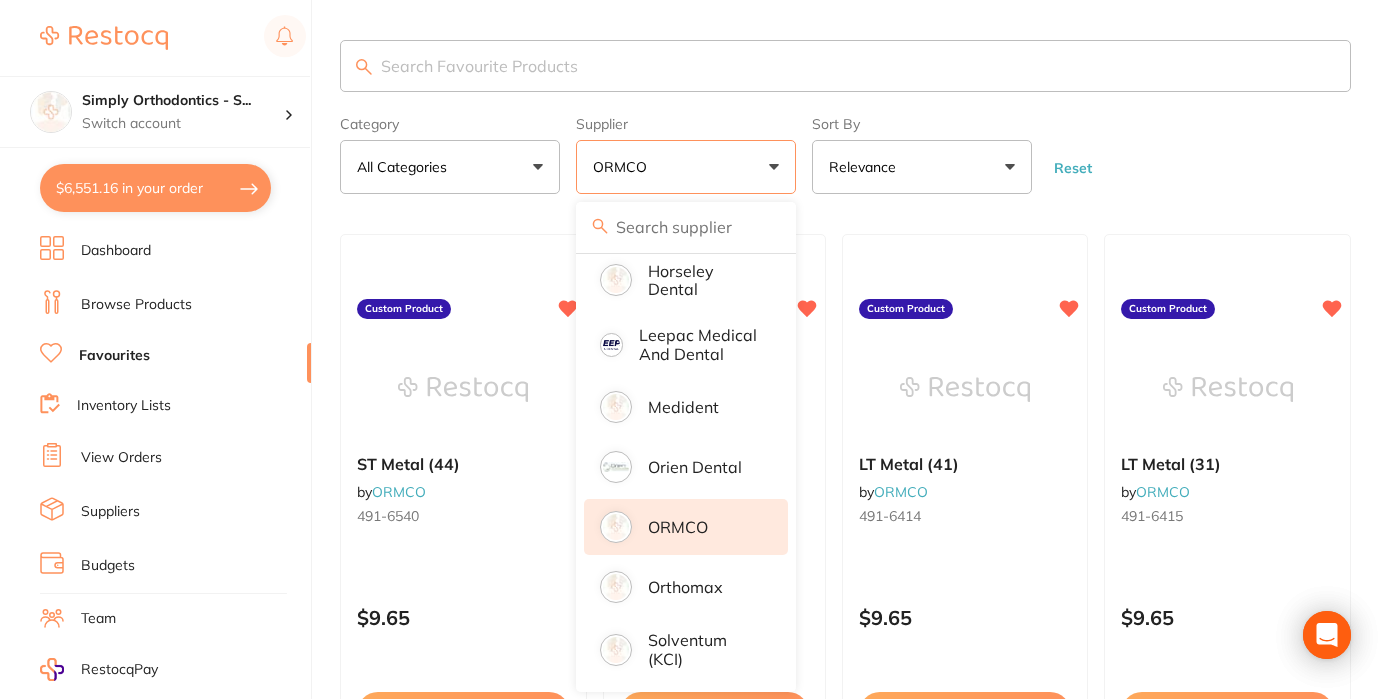 click on "Category All Categories All Categories Clear Category   false    All Categories Category All Categories Supplier ORMCO All Suppliers AB Orthodontics Adam Dental American Orthodontics Erskine Dental Henry Schein Halas Horseley Dental Leepac Medical and Dental Medident Orien dental ORMCO Orthomax Solventum (KCI) Clear Supplier   true    ORMCO Supplier All Suppliers AB Orthodontics Adam Dental American Orthodontics Erskine Dental Henry Schein Halas Horseley Dental Leepac Medical and Dental Medident Orien dental ORMCO Orthomax Solventum (KCI) Sort By Relevance Highest Price Lowest Price On Sale Relevance Clear Sort By   false    Relevance Sort By Highest Price Lowest Price On Sale Relevance Reset" at bounding box center (845, 151) 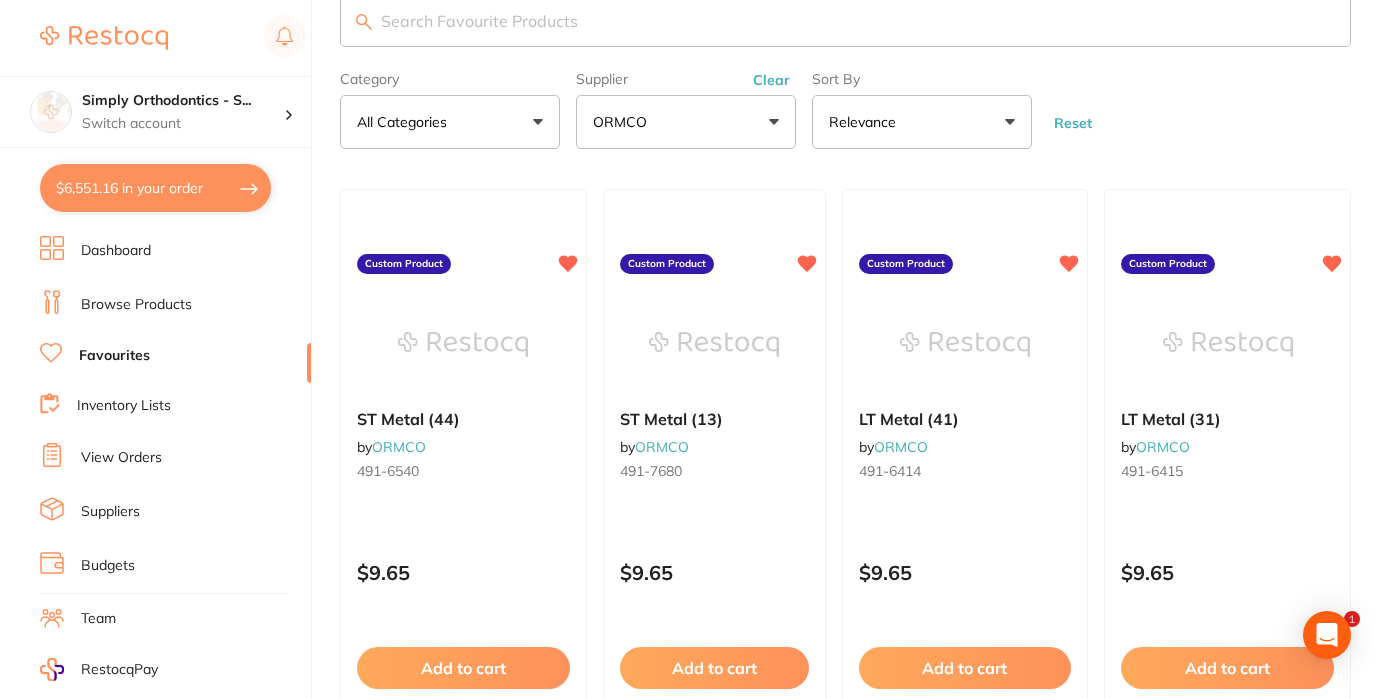 scroll, scrollTop: 193, scrollLeft: 0, axis: vertical 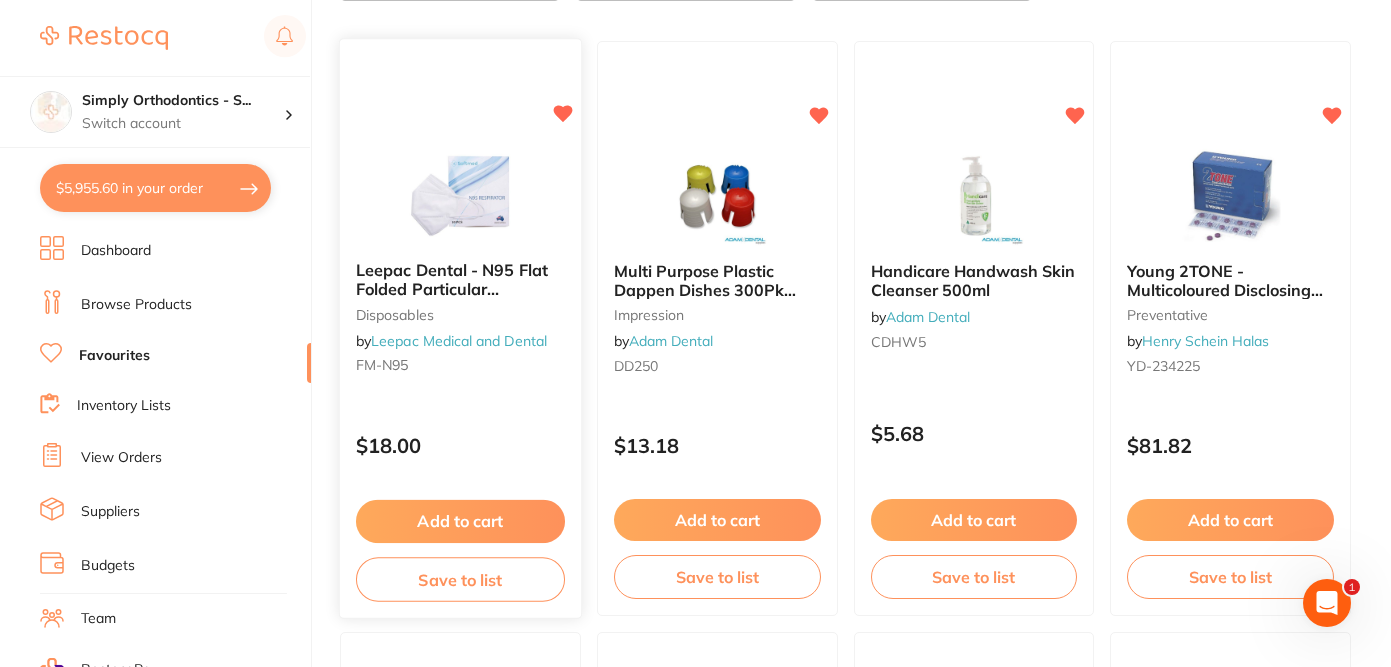 click at bounding box center (460, 65) 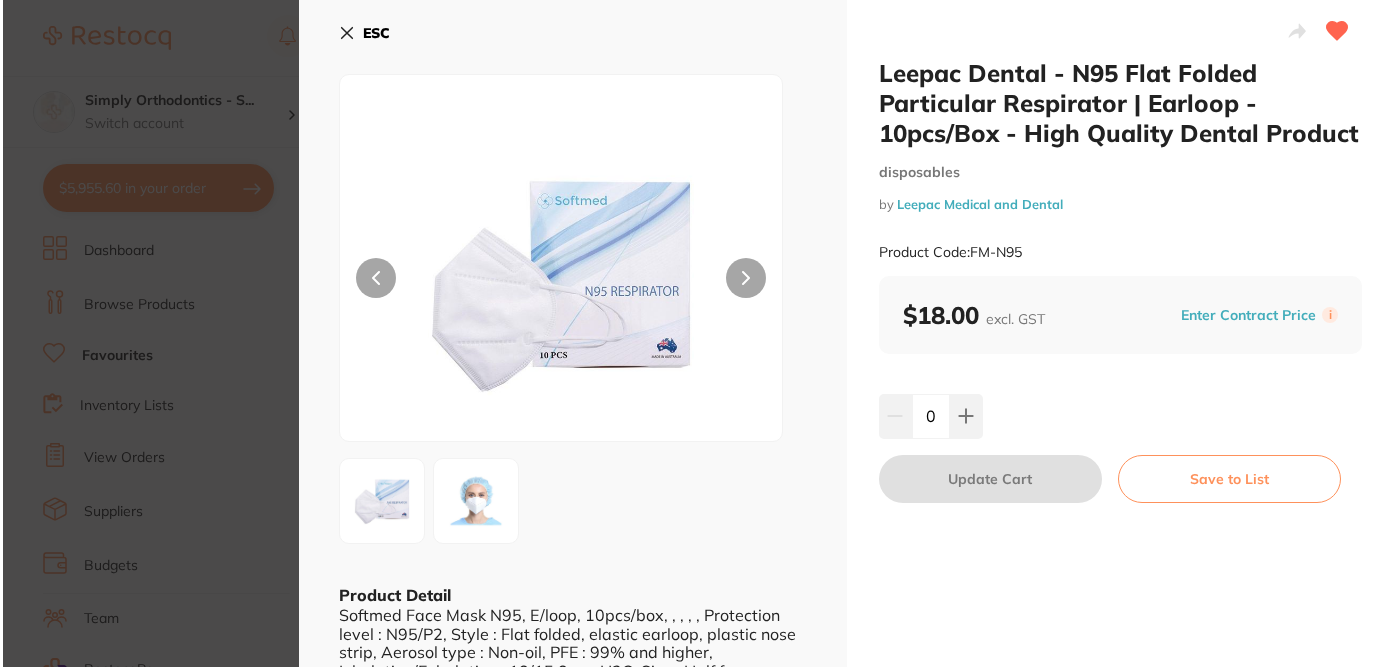 scroll, scrollTop: 0, scrollLeft: 0, axis: both 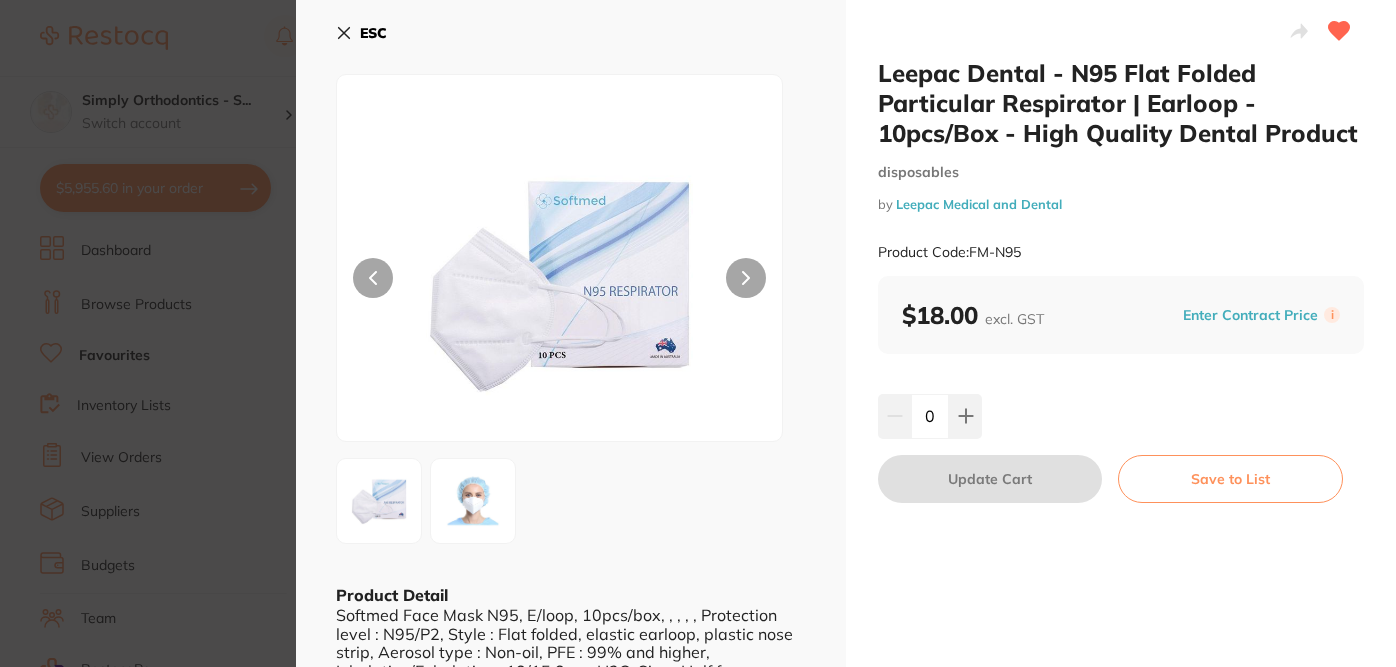 click on "Leepac Dental - N95 Flat Folded Particular Respirator | Earloop - 10pcs/Box - High Quality Dental Product disposables by   Leepac Medical and Dental Product Code:  FM-N95 ESC         Product Detail Softmed Face Mask N95, E/loop, 10pcs/box, , , , , Protection level : N95/P2, Style : Flat folded, elastic earloop, plastic nose strip, Aerosol type : Non-oil, PFE : 99% and higher, Inhalation/Exhalation : 18/15.8 mmH2O, Size : Half face standard, Latex : No. This product is proudly offered by Leepac Dental and Health, a 100% Australian owned and operated company. We ensure the quality and reliability of our products. \n \nBuy with confidence from Leepac Dental, a 100% Australian owned and operated company. We pride ourselves on our high-quality products and excellent customer service. Leepac Dental - N95 Flat Folded Particular Respirator | Earloop - 10pcs/Box - High Quality Dental Product disposables by   Leepac Medical and Dental Product Code:  FM-N95 $18.00     excl. GST Enter Contract Price i     0           by" at bounding box center [698, 333] 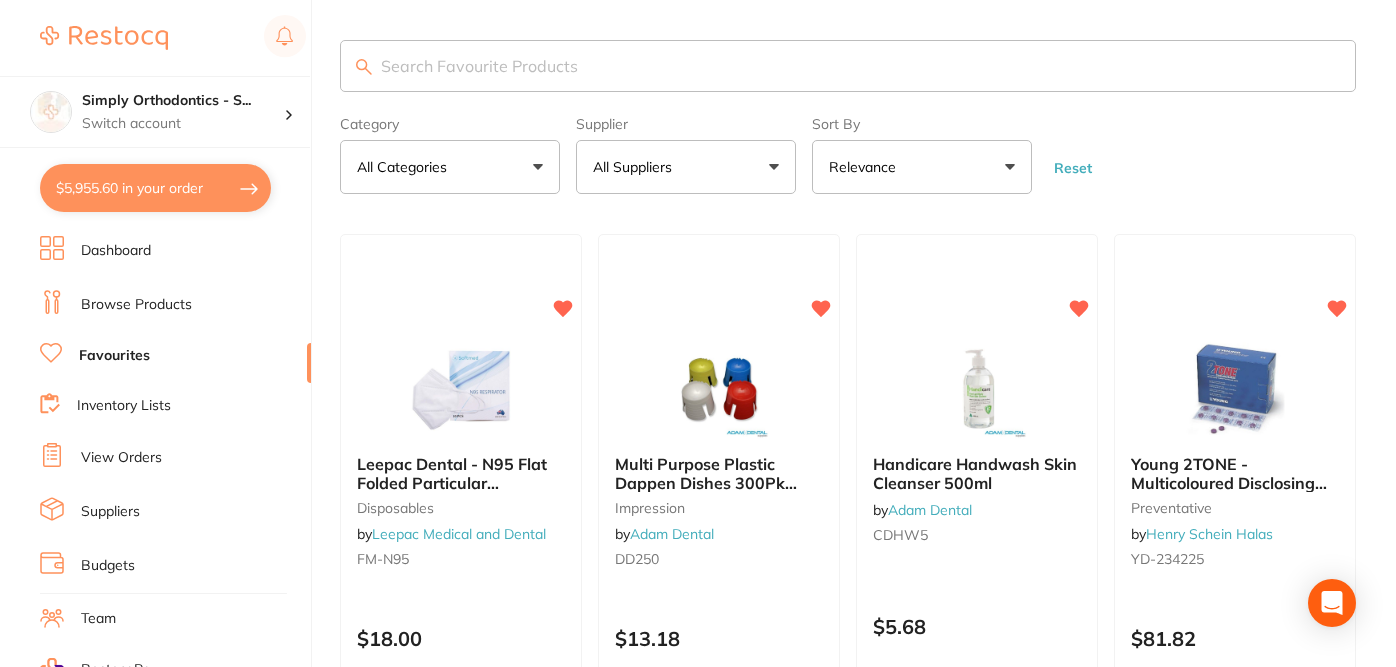 click on "$5,955.60 Simply Orthodontics - S... Switch account Simply Orthodontics - Sydenham Simply Orthodontics - Sunbury $5,955.60   in your order Dashboard Browse Products Favourites Inventory Lists View Orders Suppliers Budgets Team RestocqPay Rewards Subscriptions Account Support Log Out Category All Categories All Categories disposables handpieces impression infection control instruments laboratory orthodontics preventative restorative & cosmetic Clear Category   false    All Categories Category All Categories disposables handpieces impression infection control instruments laboratory orthodontics preventative restorative & cosmetic Supplier All Suppliers All Suppliers AB Orthodontics Adam Dental American Orthodontics Erskine Dental Henry Schein Halas Horseley Dental Leepac Medical and Dental Medident Orien dental ORMCO Orthomax Solventum (KCI) Clear Supplier   false    All Suppliers Supplier All Suppliers AB Orthodontics Adam Dental American Orthodontics Erskine Dental Henry Schein Halas Horseley Dental Medident" at bounding box center [698, 333] 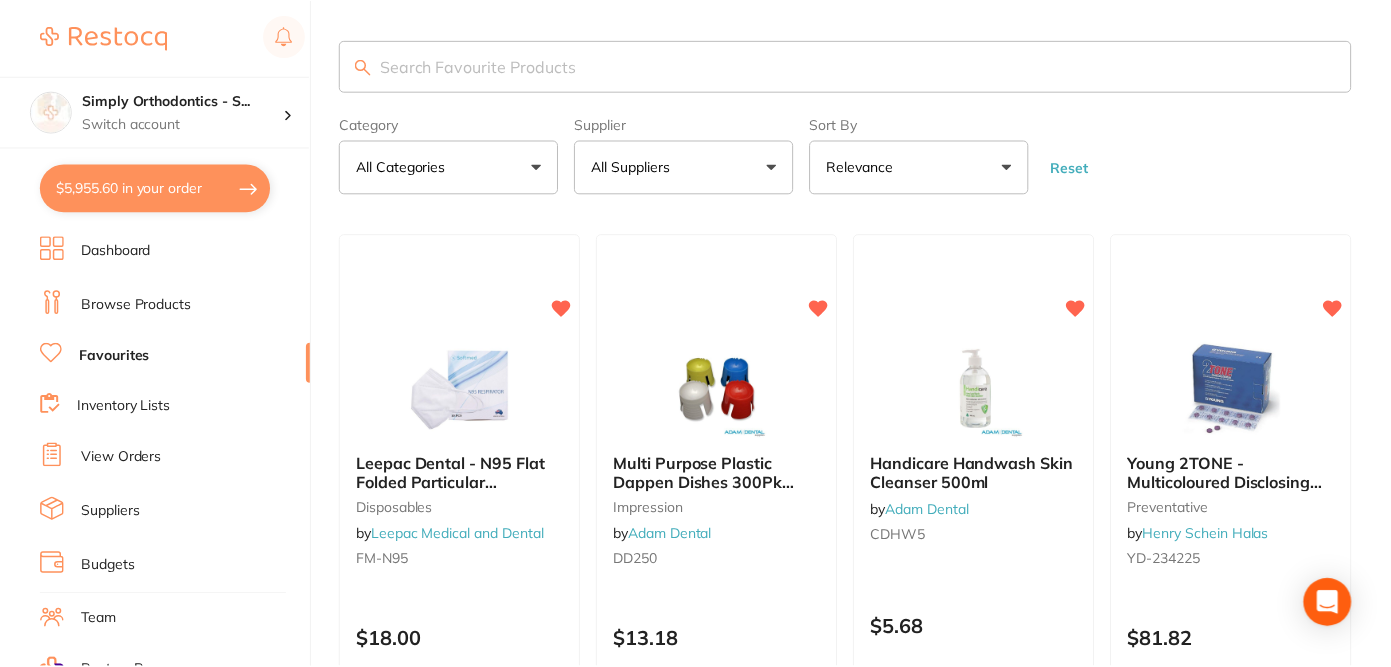scroll, scrollTop: 193, scrollLeft: 0, axis: vertical 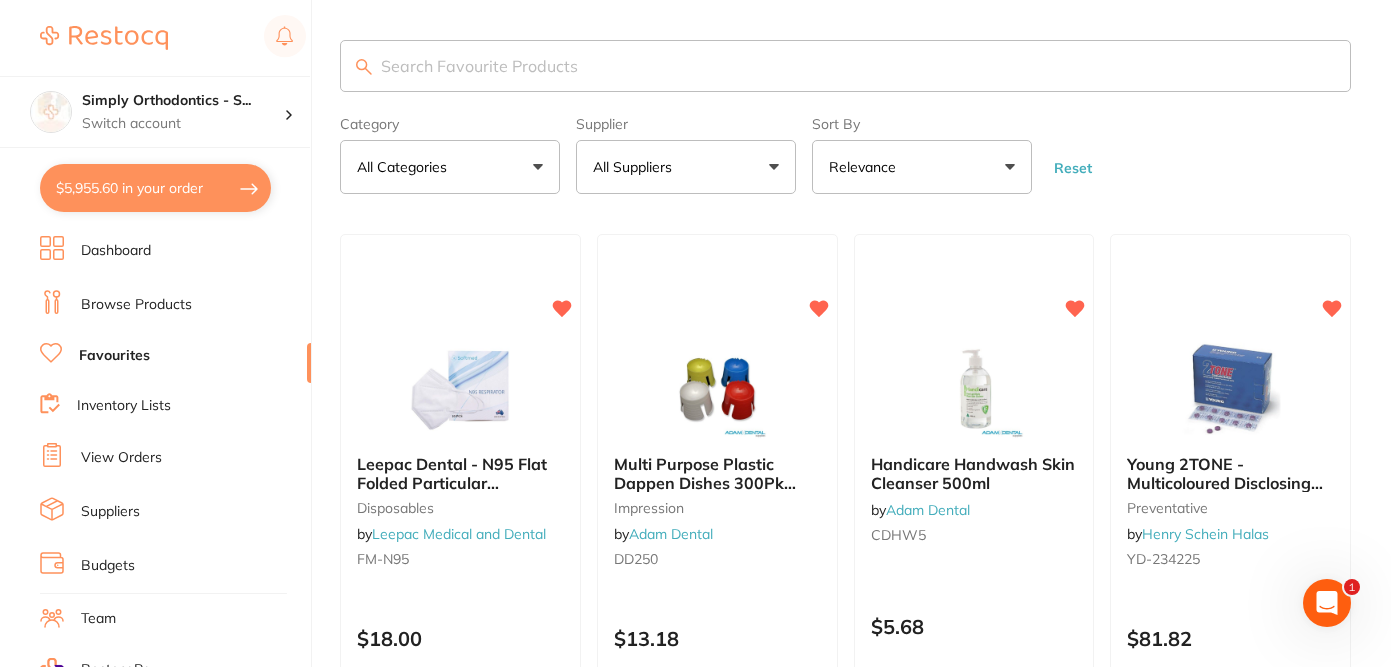 click on "All Suppliers" at bounding box center [686, 167] 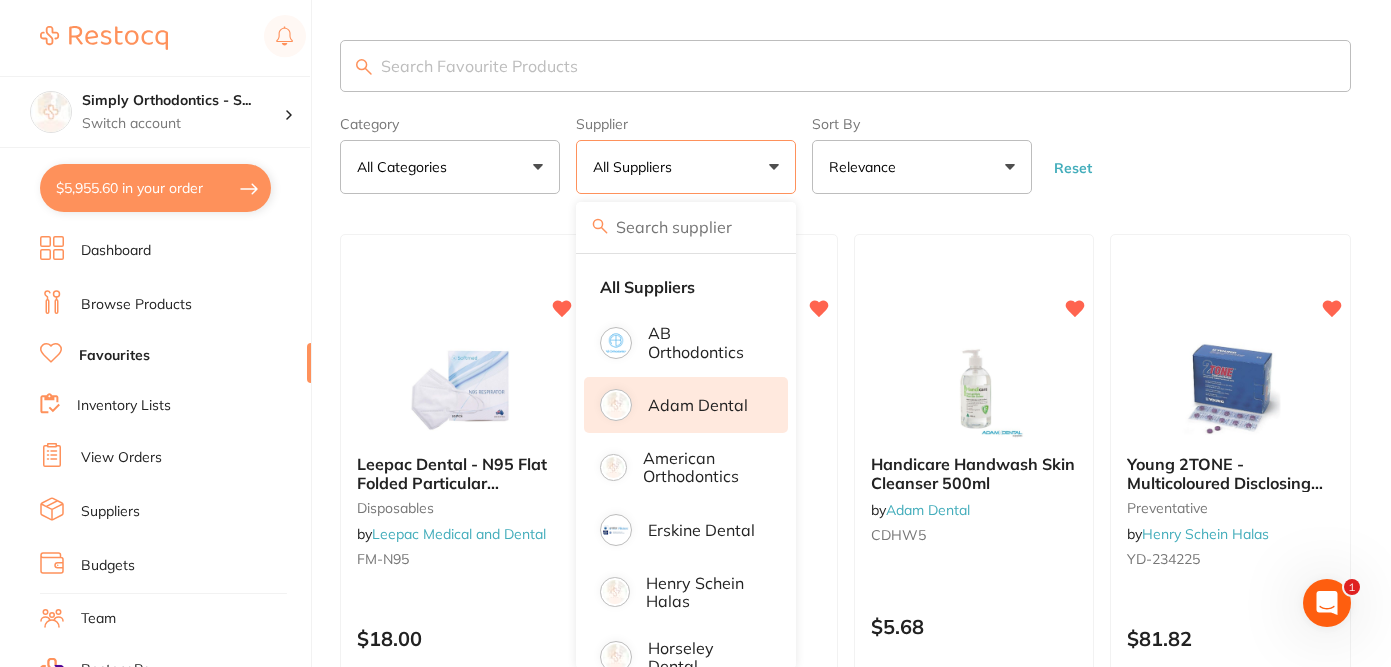click on "Adam Dental" at bounding box center [698, 405] 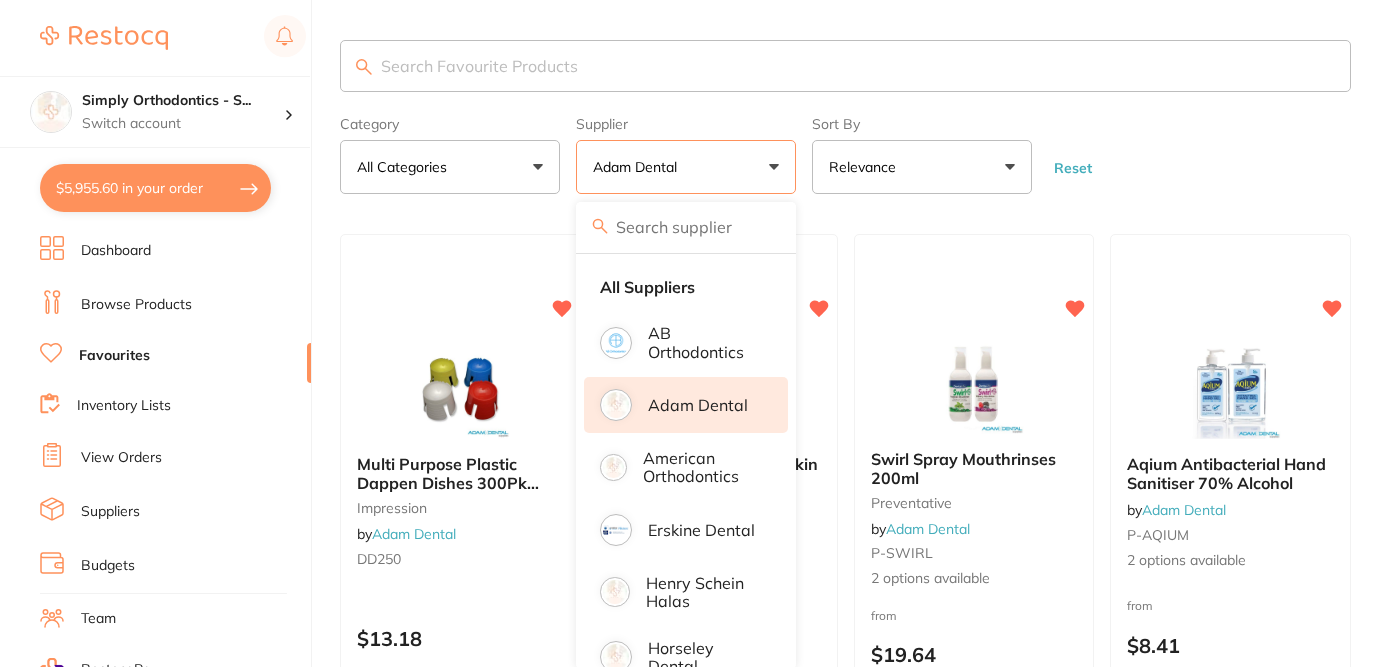 click on "Adam Dental" at bounding box center [698, 405] 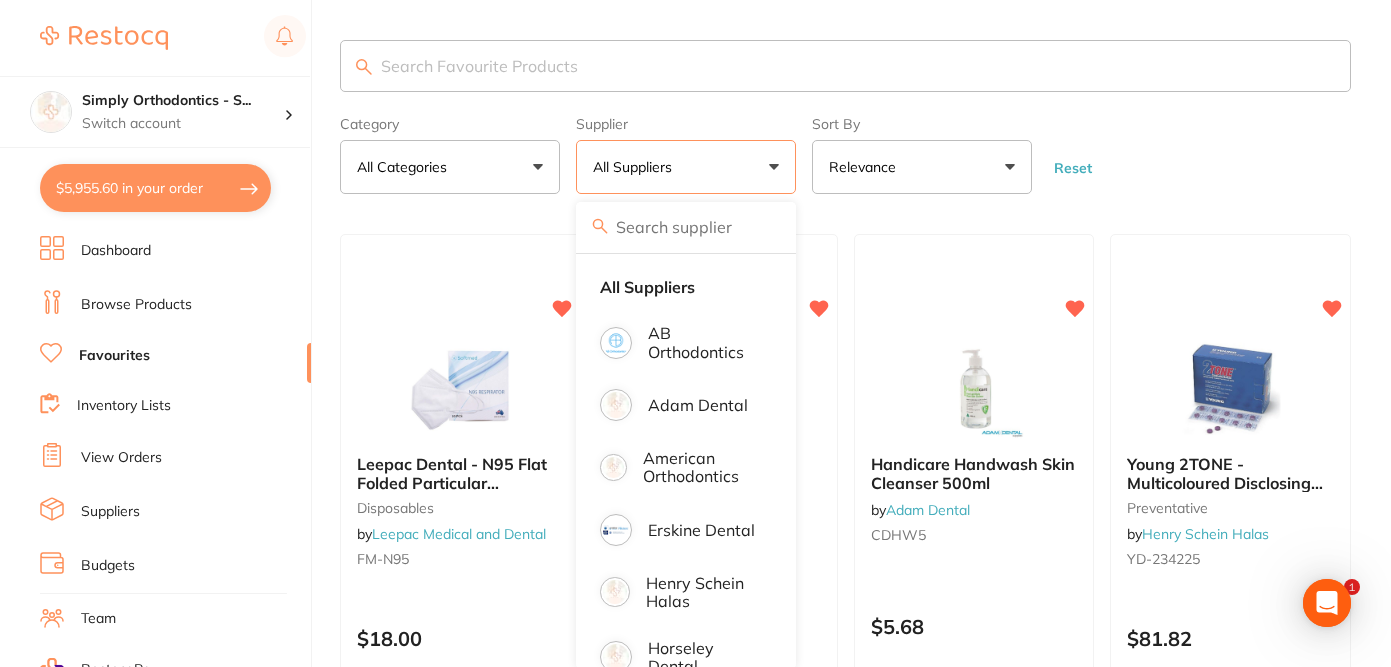 scroll, scrollTop: 0, scrollLeft: 0, axis: both 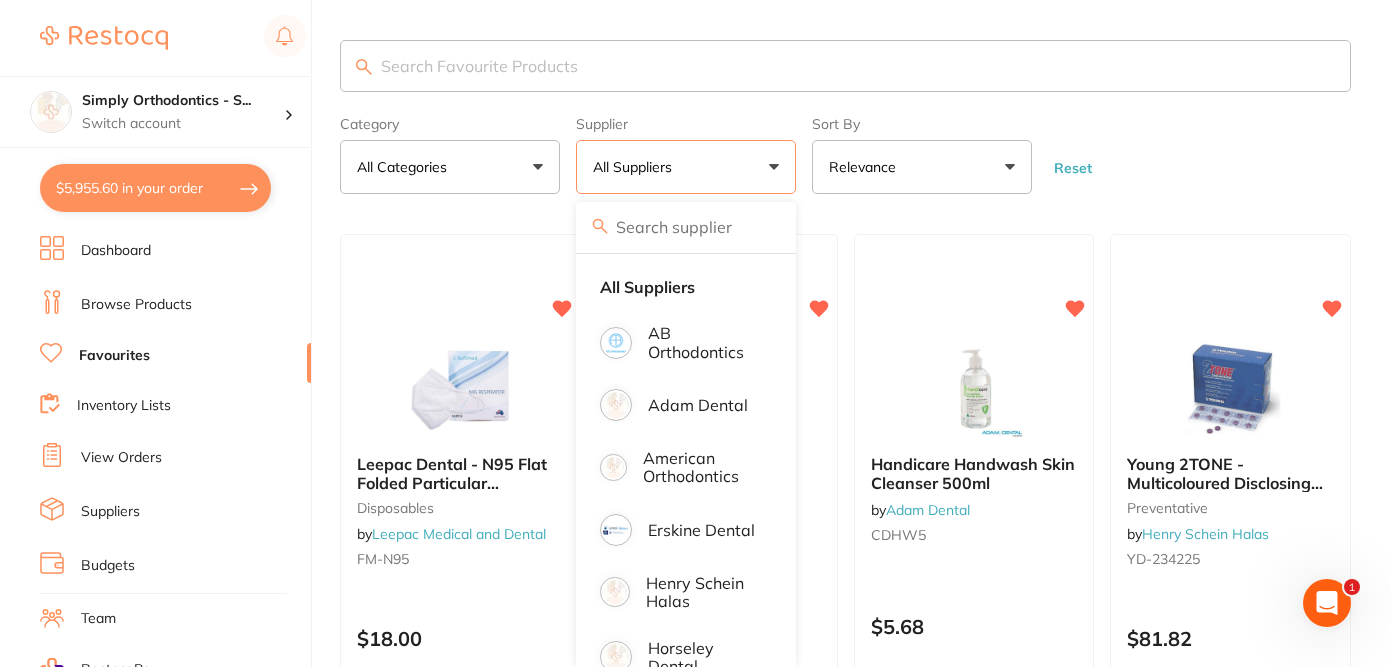 click on "Category All Categories All Categories disposables handpieces impression infection control instruments laboratory orthodontics preventative restorative & cosmetic Clear Category   false    All Categories Category All Categories disposables handpieces impression infection control instruments laboratory orthodontics preventative restorative & cosmetic Supplier All Suppliers All Suppliers AB Orthodontics Adam Dental American Orthodontics Erskine Dental Henry Schein Halas Horseley Dental Leepac Medical and Dental Medident Orien dental ORMCO Orthomax Solventum (KCI) Clear Supplier   true    All Suppliers Supplier All Suppliers AB Orthodontics Adam Dental American Orthodontics Erskine Dental Henry Schein Halas Horseley Dental Leepac Medical and Dental Medident Orien dental ORMCO Orthomax Solventum (KCI) Sort By Relevance Highest Price Lowest Price On Sale Relevance Clear Sort By   false    Relevance Sort By Highest Price Lowest Price On Sale Relevance Reset" at bounding box center [845, 151] 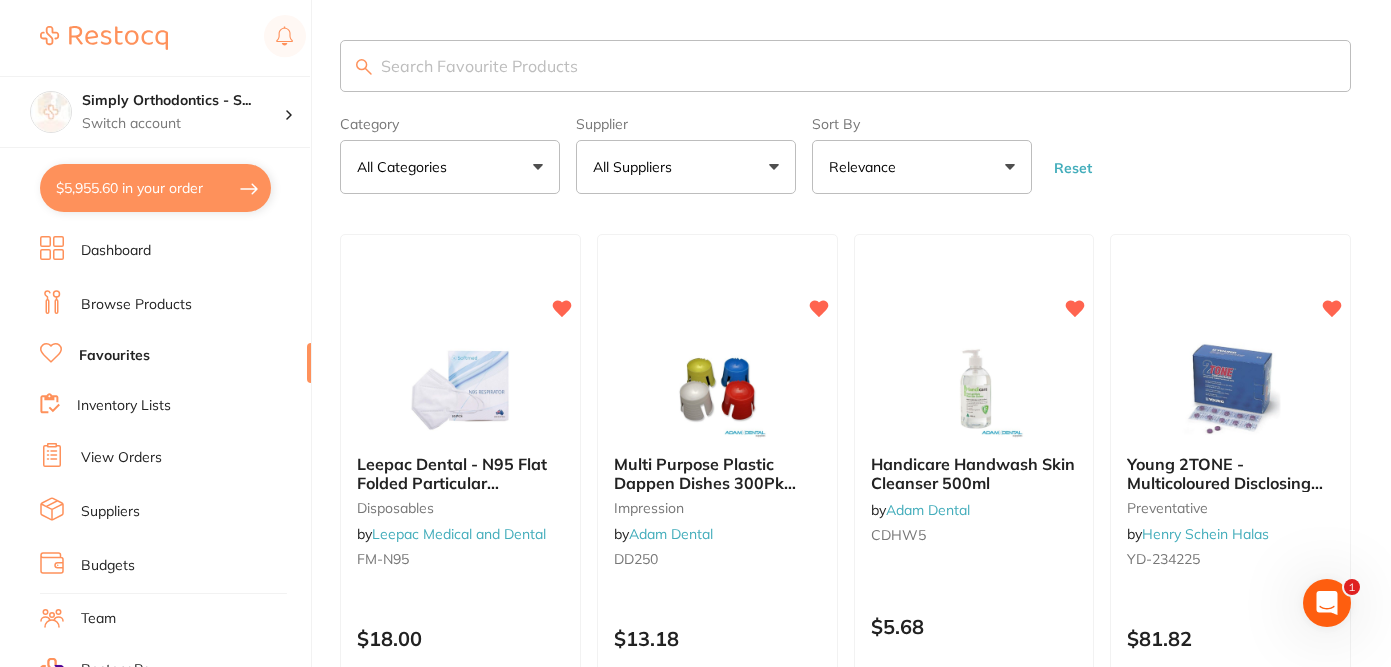 click on "All Suppliers" at bounding box center [686, 167] 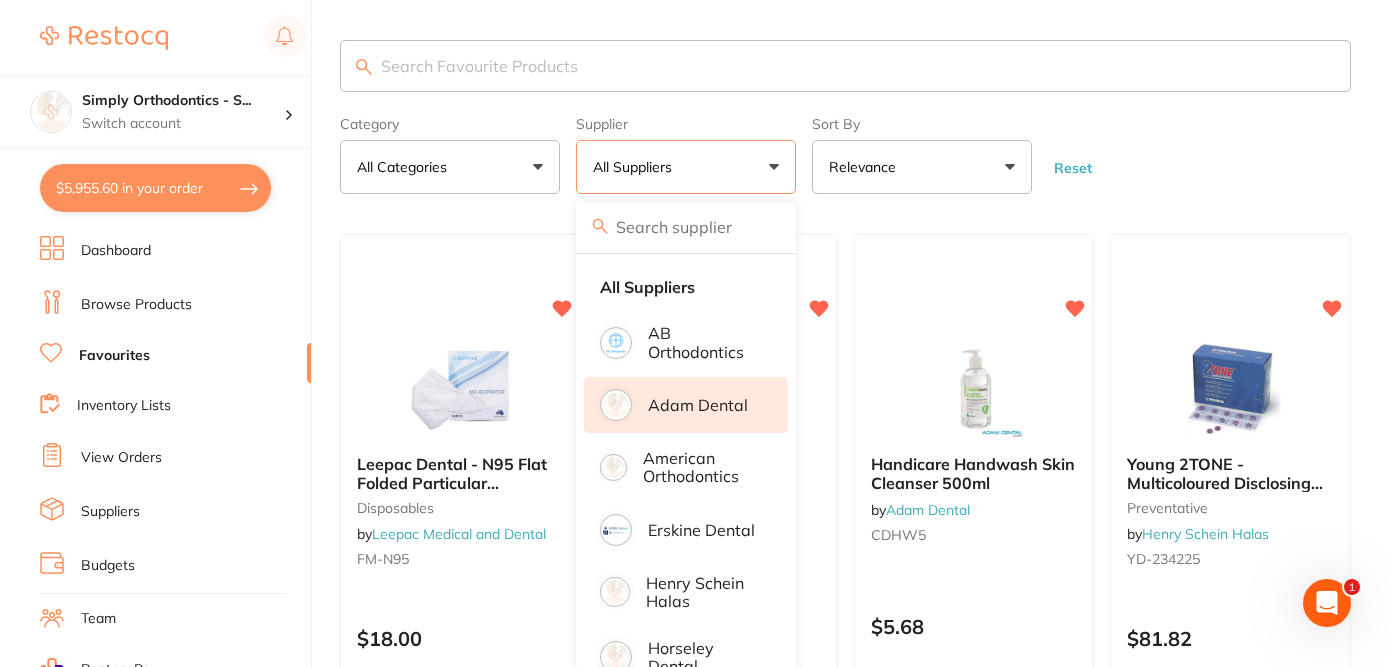 click on "Adam Dental" at bounding box center (686, 405) 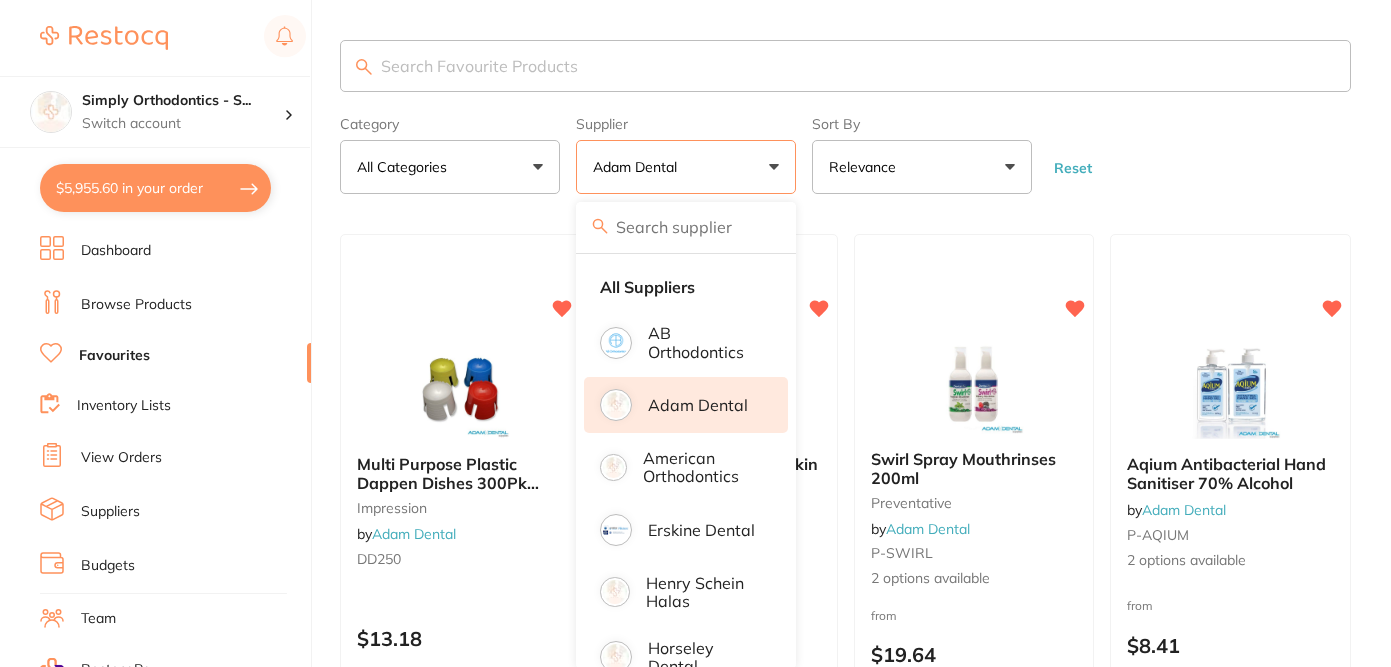 click on "Category All Categories All Categories disposables impression infection control laboratory preventative restorative & cosmetic Clear Category   false    All Categories Category All Categories disposables impression infection control laboratory preventative restorative & cosmetic Supplier Adam Dental All Suppliers AB Orthodontics Adam Dental American Orthodontics Erskine Dental Henry Schein Halas Horseley Dental Leepac Medical and Dental Medident Orien dental ORMCO Orthomax Solventum (KCI) Clear Supplier   true    Adam Dental Supplier All Suppliers AB Orthodontics Adam Dental American Orthodontics Erskine Dental Henry Schein Halas Horseley Dental Leepac Medical and Dental Medident Orien dental ORMCO Orthomax Solventum (KCI) Sort By Relevance Highest Price Lowest Price On Sale Relevance Clear Sort By   false    Relevance Sort By Highest Price Lowest Price On Sale Relevance Reset" at bounding box center [845, 151] 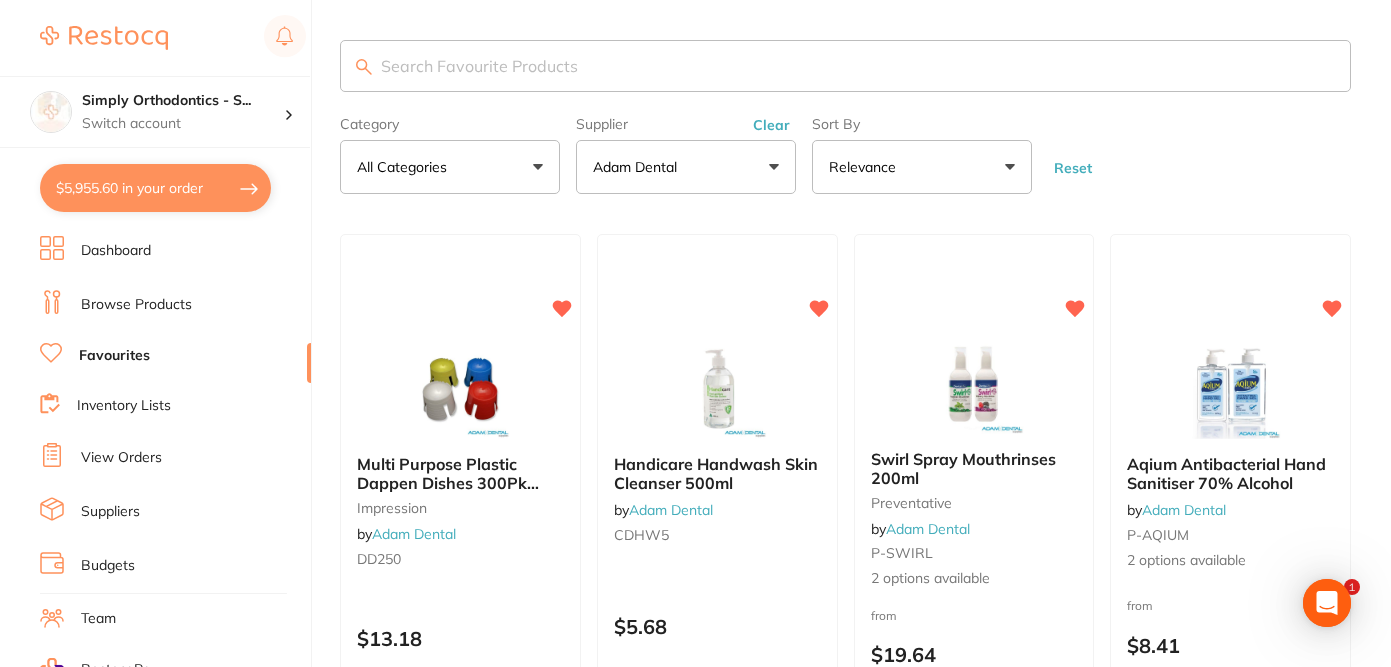 scroll, scrollTop: 0, scrollLeft: 0, axis: both 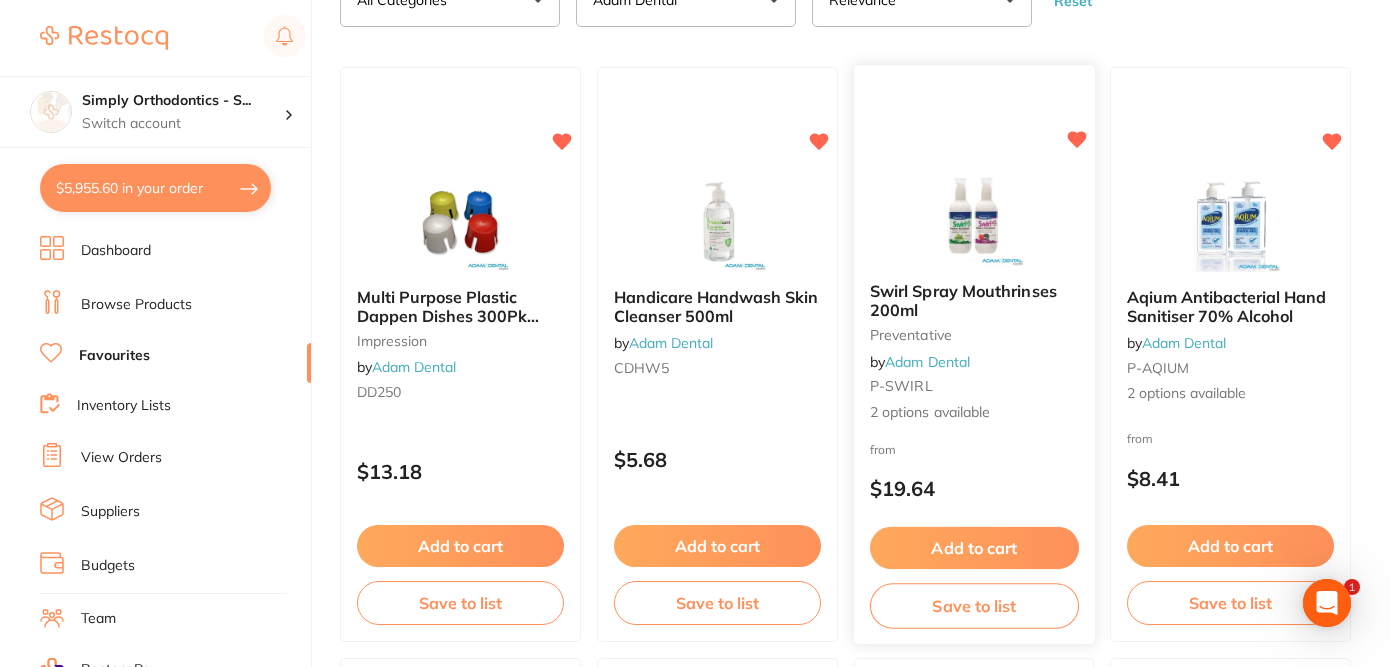 click on "Add to cart" at bounding box center [973, 548] 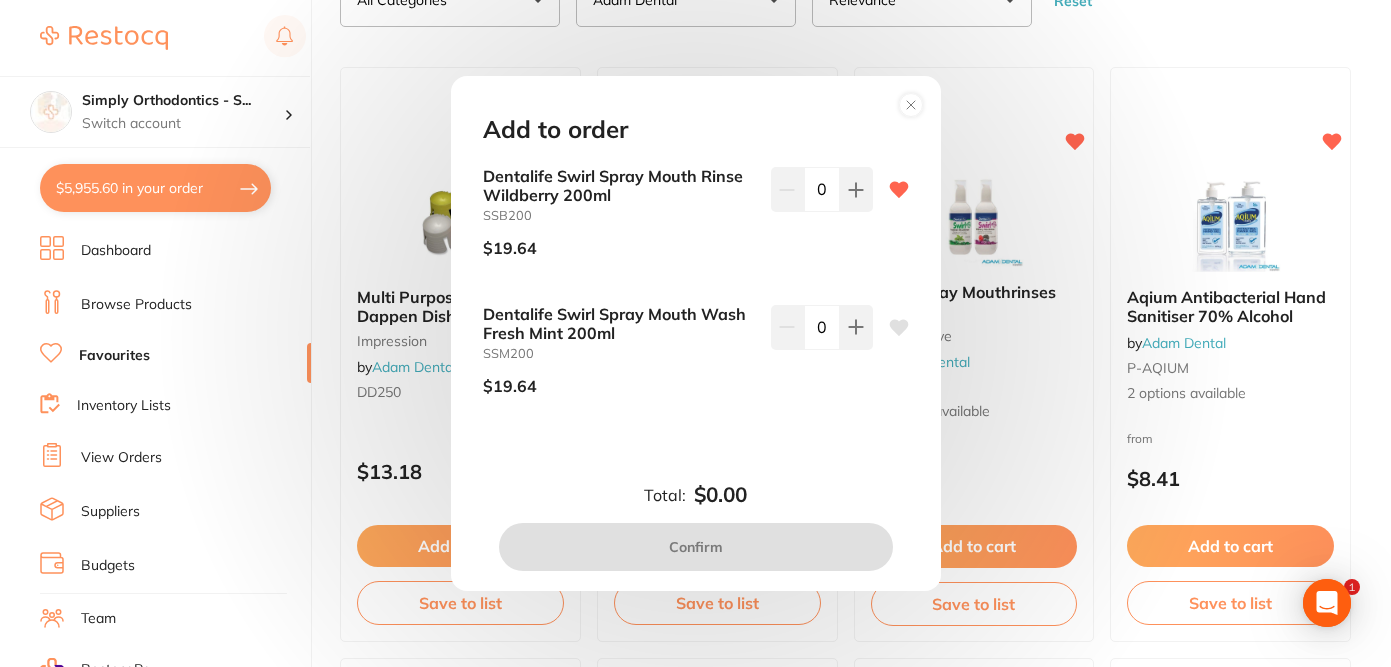 scroll, scrollTop: 0, scrollLeft: 0, axis: both 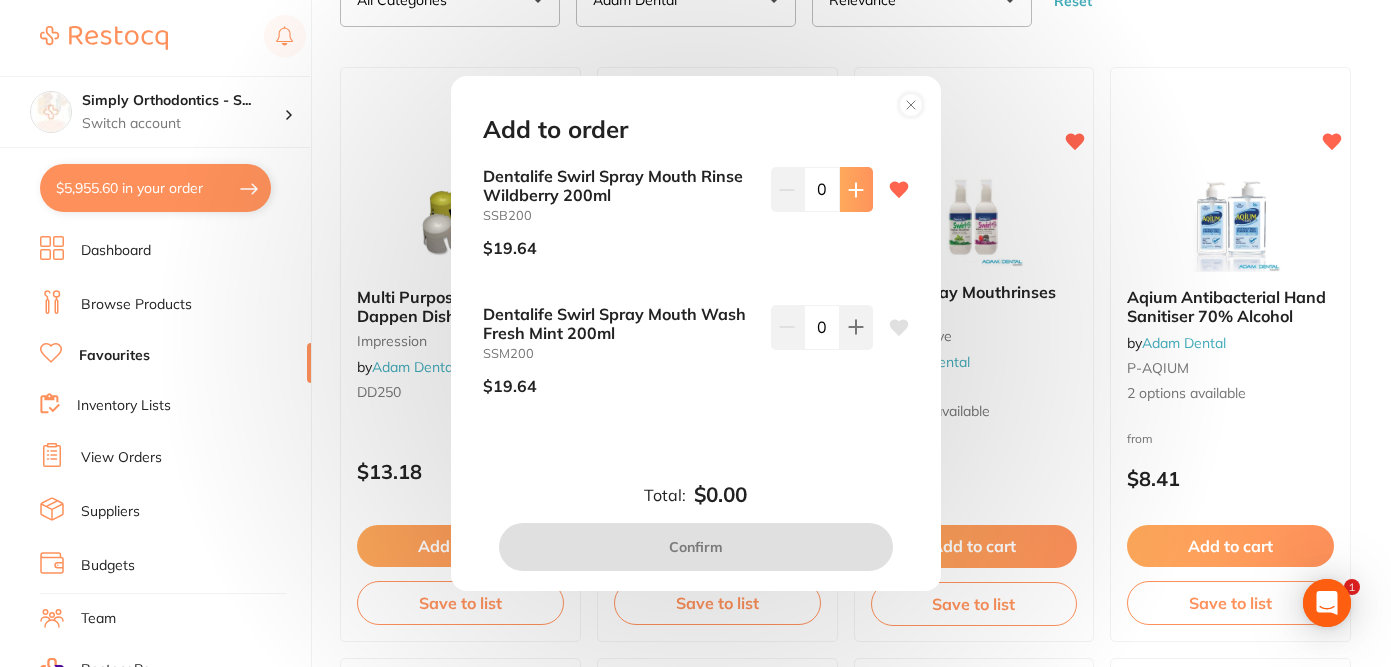 click at bounding box center [856, 189] 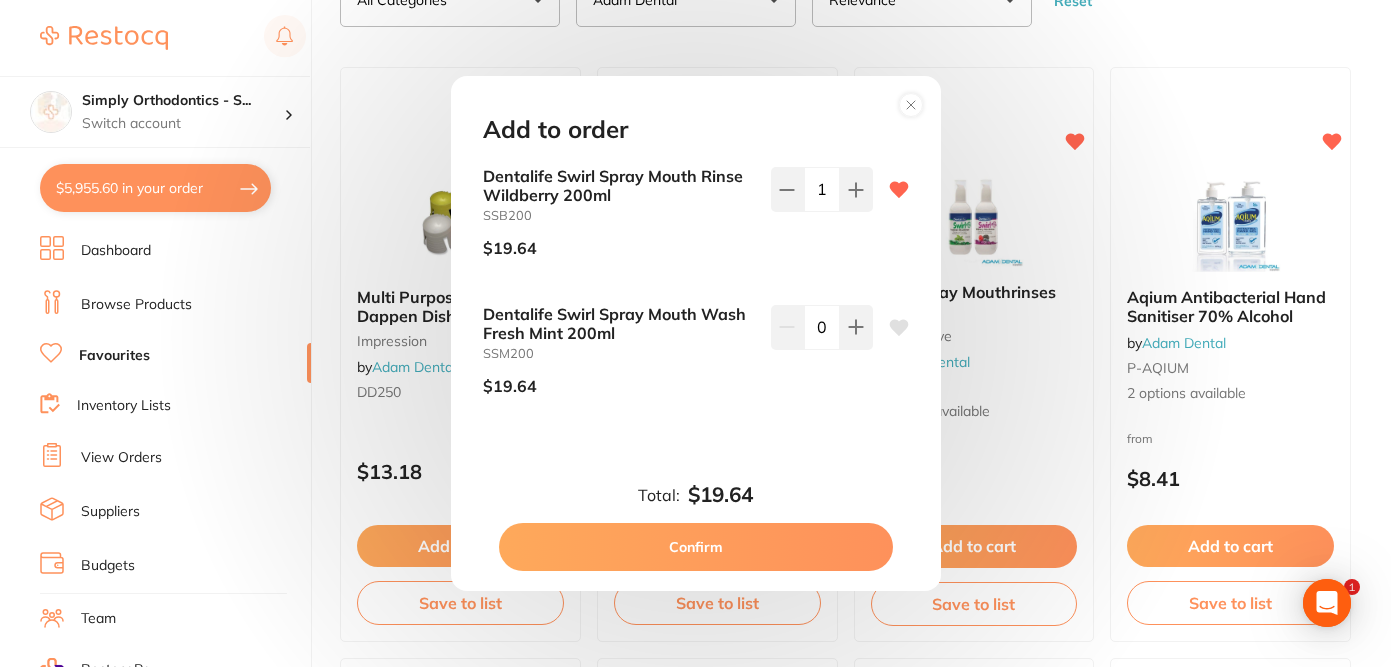 click on "Confirm" at bounding box center [696, 547] 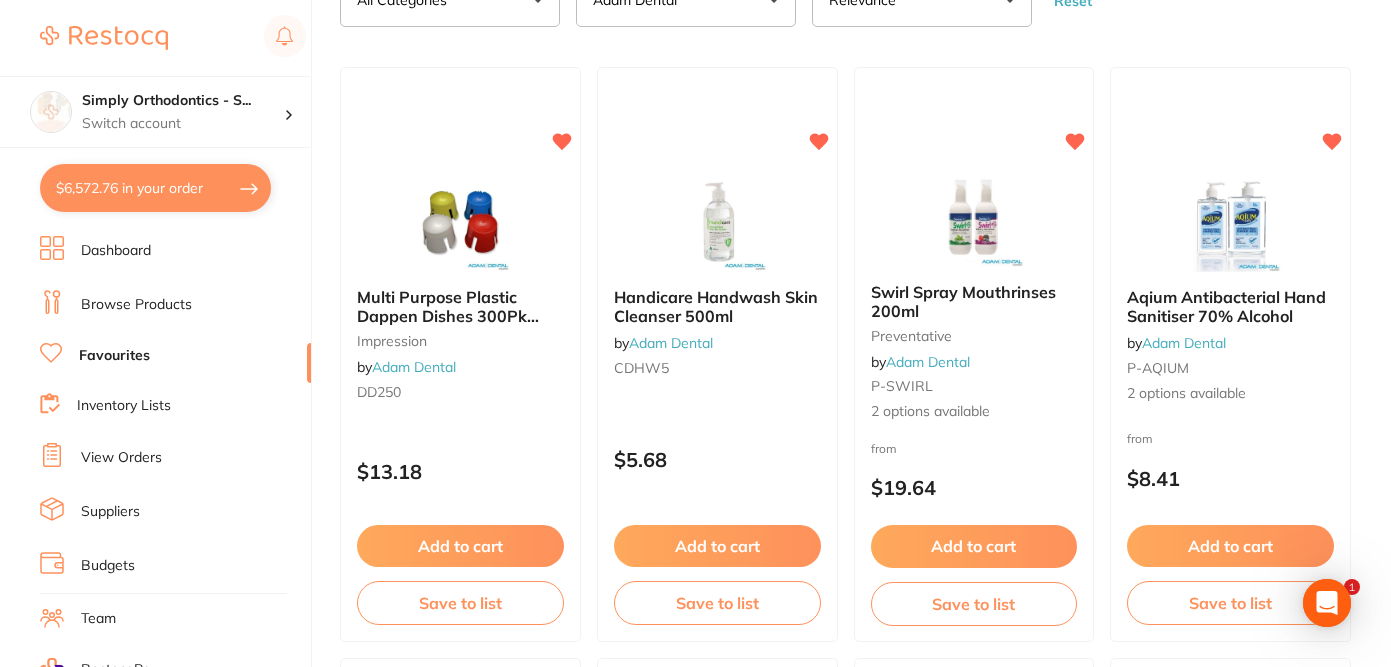 scroll, scrollTop: 0, scrollLeft: 0, axis: both 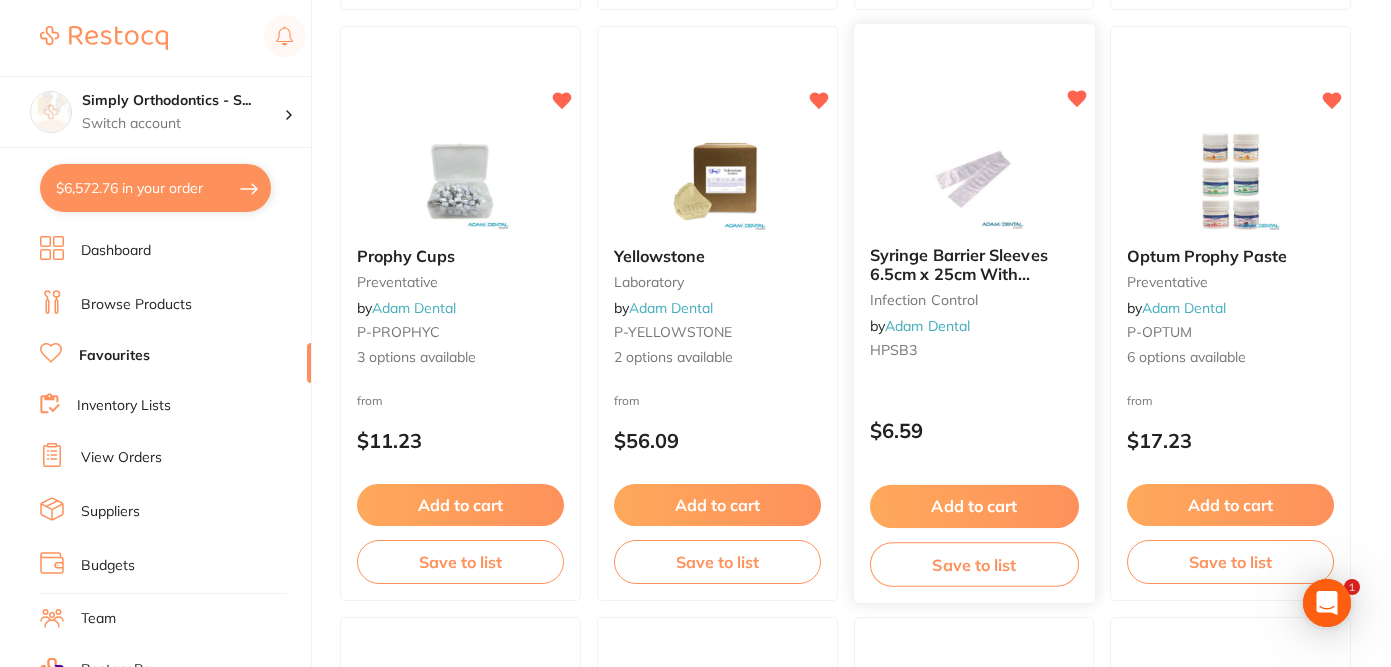 click at bounding box center [973, 180] 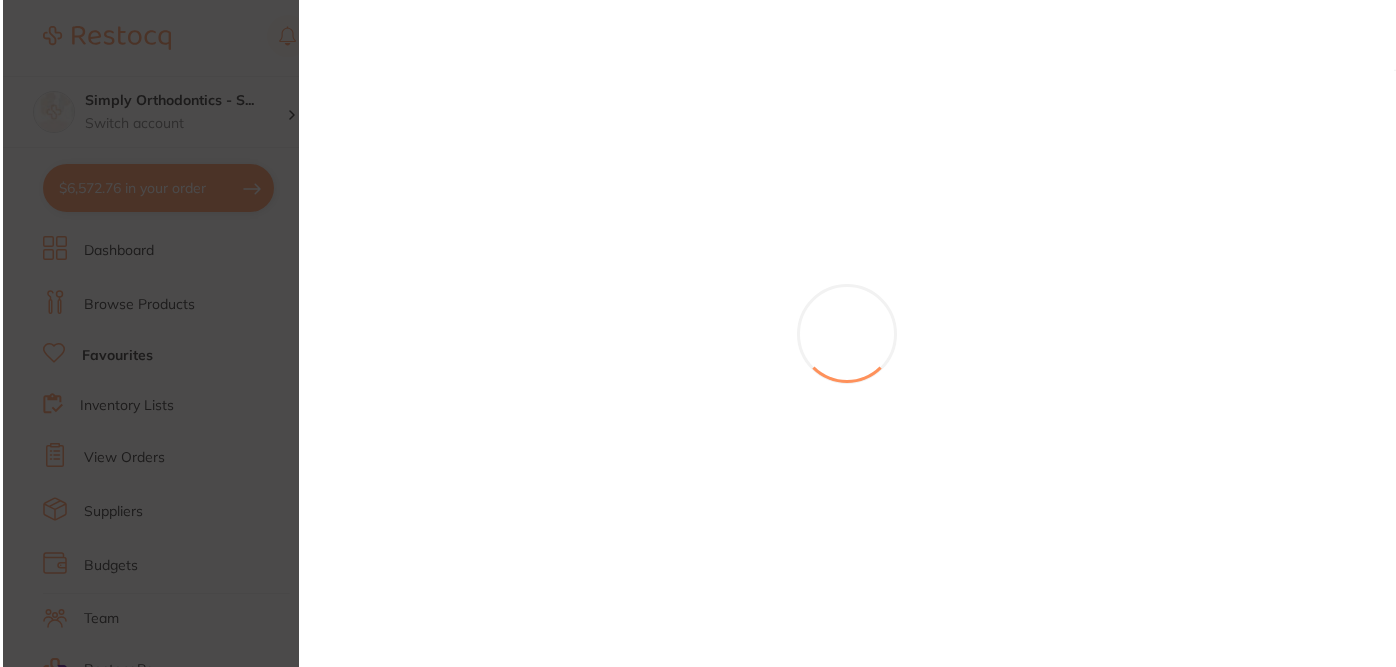 scroll, scrollTop: 0, scrollLeft: 0, axis: both 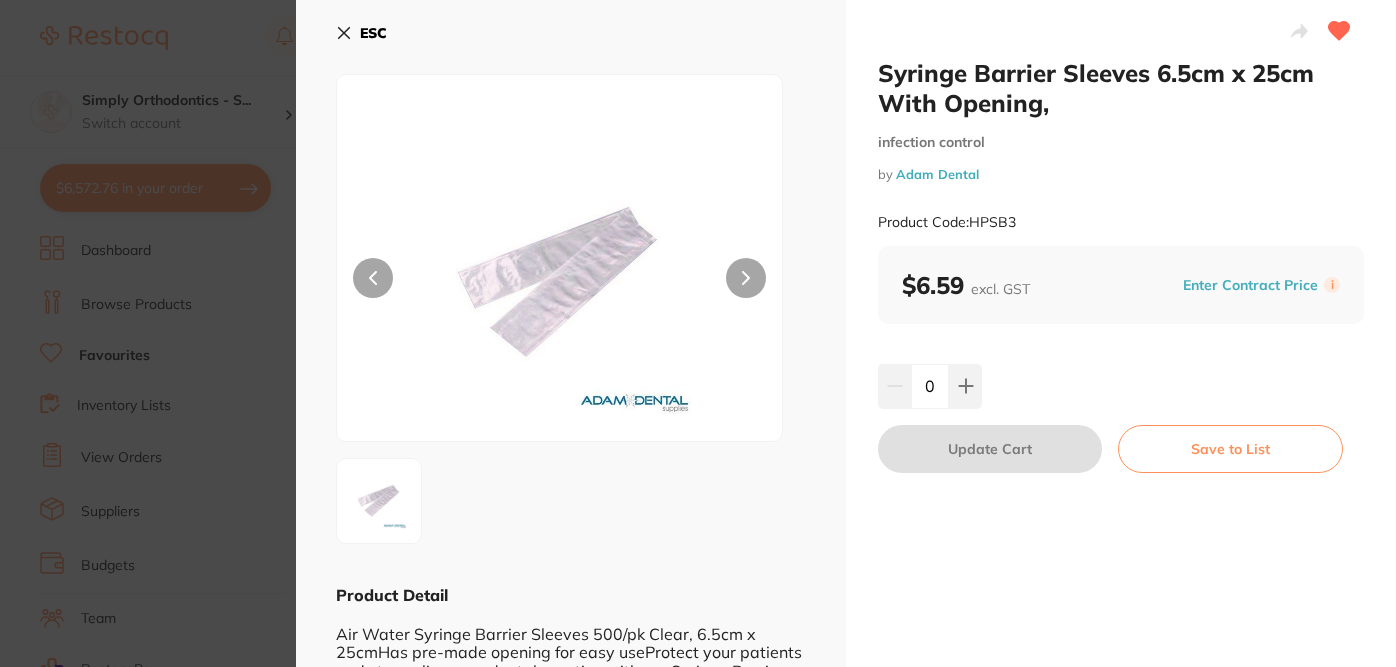 click 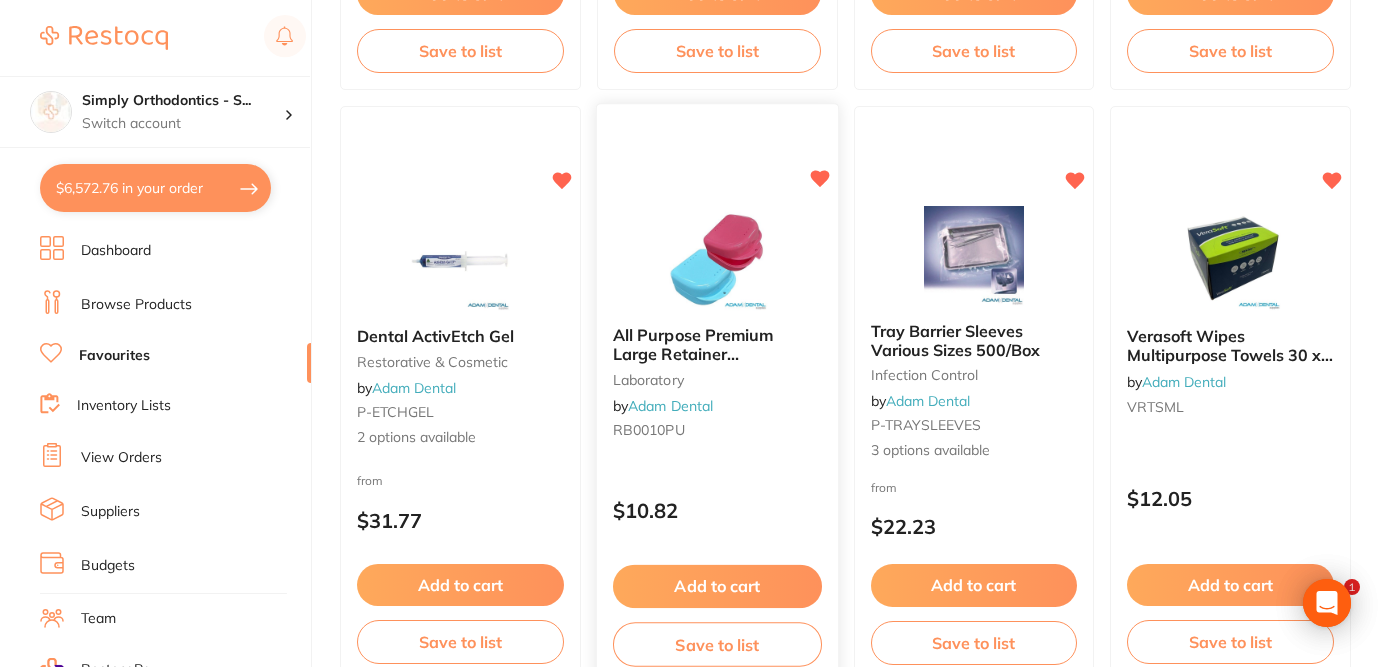 scroll, scrollTop: 1936, scrollLeft: 0, axis: vertical 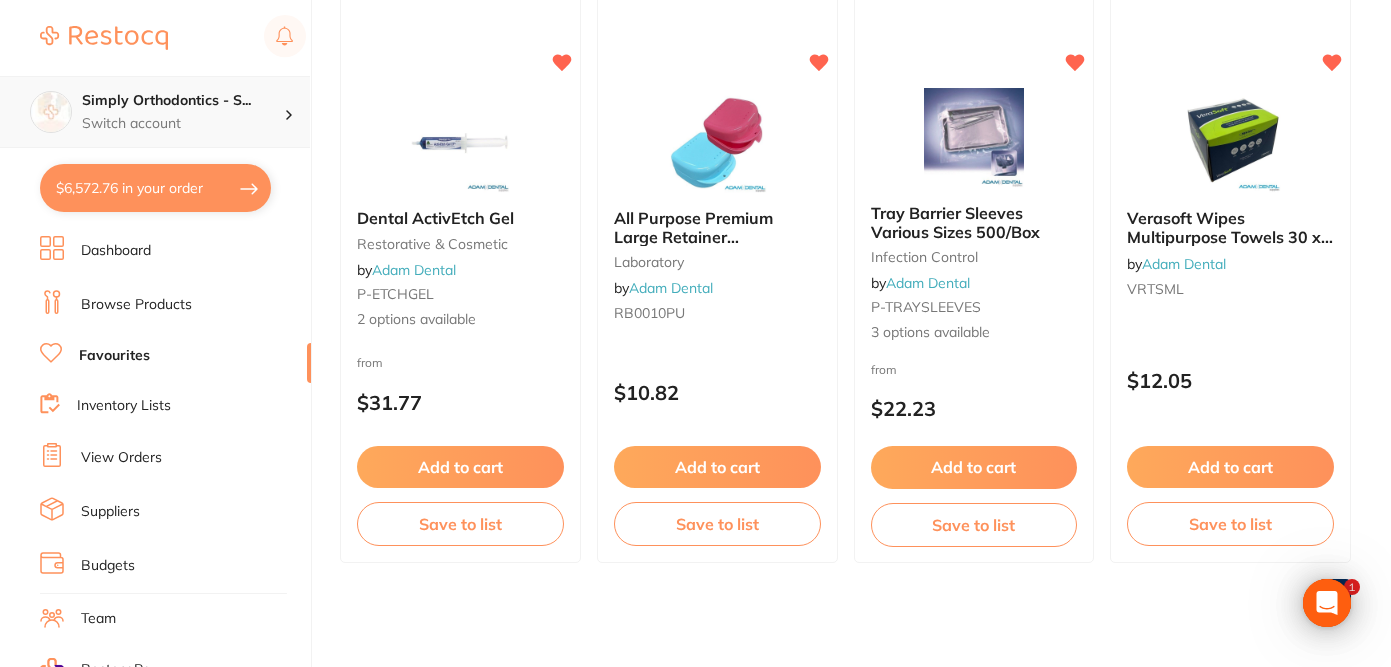 click at bounding box center (297, 112) 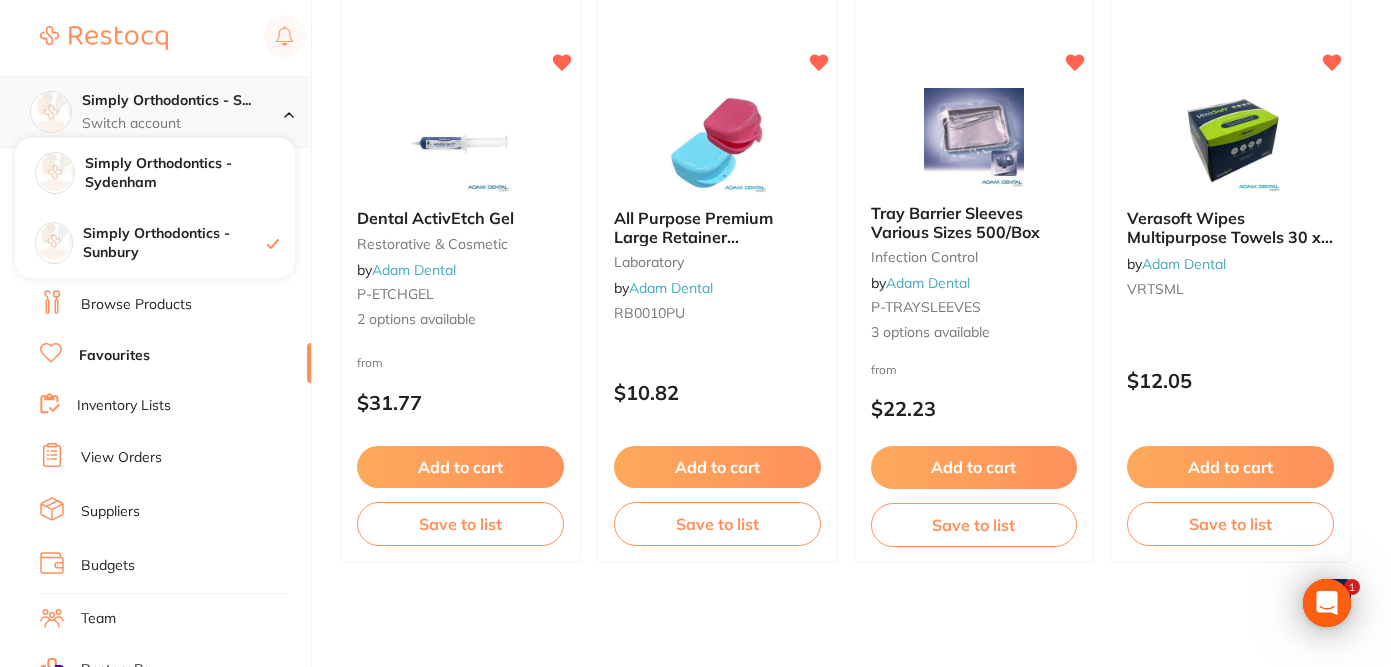 click at bounding box center (297, 112) 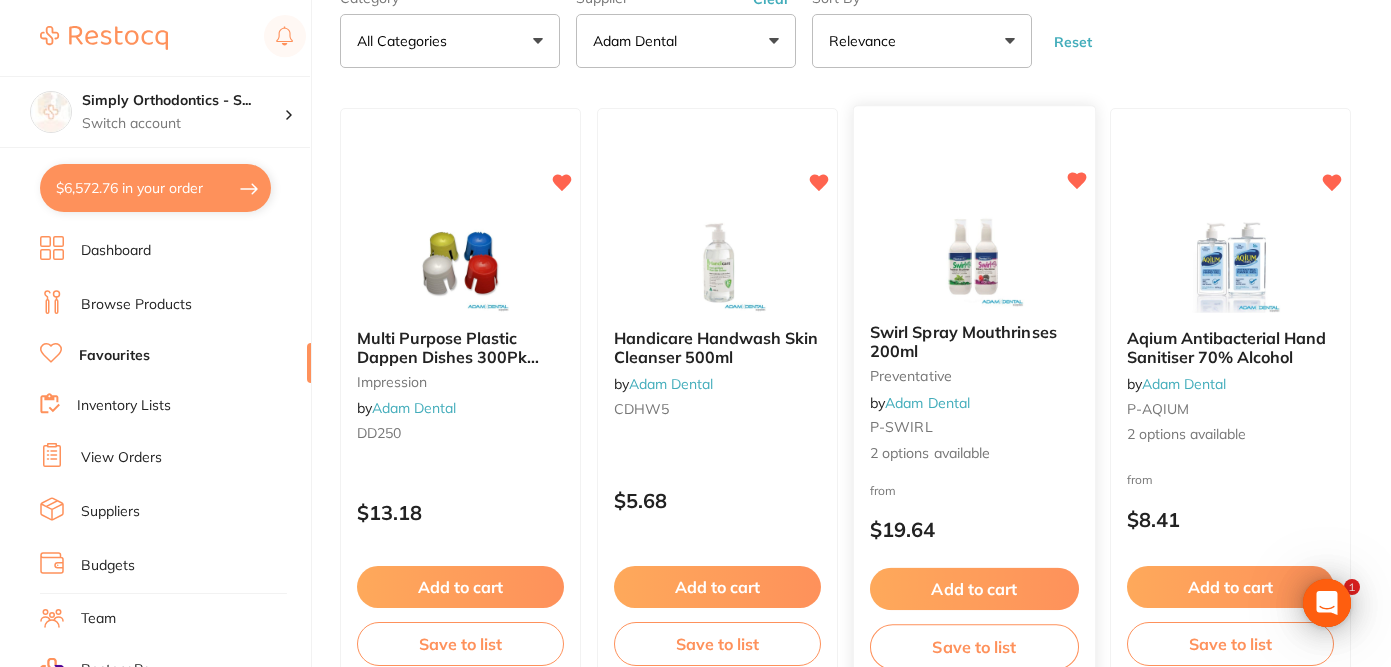 scroll, scrollTop: 144, scrollLeft: 0, axis: vertical 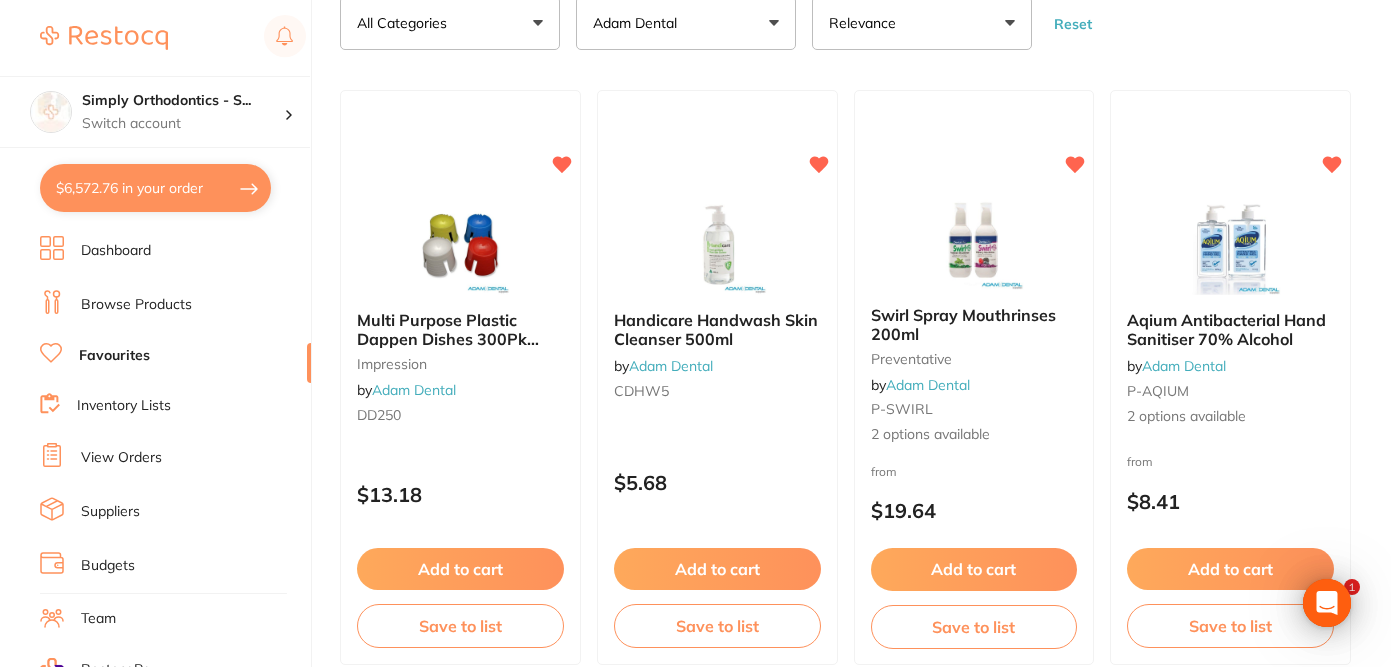 click on "$6,572.76   in your order" at bounding box center (155, 188) 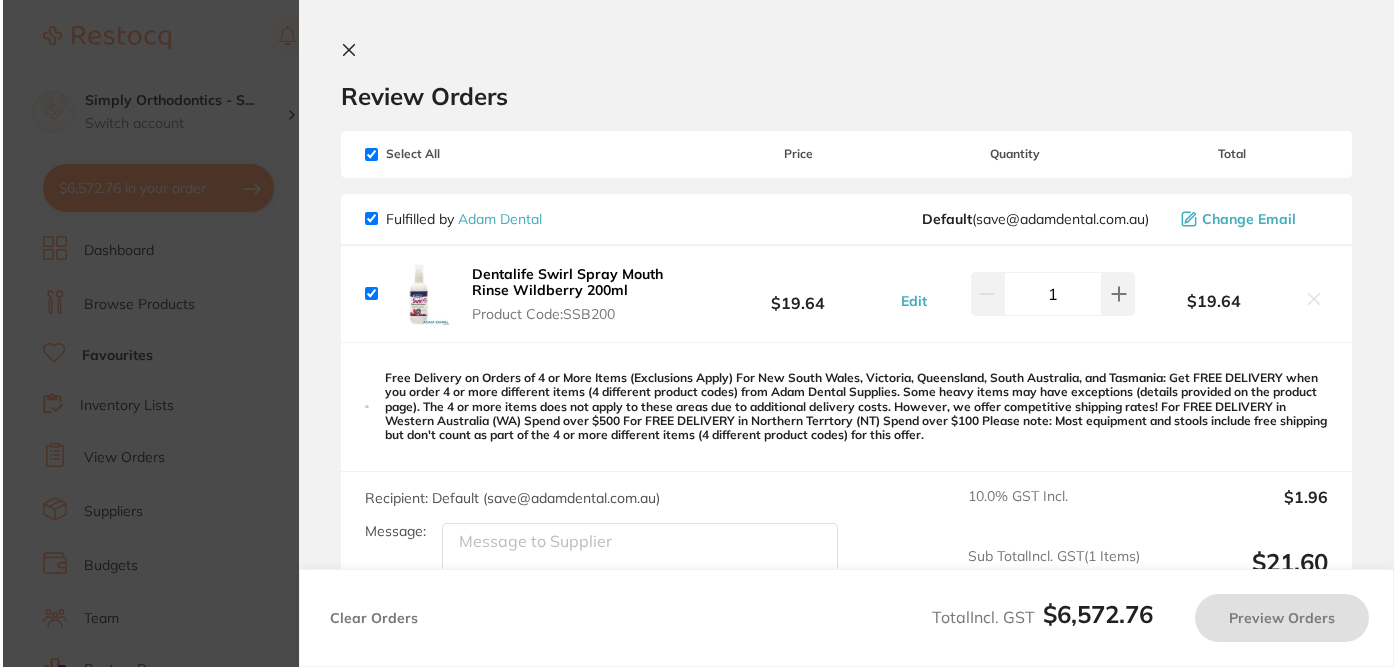 scroll, scrollTop: 0, scrollLeft: 0, axis: both 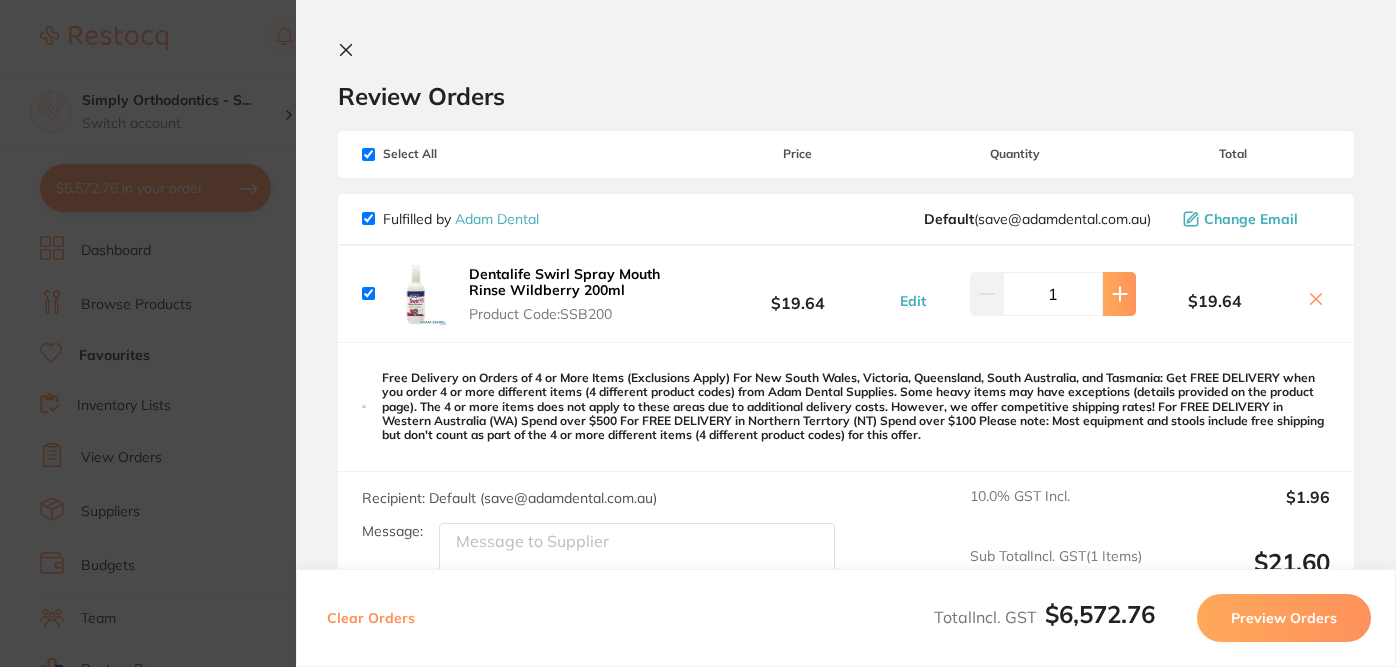 click at bounding box center [1119, 294] 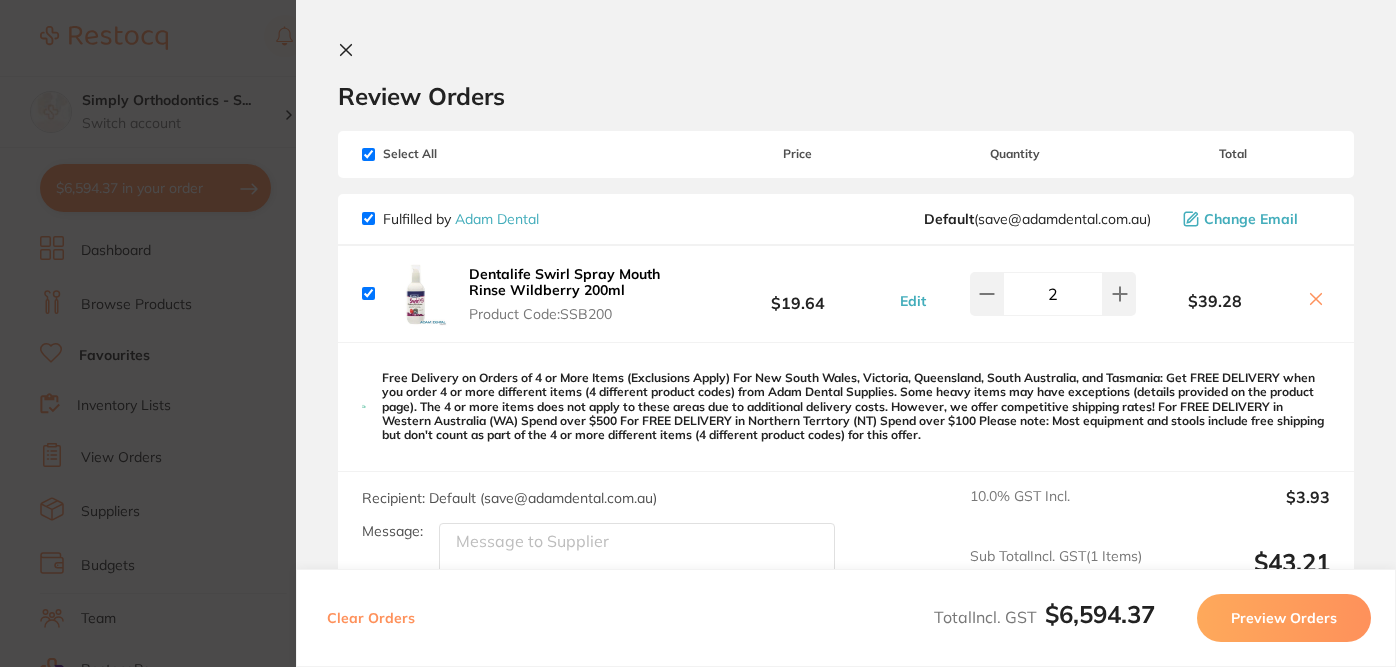 click 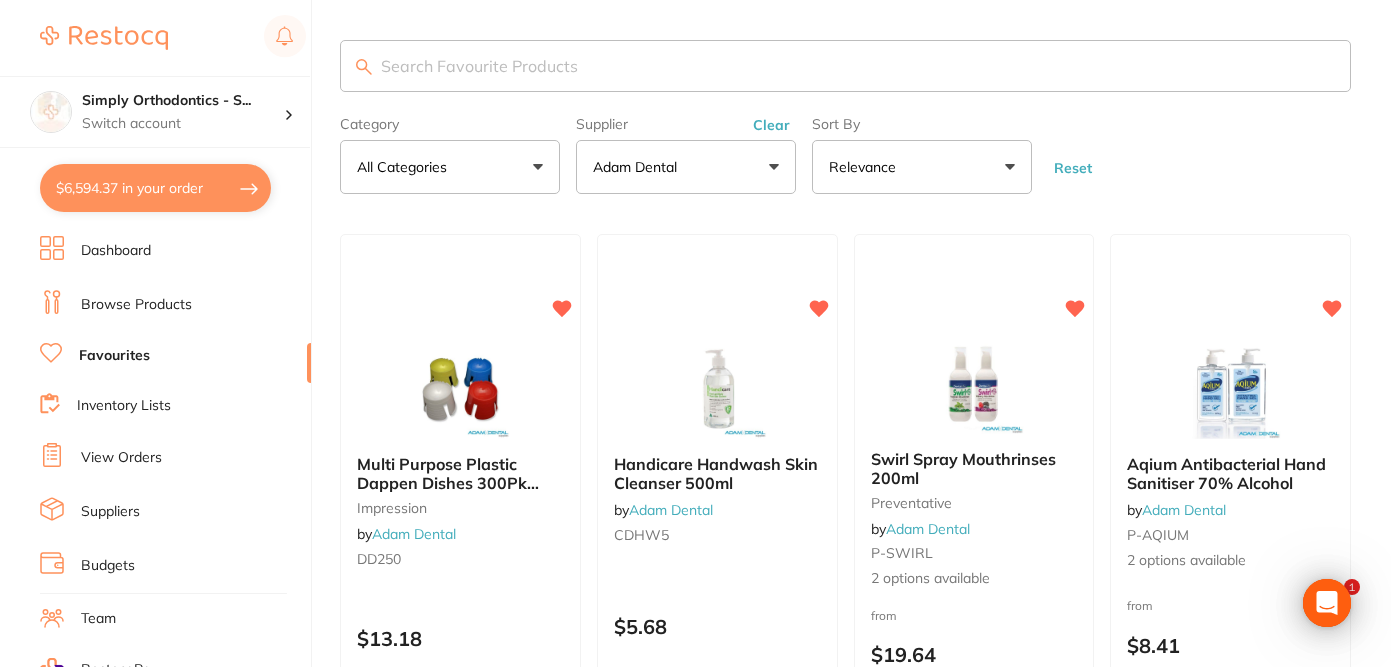 scroll, scrollTop: 0, scrollLeft: 0, axis: both 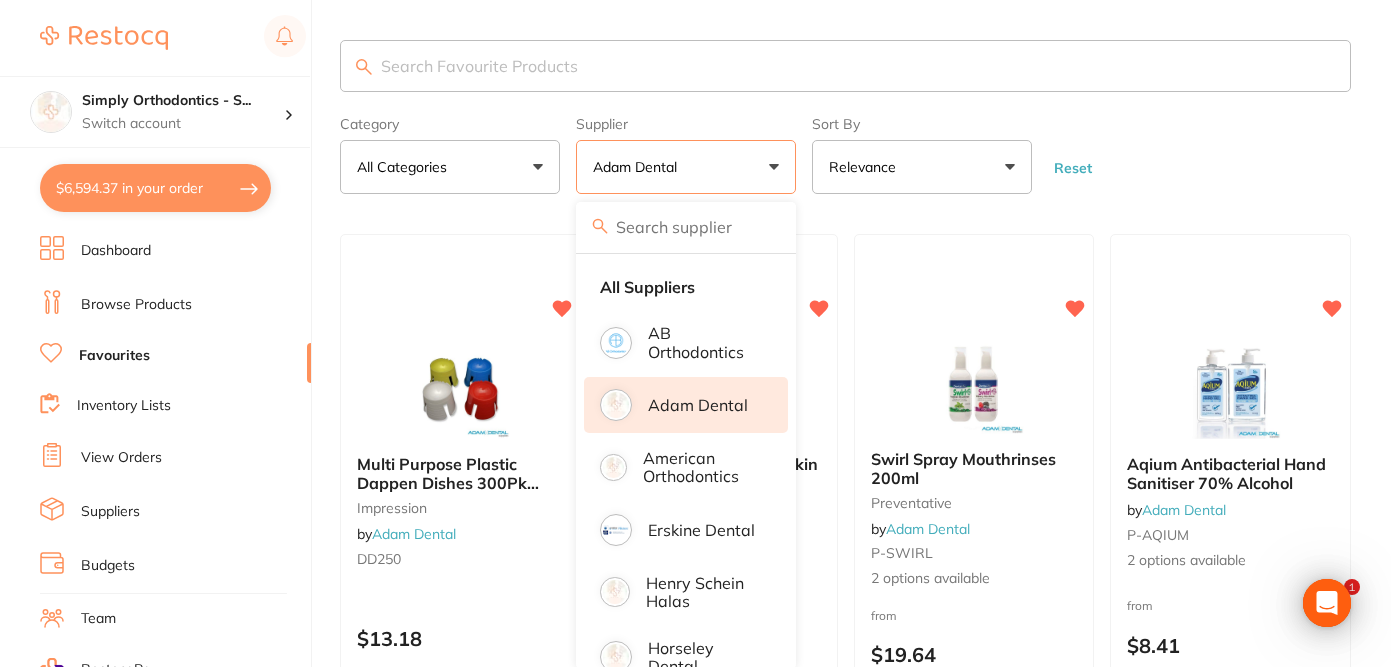 click on "Category All Categories All Categories disposables impression infection control laboratory preventative restorative & cosmetic Clear Category   false    All Categories Category All Categories disposables impression infection control laboratory preventative restorative & cosmetic Supplier Adam Dental All Suppliers AB Orthodontics Adam Dental American Orthodontics Erskine Dental Henry Schein Halas Horseley Dental Leepac Medical and Dental Medident Orien dental ORMCO Orthomax Solventum (KCI) Clear Supplier   true    Adam Dental Supplier All Suppliers AB Orthodontics Adam Dental American Orthodontics Erskine Dental Henry Schein Halas Horseley Dental Leepac Medical and Dental Medident Orien dental ORMCO Orthomax Solventum (KCI) Sort By Relevance Highest Price Lowest Price On Sale Relevance Clear Sort By   false    Relevance Sort By Highest Price Lowest Price On Sale Relevance Reset" at bounding box center (845, 151) 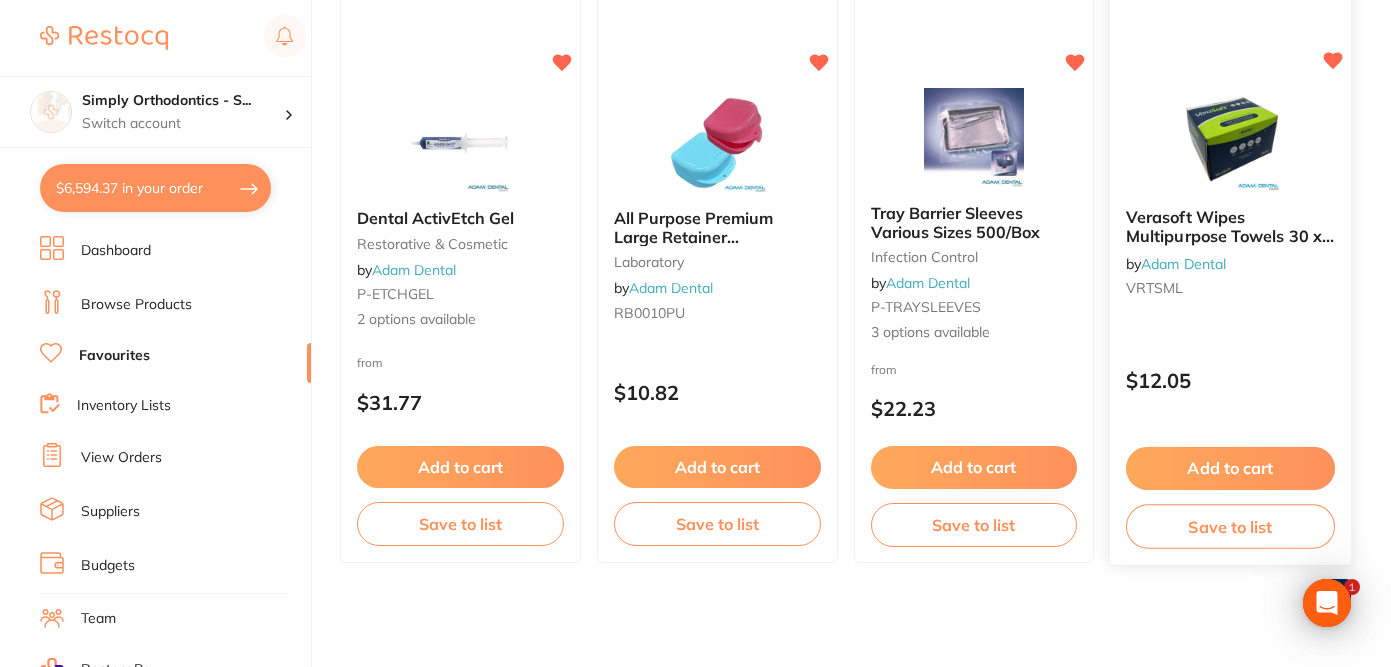scroll, scrollTop: 2023, scrollLeft: 0, axis: vertical 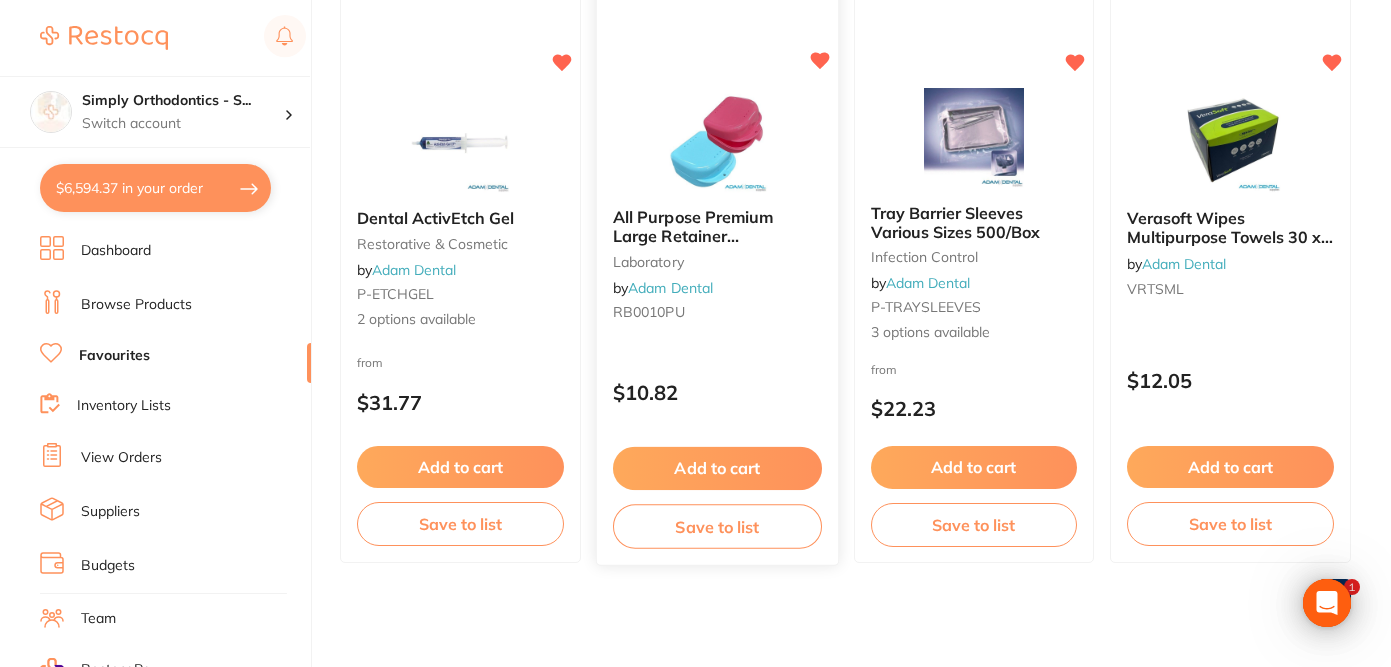 click 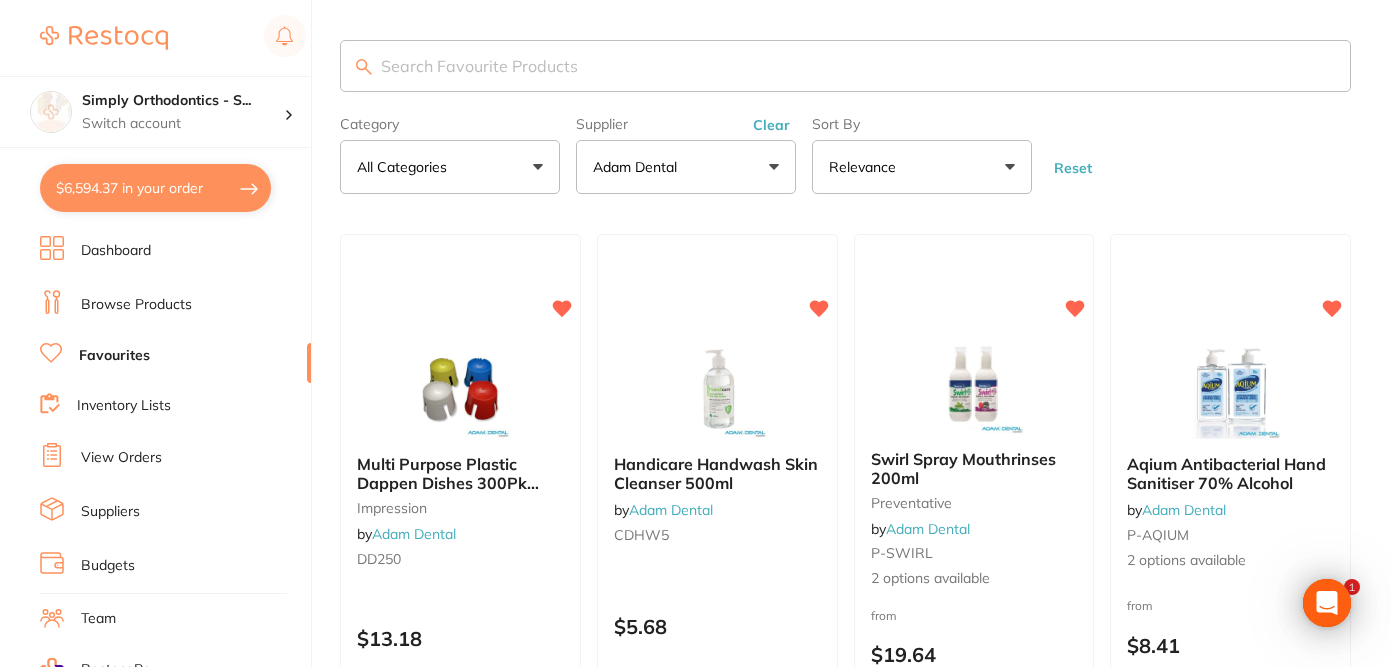 scroll, scrollTop: 0, scrollLeft: 0, axis: both 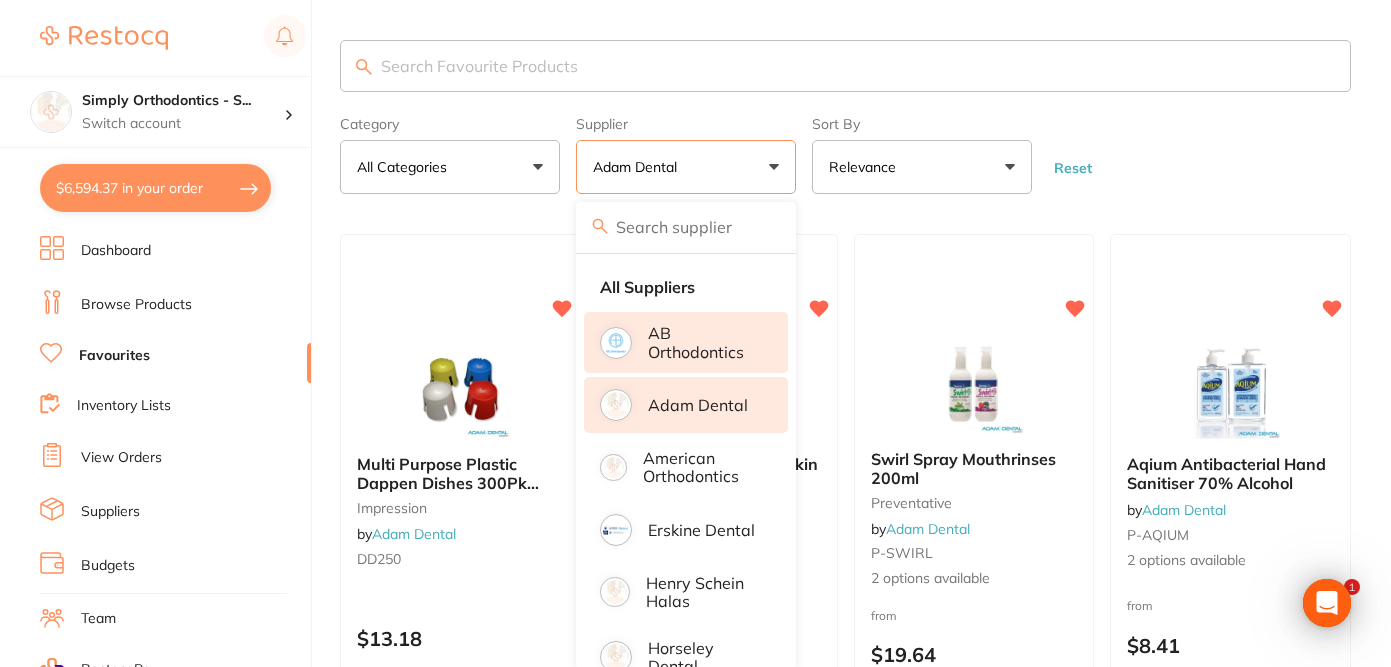 click on "AB Orthodontics" at bounding box center (704, 342) 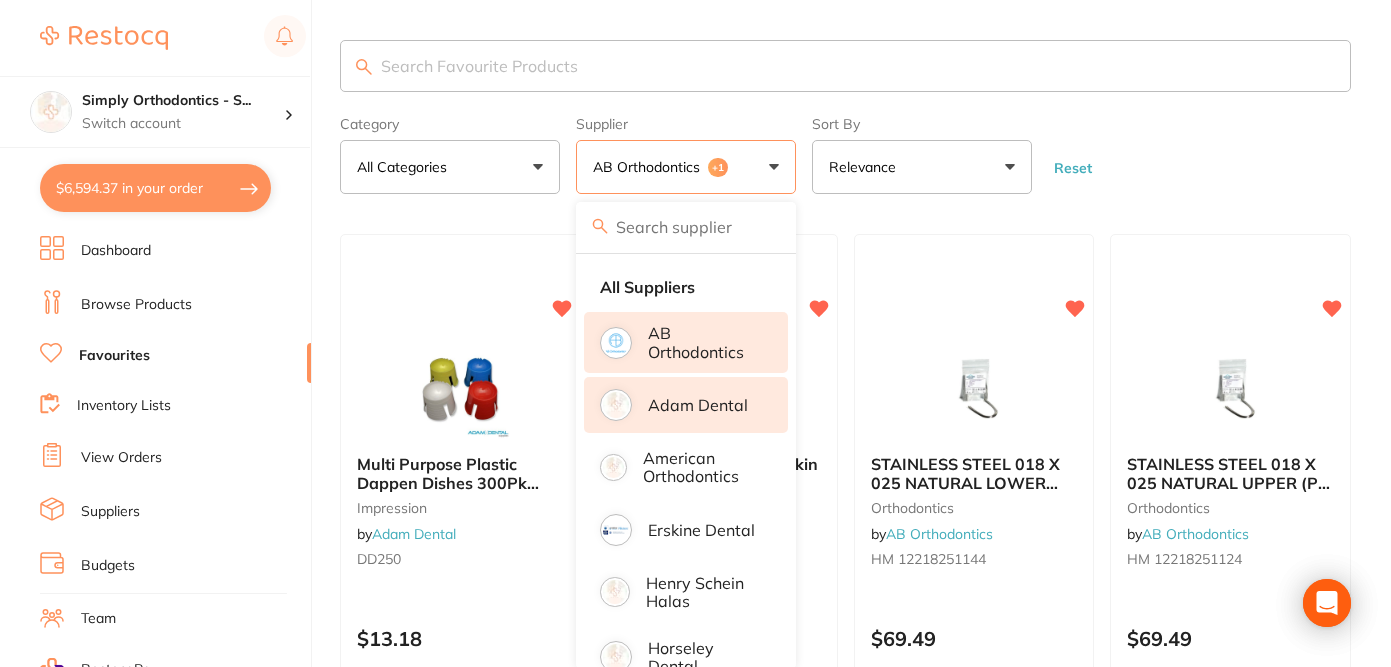 click on "AB Orthodontics" at bounding box center (704, 342) 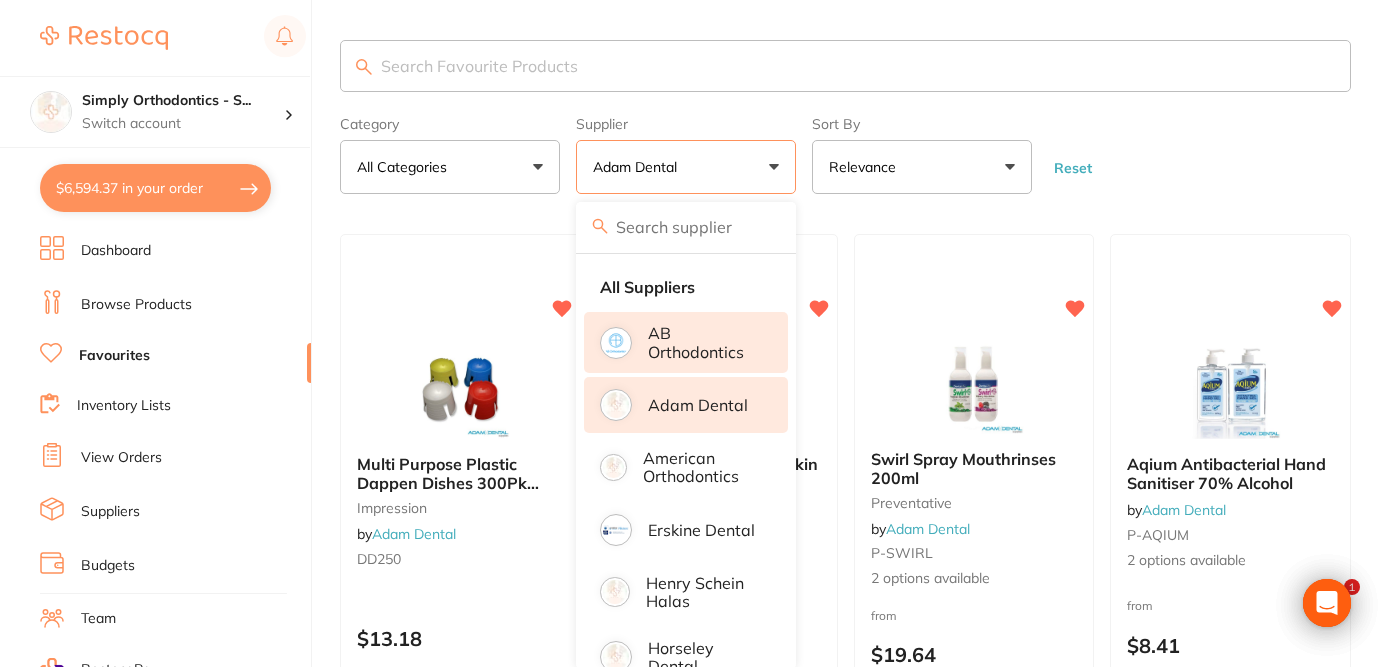 click on "AB Orthodontics" at bounding box center (704, 342) 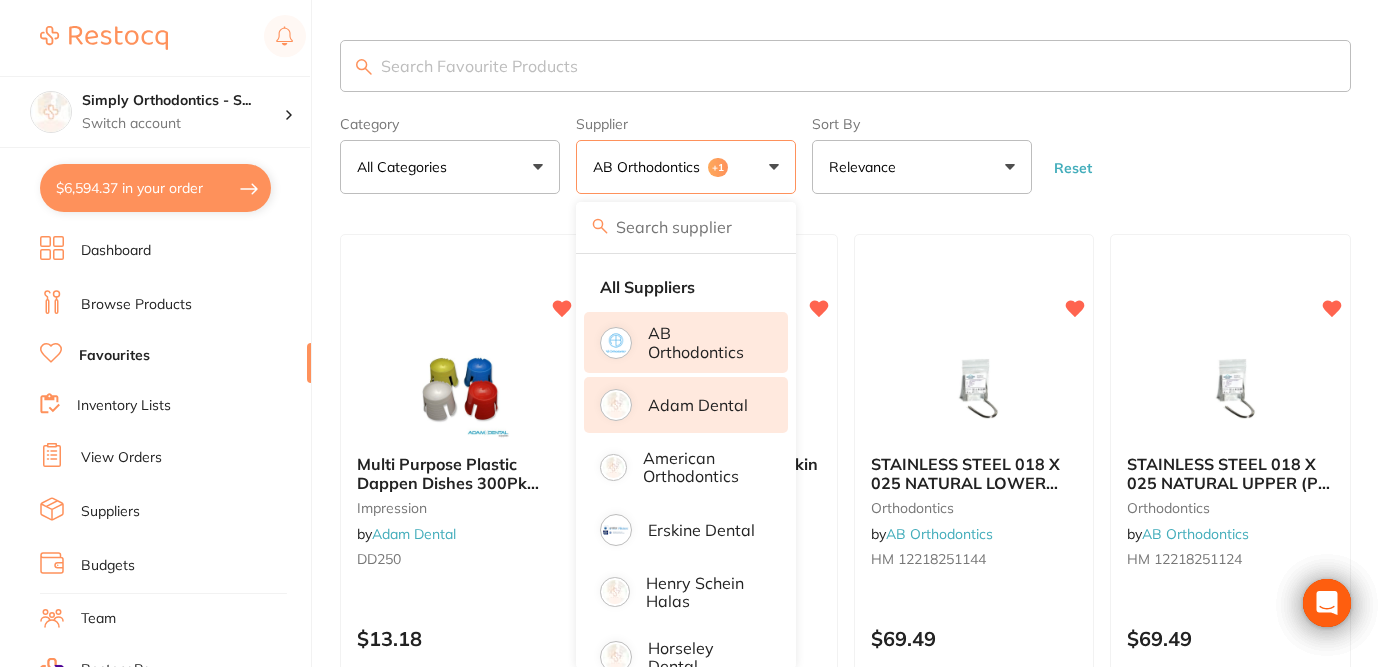 click on "AB Orthodontics" at bounding box center [704, 342] 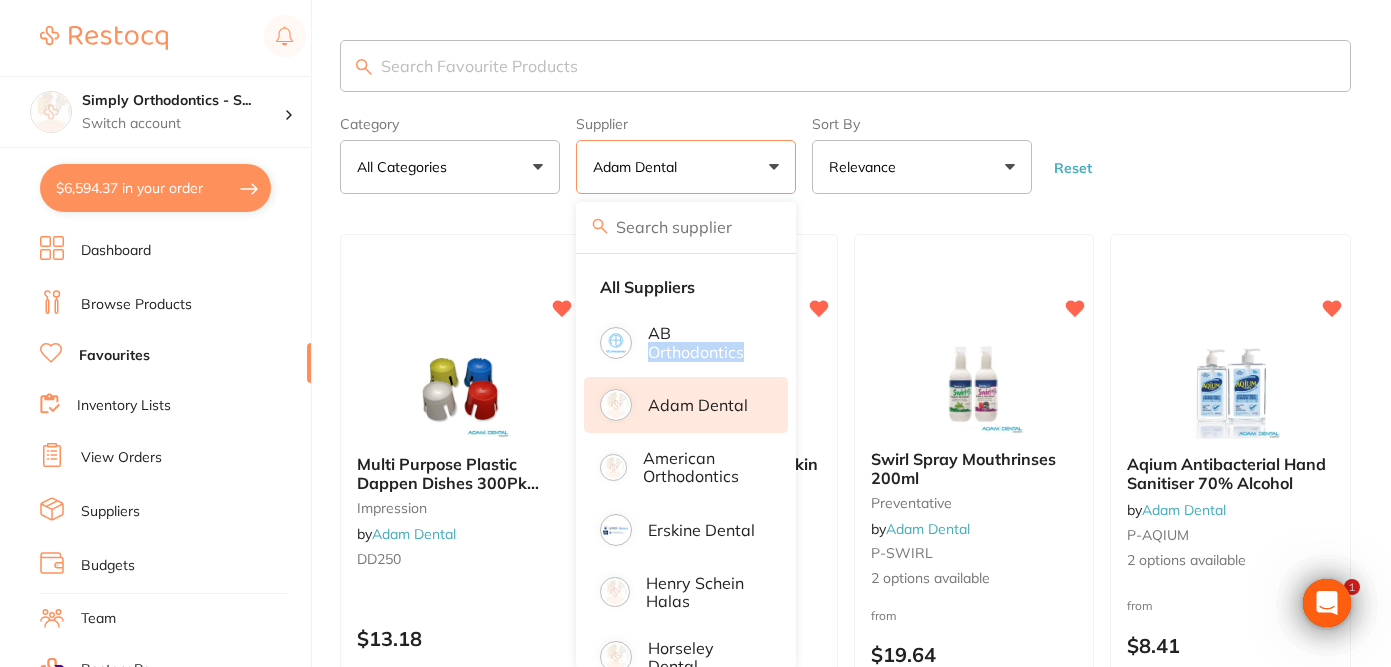 scroll, scrollTop: 0, scrollLeft: 0, axis: both 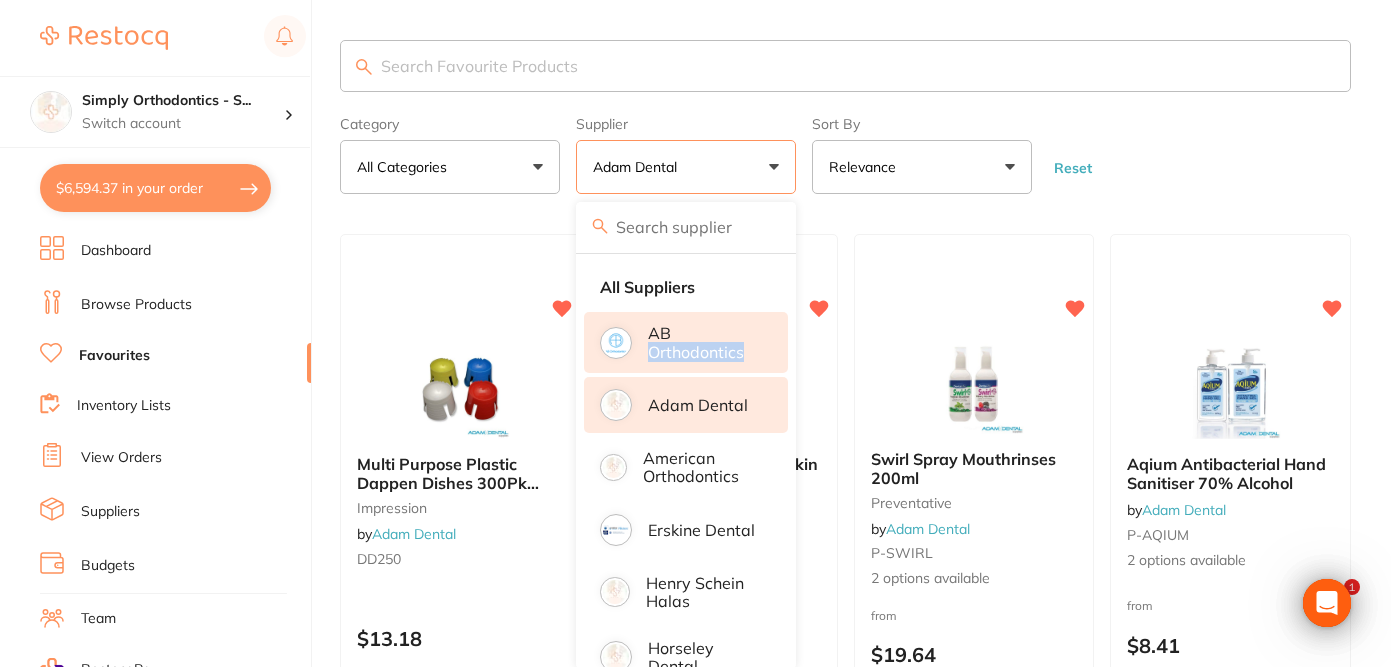 click on "AB Orthodontics" at bounding box center (704, 342) 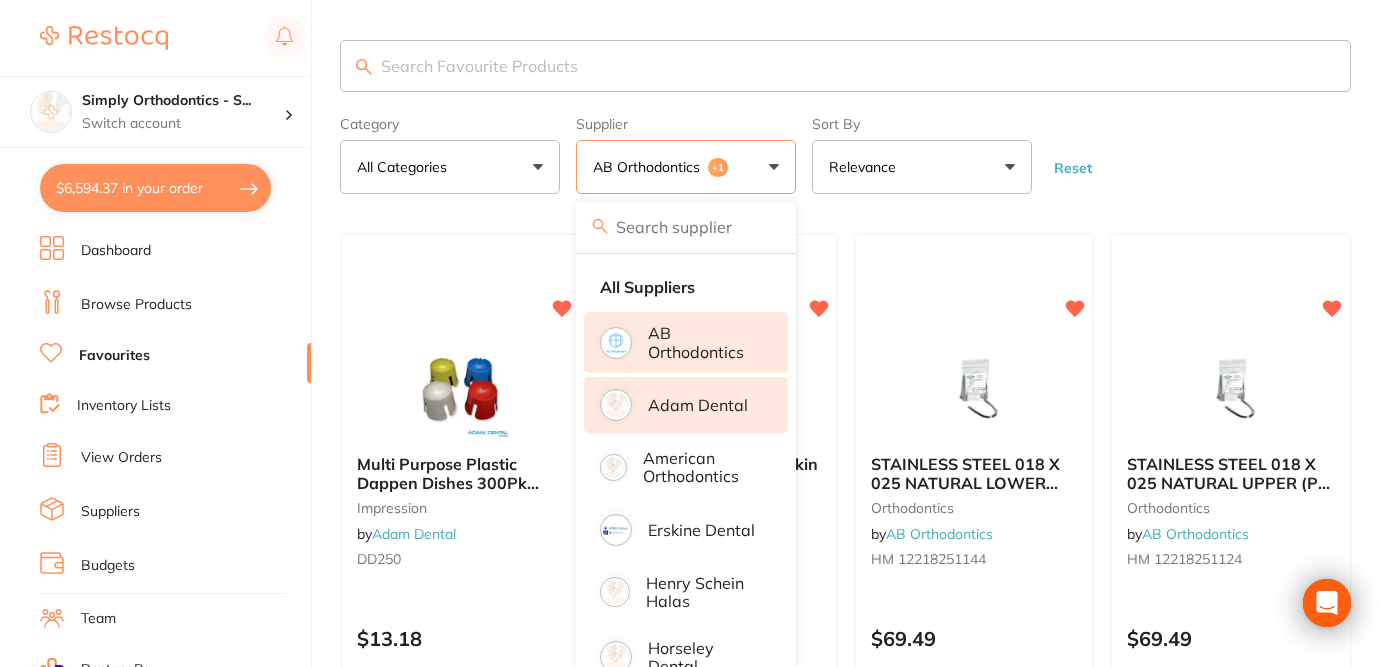 click on "Adam Dental" at bounding box center (698, 405) 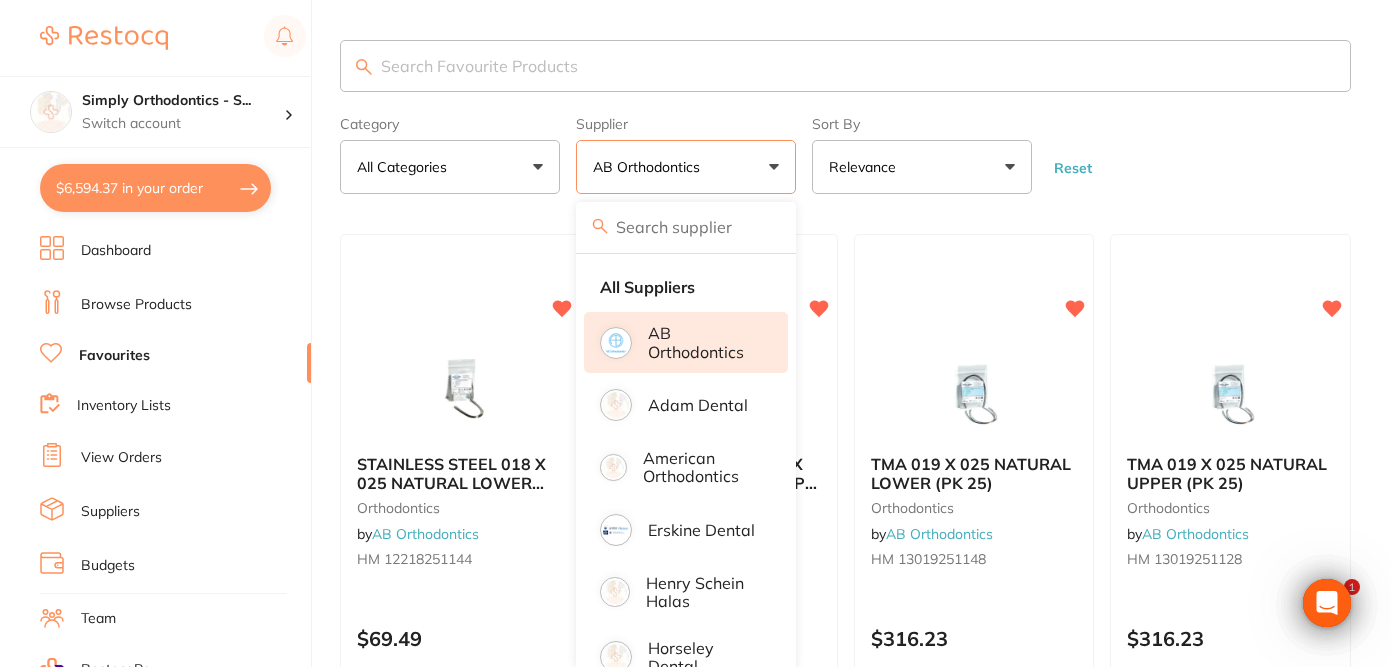 scroll, scrollTop: 0, scrollLeft: 0, axis: both 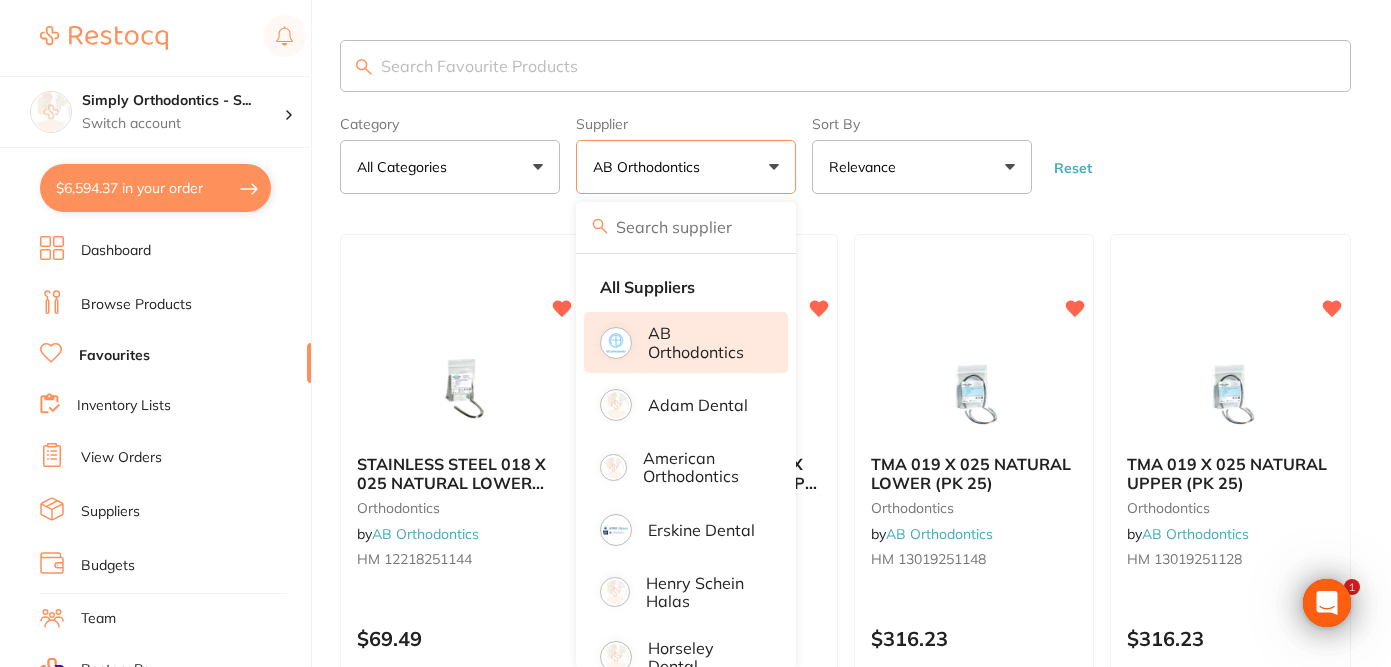 click on "Category All Categories All Categories orthodontics Clear Category   false    All Categories Category All Categories orthodontics Supplier AB Orthodontics All Suppliers AB Orthodontics Adam Dental American Orthodontics Erskine Dental Henry Schein Halas Horseley Dental Leepac Medical and Dental Medident Orien dental ORMCO Orthomax Solventum (KCI) Clear Supplier   true    AB Orthodontics Supplier All Suppliers AB Orthodontics Adam Dental American Orthodontics Erskine Dental Henry Schein Halas Horseley Dental Leepac Medical and Dental Medident Orien dental ORMCO Orthomax Solventum (KCI) Sort By Relevance Highest Price Lowest Price On Sale Relevance Clear Sort By   false    Relevance Sort By Highest Price Lowest Price On Sale Relevance Reset" at bounding box center [845, 151] 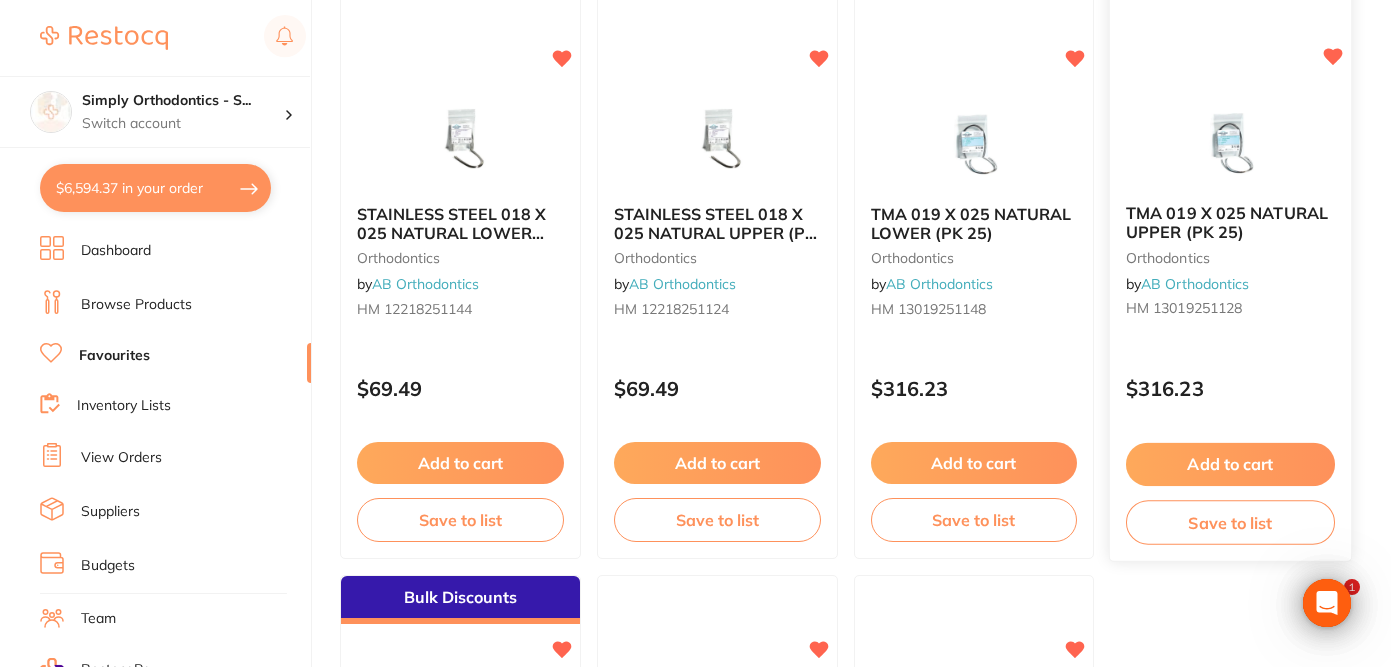 scroll, scrollTop: 251, scrollLeft: 0, axis: vertical 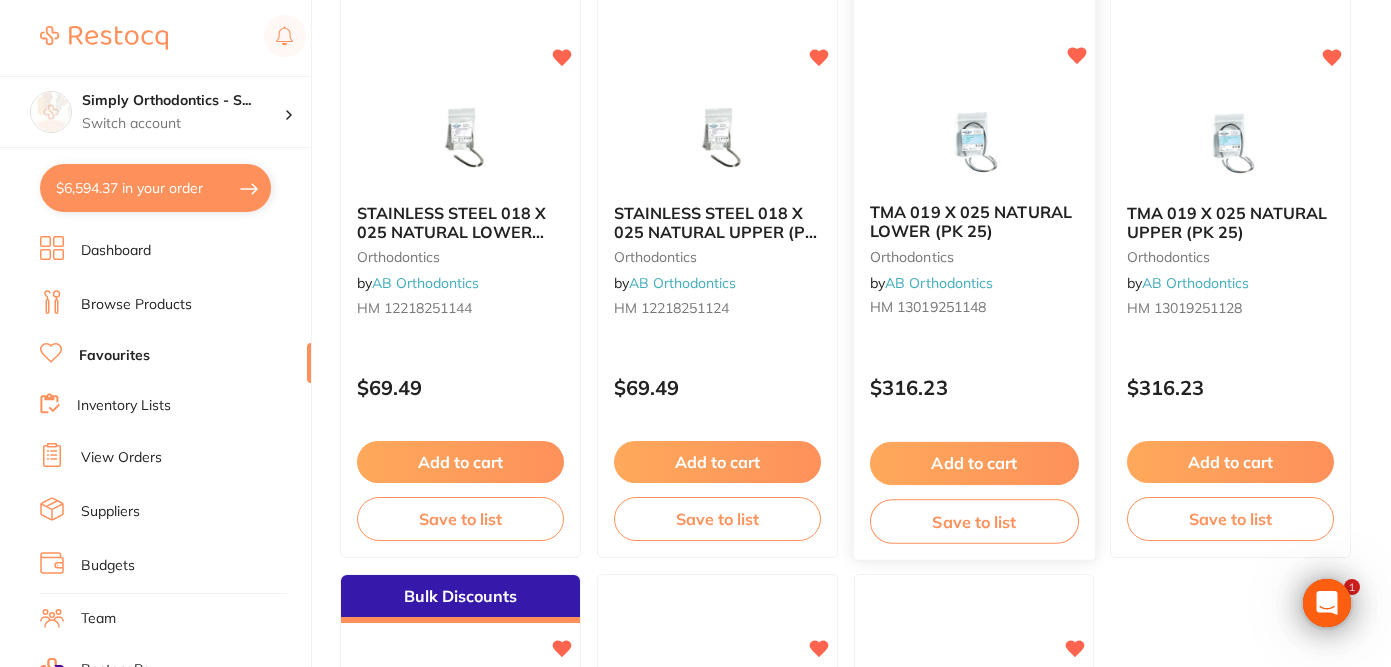 click on "$316.23" at bounding box center (973, 384) 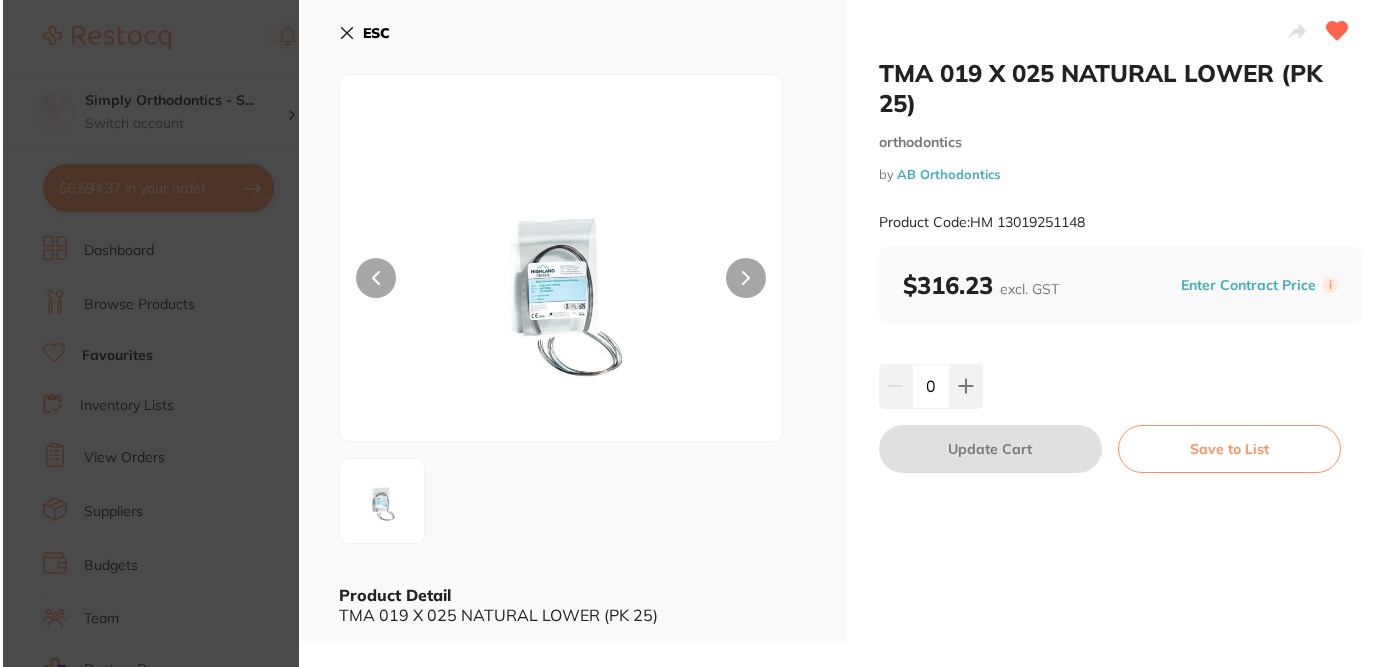 scroll, scrollTop: 0, scrollLeft: 0, axis: both 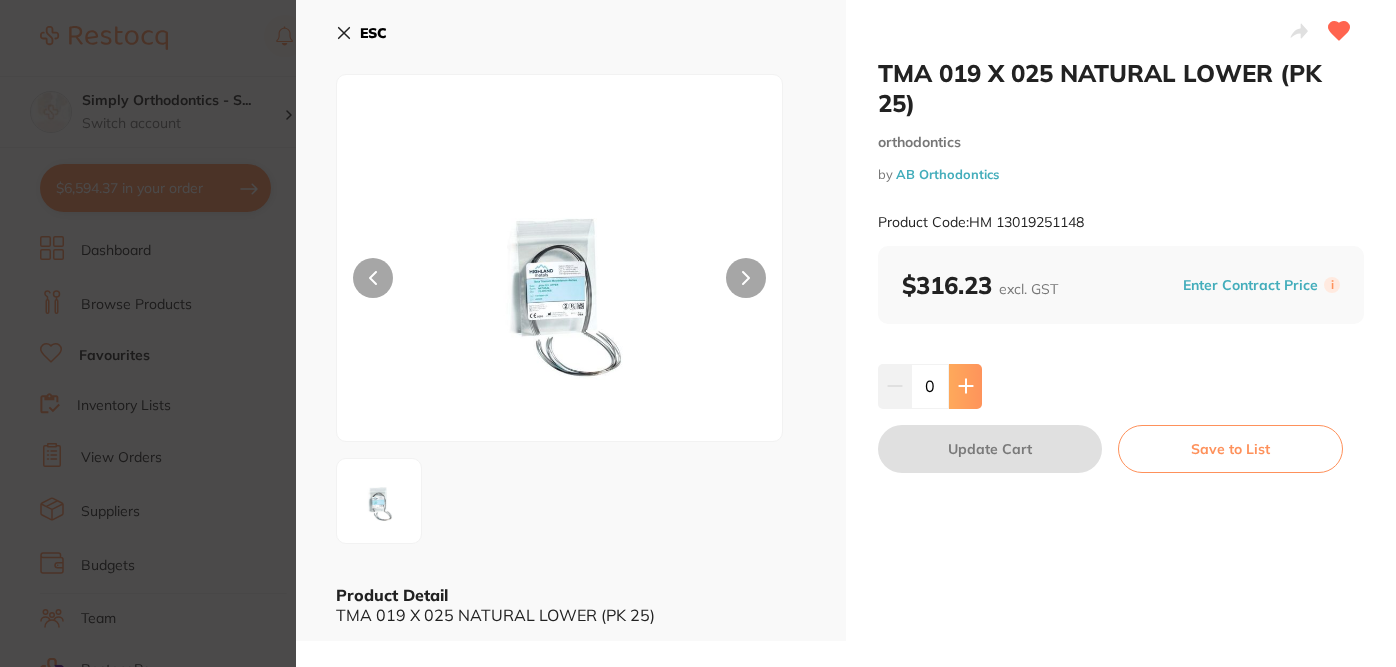 click 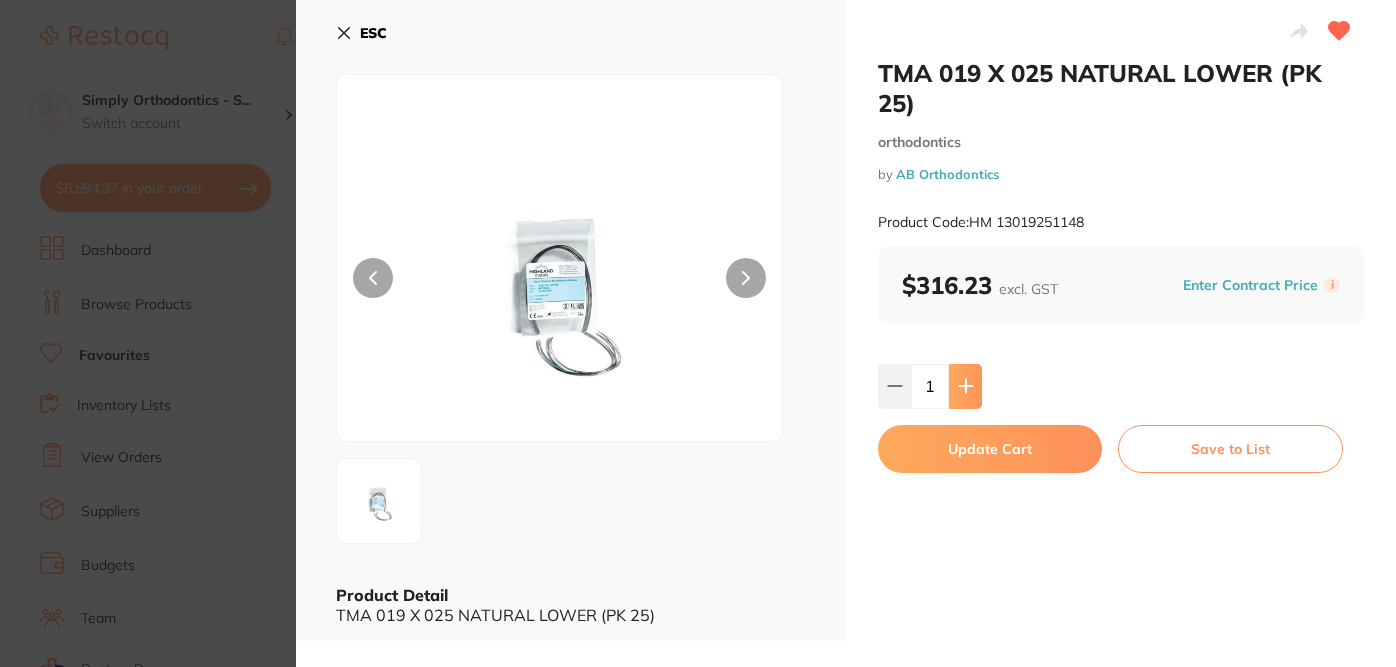 click 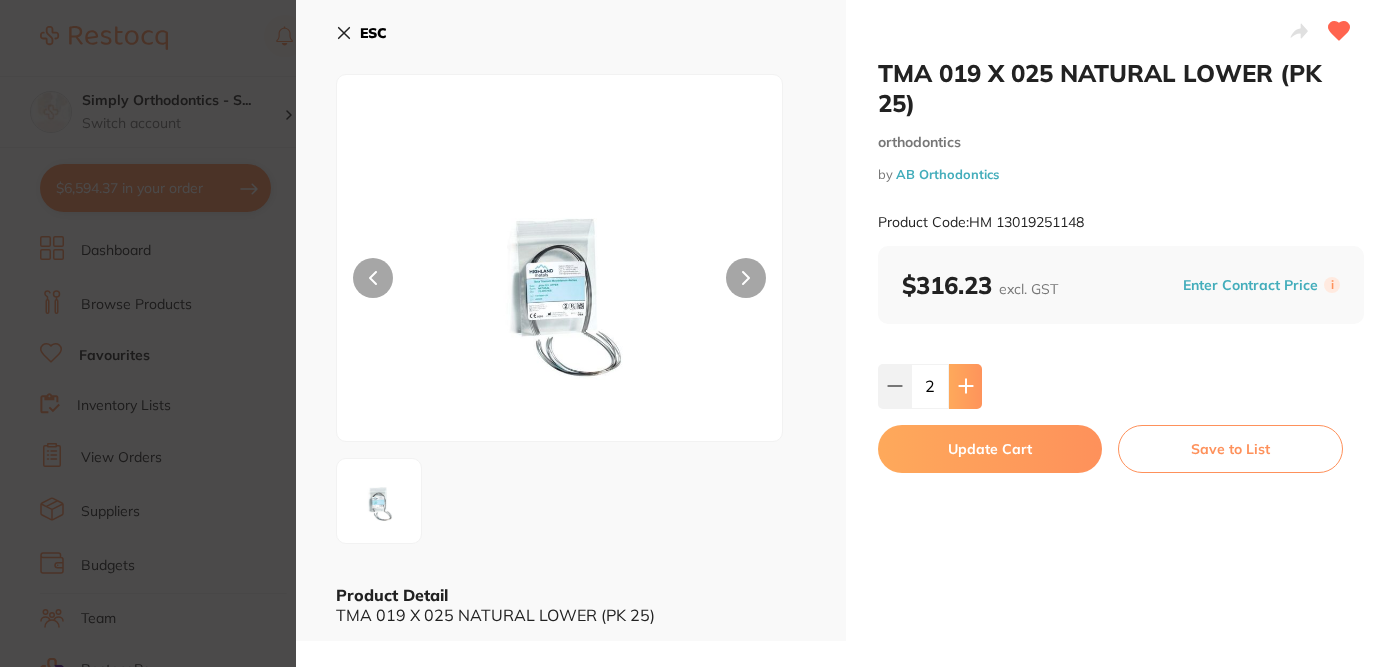 click 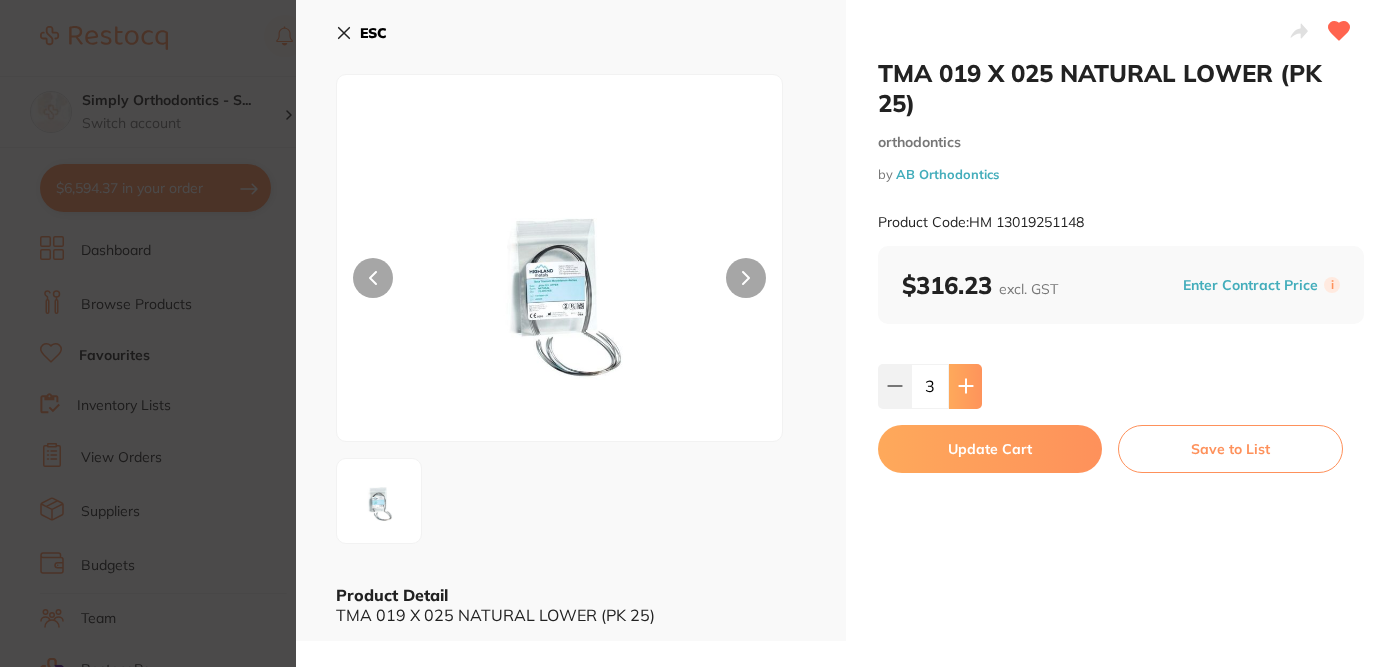 scroll, scrollTop: 0, scrollLeft: 0, axis: both 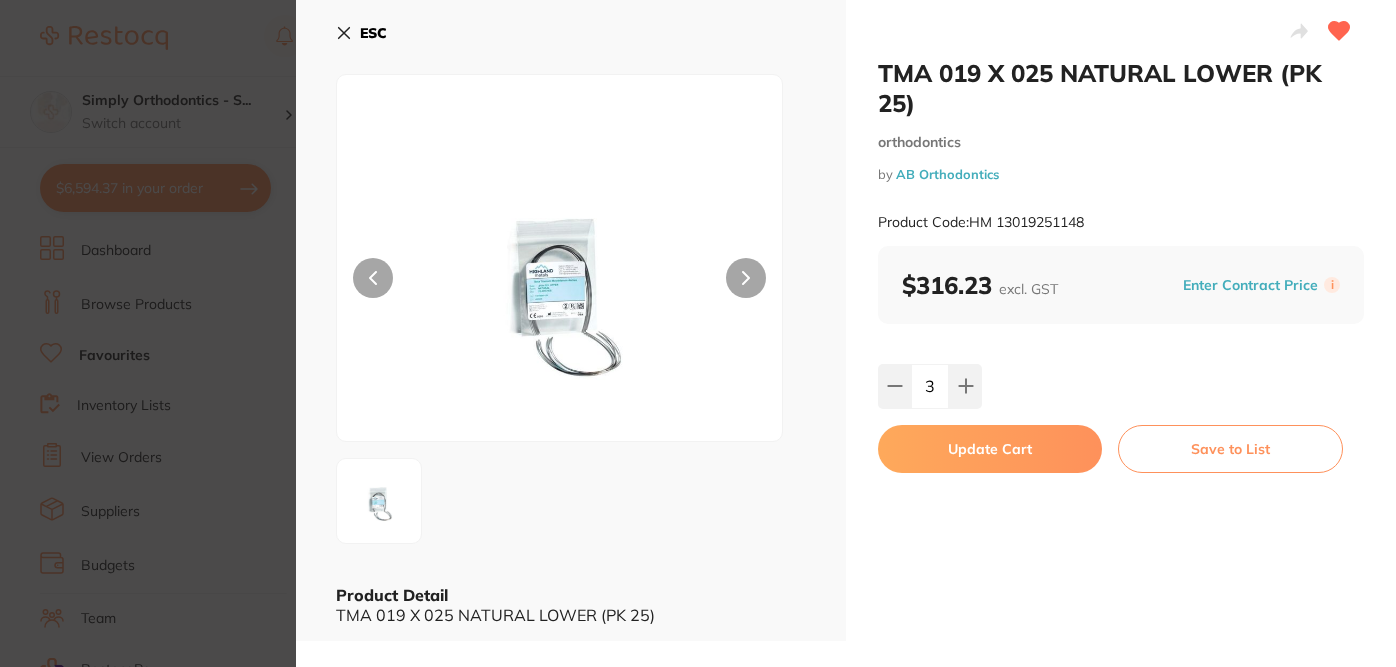 click on "Update Cart" at bounding box center [990, 449] 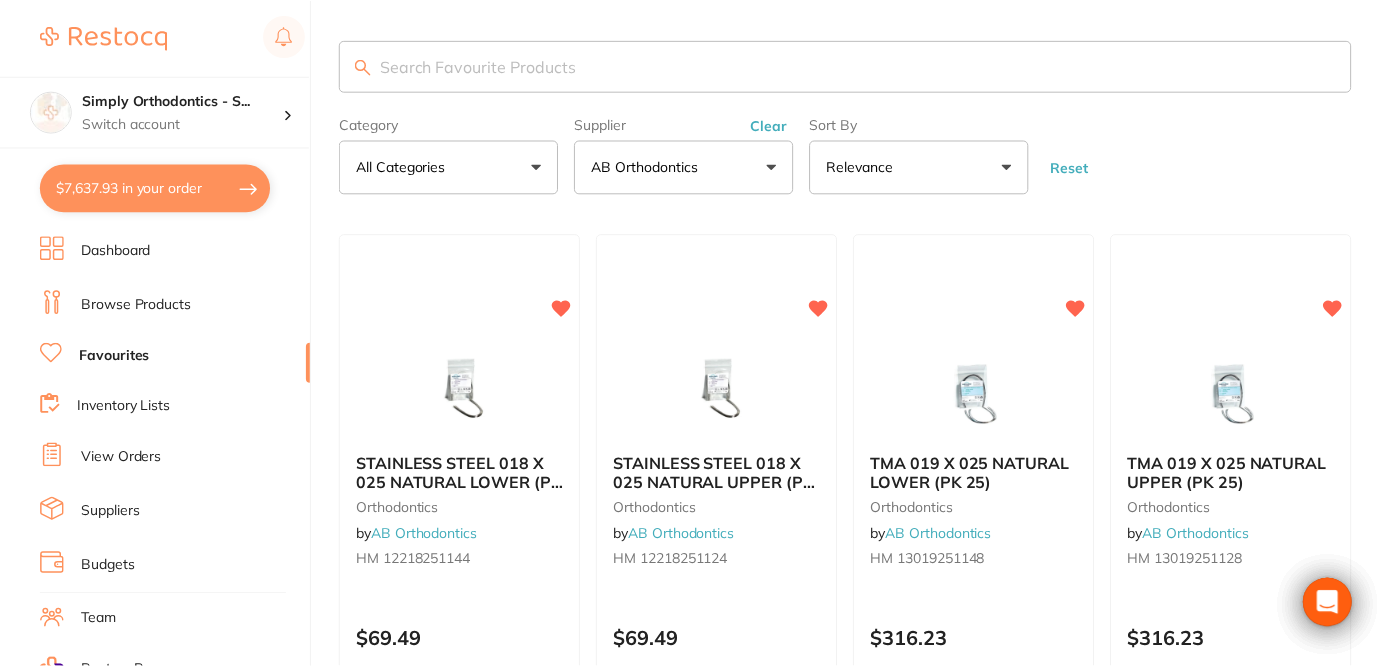 scroll, scrollTop: 251, scrollLeft: 0, axis: vertical 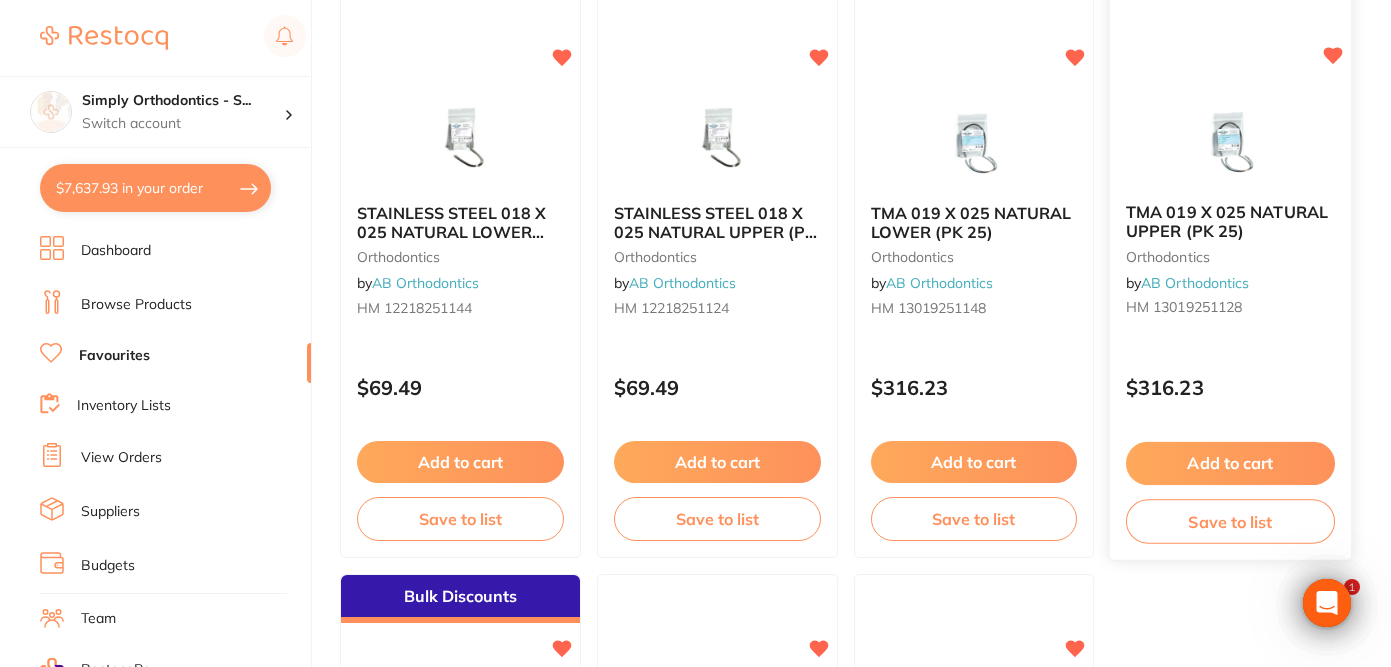click on "TMA 019 X 025 NATURAL UPPER (PK 25)" at bounding box center (1227, 222) 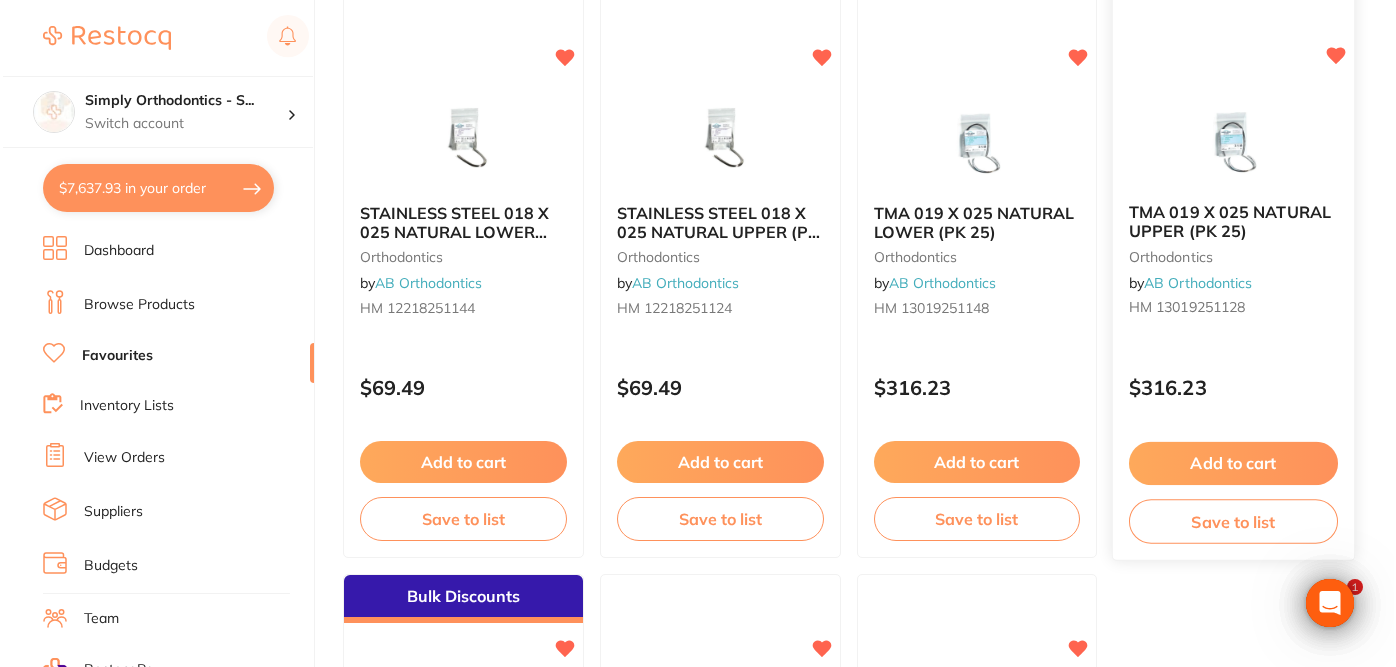 scroll, scrollTop: 0, scrollLeft: 0, axis: both 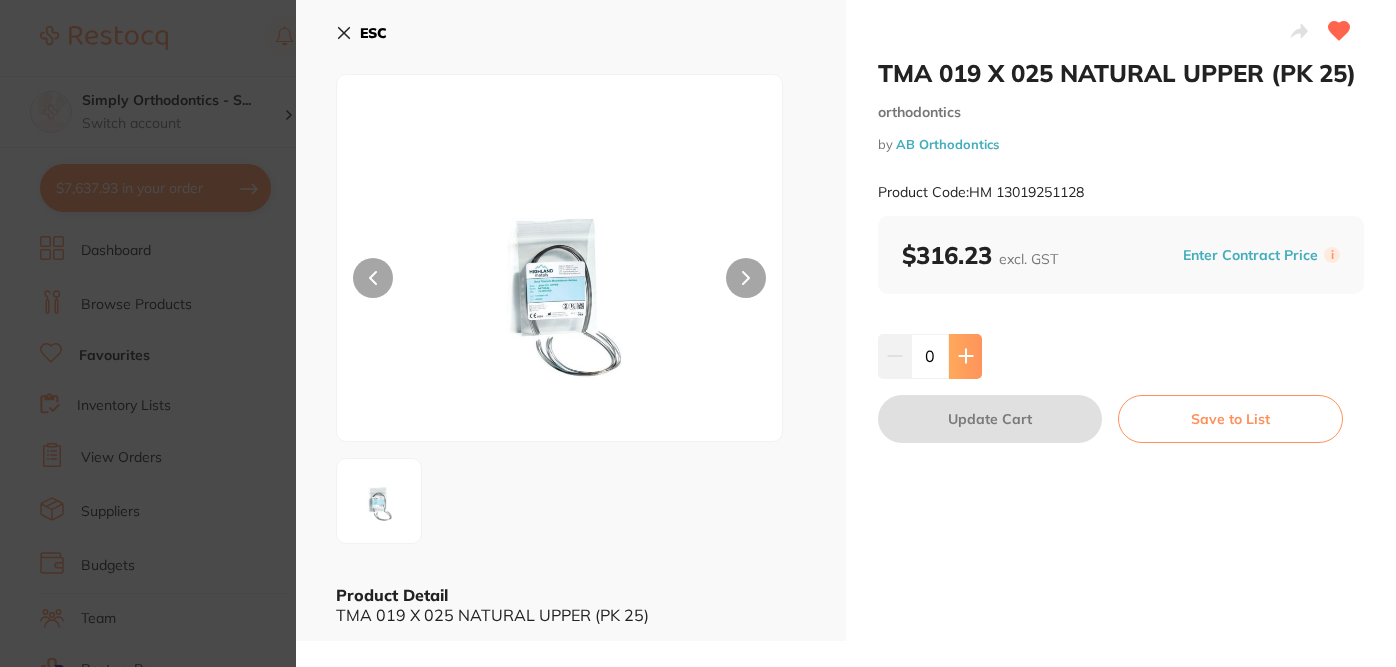 click at bounding box center (965, 356) 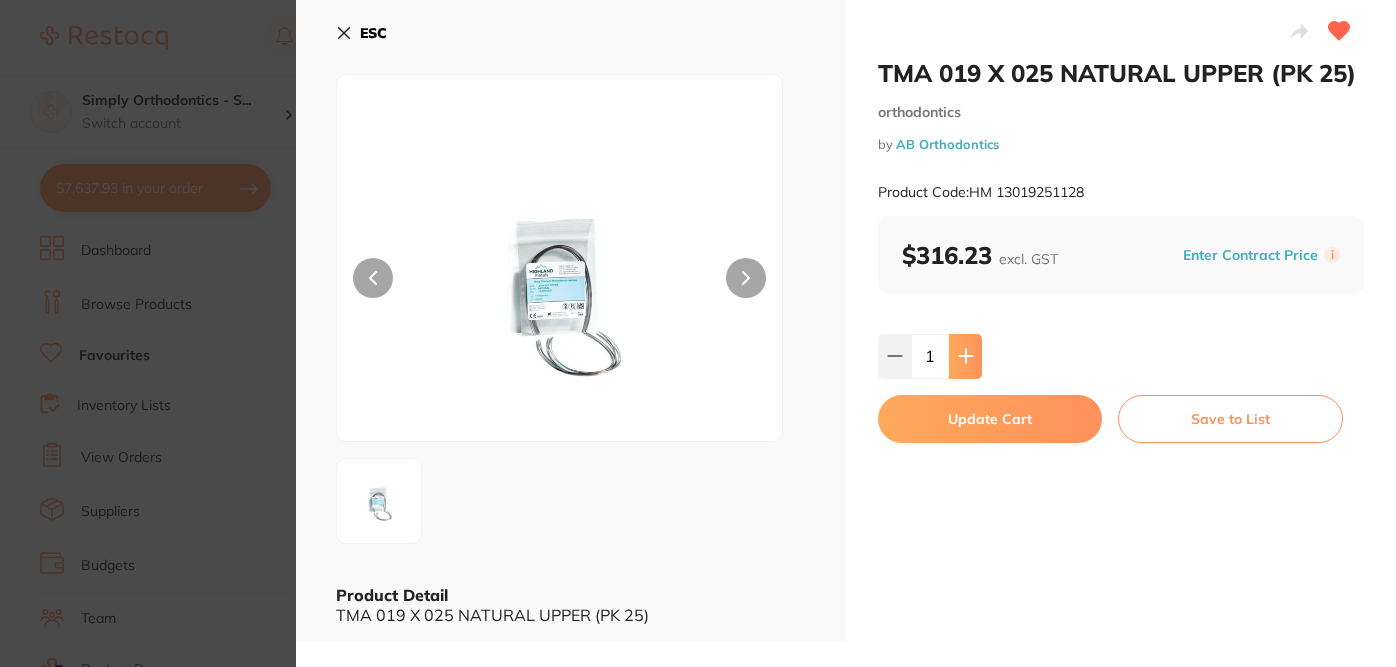 click at bounding box center (965, 356) 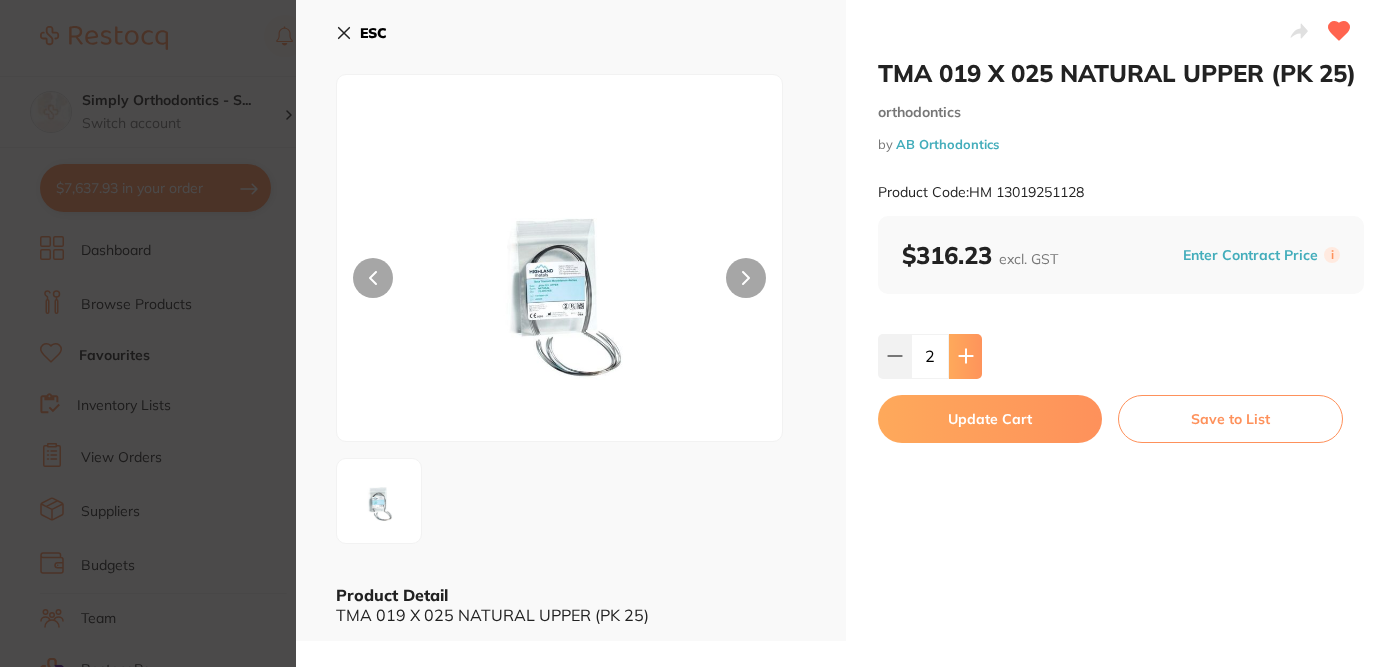 click at bounding box center [965, 356] 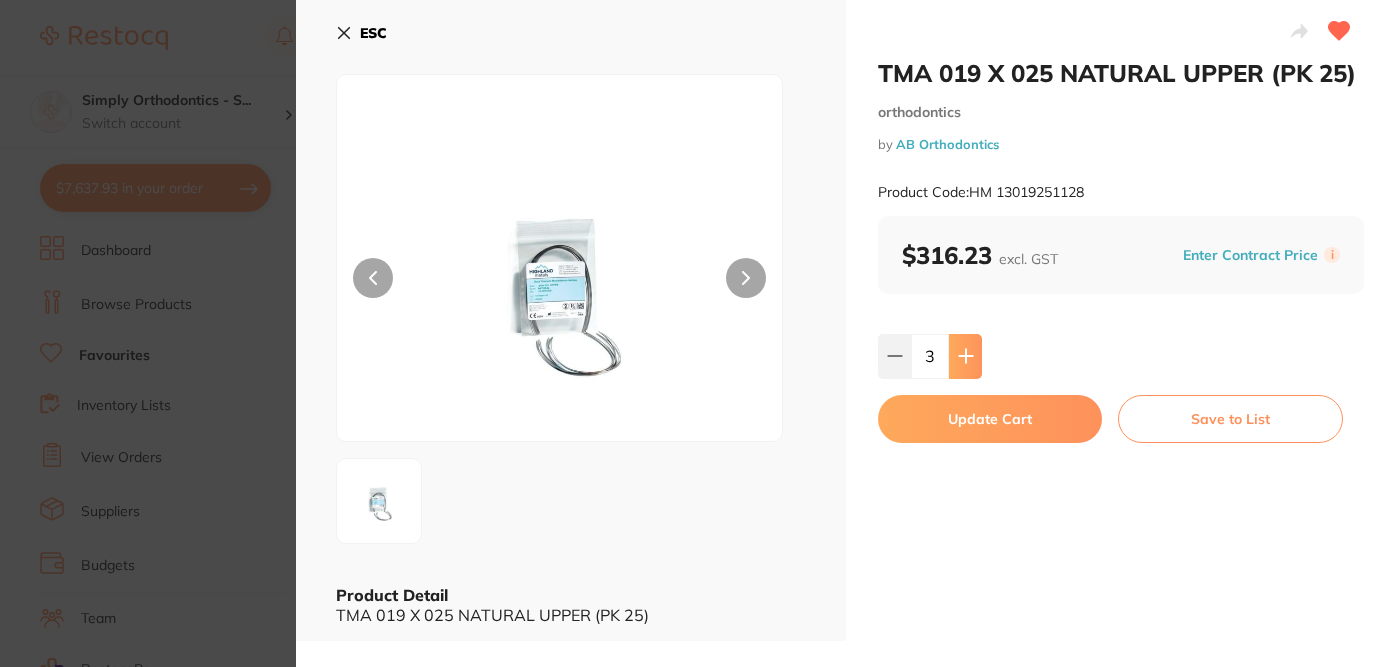scroll, scrollTop: 0, scrollLeft: 0, axis: both 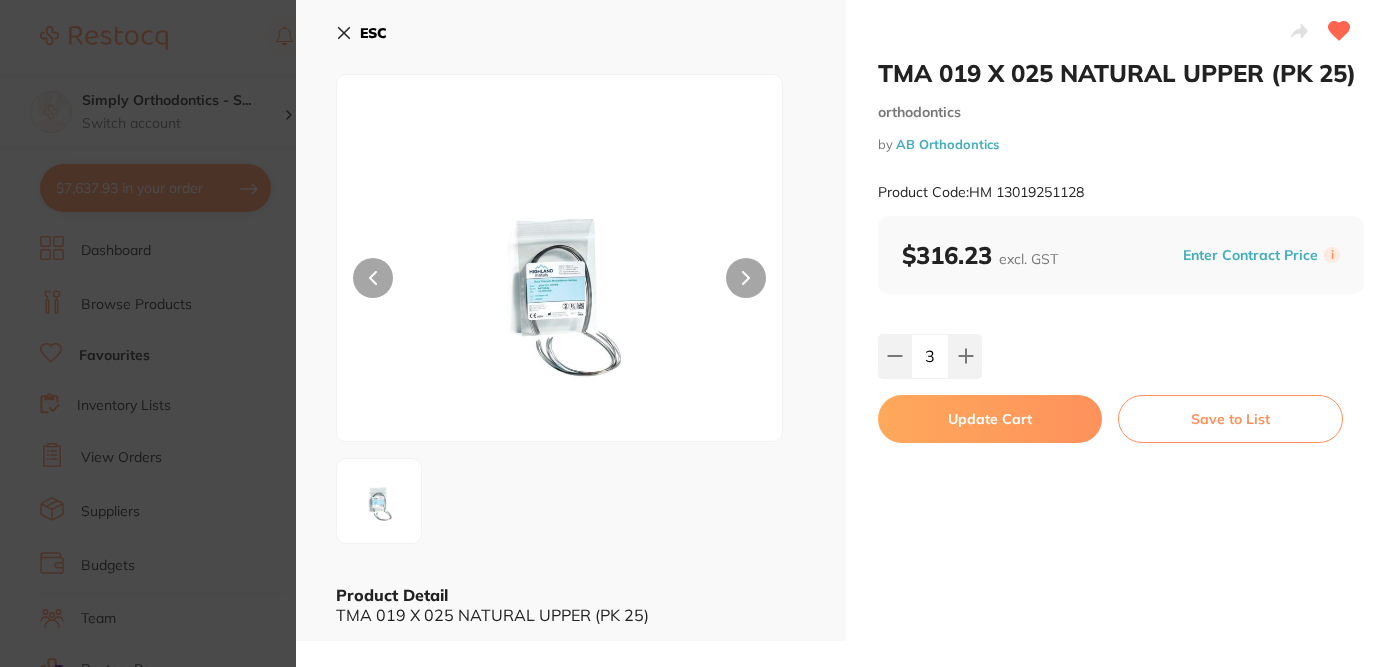 click on "Update Cart" at bounding box center [990, 419] 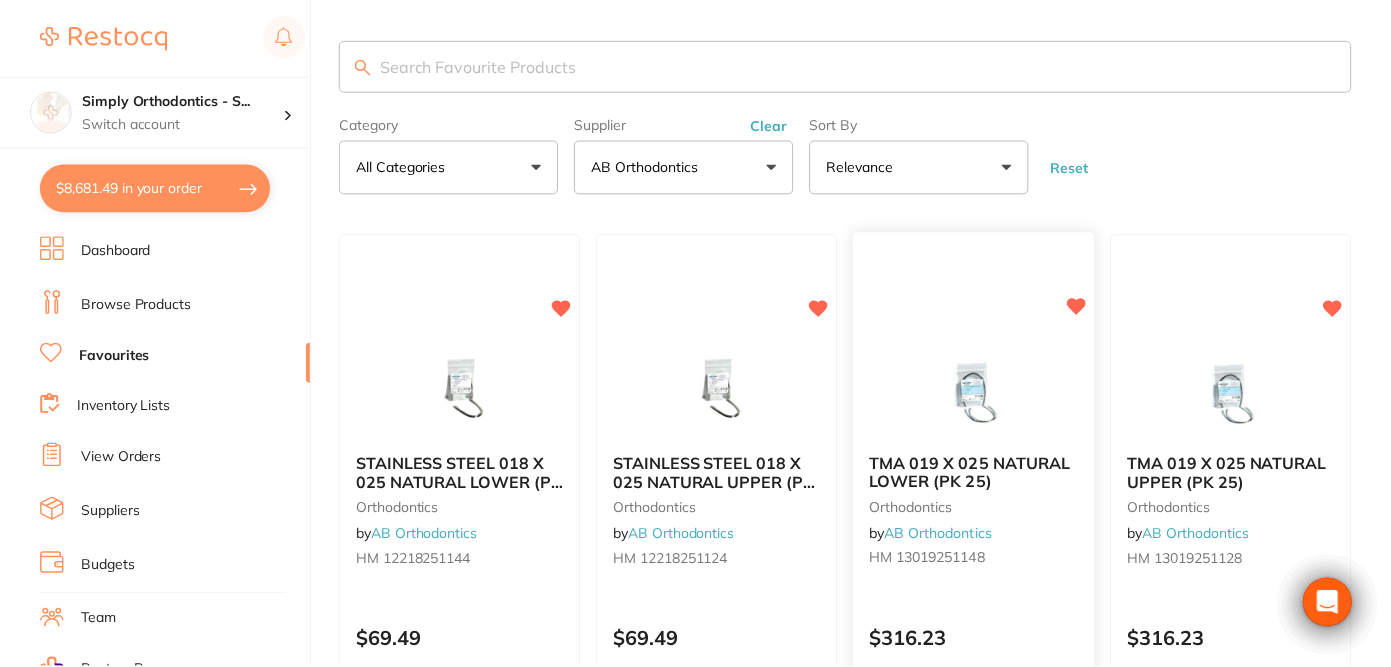 scroll, scrollTop: 251, scrollLeft: 0, axis: vertical 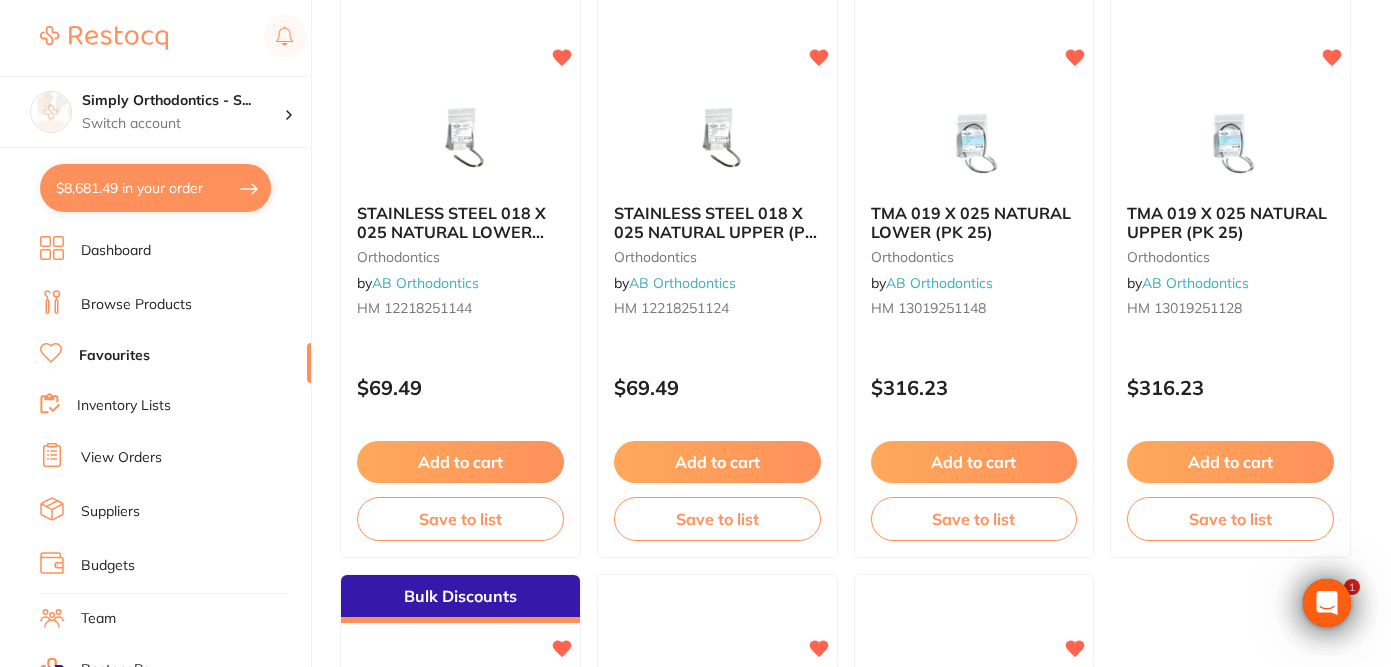 click on "$8,681.49   in your order" at bounding box center [155, 188] 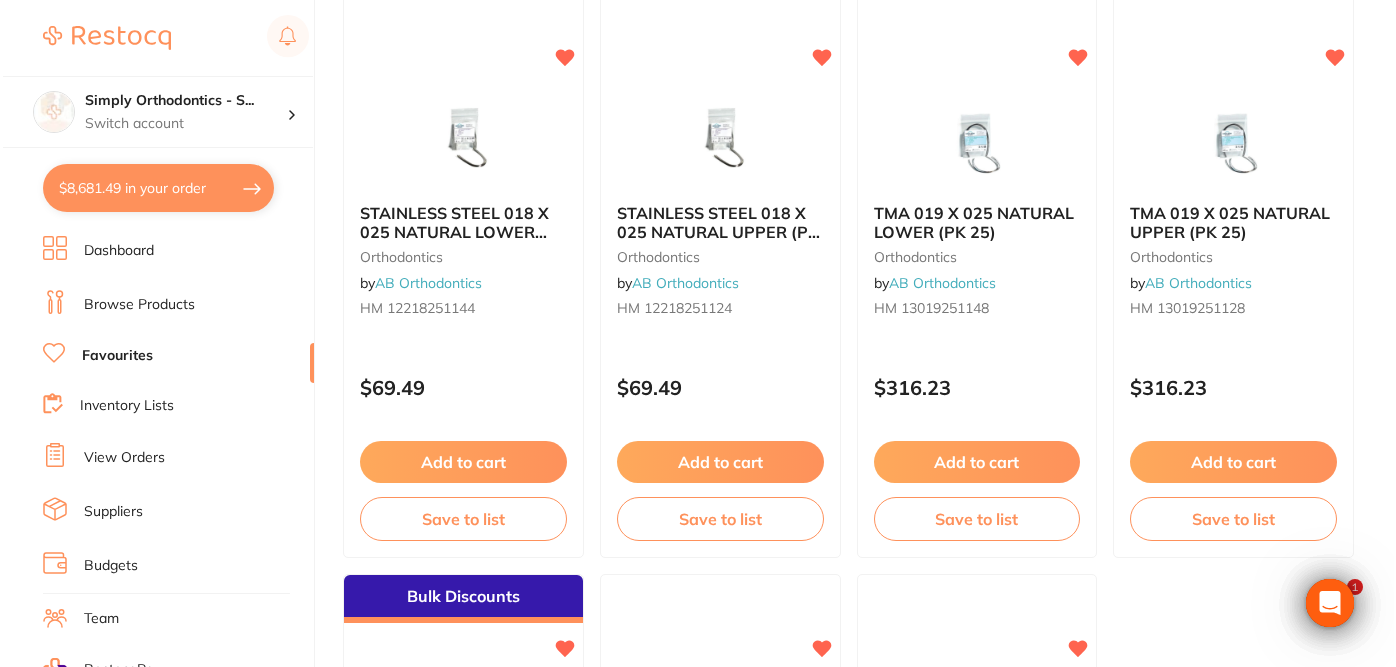 scroll, scrollTop: 0, scrollLeft: 0, axis: both 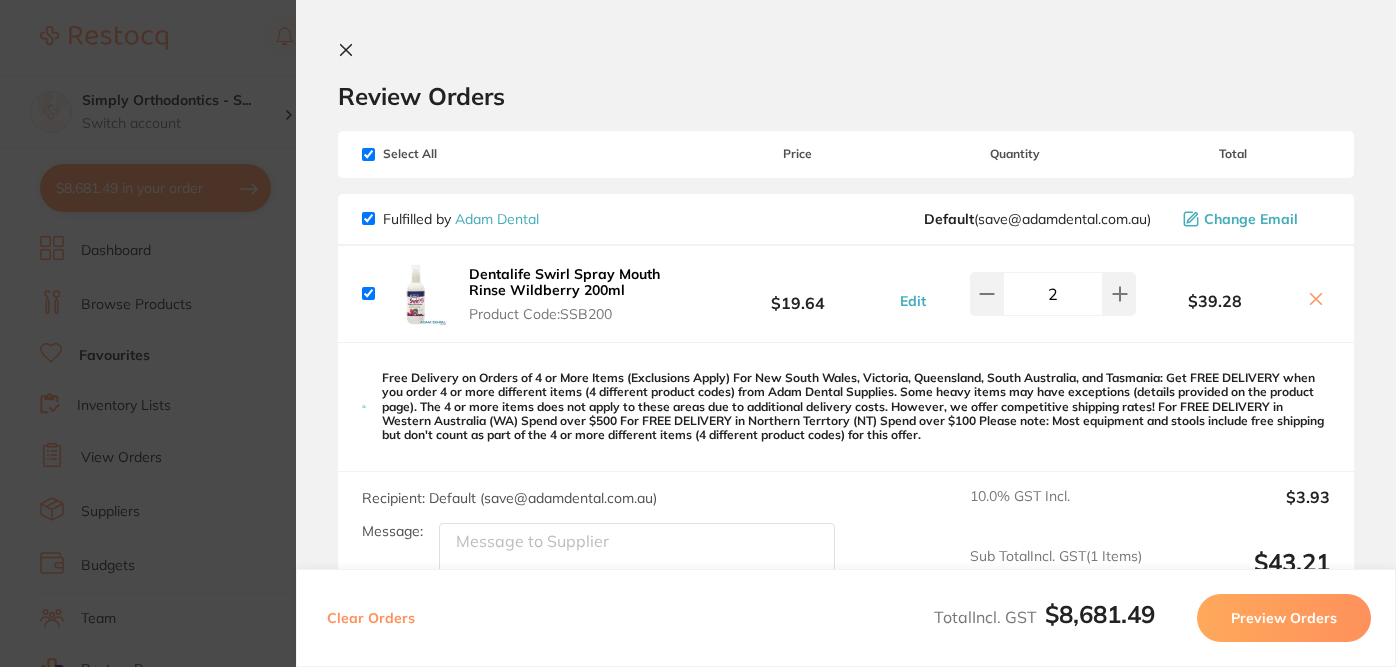 click 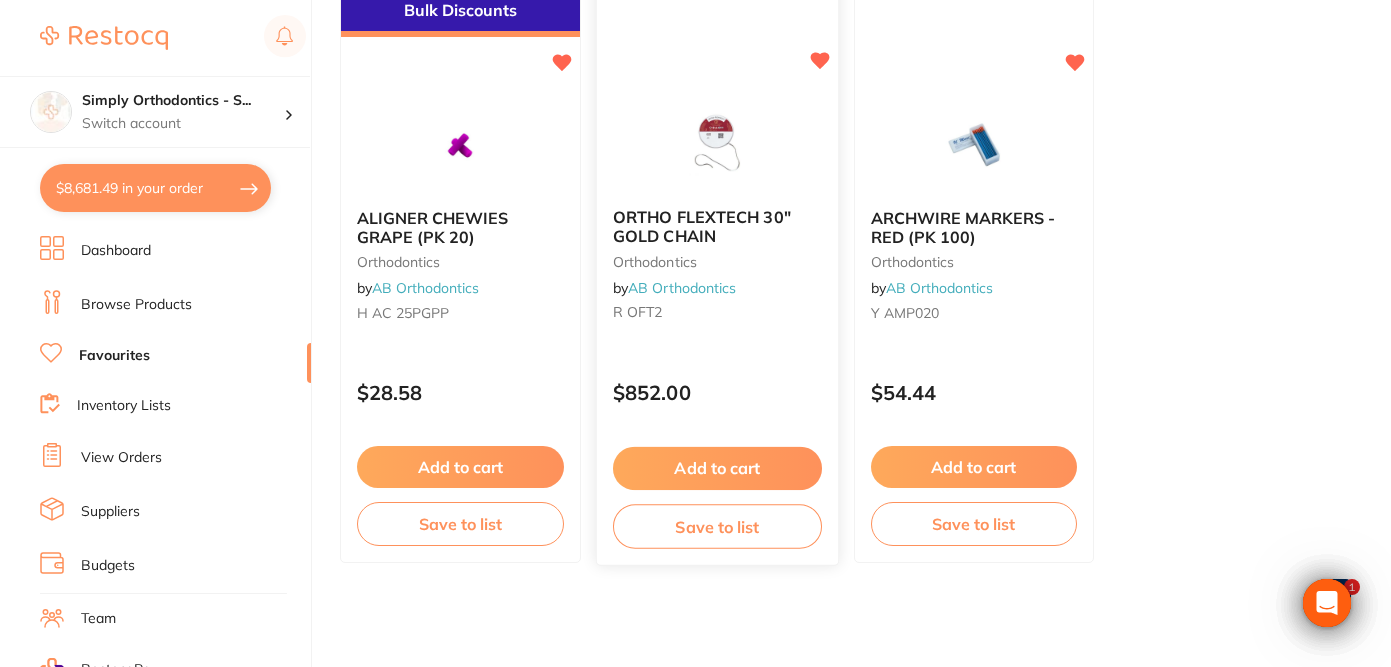 scroll, scrollTop: 841, scrollLeft: 0, axis: vertical 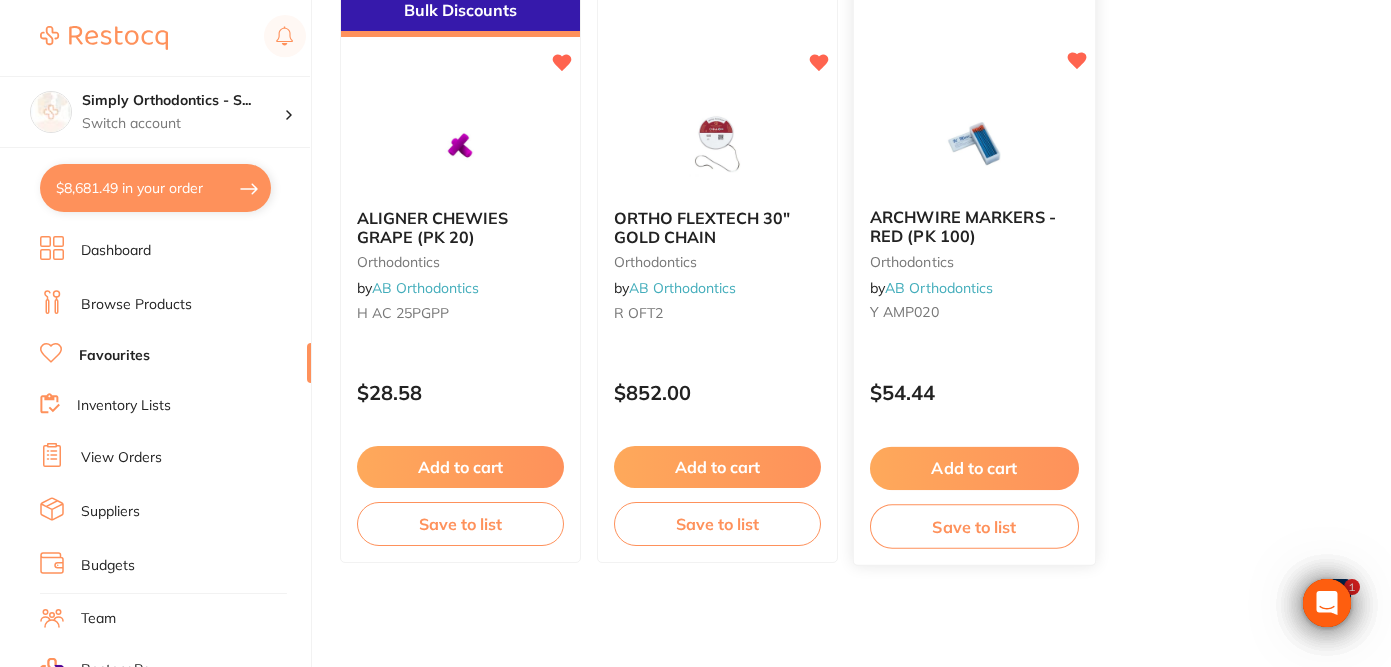 click on "Add to cart" at bounding box center [973, 468] 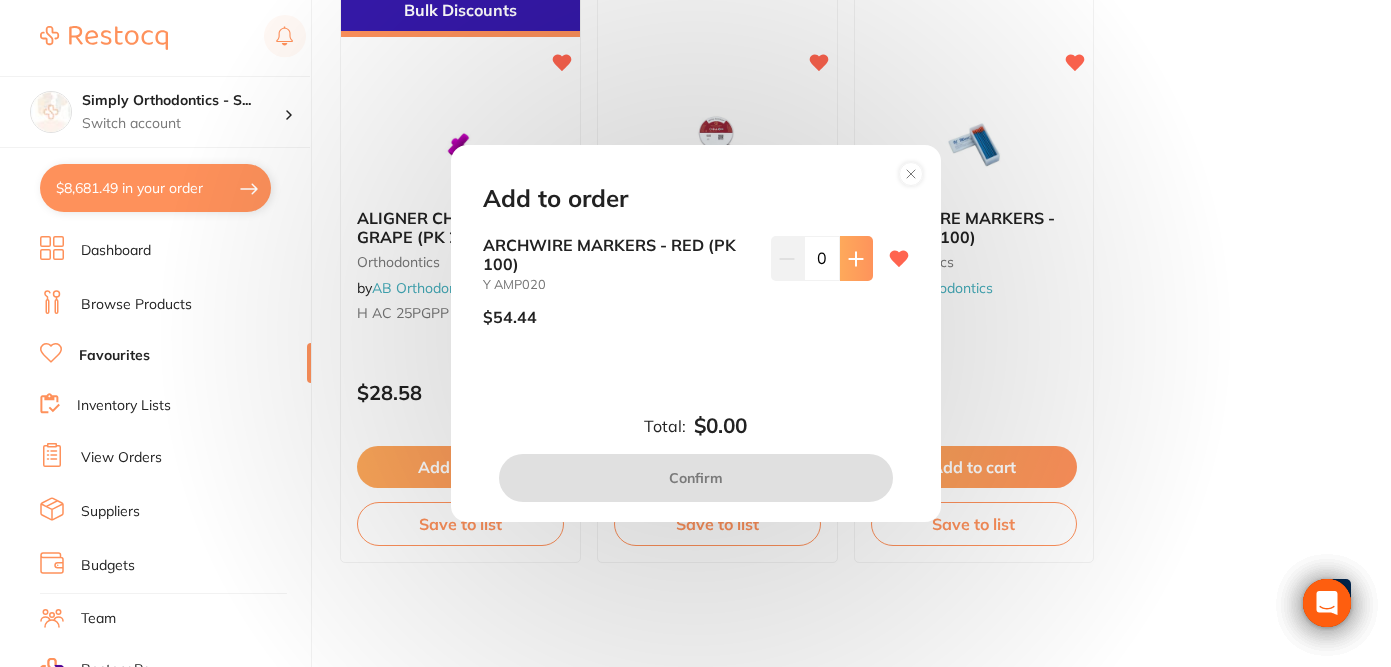 click at bounding box center (856, 258) 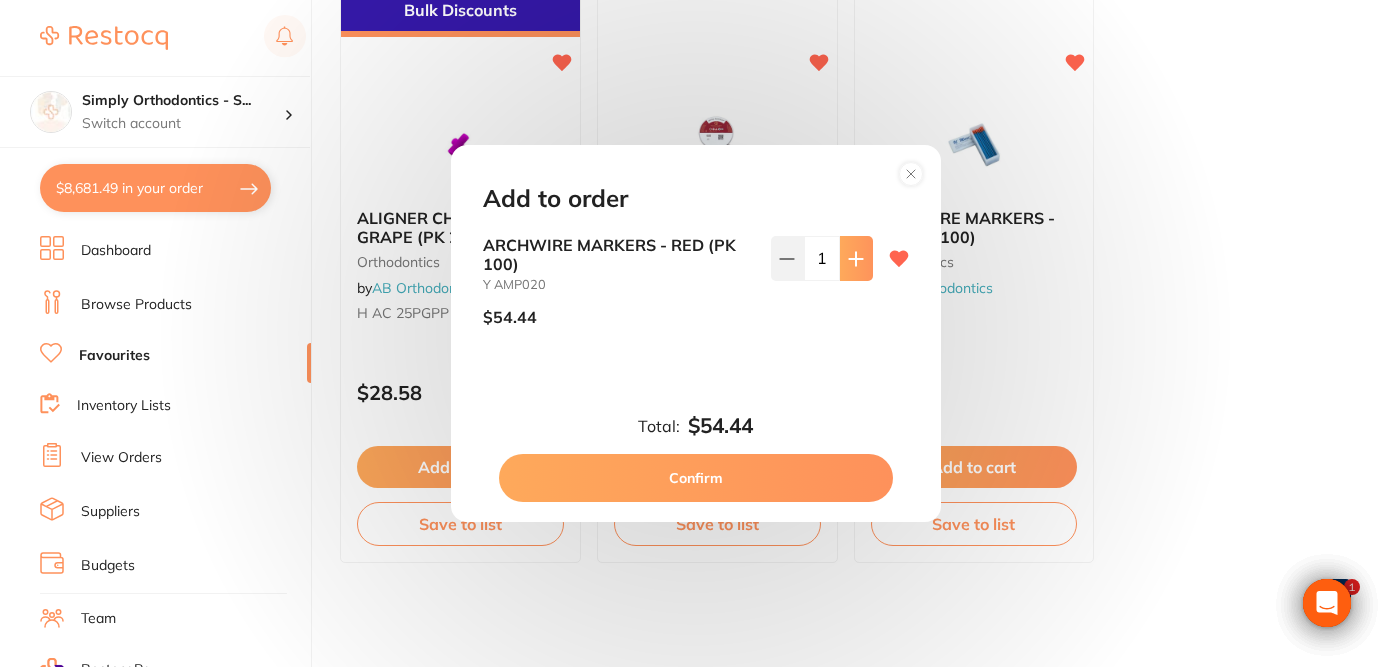 click at bounding box center [856, 258] 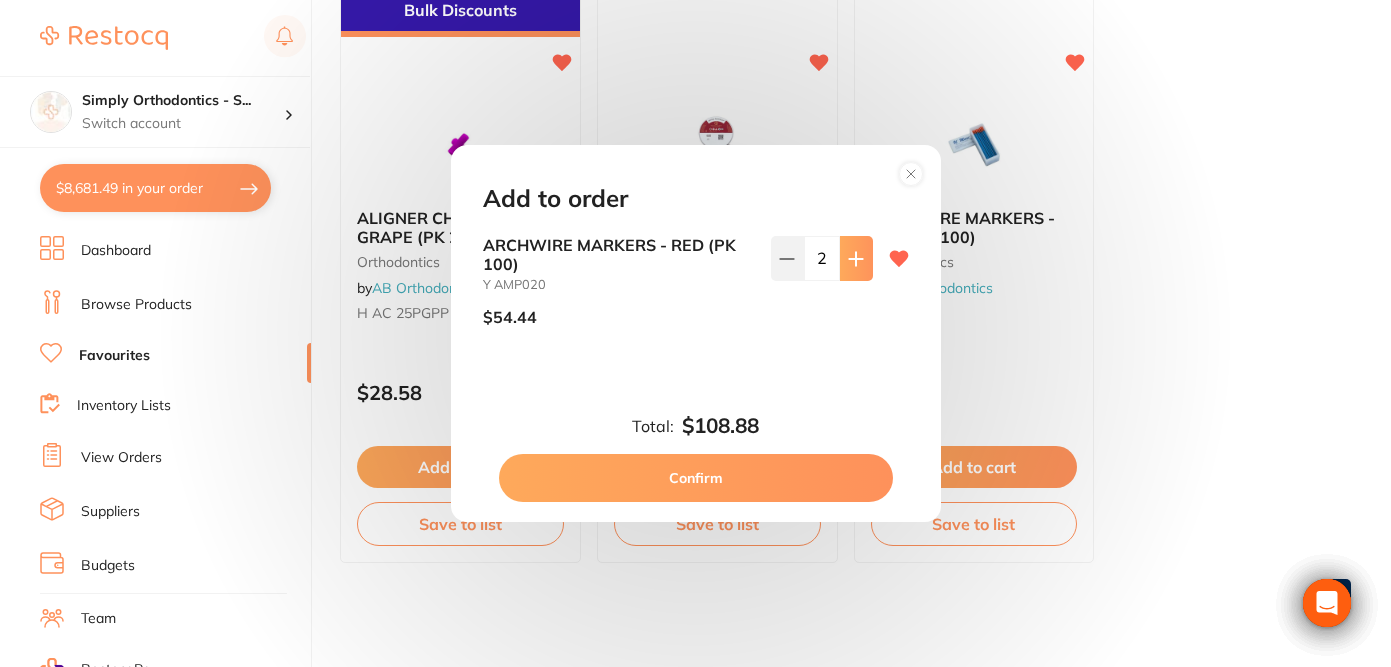 click at bounding box center [856, 258] 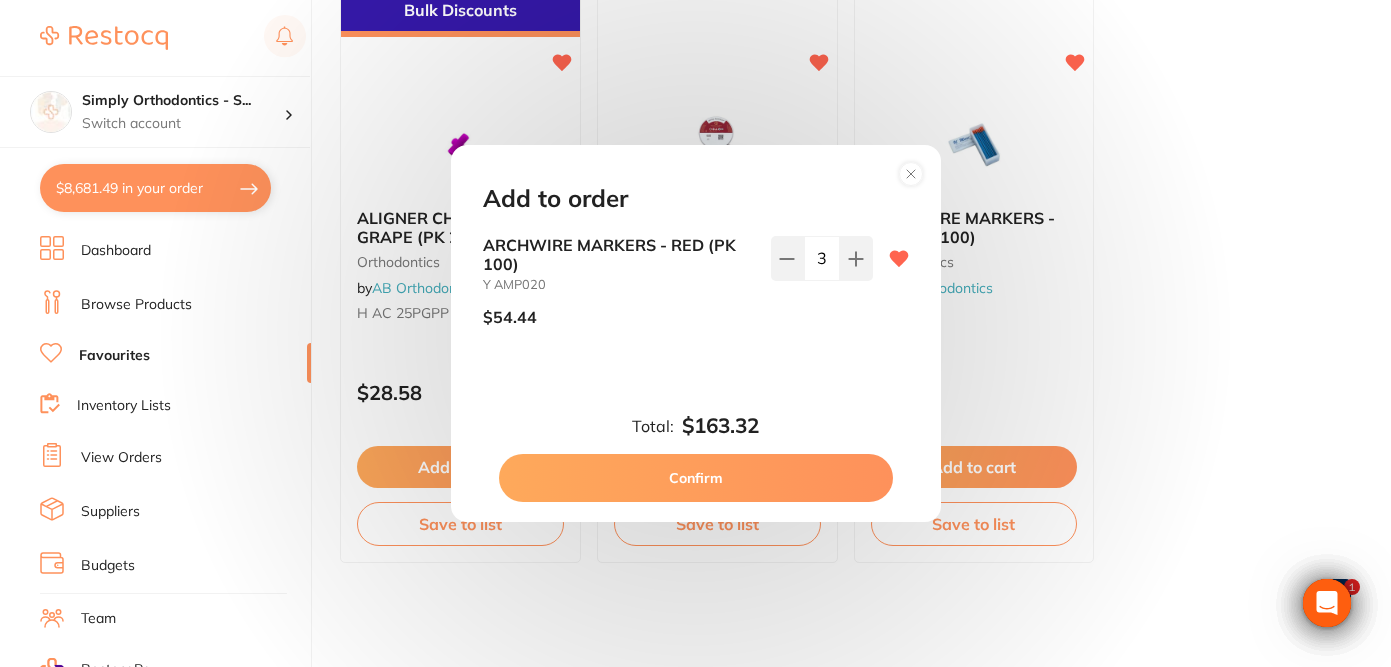 scroll, scrollTop: 0, scrollLeft: 0, axis: both 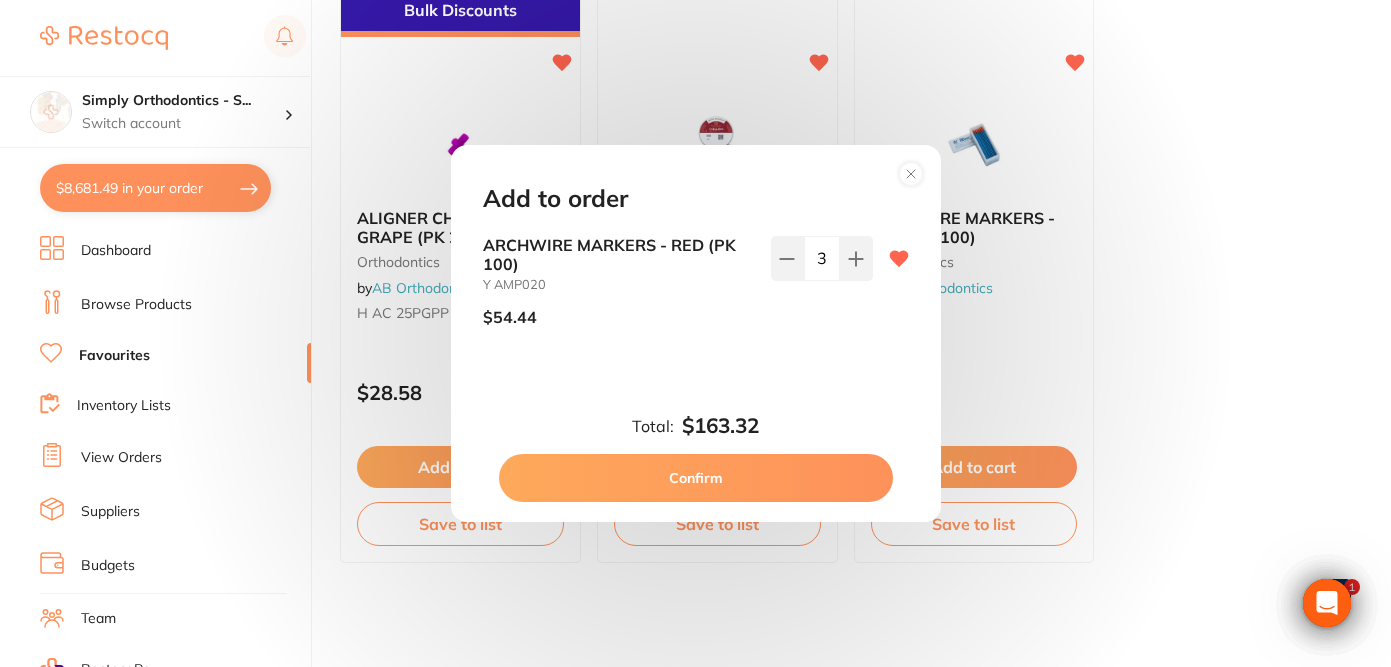 click on "Confirm" at bounding box center [696, 478] 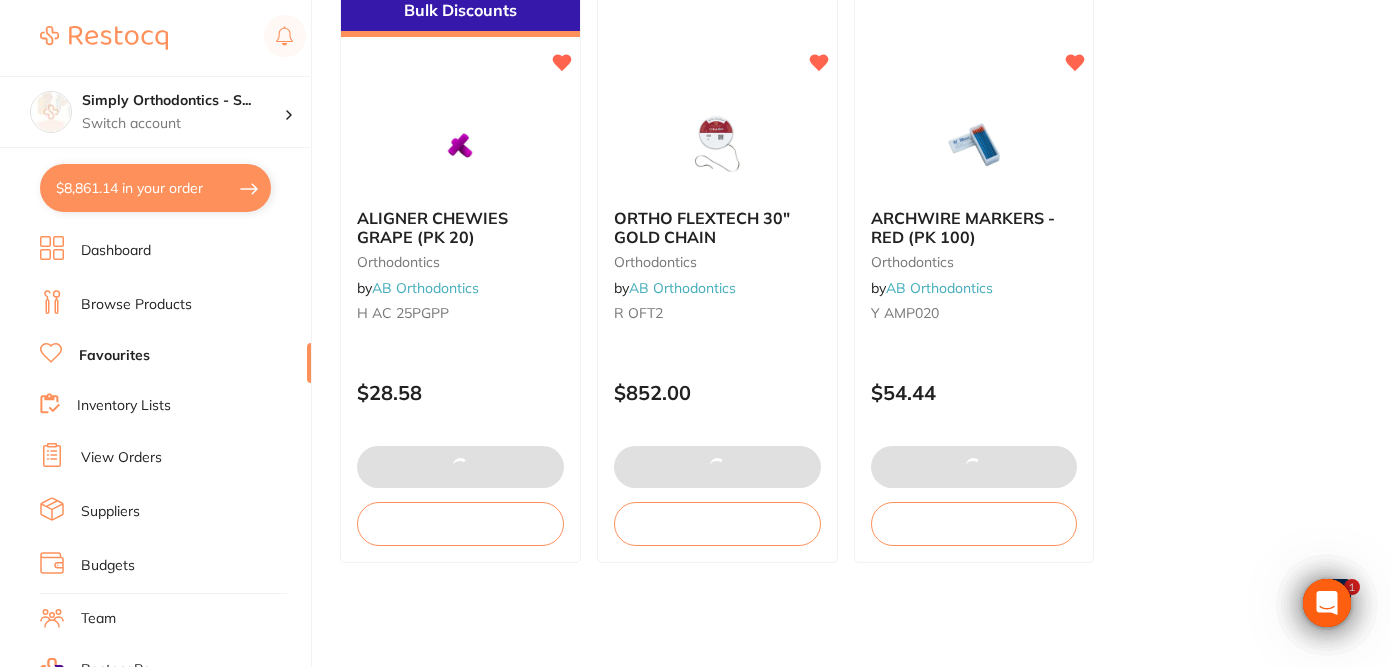 scroll, scrollTop: 0, scrollLeft: 0, axis: both 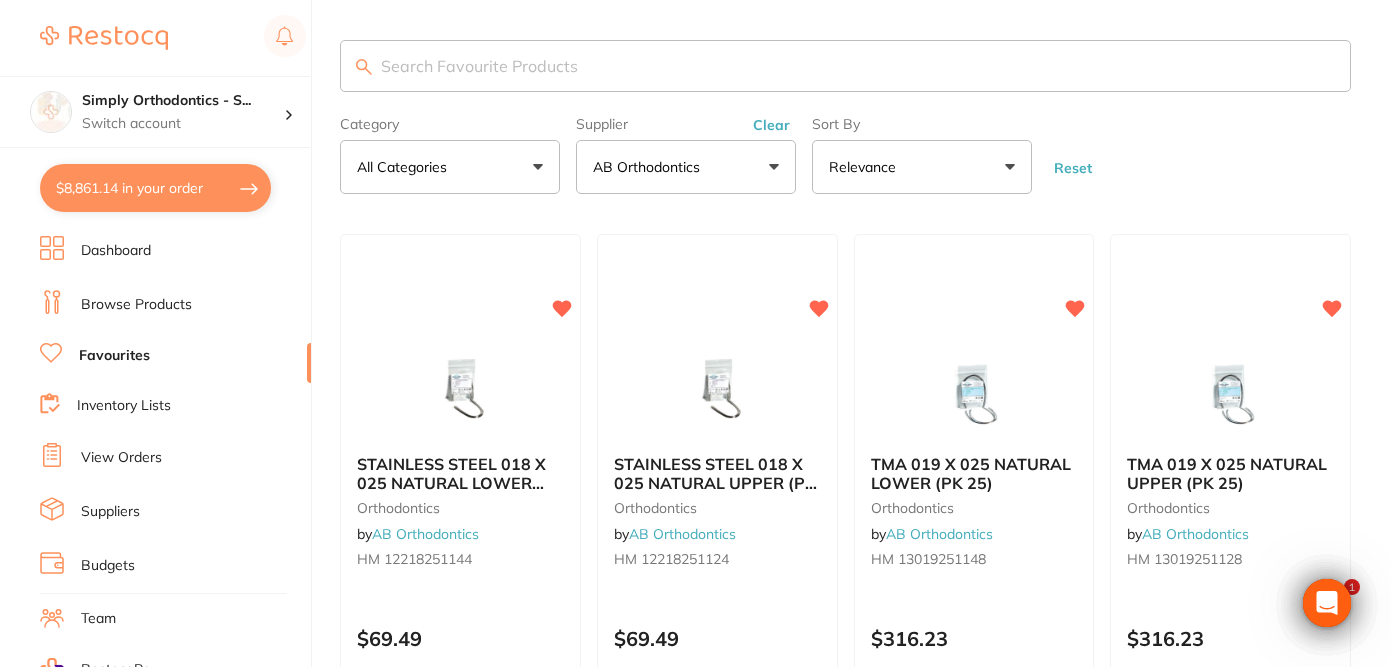 click on "AB Orthodontics" at bounding box center [686, 167] 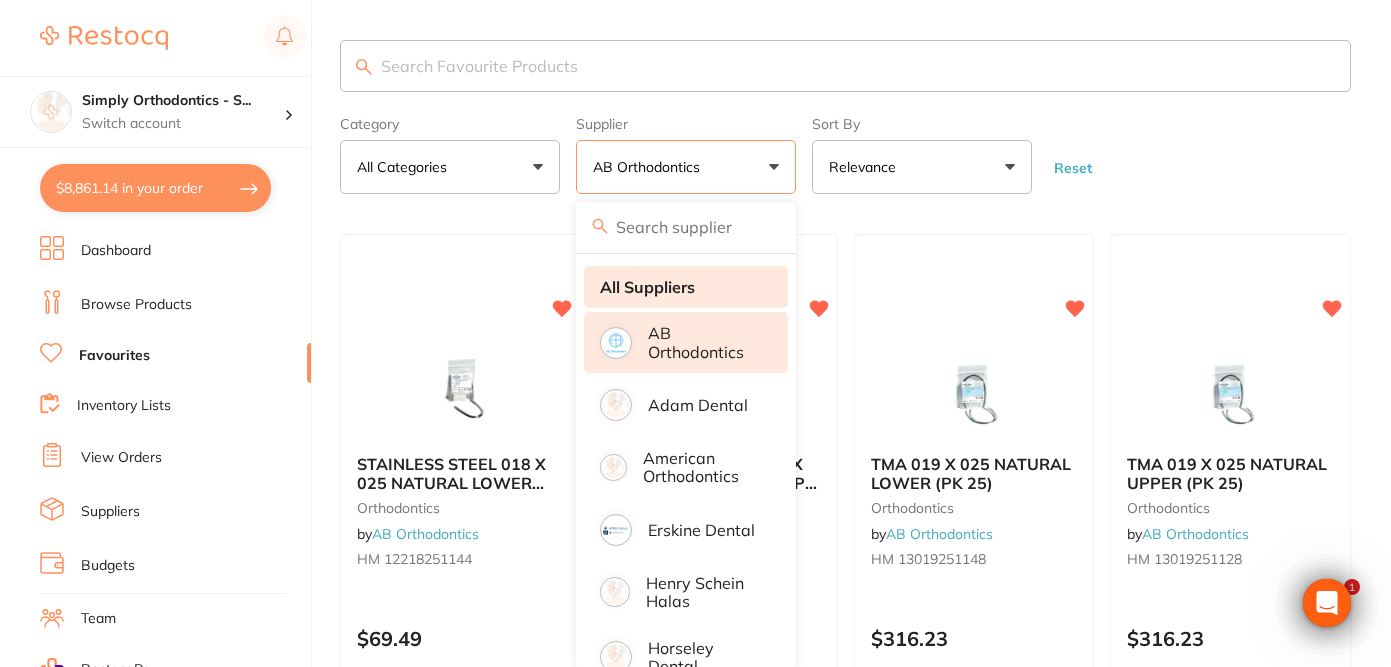 click on "All Suppliers" at bounding box center [686, 287] 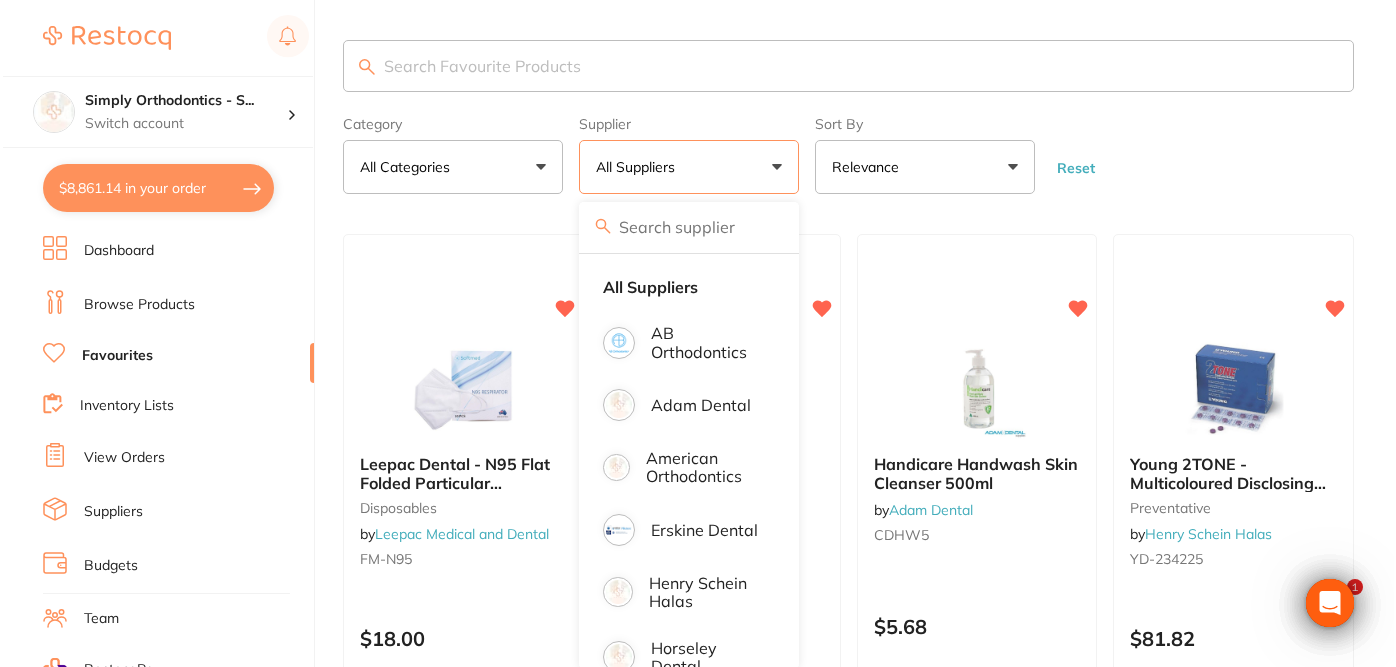 scroll, scrollTop: 0, scrollLeft: 0, axis: both 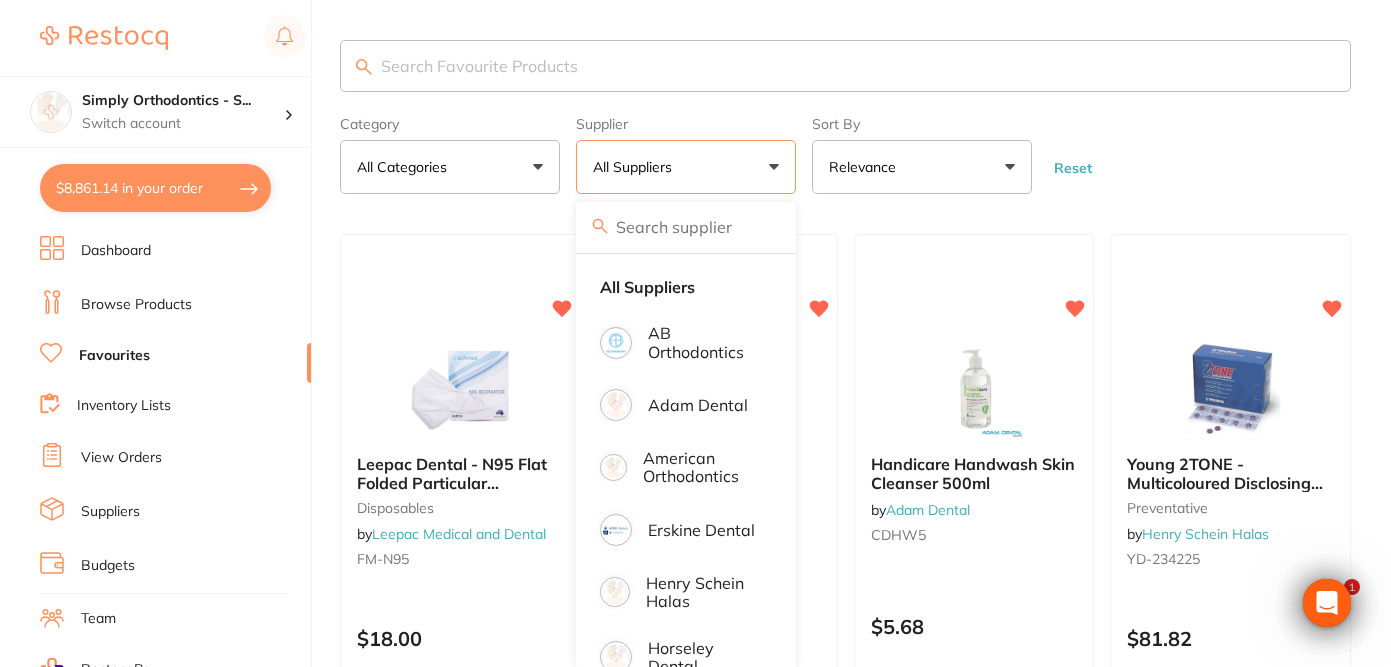 click on "Category All Categories All Categories disposables handpieces impression infection control instruments laboratory orthodontics preventative restorative & cosmetic Clear Category   false    All Categories Category All Categories disposables handpieces impression infection control instruments laboratory orthodontics preventative restorative & cosmetic Supplier All Suppliers All Suppliers AB Orthodontics Adam Dental American Orthodontics Erskine Dental Henry Schein Halas Horseley Dental Leepac Medical and Dental Medident Orien dental ORMCO Orthomax Solventum (KCI) Clear Supplier   true    All Suppliers Supplier All Suppliers AB Orthodontics Adam Dental American Orthodontics Erskine Dental Henry Schein Halas Horseley Dental Leepac Medical and Dental Medident Orien dental ORMCO Orthomax Solventum (KCI) Sort By Relevance Highest Price Lowest Price On Sale Relevance Clear Sort By   false    Relevance Sort By Highest Price Lowest Price On Sale Relevance Reset" at bounding box center (845, 151) 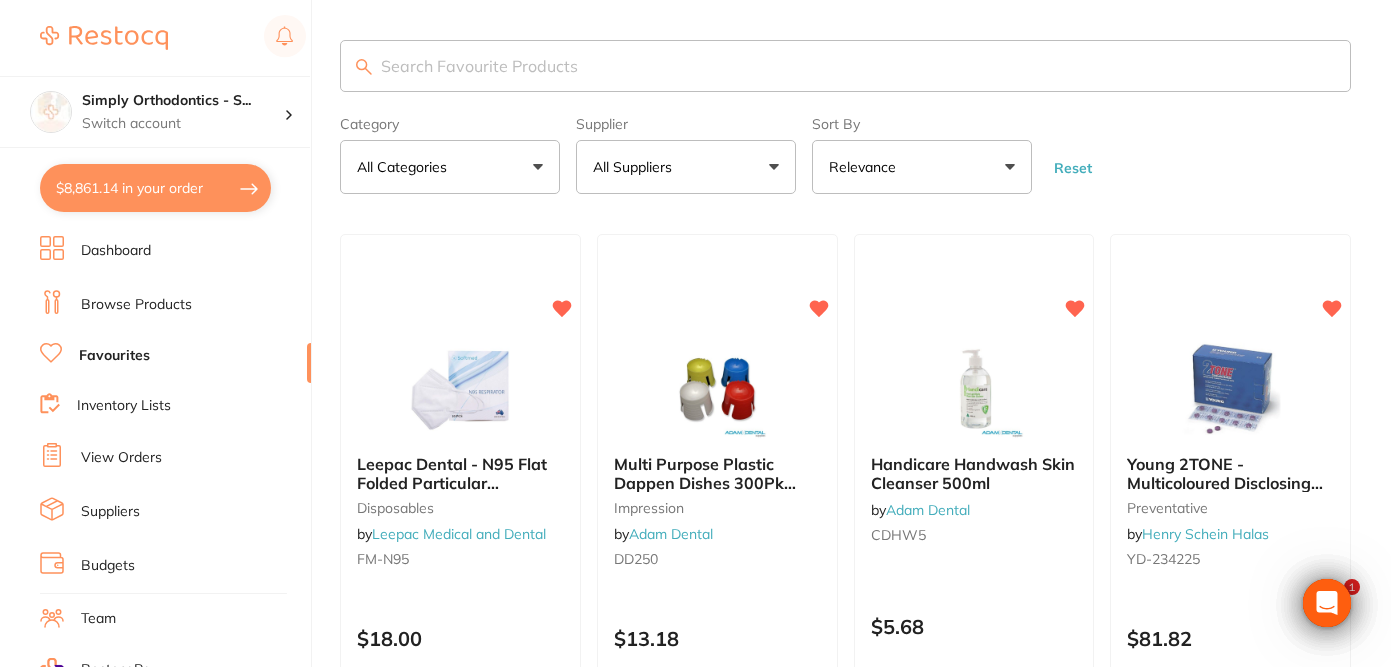 click on "$8,861.14   in your order" at bounding box center [155, 188] 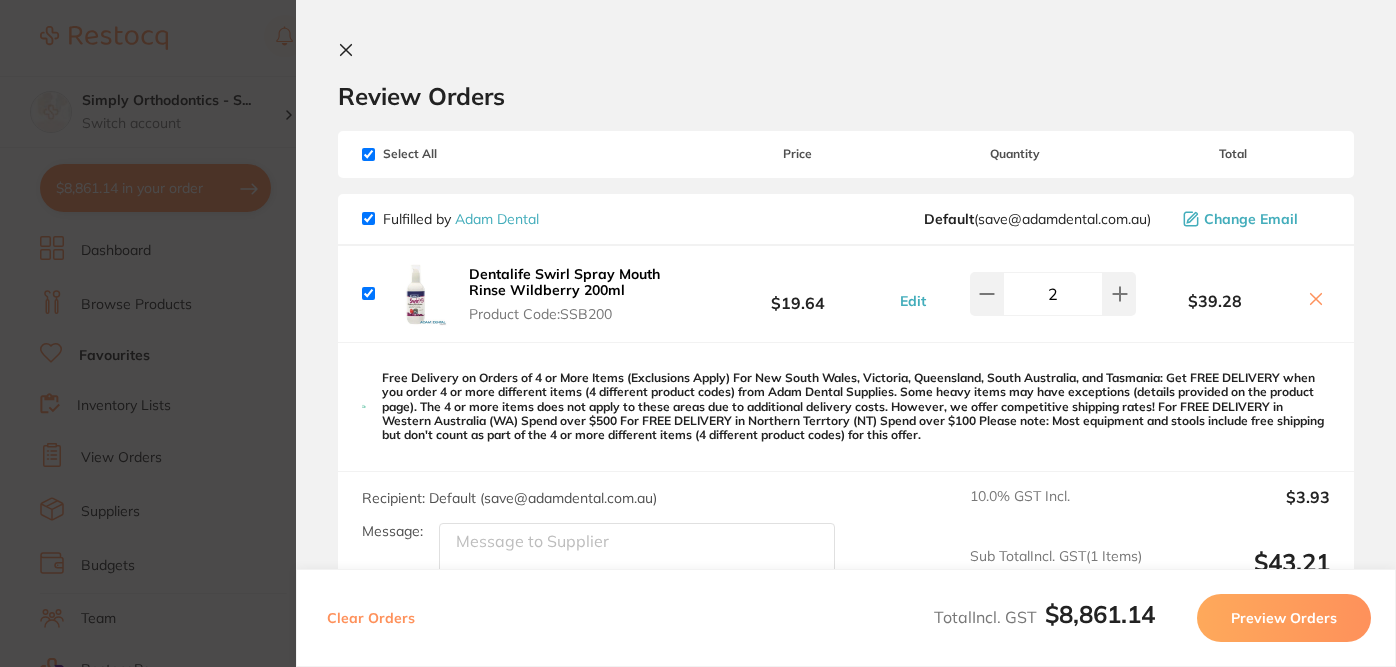 scroll, scrollTop: 0, scrollLeft: 0, axis: both 